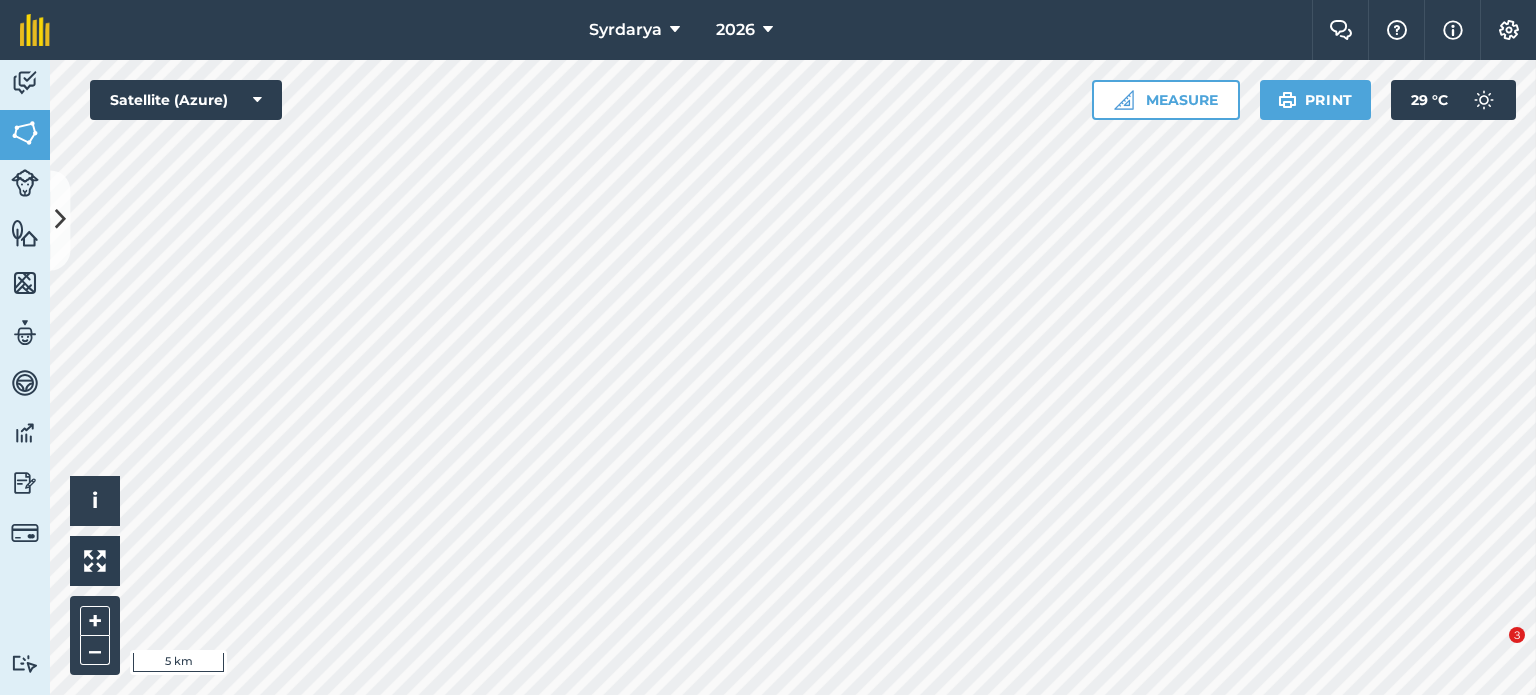 scroll, scrollTop: 0, scrollLeft: 0, axis: both 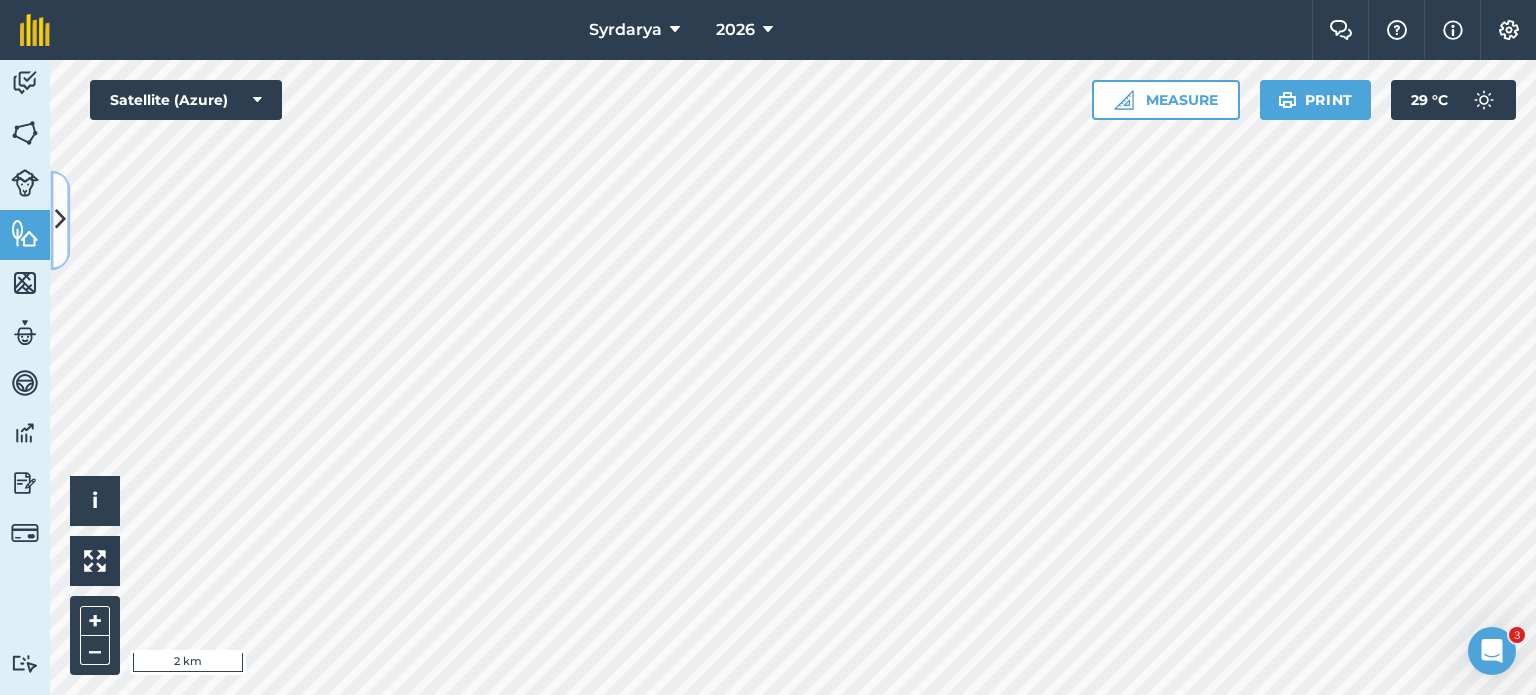 click at bounding box center [60, 220] 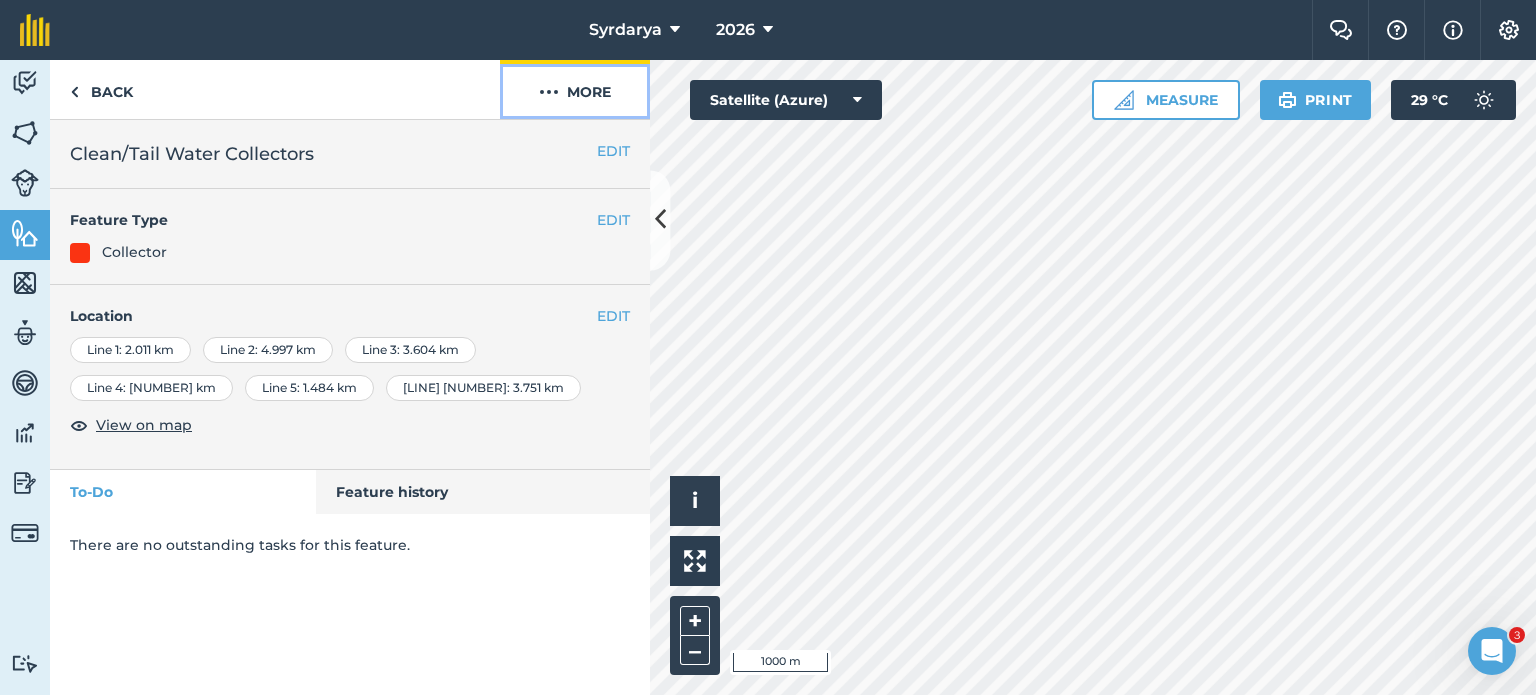 click at bounding box center [549, 92] 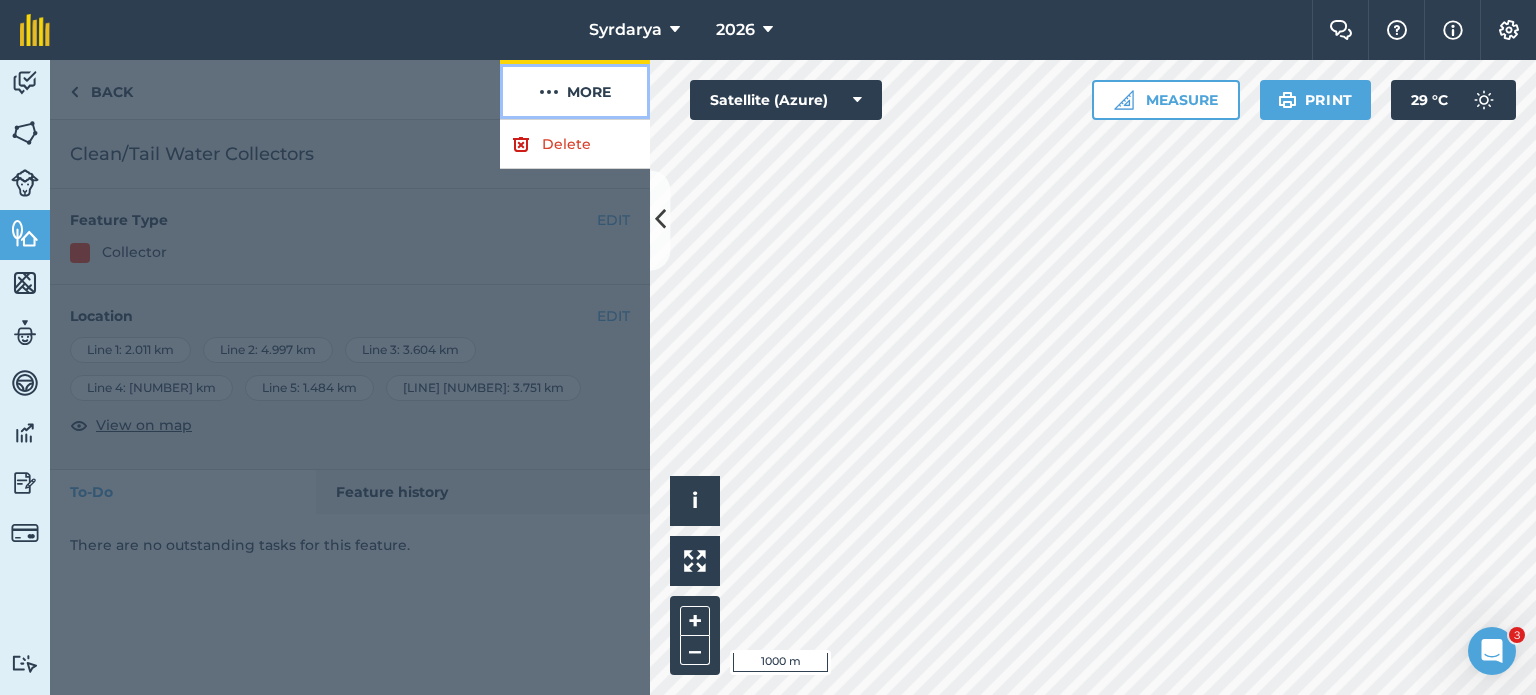 click at bounding box center (549, 92) 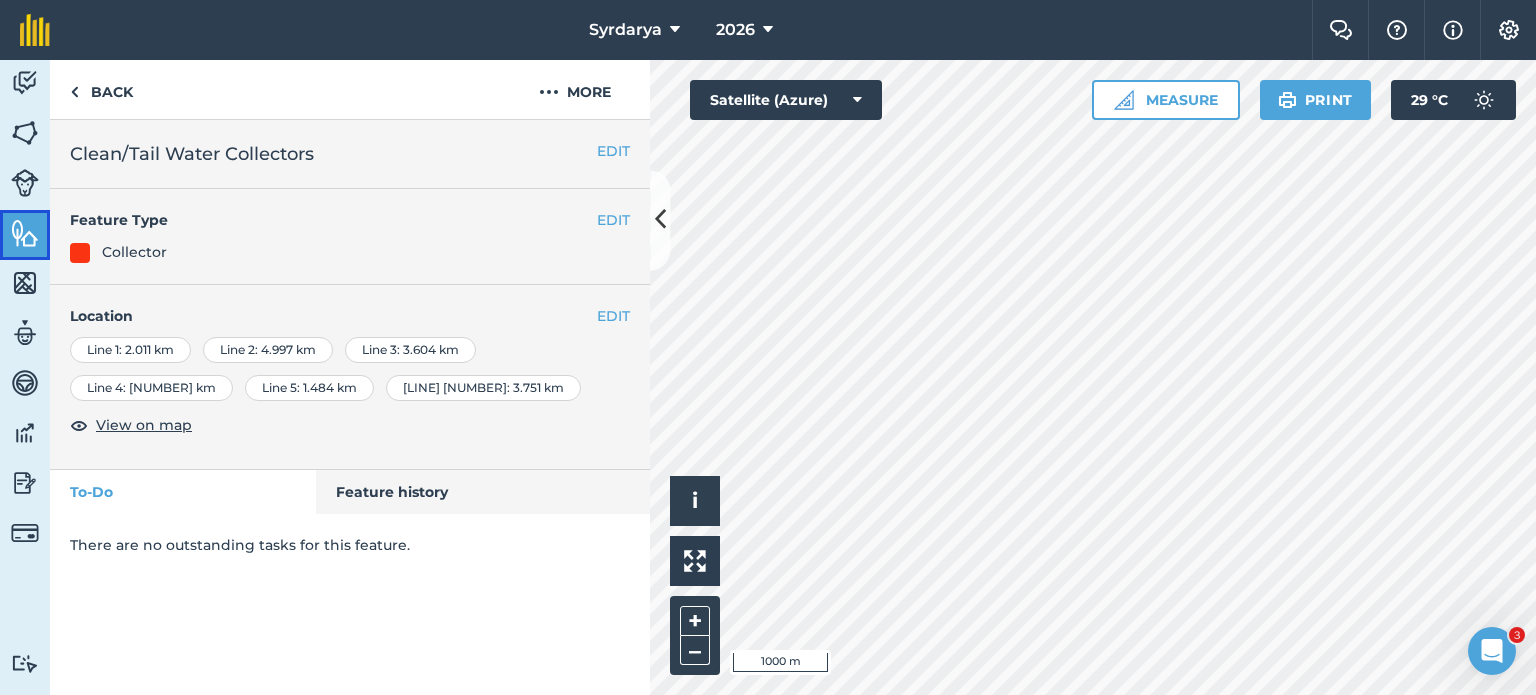 click at bounding box center [25, 233] 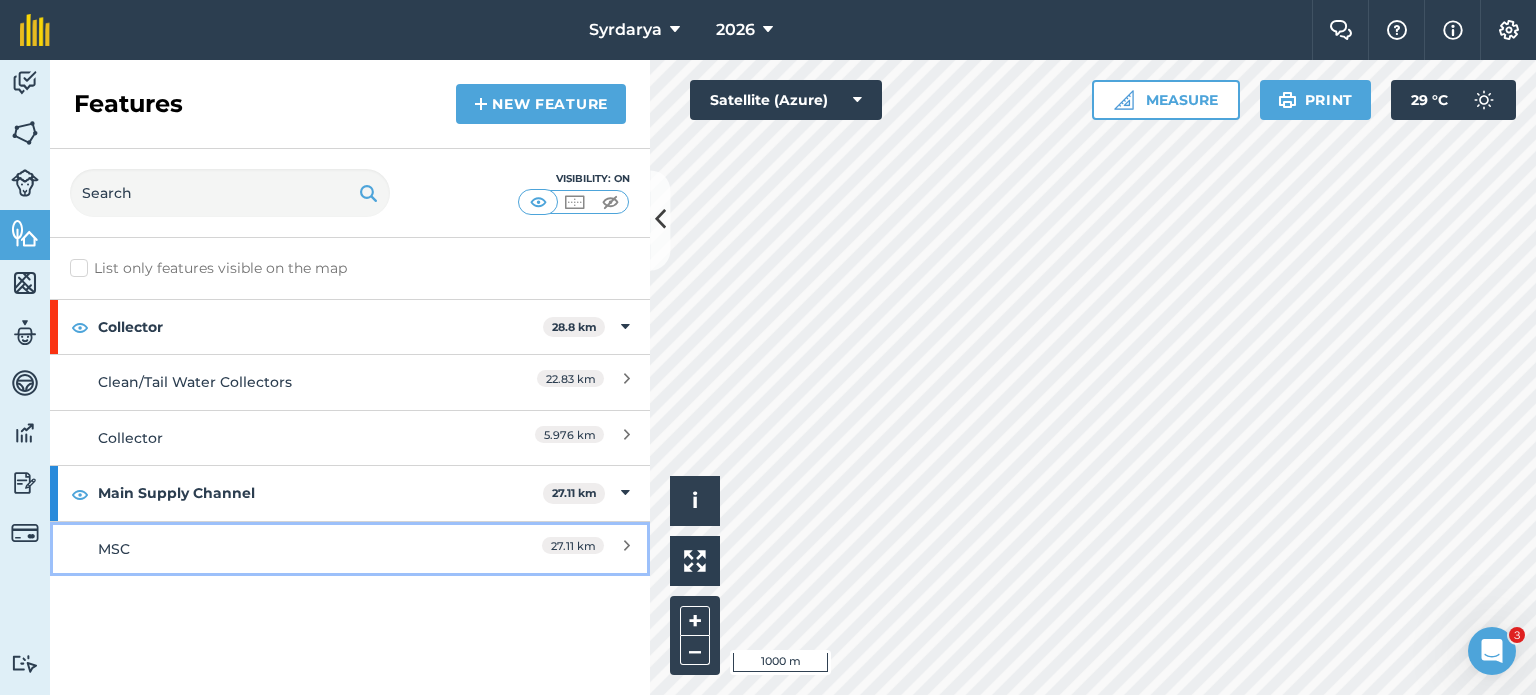 click on "MSC" at bounding box center [275, 549] 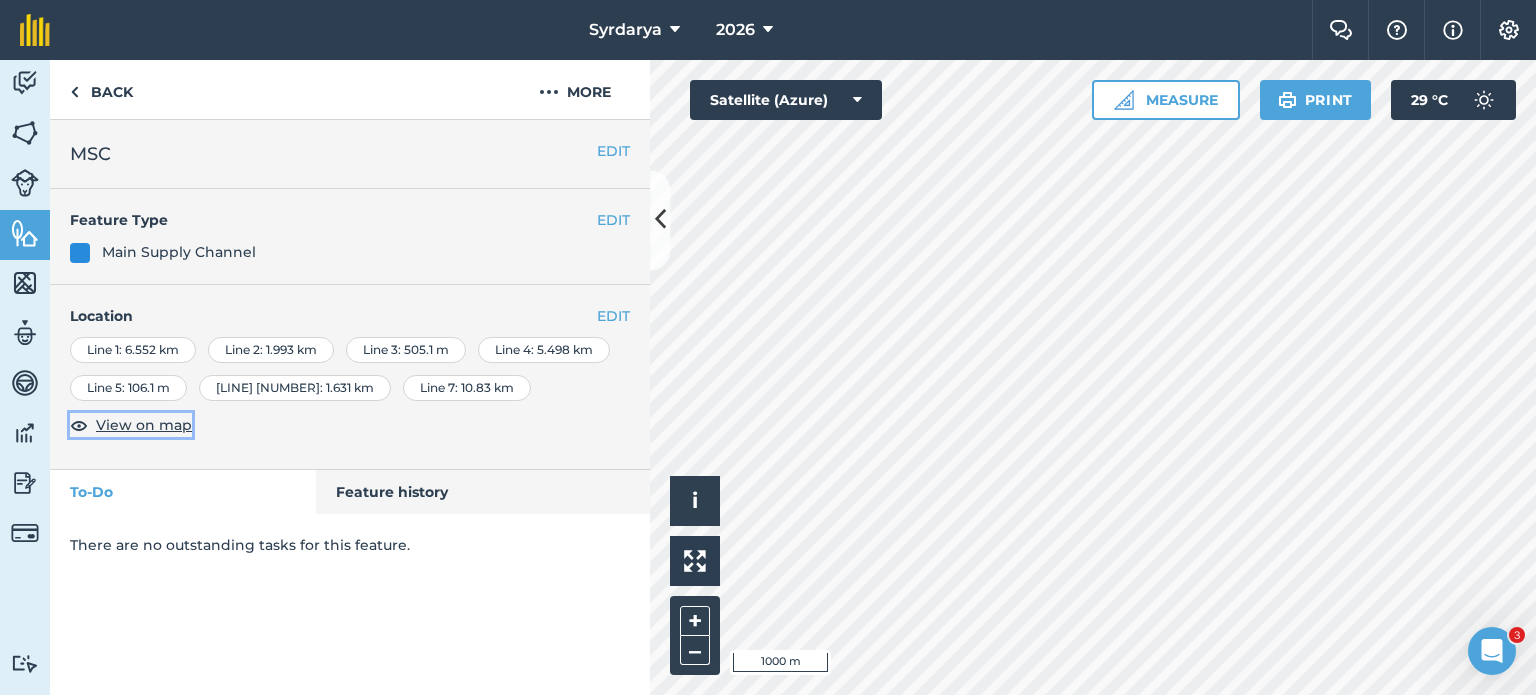 click on "View on map" at bounding box center [144, 425] 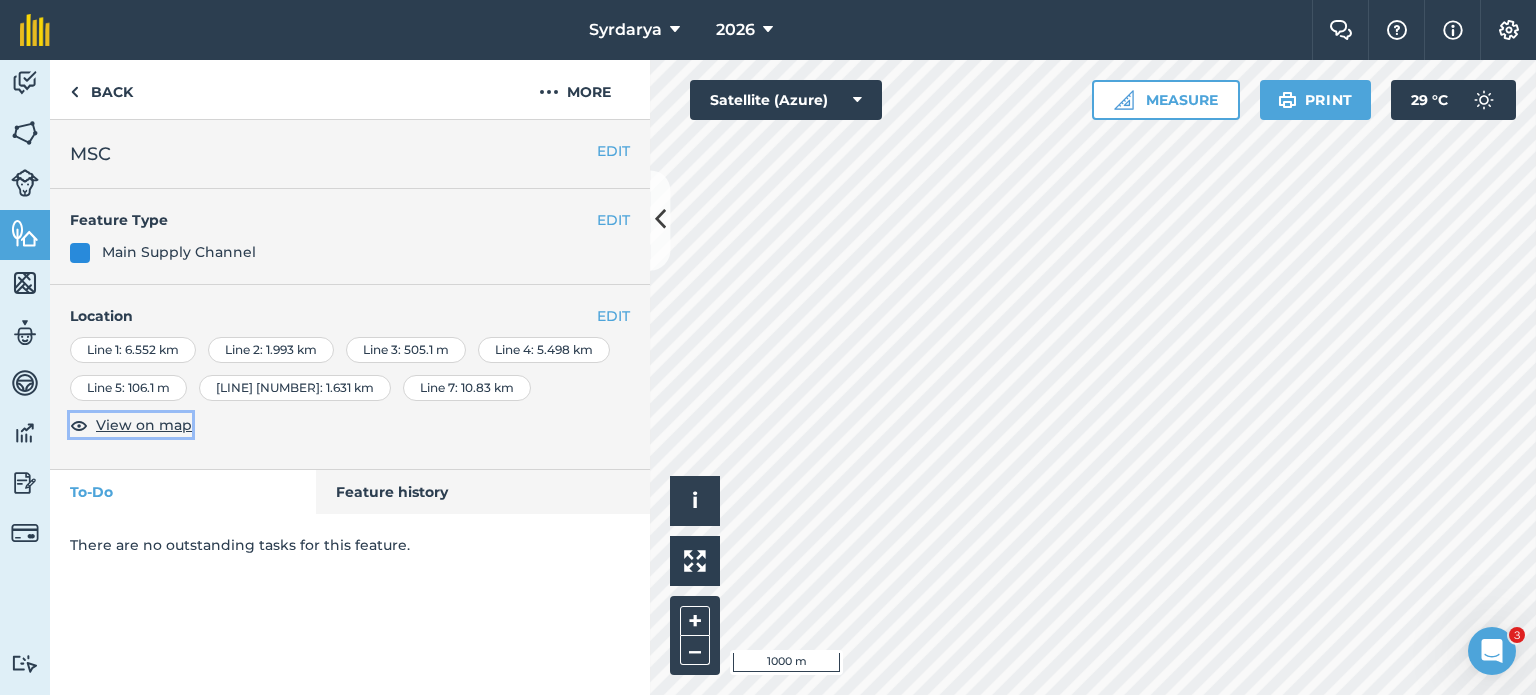 click on "View on map" at bounding box center (144, 425) 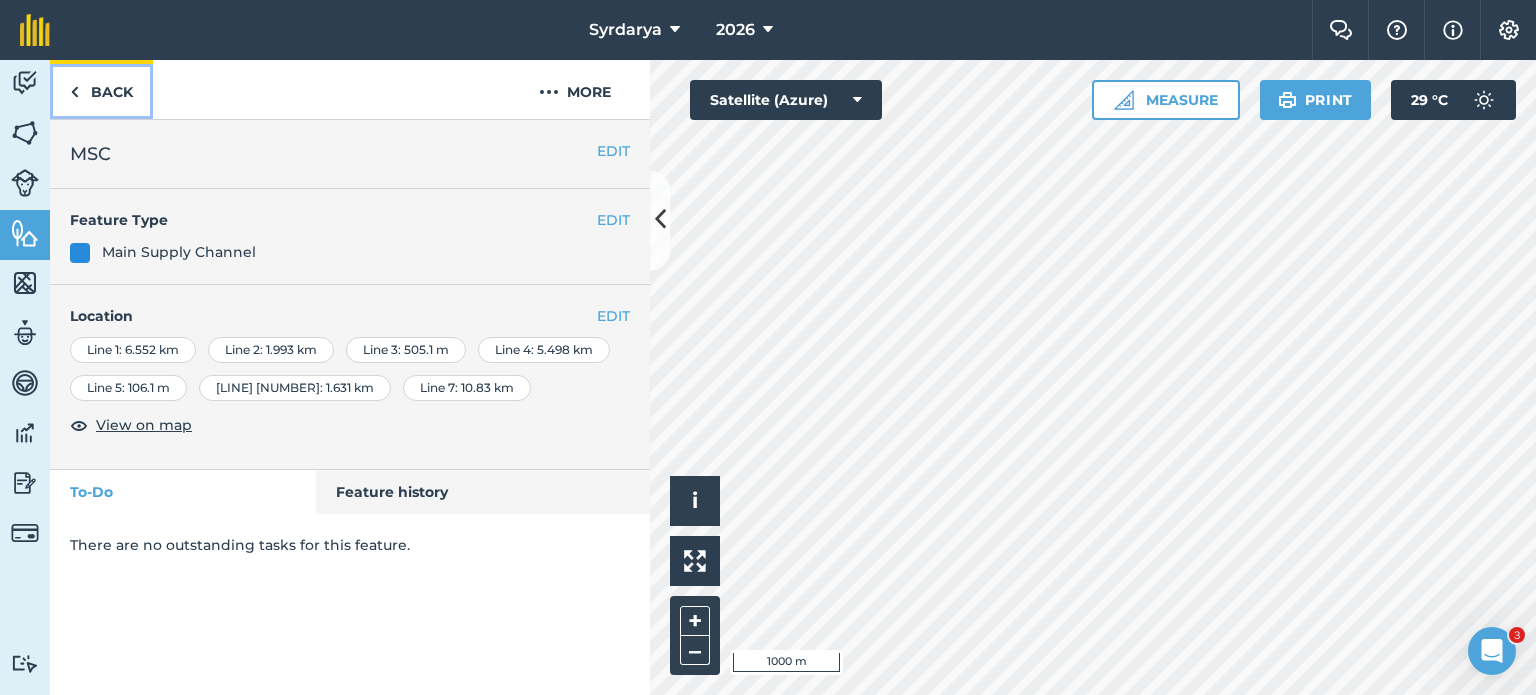 click on "Back" at bounding box center (101, 89) 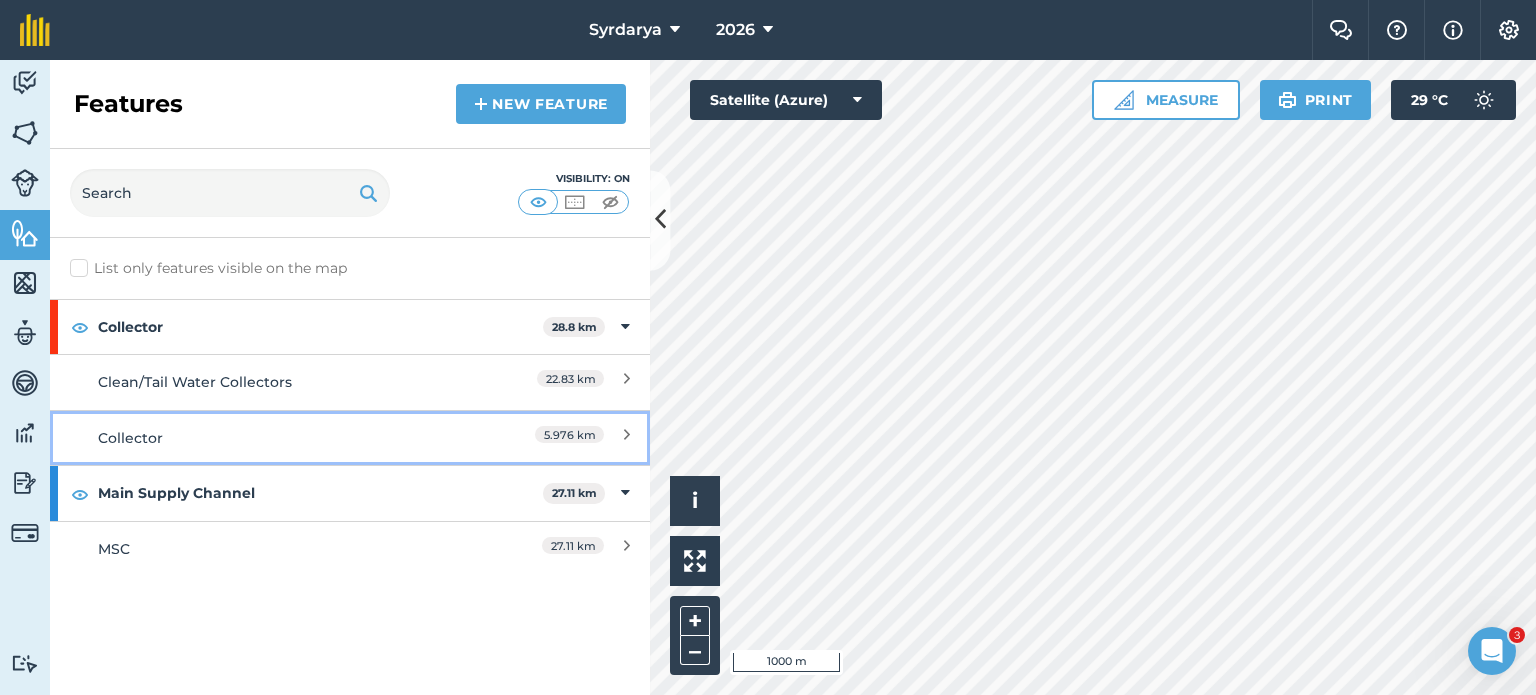click on "Collector 5.976   km" at bounding box center (350, 437) 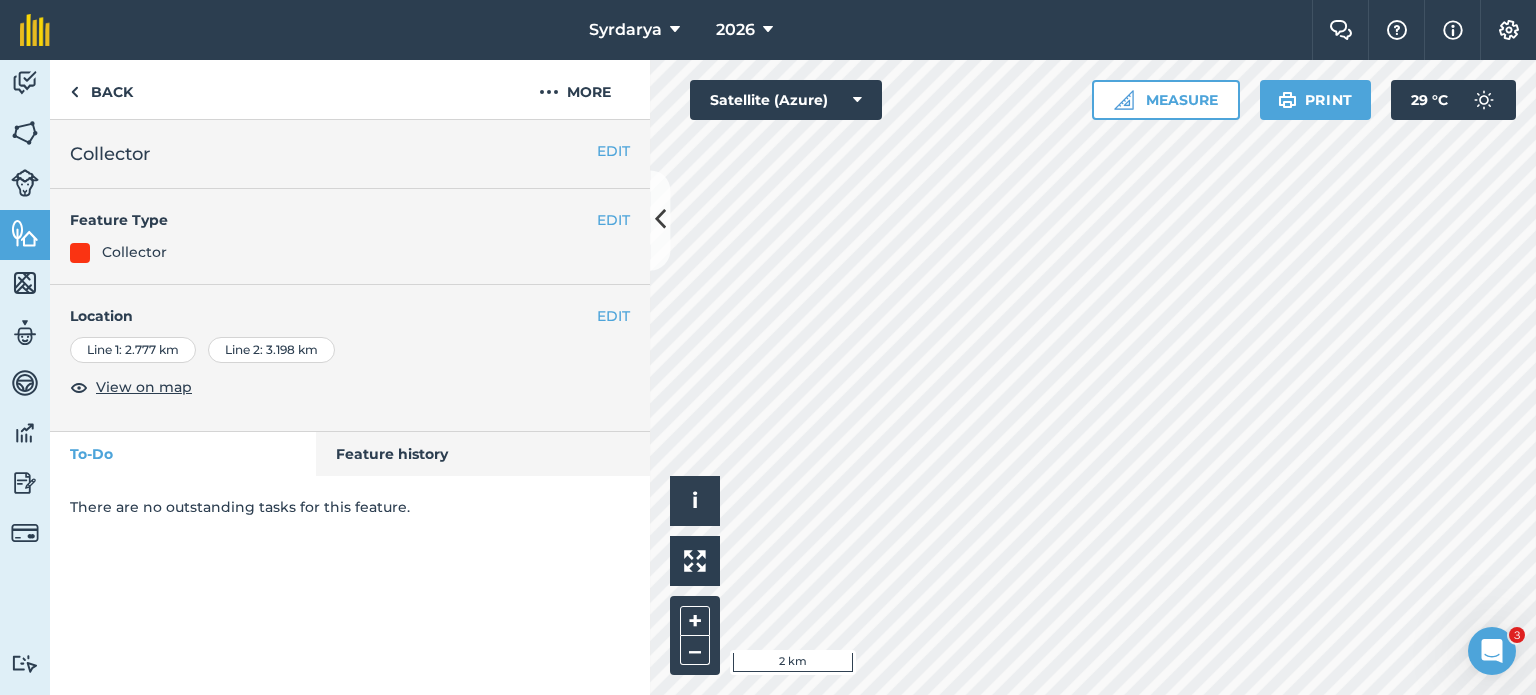 click on "Collector" at bounding box center (350, 252) 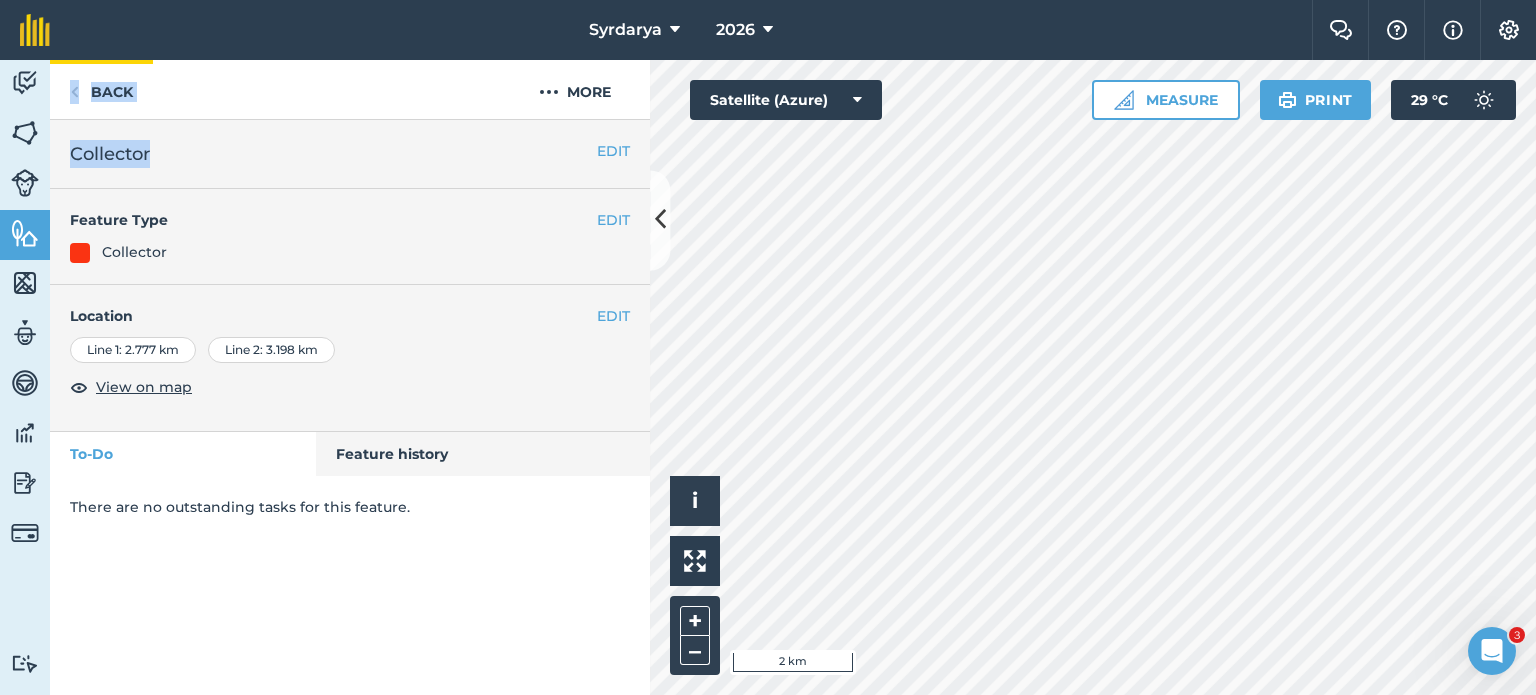 drag, startPoint x: 252, startPoint y: 180, endPoint x: 88, endPoint y: 84, distance: 190.03157 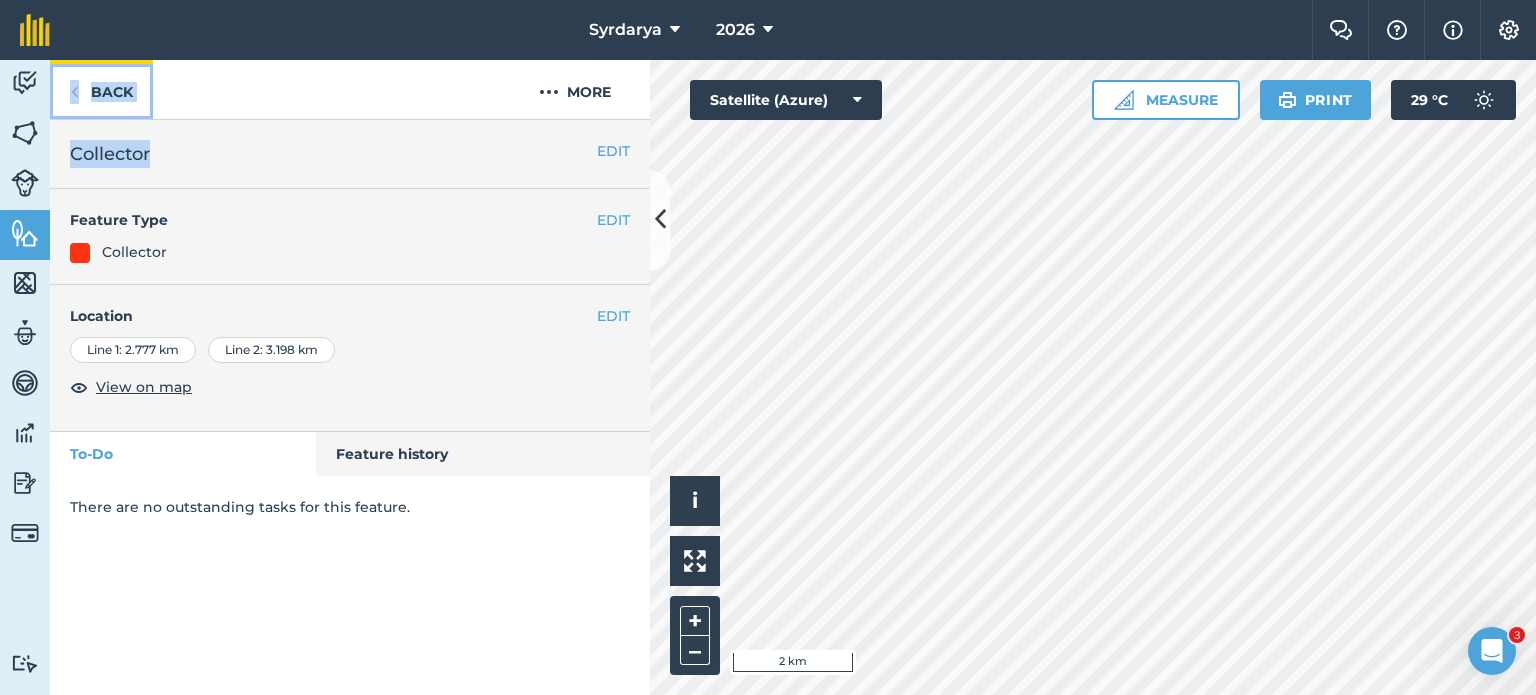 click on "Back" at bounding box center [101, 89] 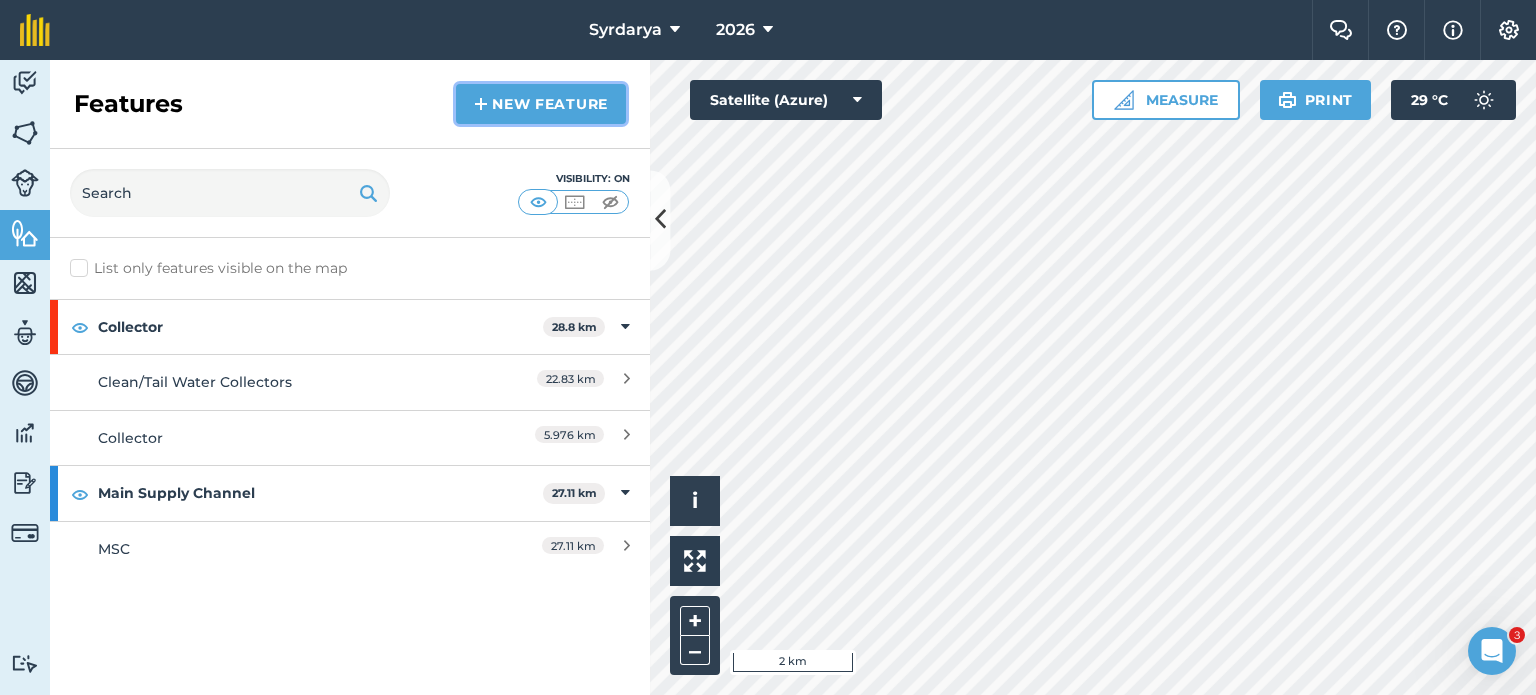 click on "New feature" at bounding box center [541, 104] 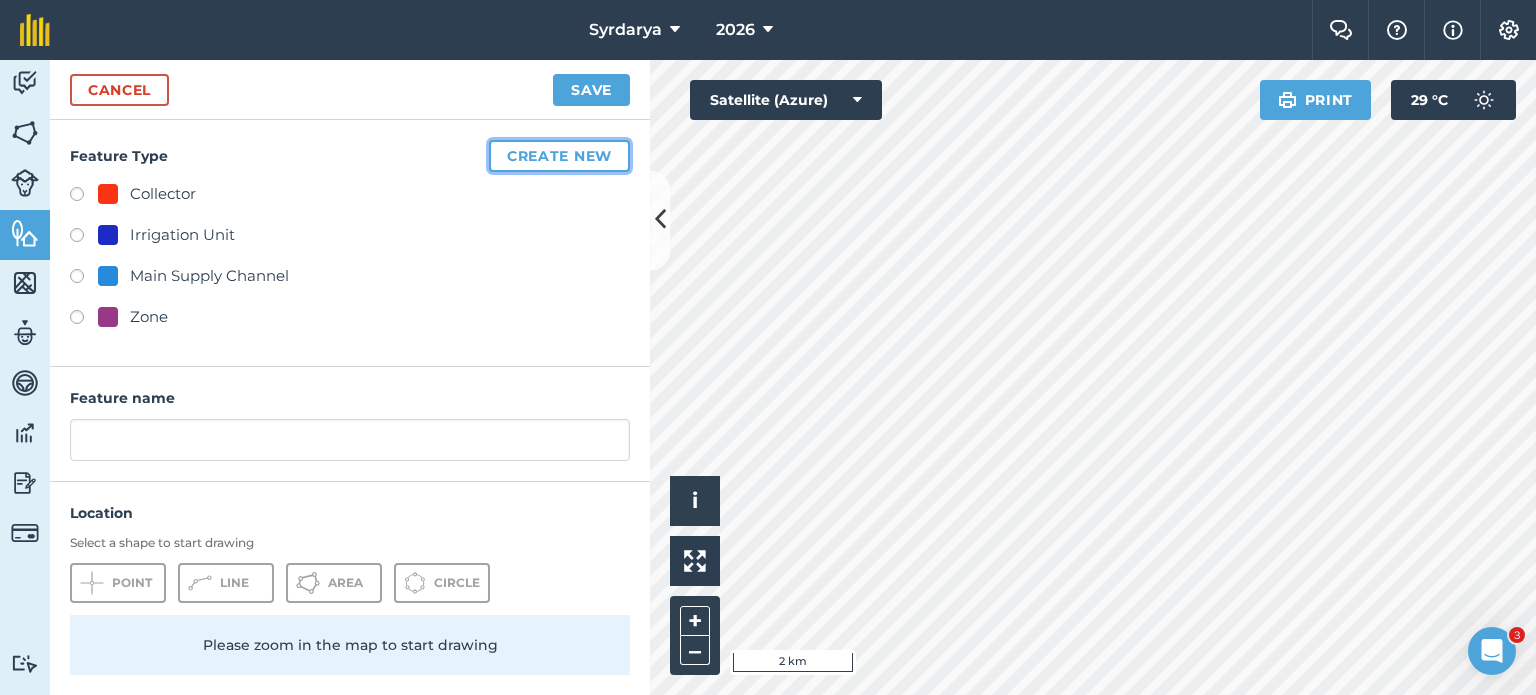 click on "Create new" at bounding box center (559, 156) 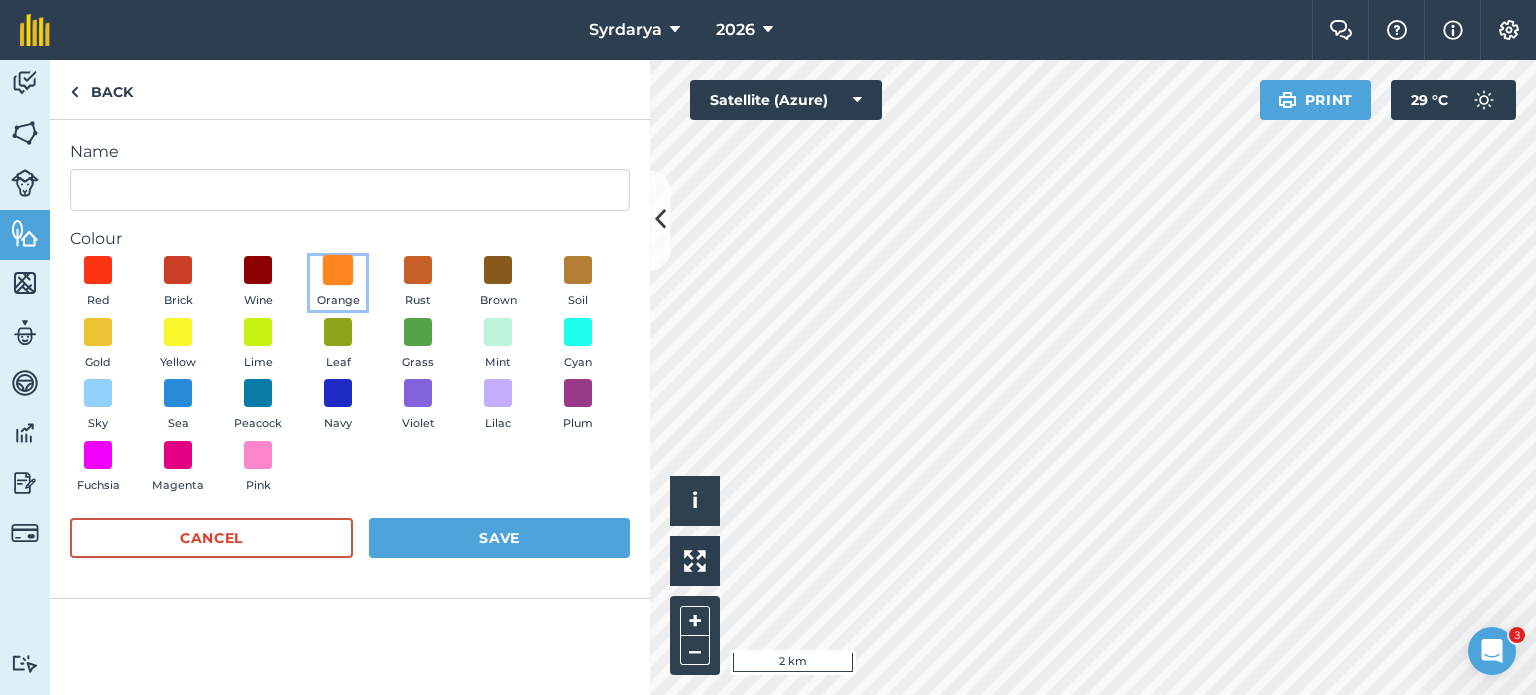click at bounding box center (338, 270) 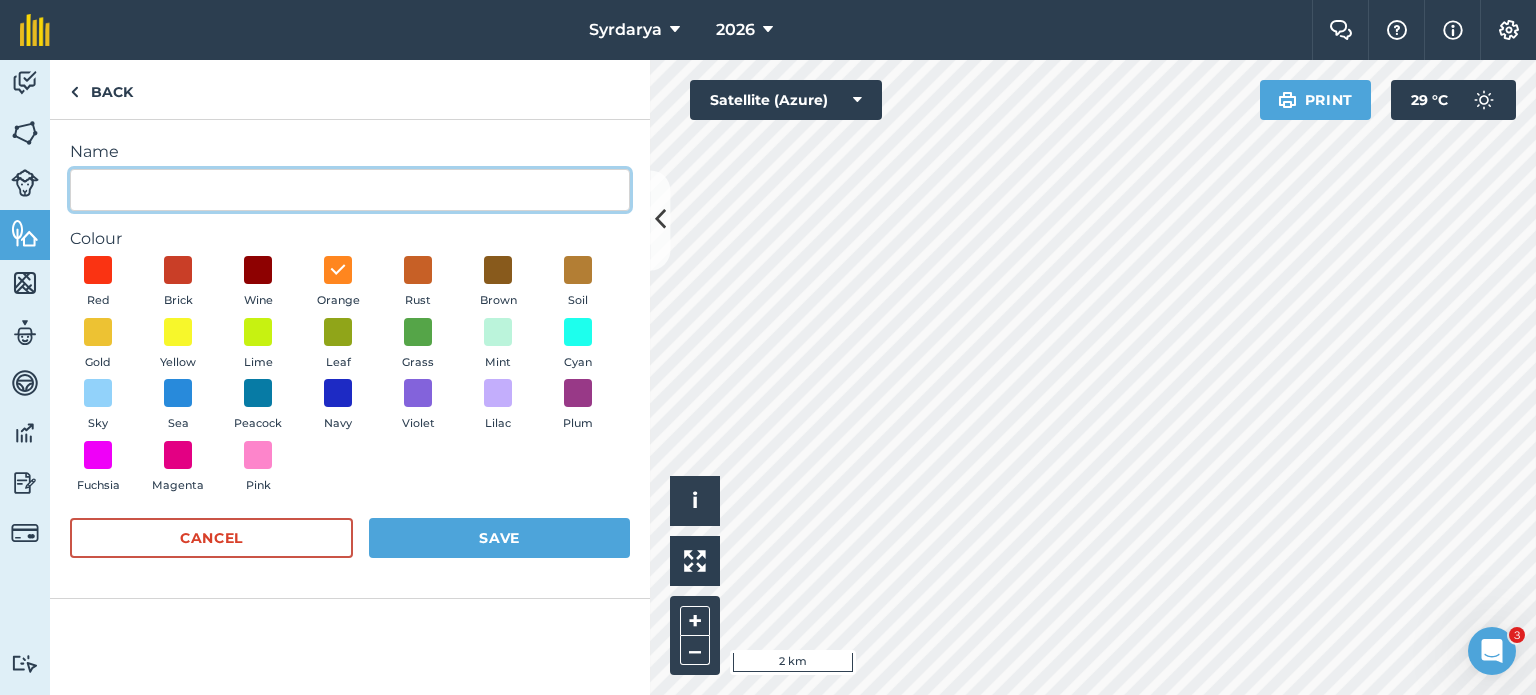 click on "Name" at bounding box center (350, 190) 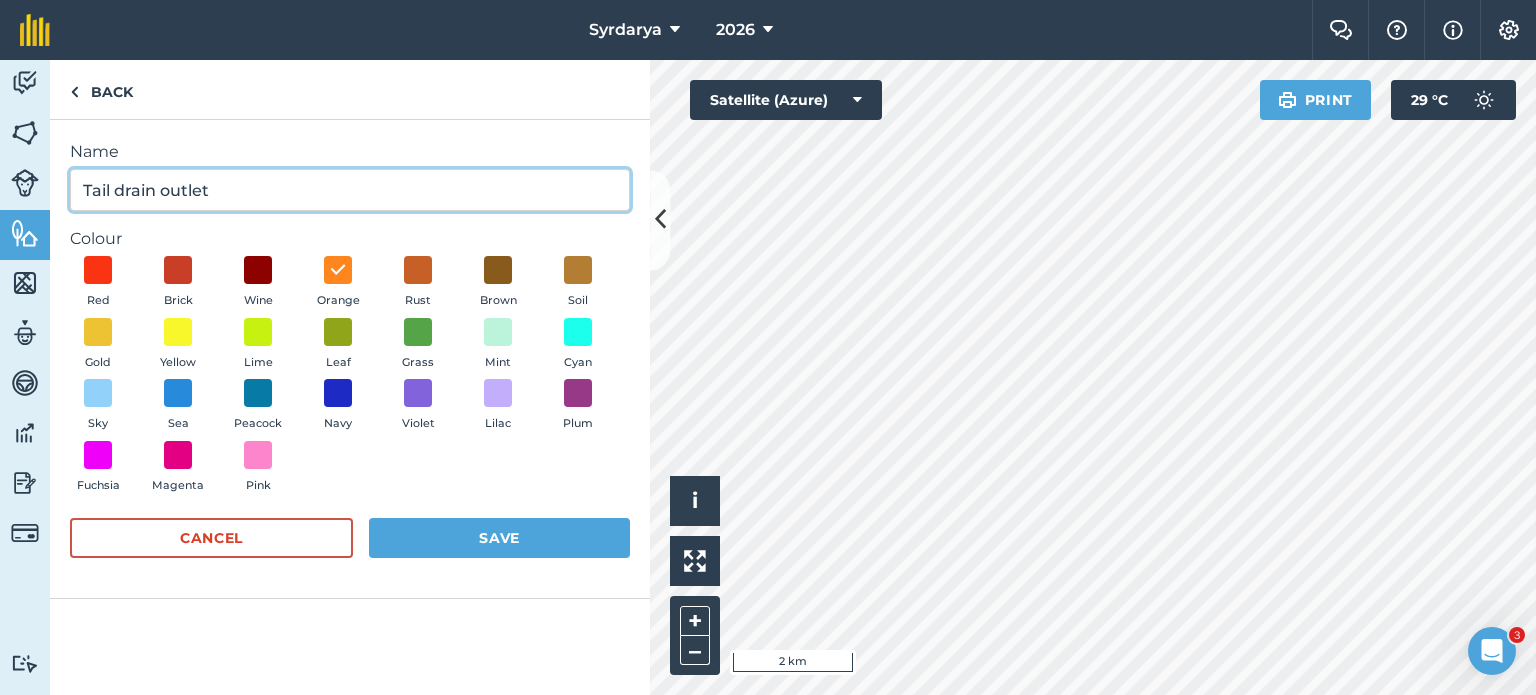 type on "Tail drain outlet" 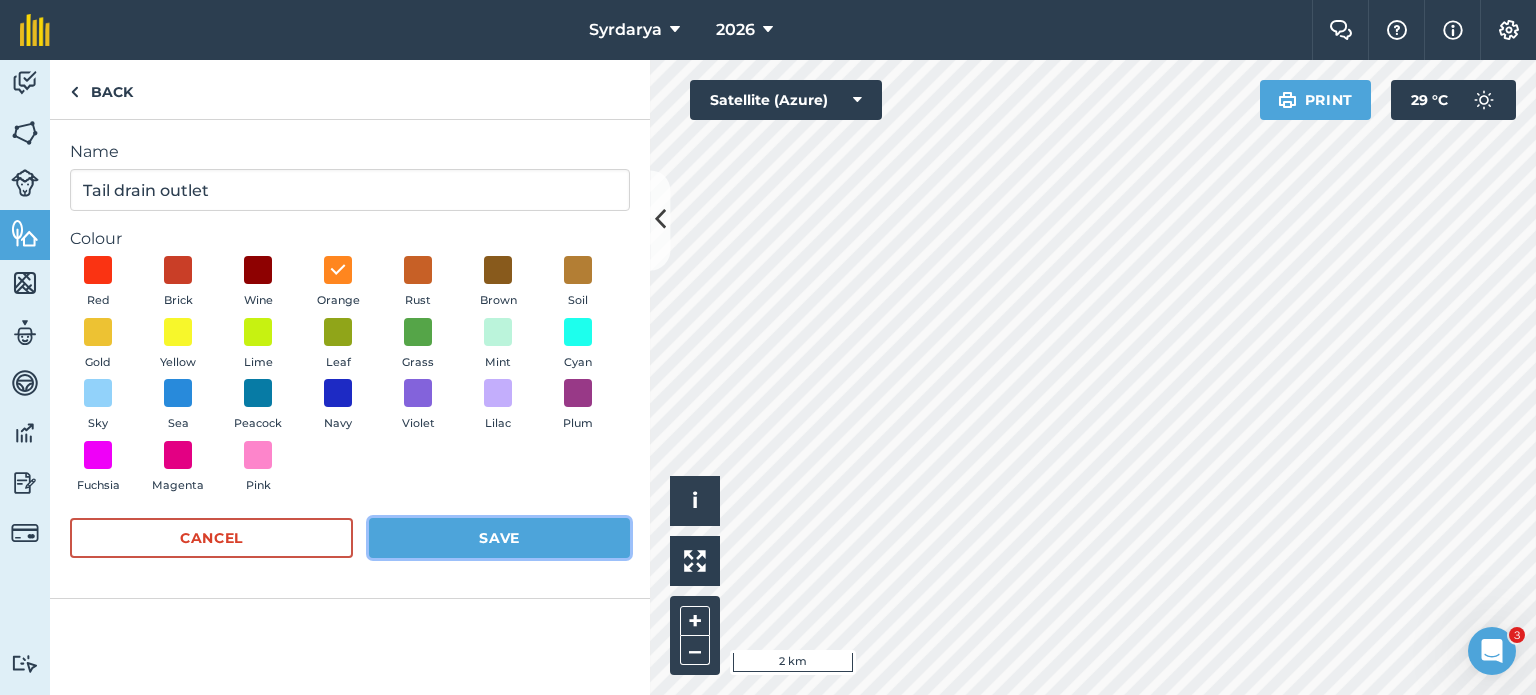 click on "Save" at bounding box center [499, 538] 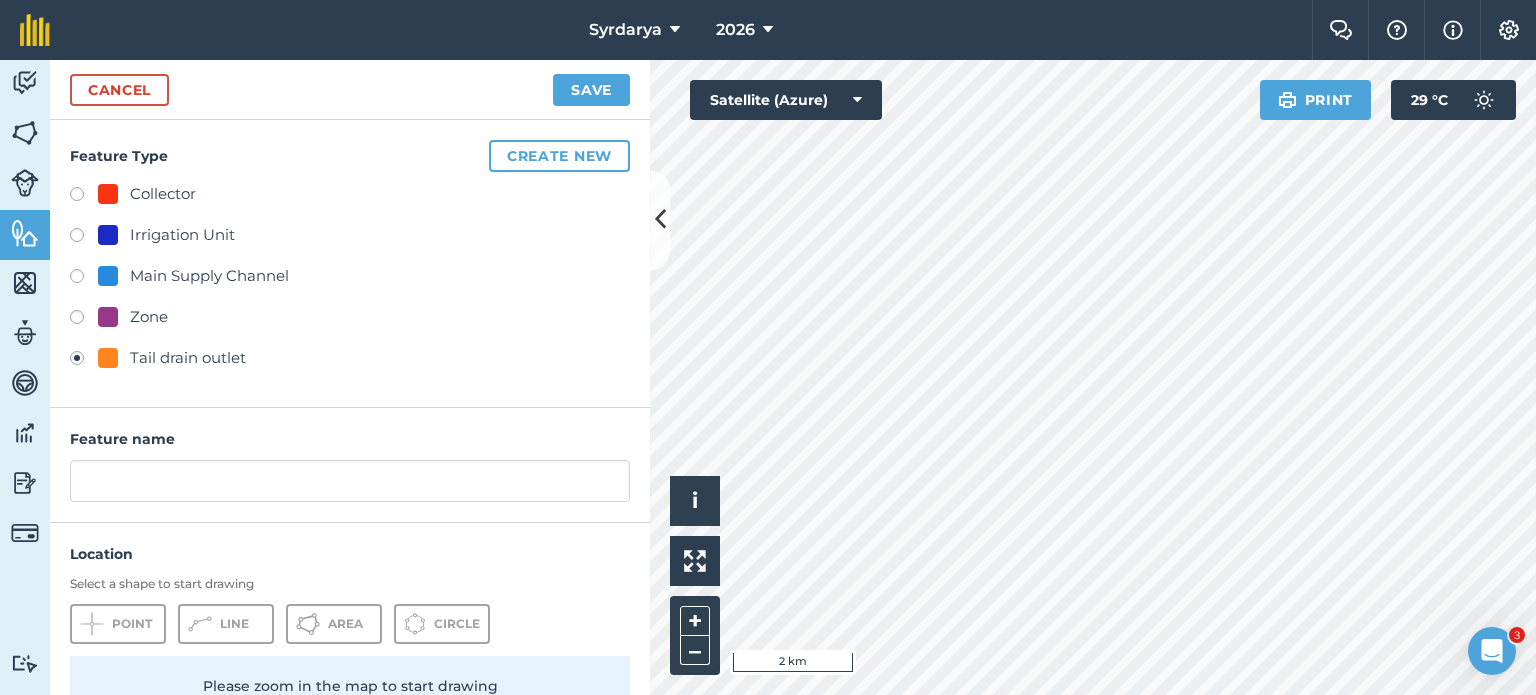 scroll, scrollTop: 86, scrollLeft: 0, axis: vertical 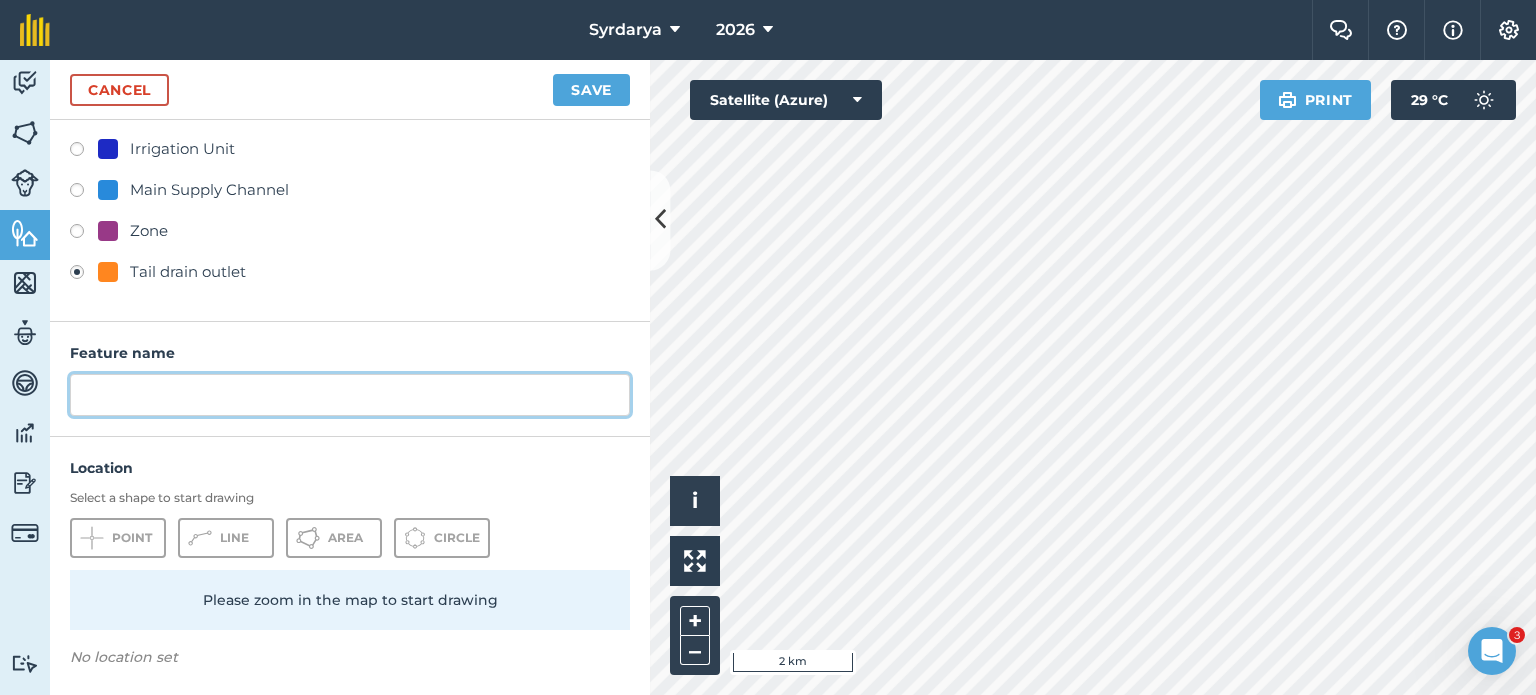 click at bounding box center (350, 395) 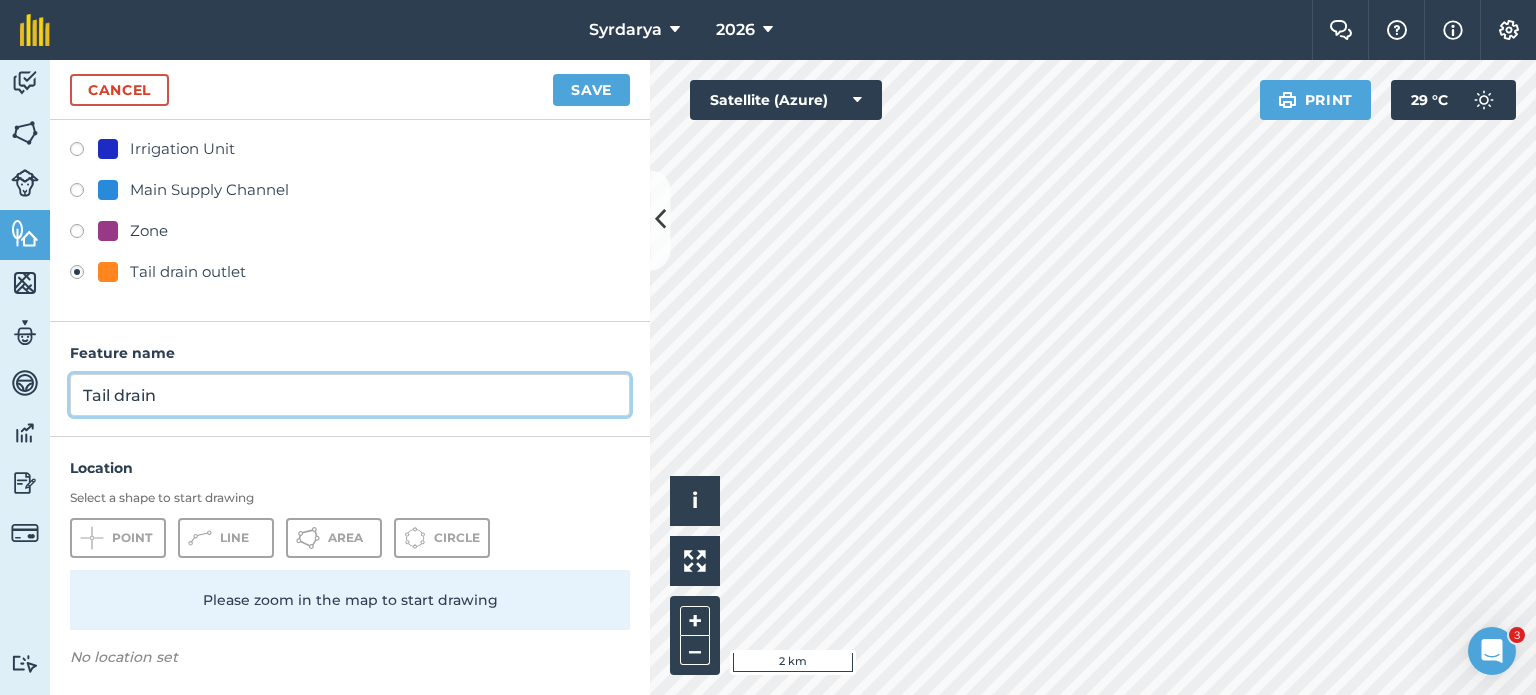 type on "Tail drain" 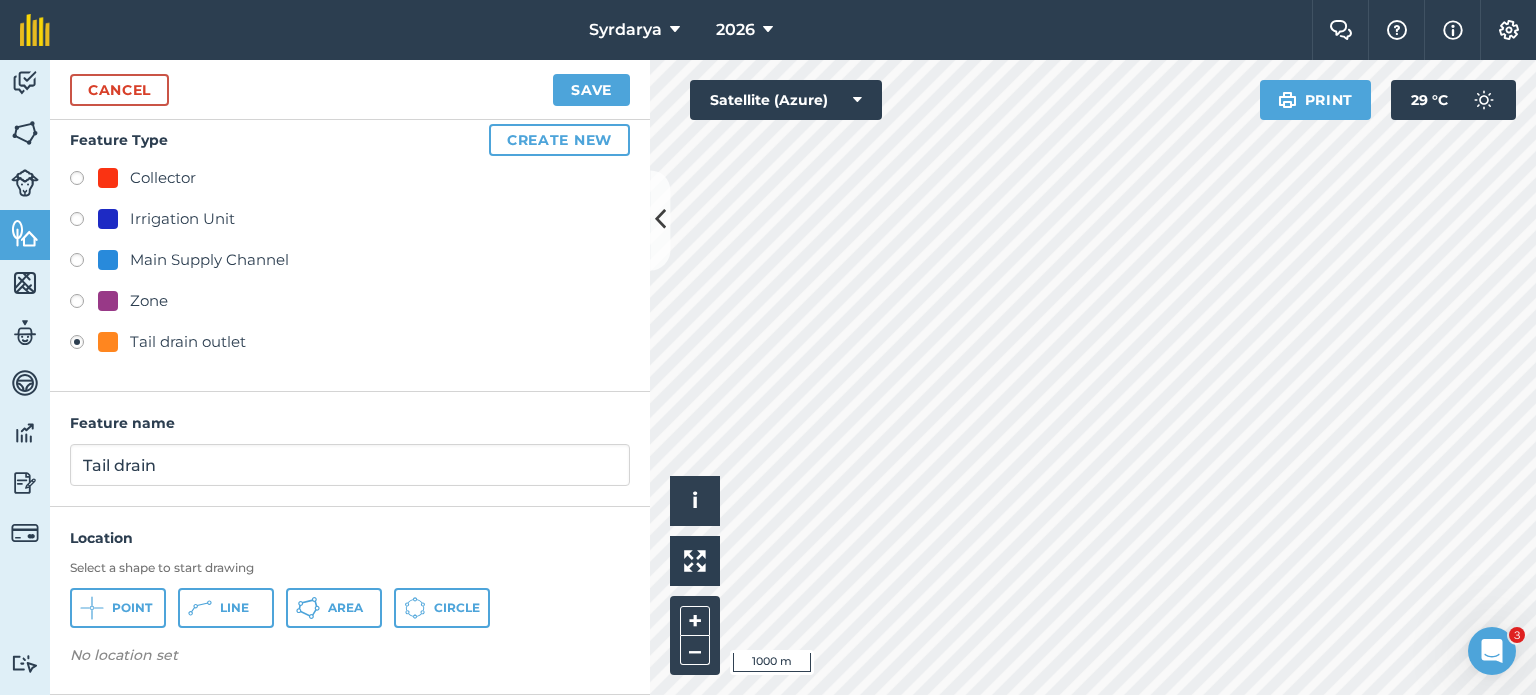 scroll, scrollTop: 14, scrollLeft: 0, axis: vertical 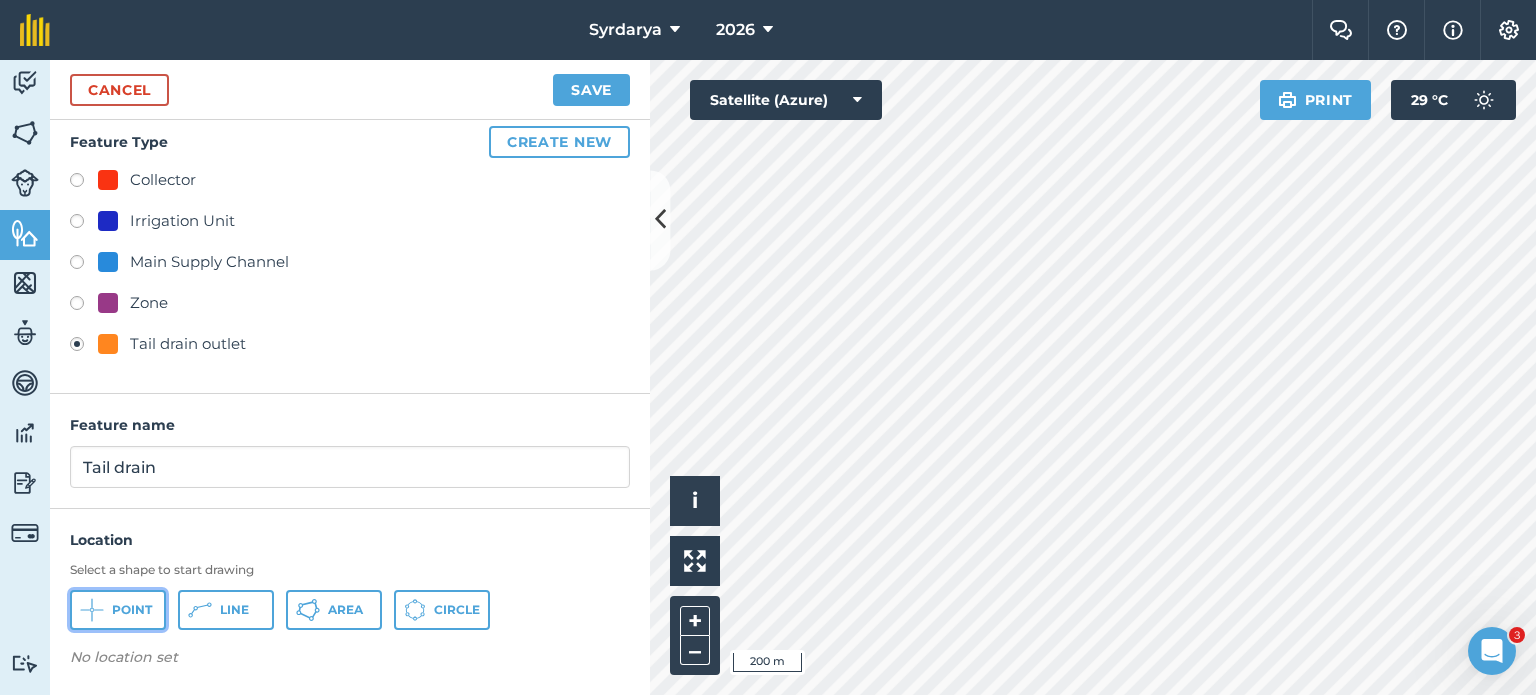 click on "Point" at bounding box center [132, 610] 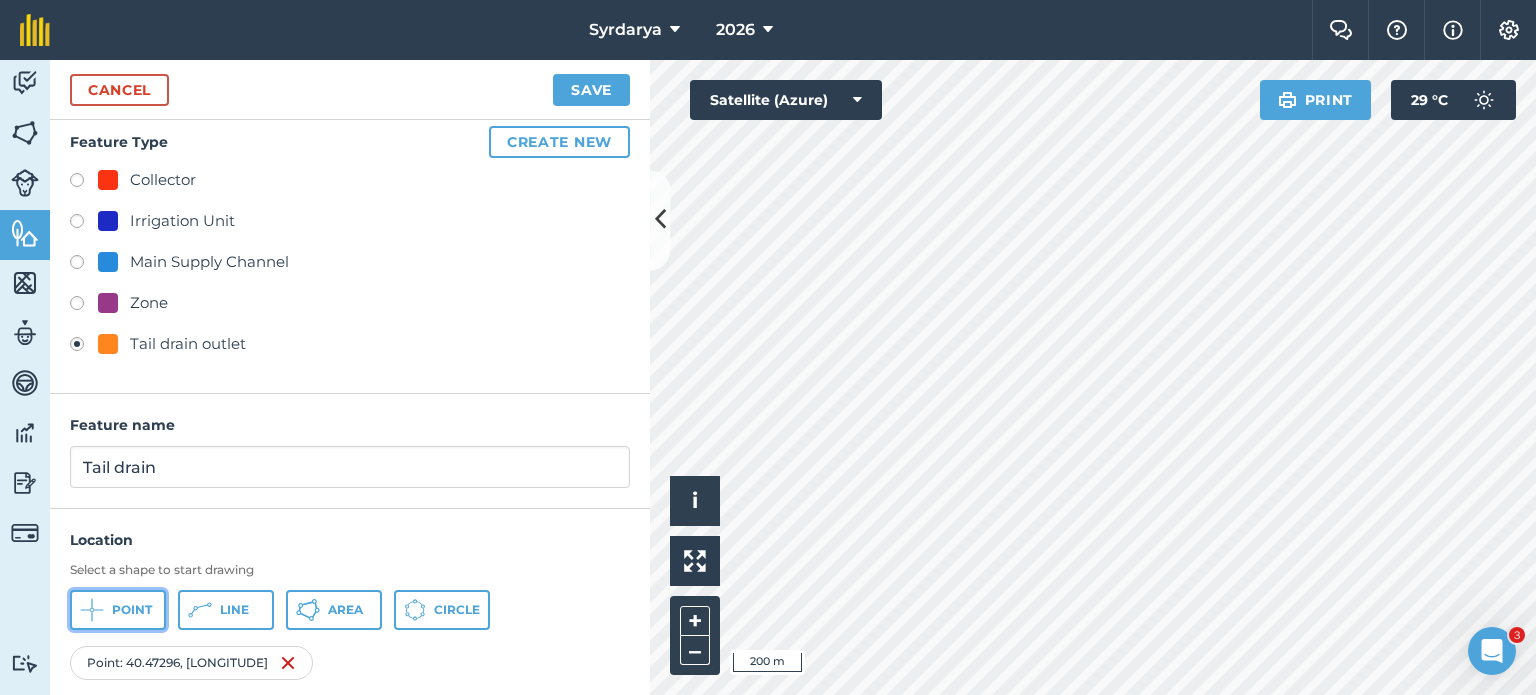 click 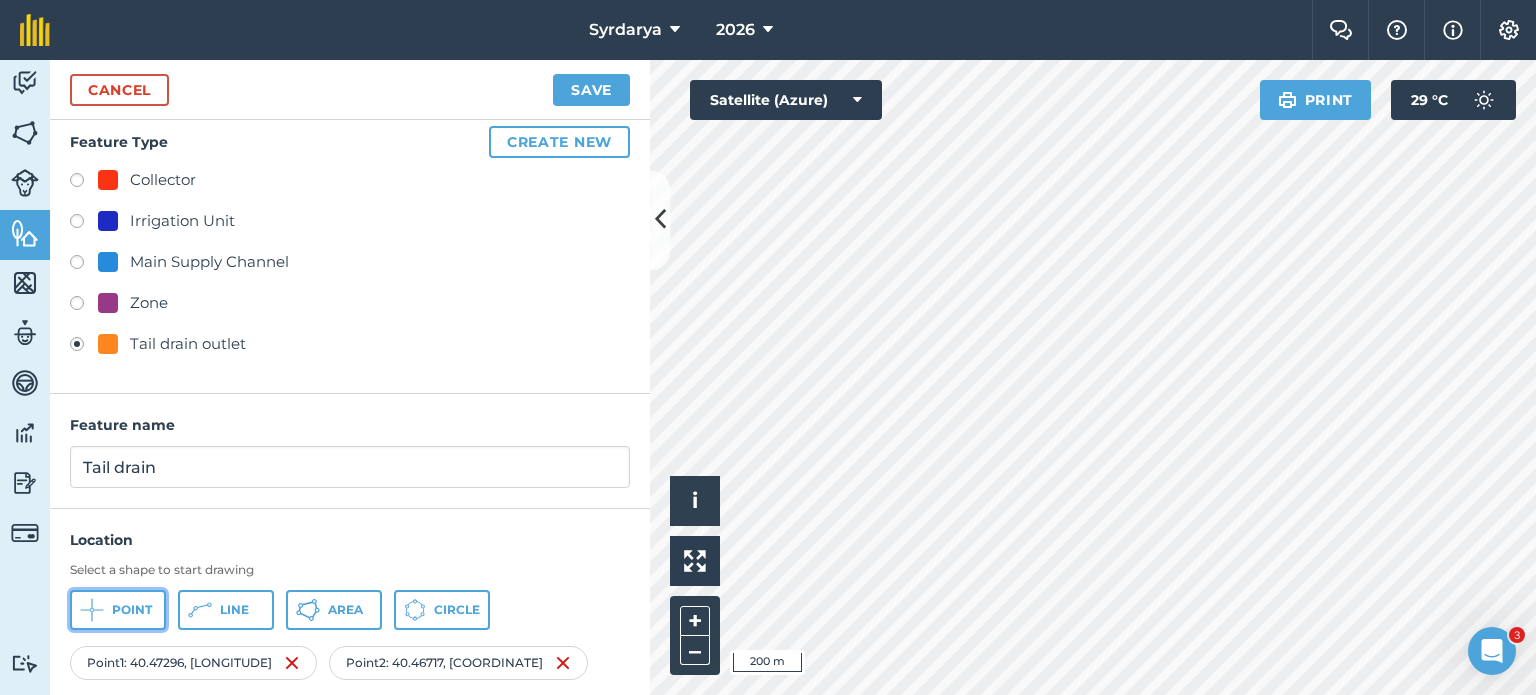 click on "Point" at bounding box center [132, 610] 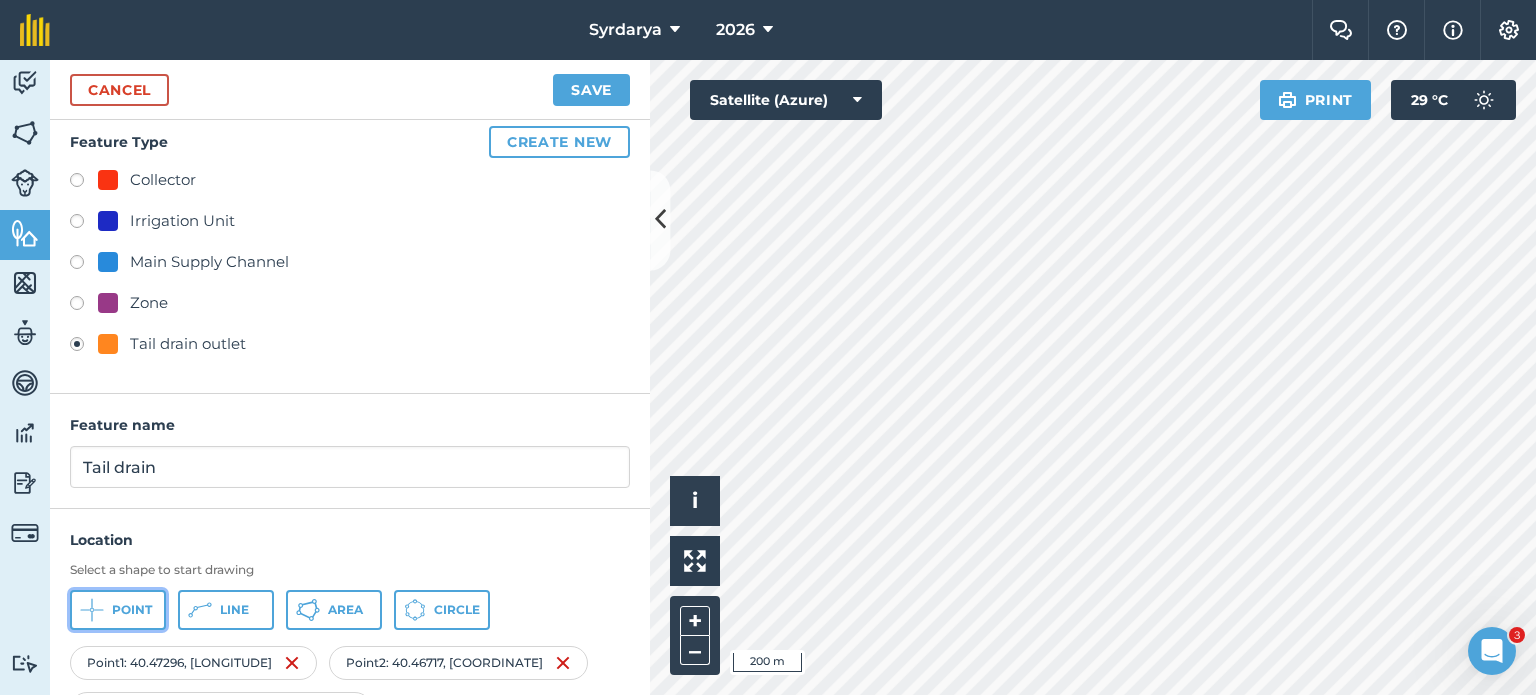 click on "Point" at bounding box center (132, 610) 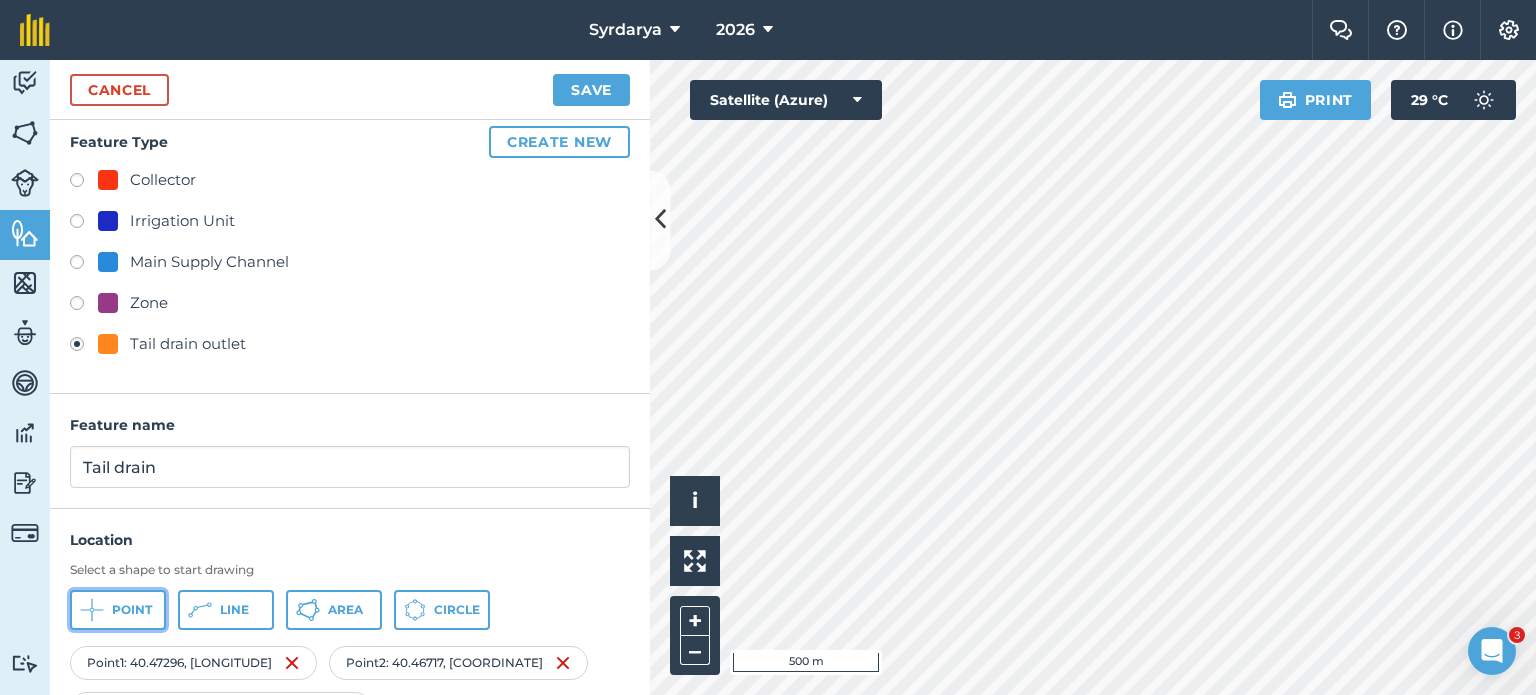 click 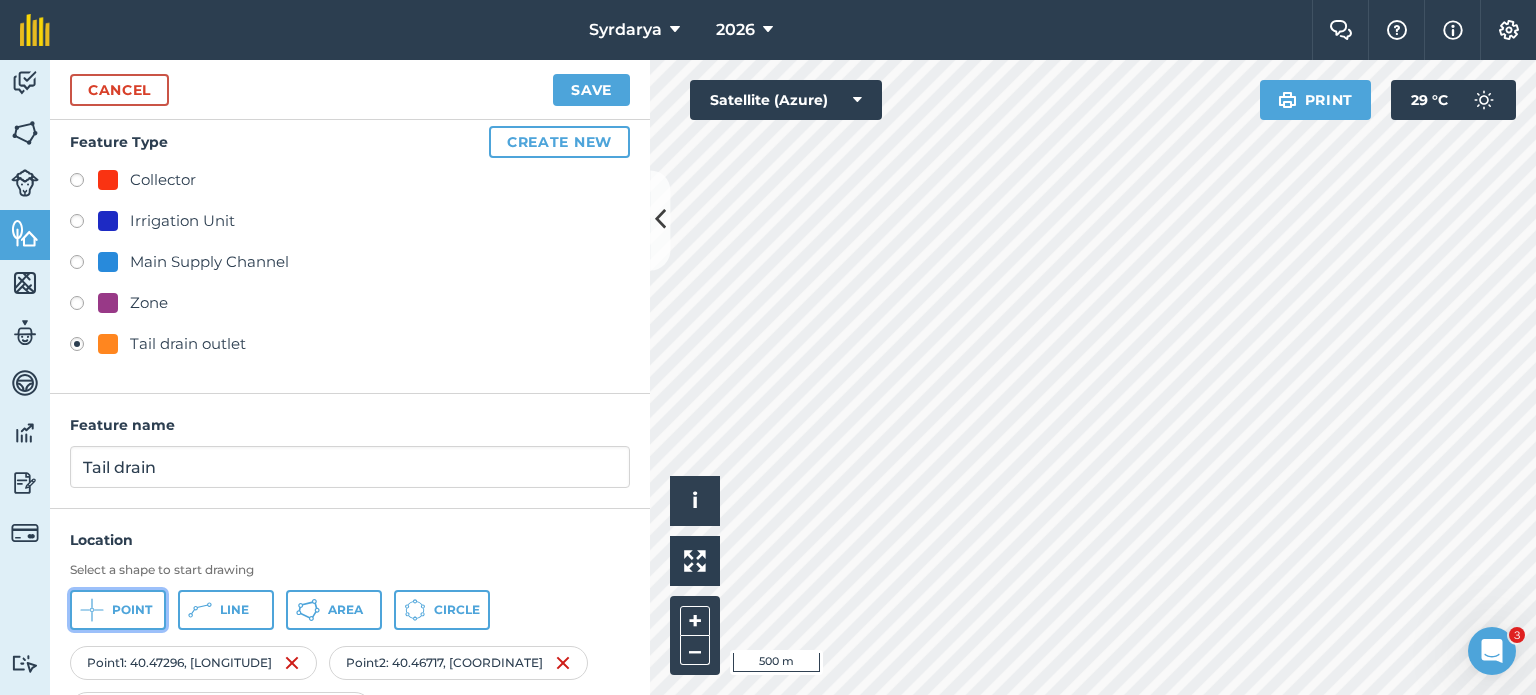 click on "Point" at bounding box center (132, 610) 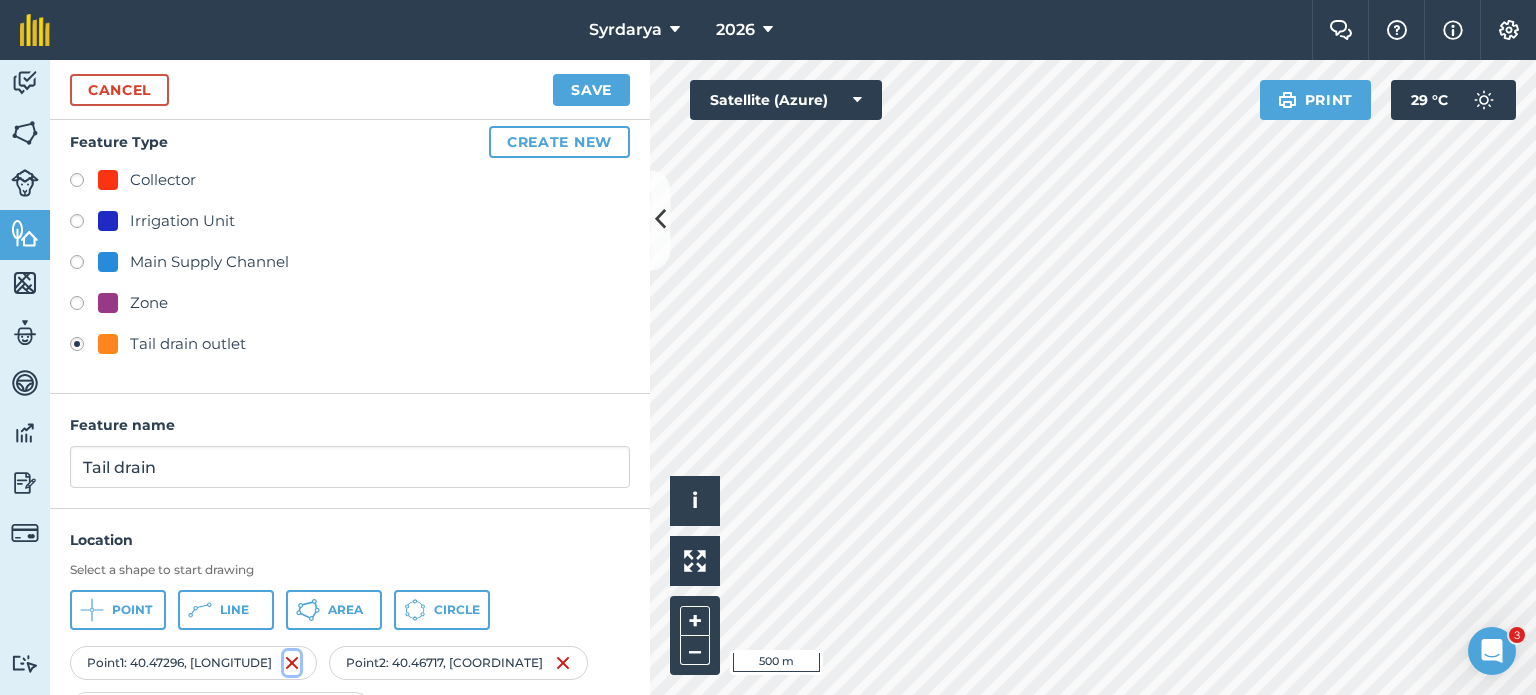 click at bounding box center [292, 663] 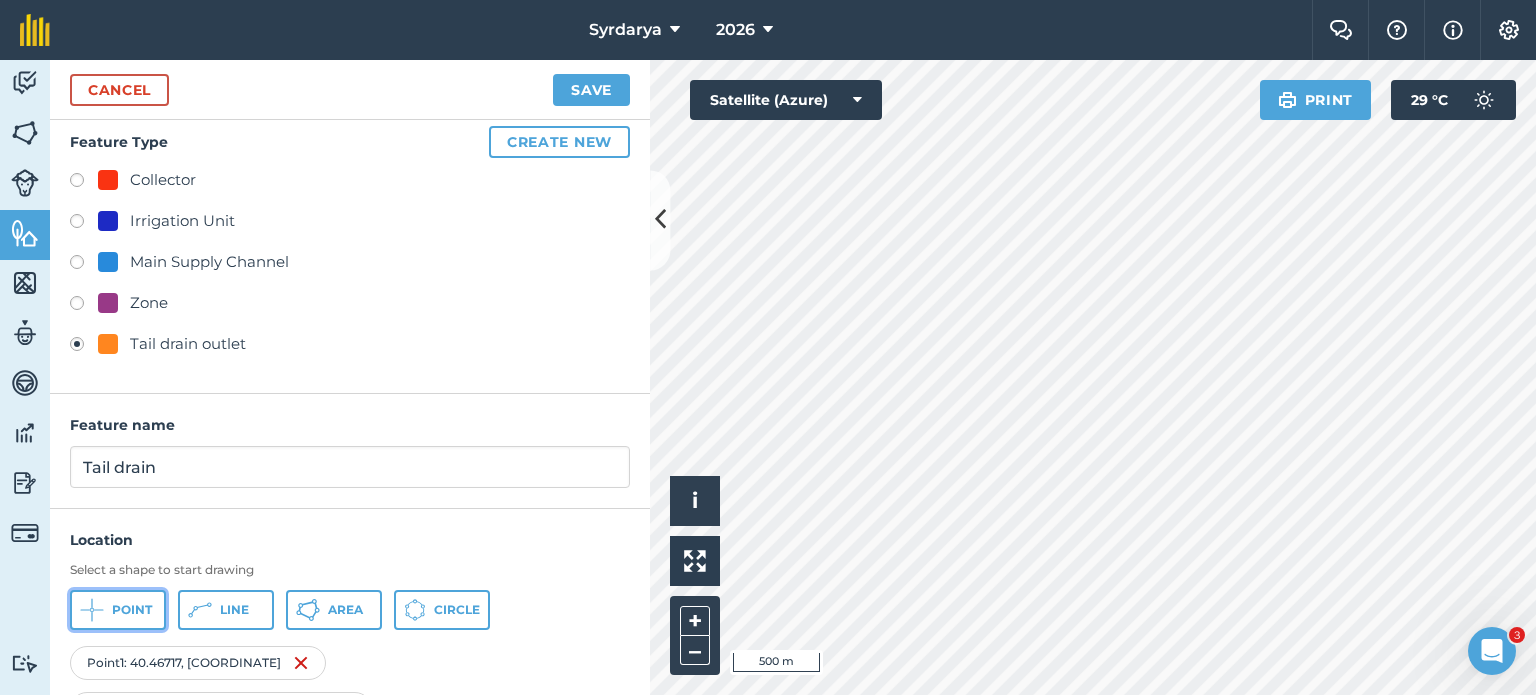 click on "Point" at bounding box center [118, 610] 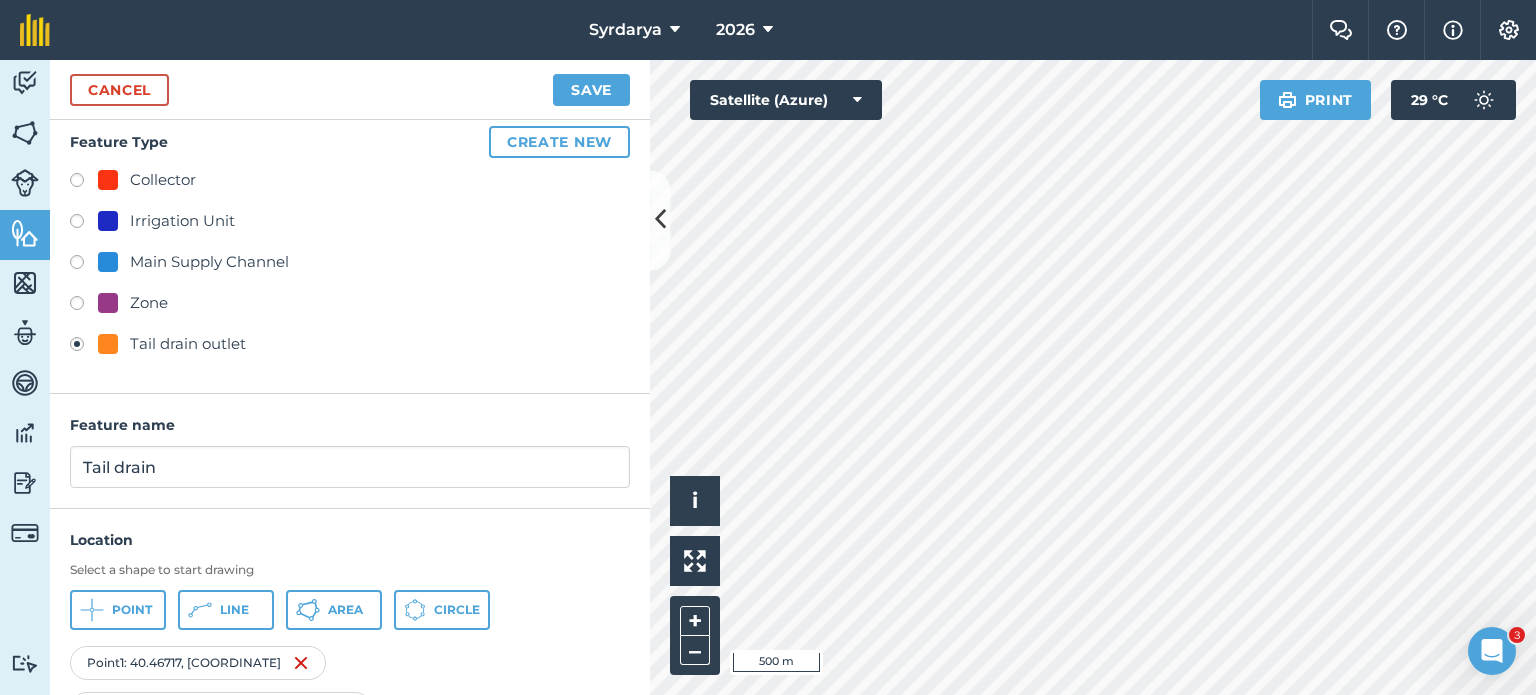 click on "Location Select a shape to start drawing Point Line Area Circle Point  1 :   [COORDINATE] ,   [COORDINATE]   Point  2 :   [COORDINATE] ,   [COORDINATE]   Point  3 :   [COORDINATE] ,   [COORDINATE]   Point  4 :   [COORDINATE] ,   [COORDINATE]   Point  5 :   [COORDINATE] ,   [COORDINATE]   Point  6 :   [COORDINATE] ,   [COORDINATE]   Point  7 :   [COORDINATE] ,   [COORDINATE]   Point  8 :   [COORDINATE] ,   [COORDINATE]   Point  9 :   [COORDINATE] ,   [COORDINATE]   Point  10 :   [COORDINATE] ,   [COORDINATE]   Point  11 :   [COORDINATE] ,   [COORDINATE]   Point  12 :   [COORDINATE] ,   [COORDINATE]   Point  13 :   [COORDINATE] ,   [COORDINATE]   Point  14 :   [COORDINATE] ,   [COORDINATE]   Point  15 :   [COORDINATE] ,   [COORDINATE]   Point  16 :   [COORDINATE] ,   [COORDINATE]     View on map" at bounding box center [350, 854] 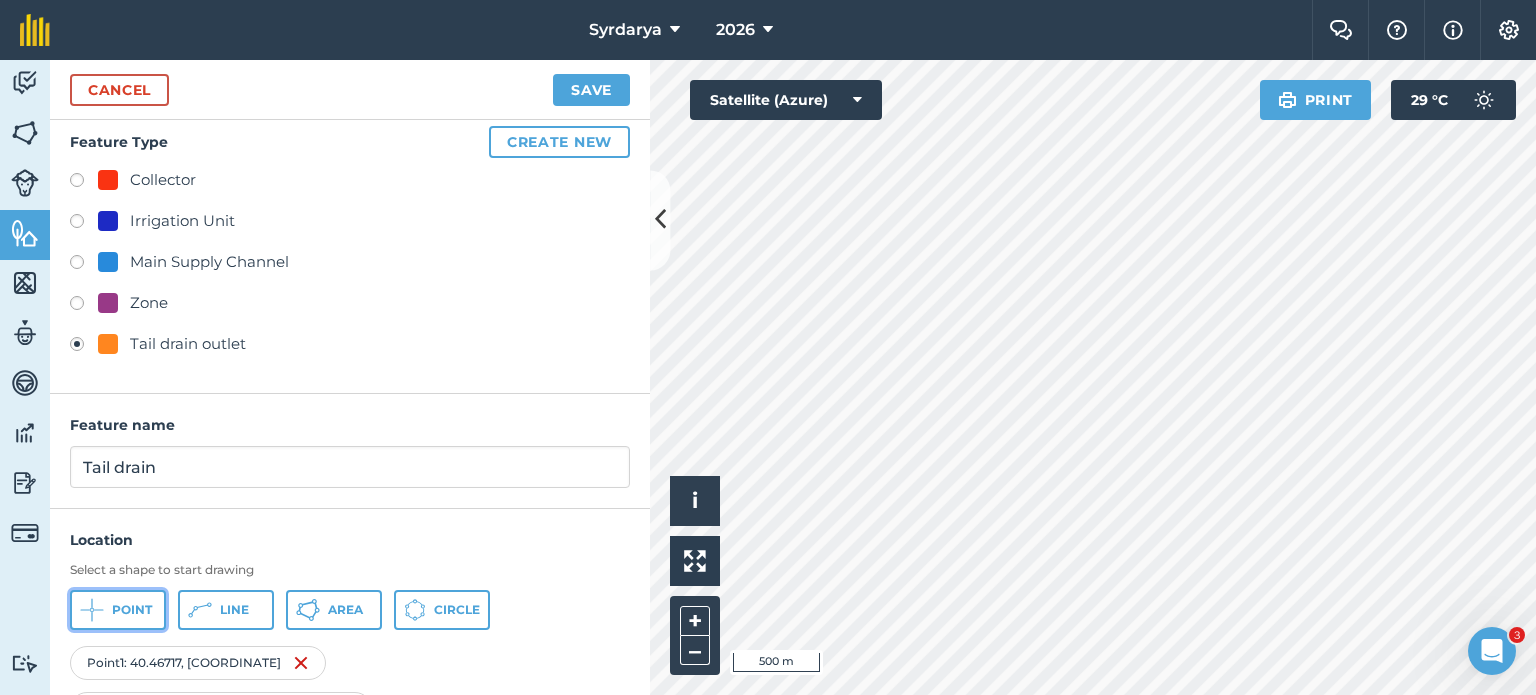 click on "Point" at bounding box center [132, 610] 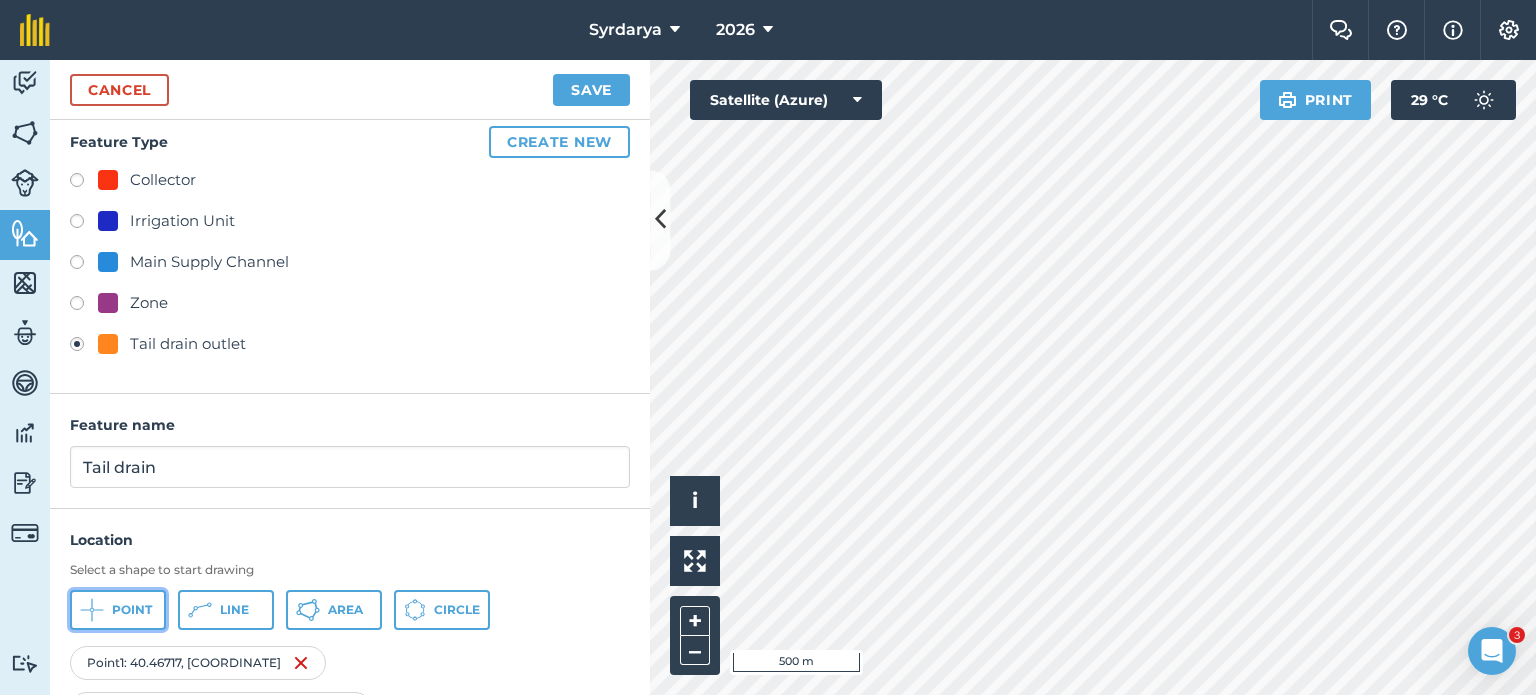 click on "Point" at bounding box center (132, 610) 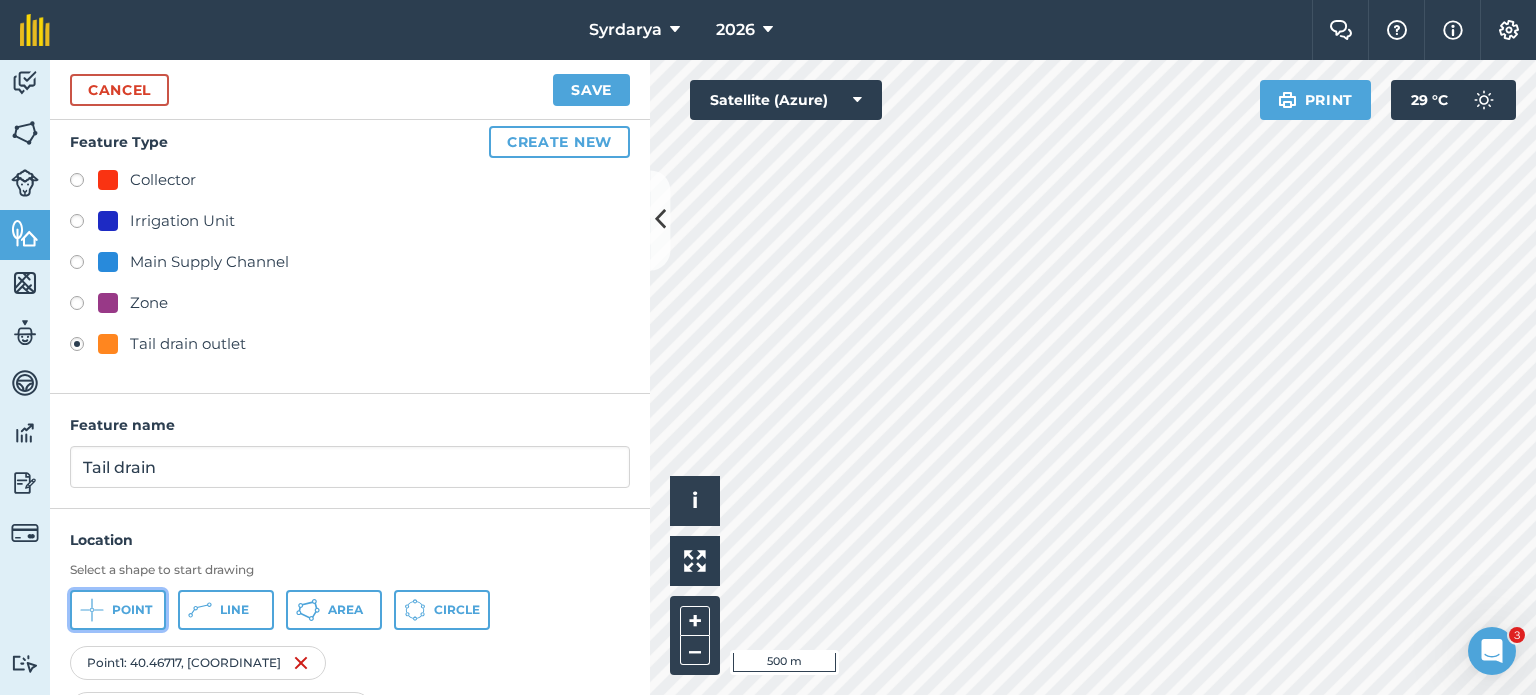 click on "Point" at bounding box center [132, 610] 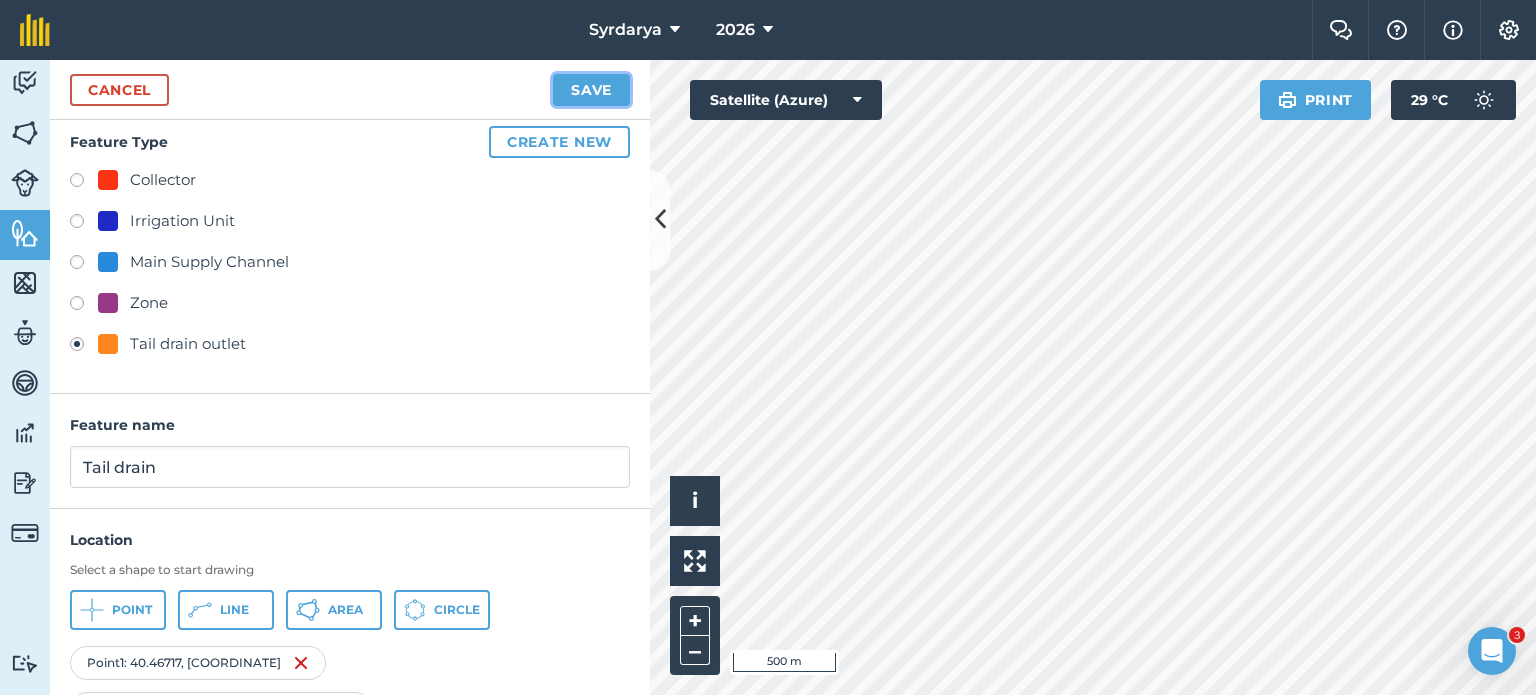 click on "Save" at bounding box center [591, 90] 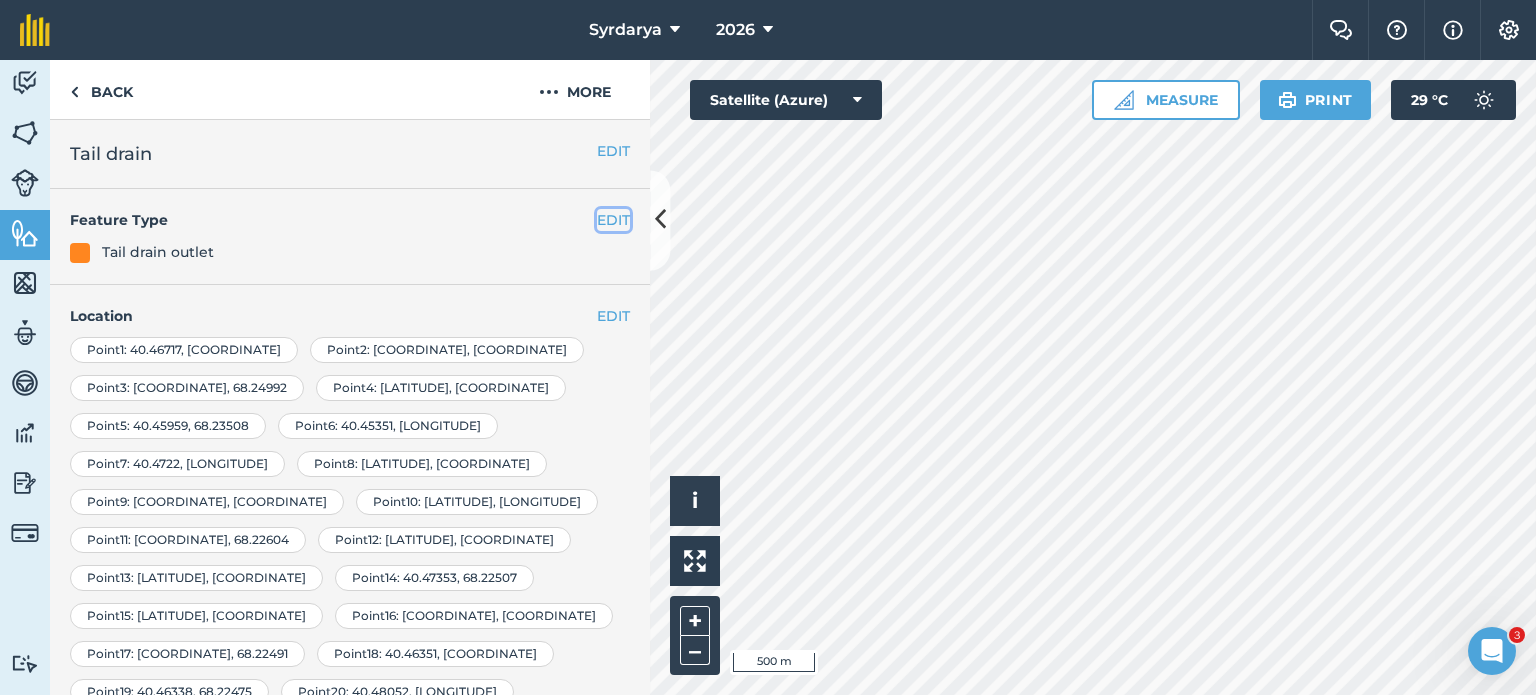 click on "EDIT" at bounding box center (613, 220) 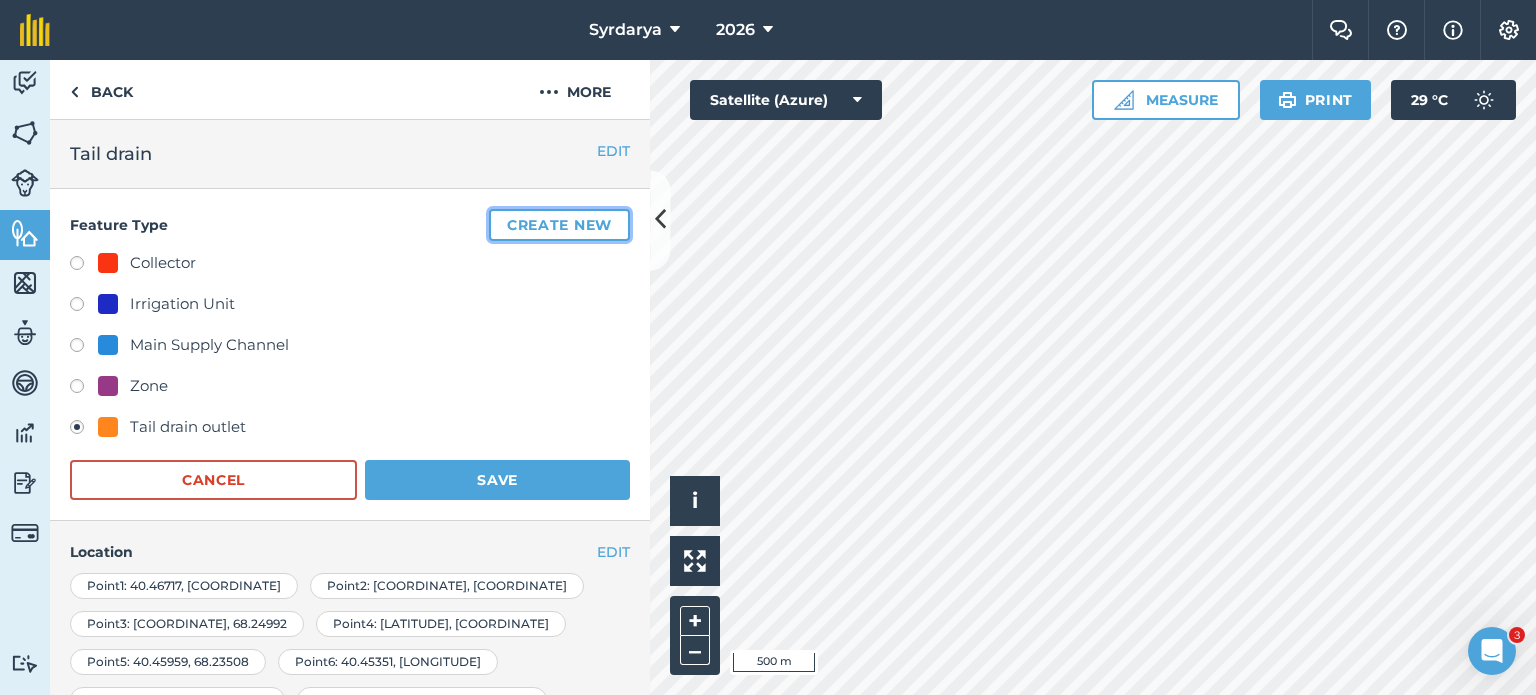 click on "Create new" at bounding box center [559, 225] 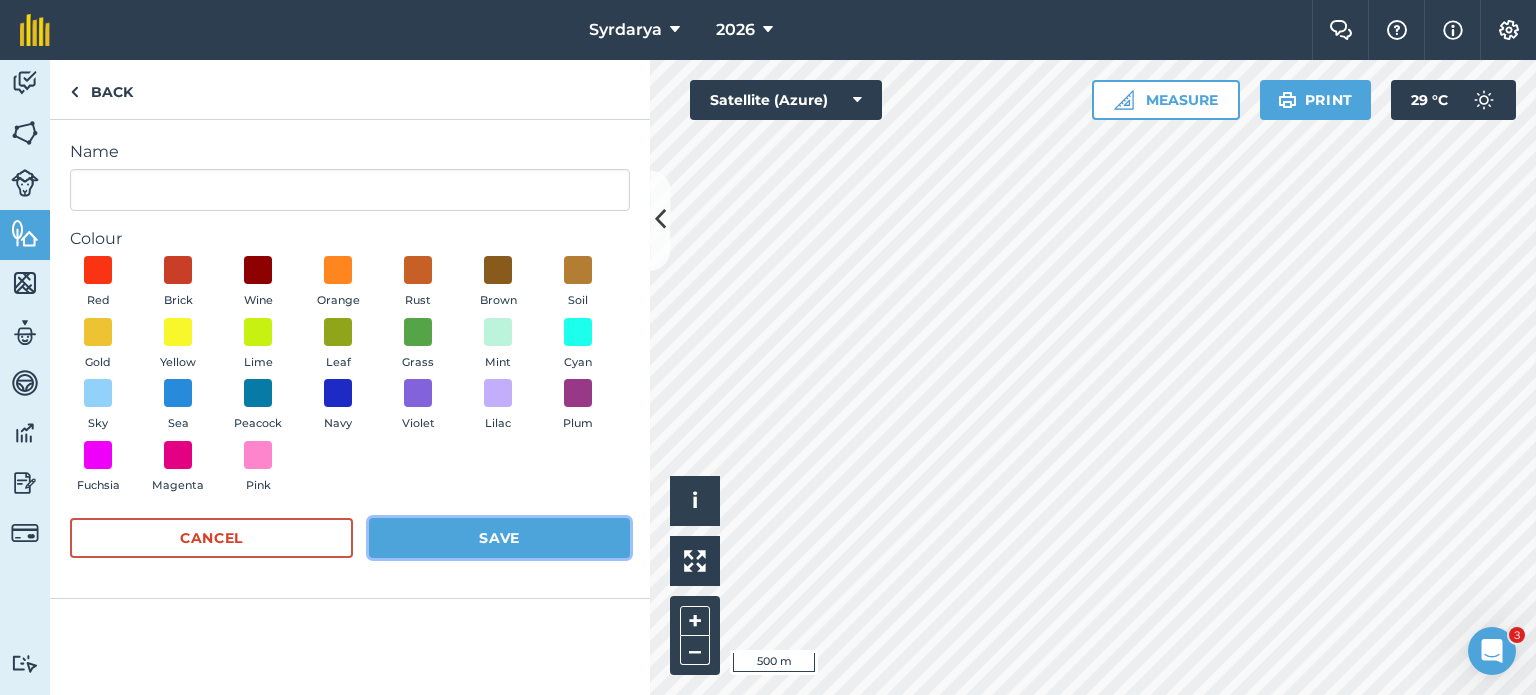 click on "Save" at bounding box center [499, 538] 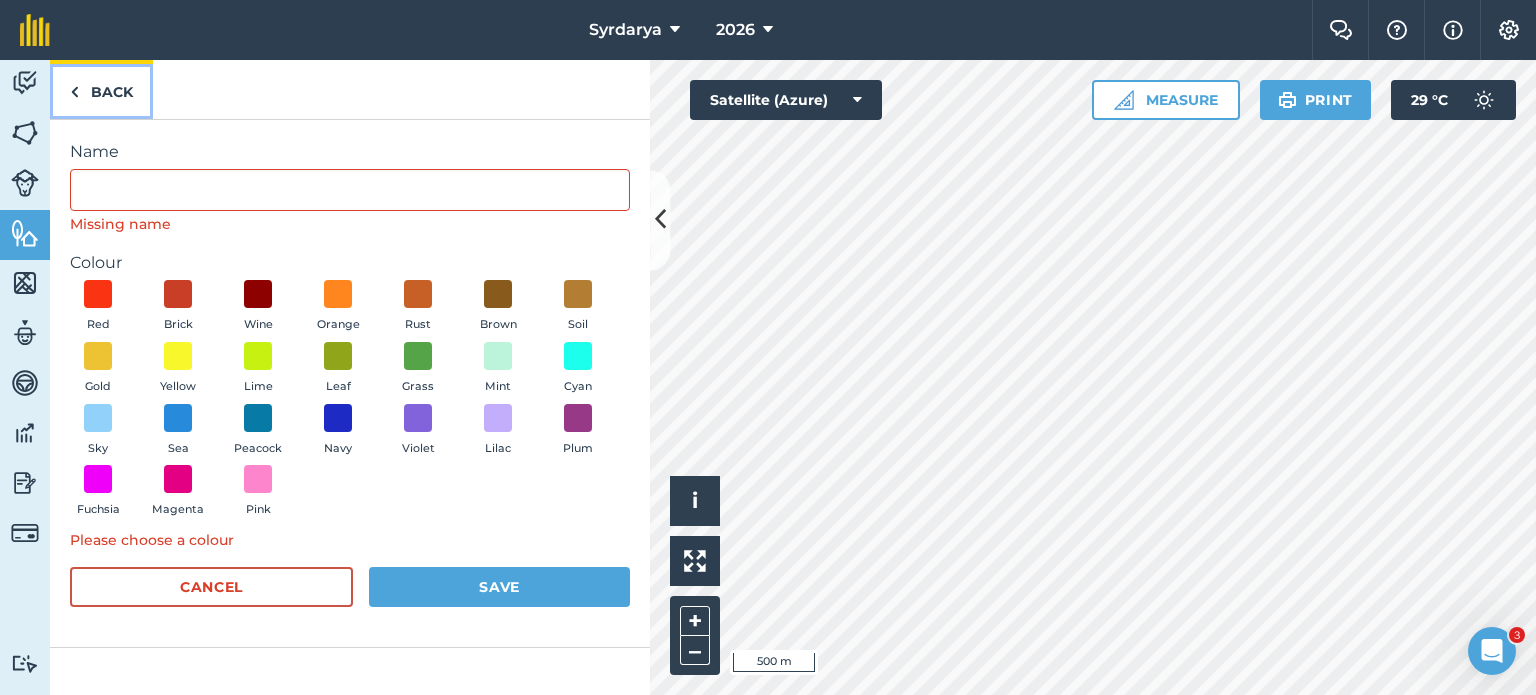 click on "Back" at bounding box center (101, 89) 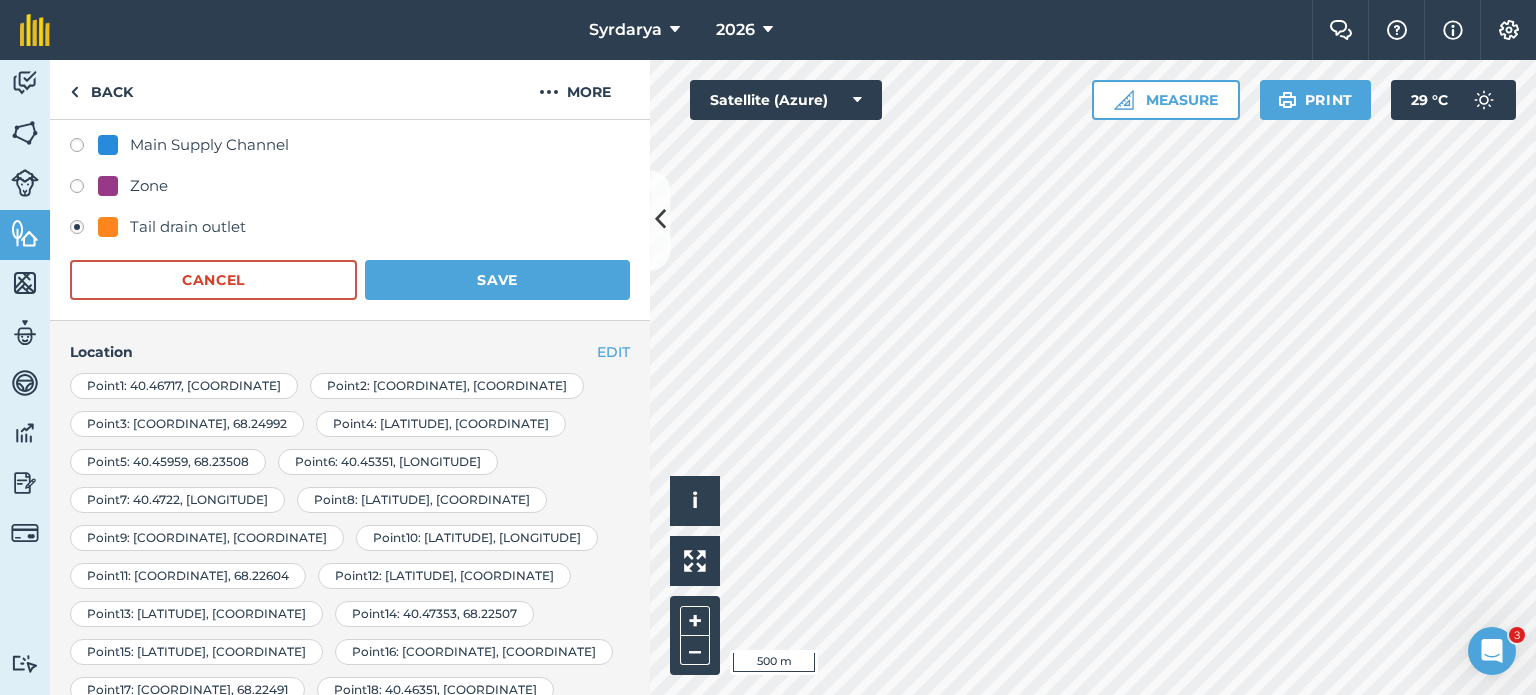 scroll, scrollTop: 0, scrollLeft: 0, axis: both 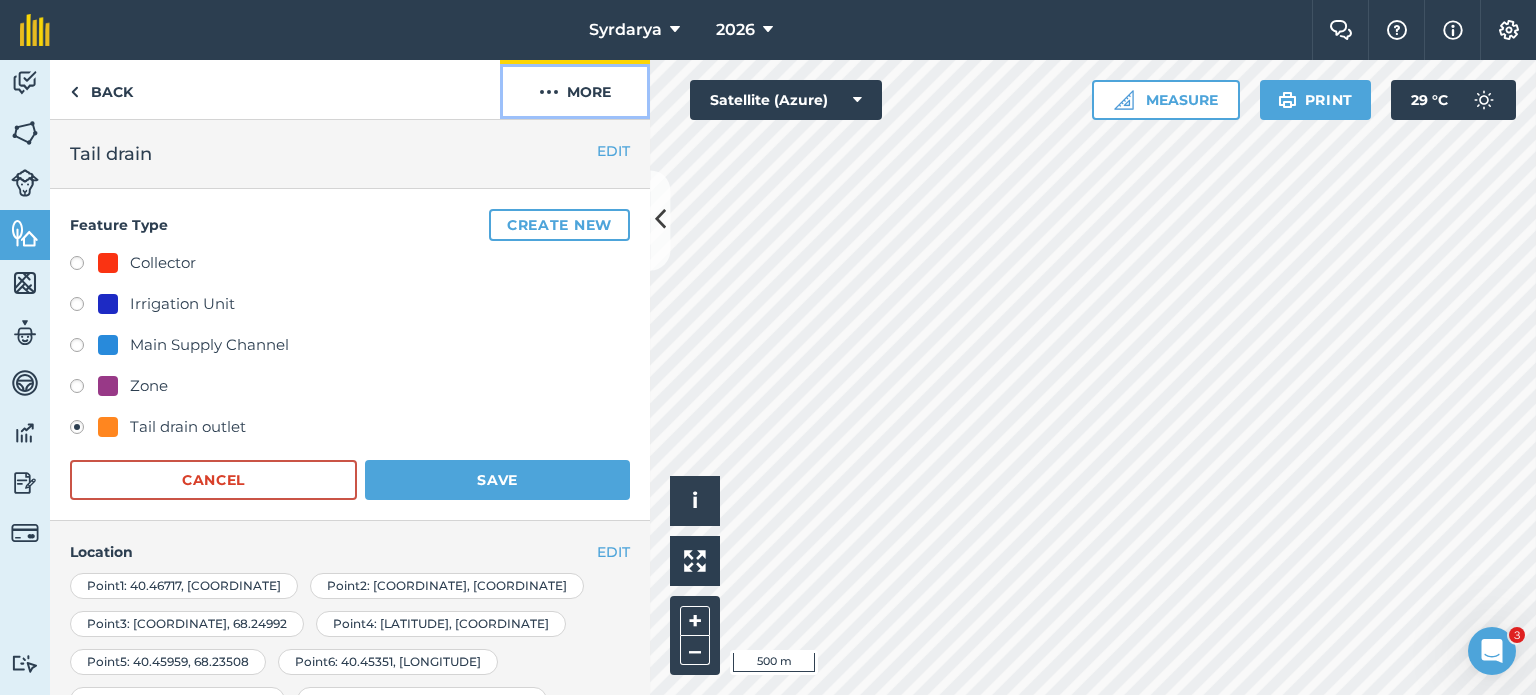click at bounding box center (549, 92) 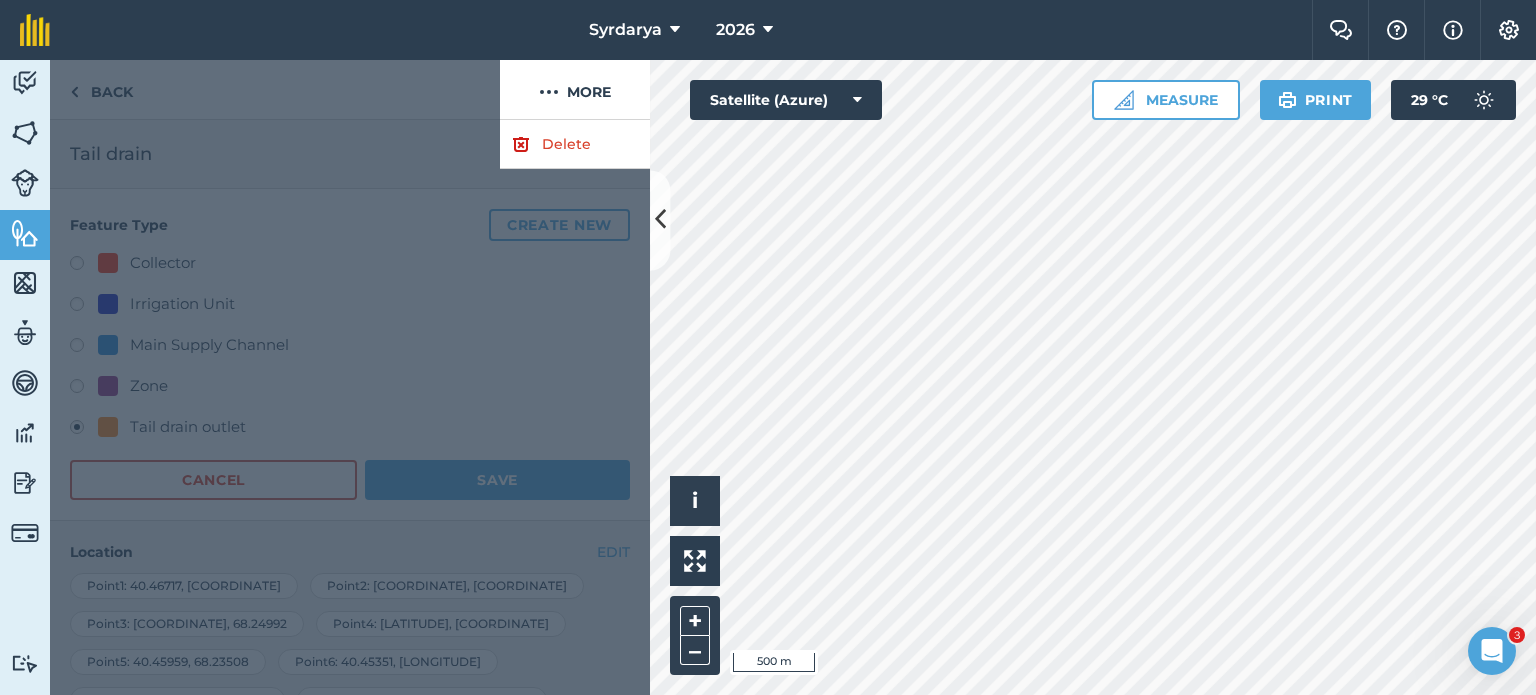 click at bounding box center (350, 407) 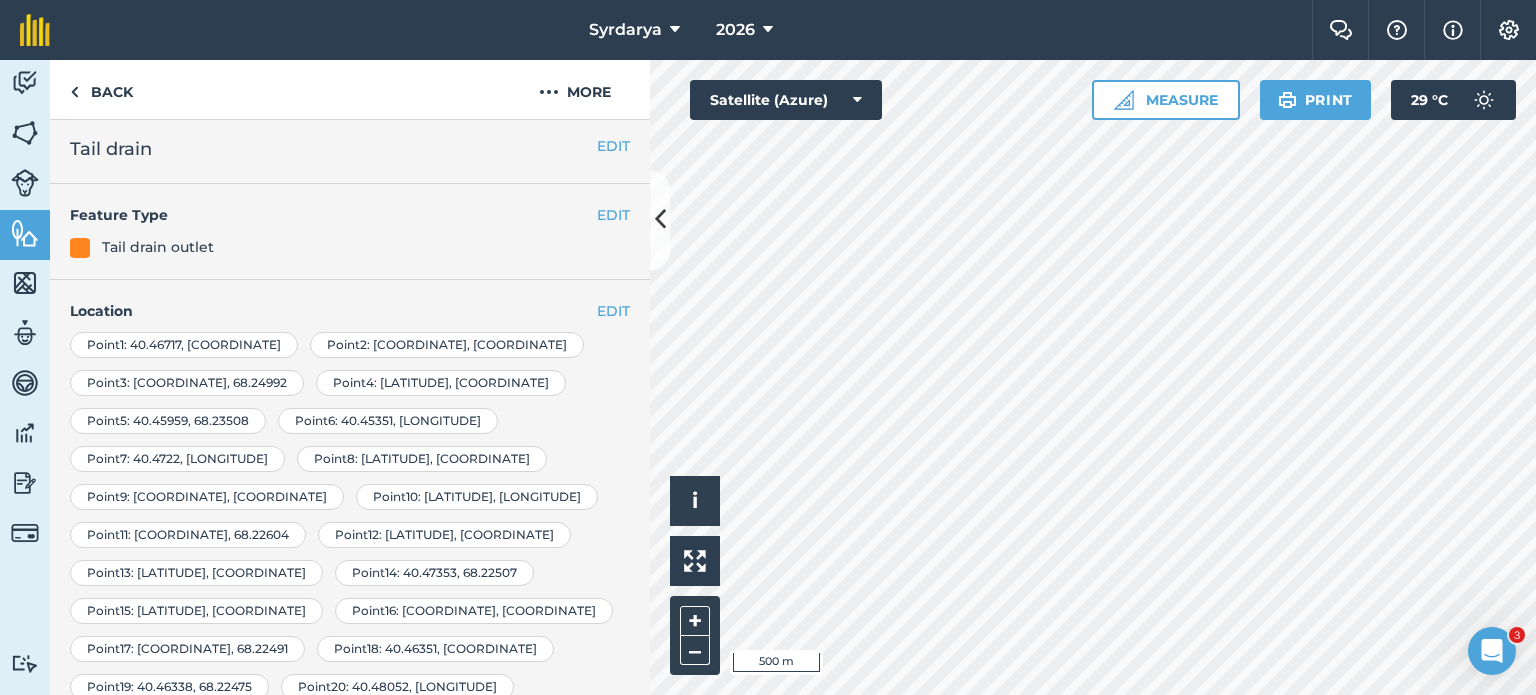 scroll, scrollTop: 0, scrollLeft: 0, axis: both 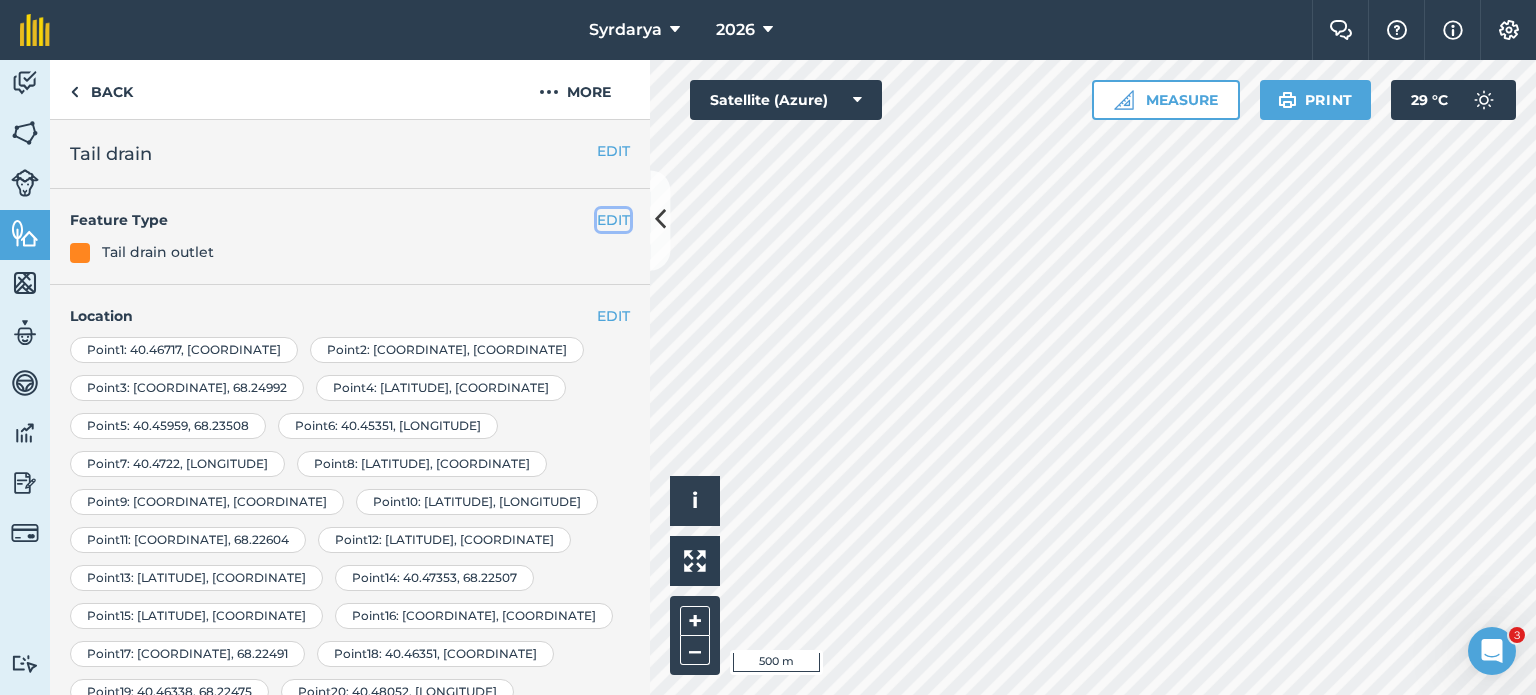 click on "EDIT" at bounding box center (613, 220) 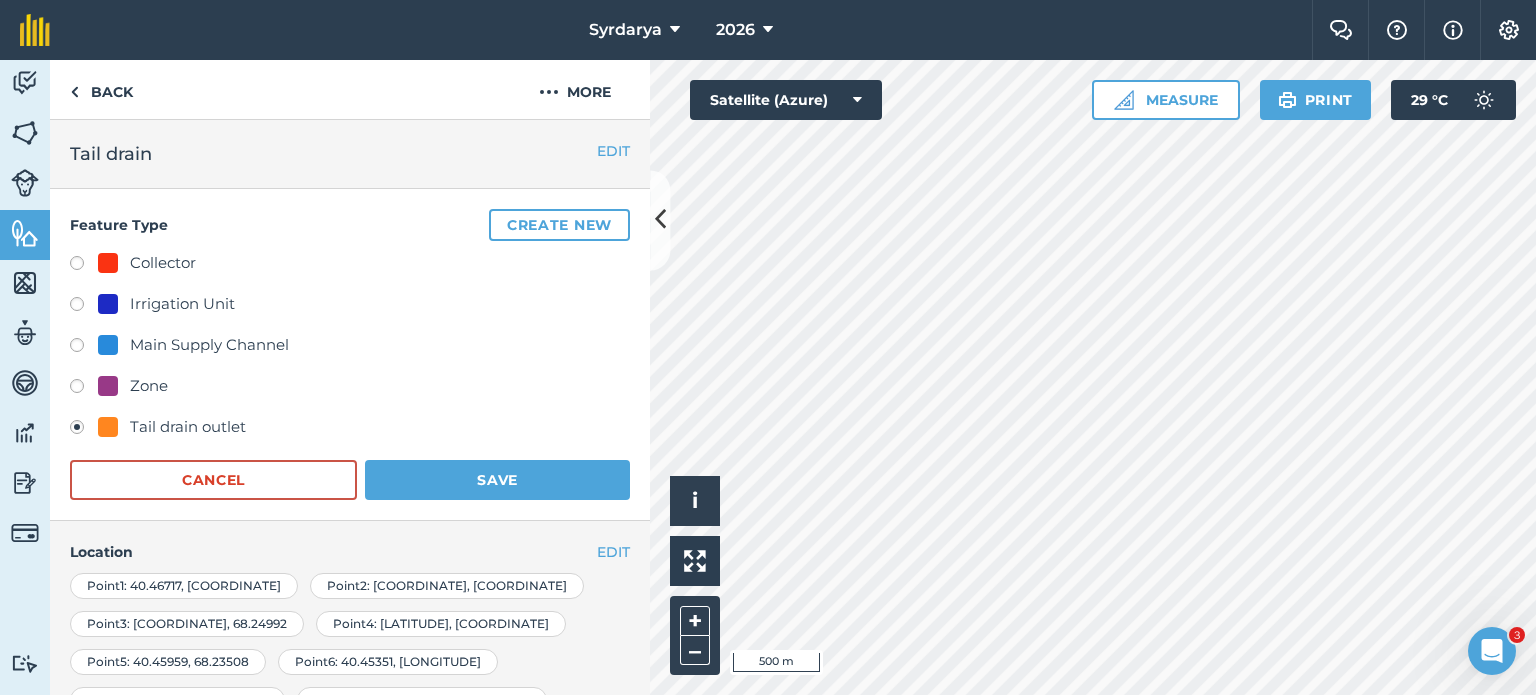 click on "Tail drain outlet" at bounding box center (172, 427) 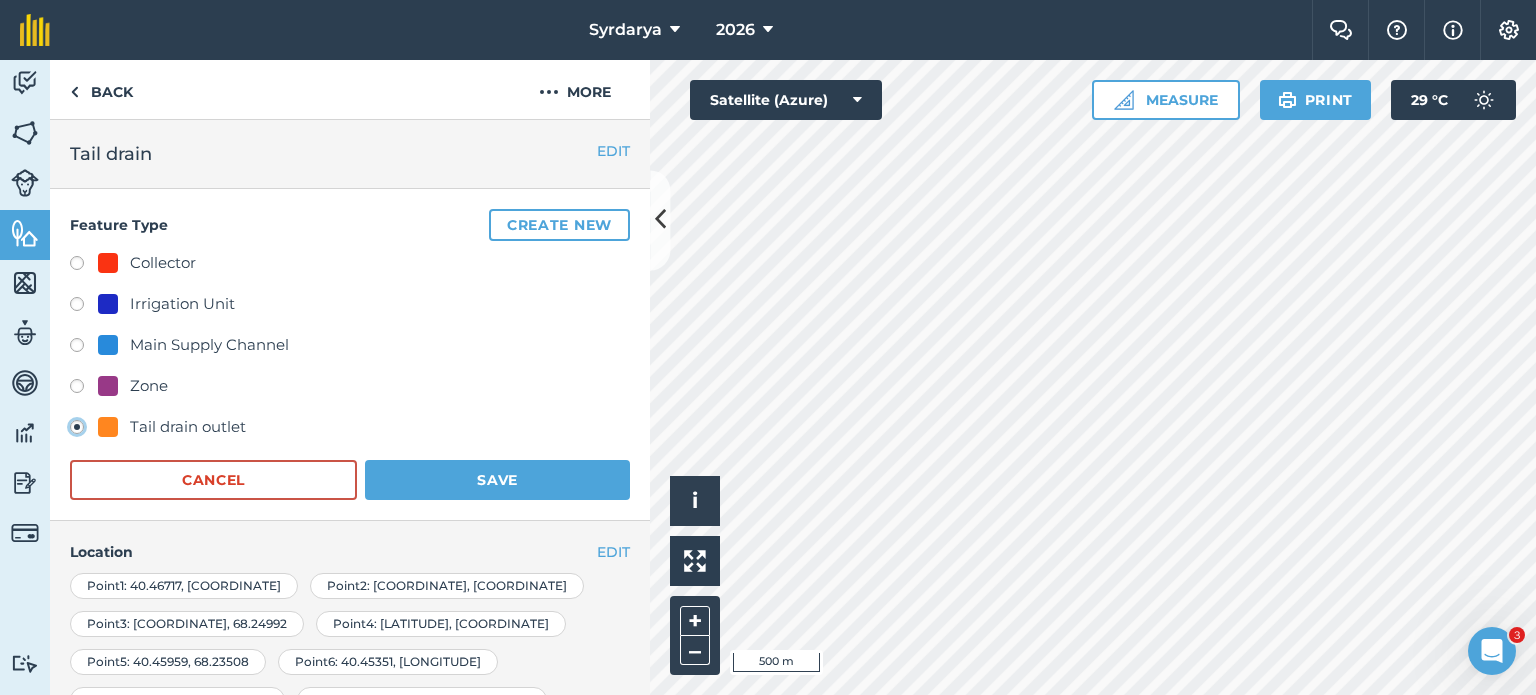 click on "Tail drain outlet" at bounding box center (-9923, 426) 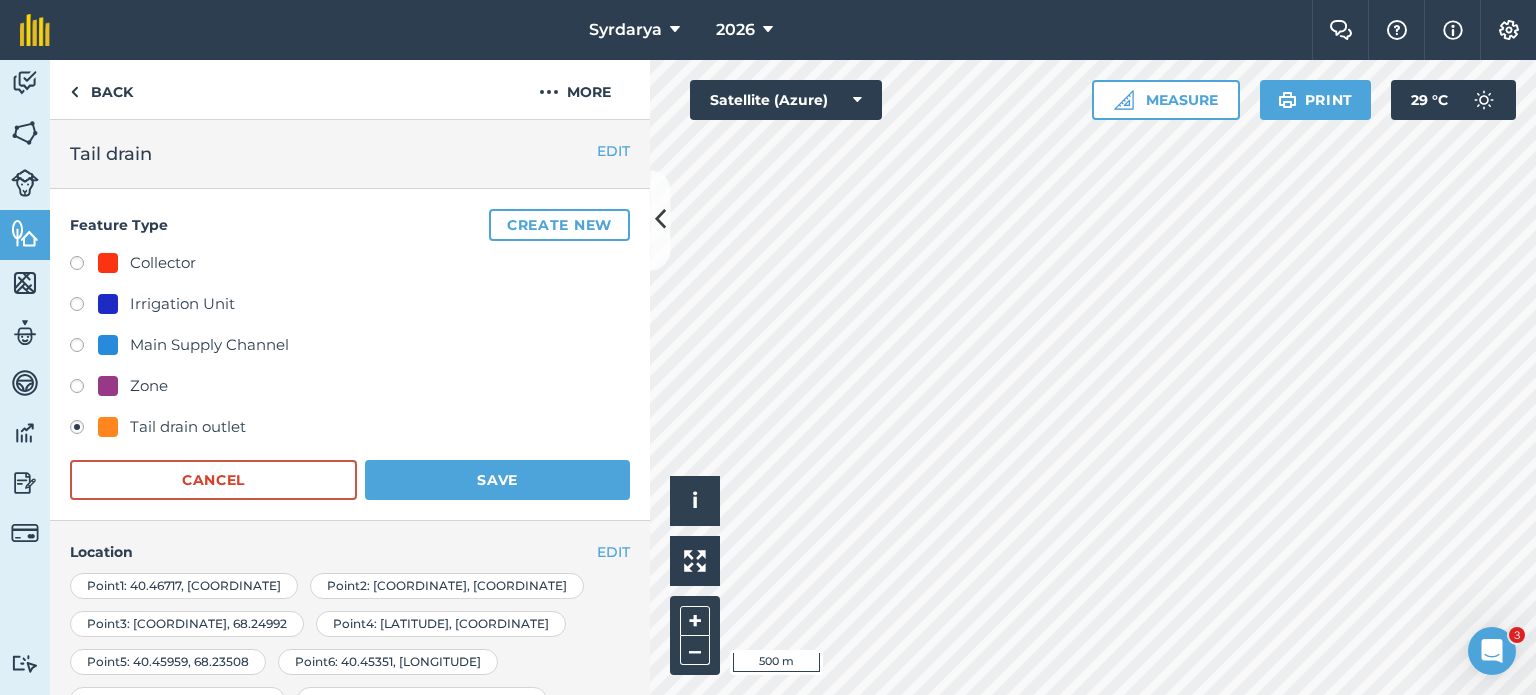 click on "Tail drain outlet" at bounding box center [172, 427] 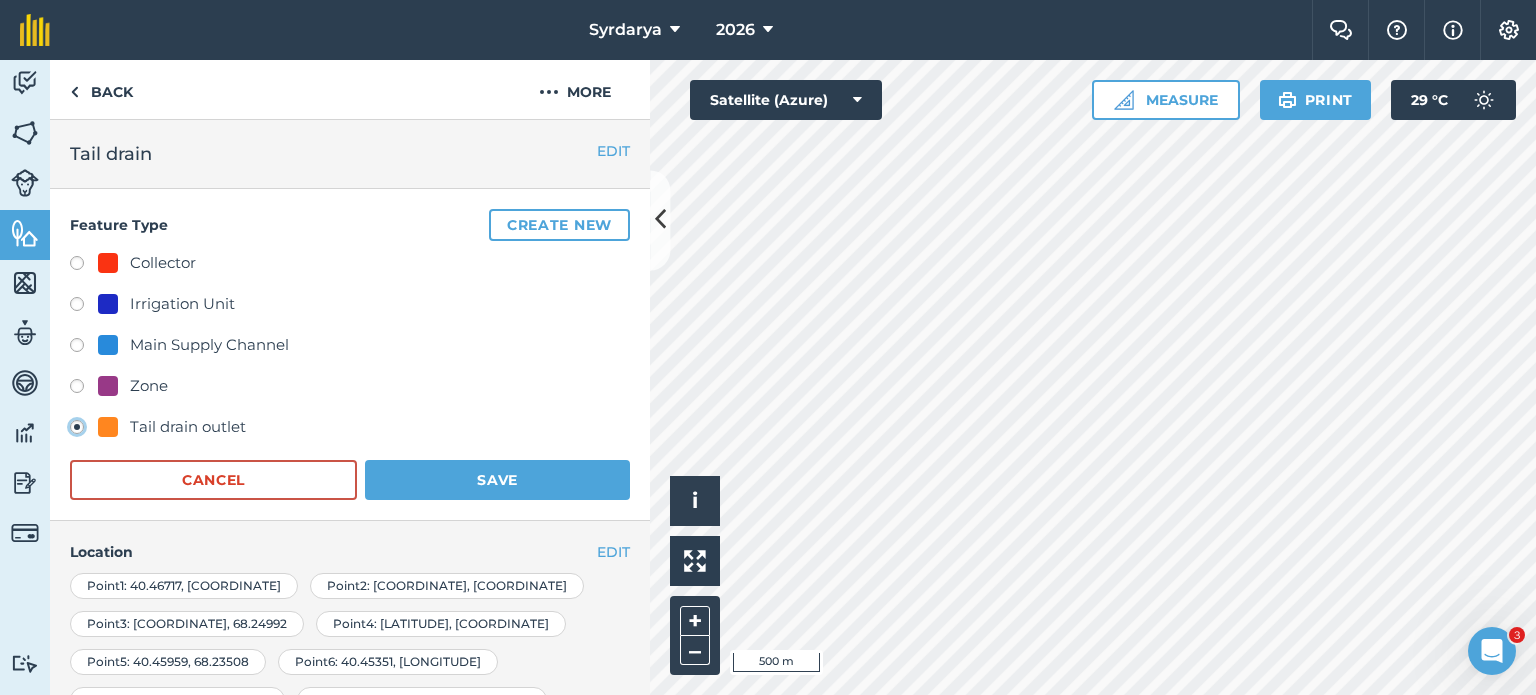 click on "Tail drain outlet" at bounding box center [-9923, 426] 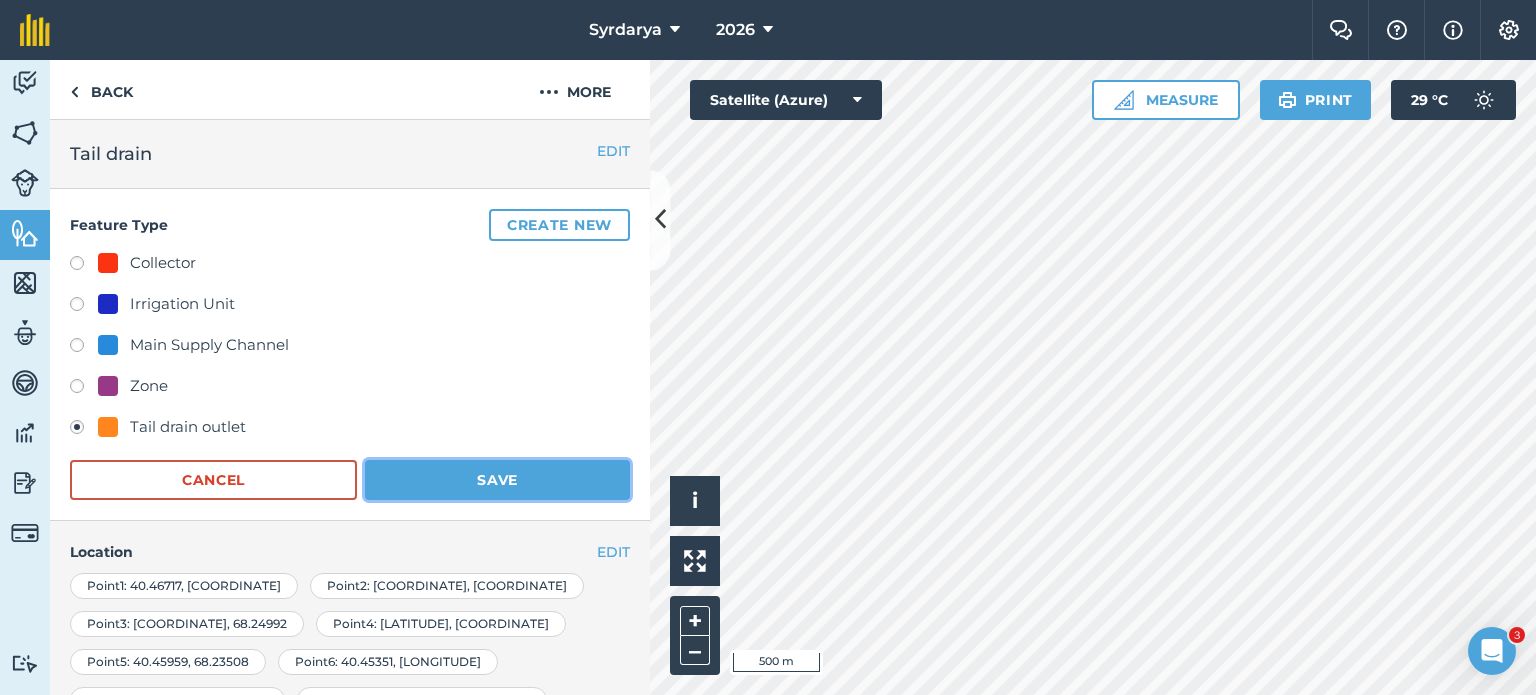 click on "Save" at bounding box center (497, 480) 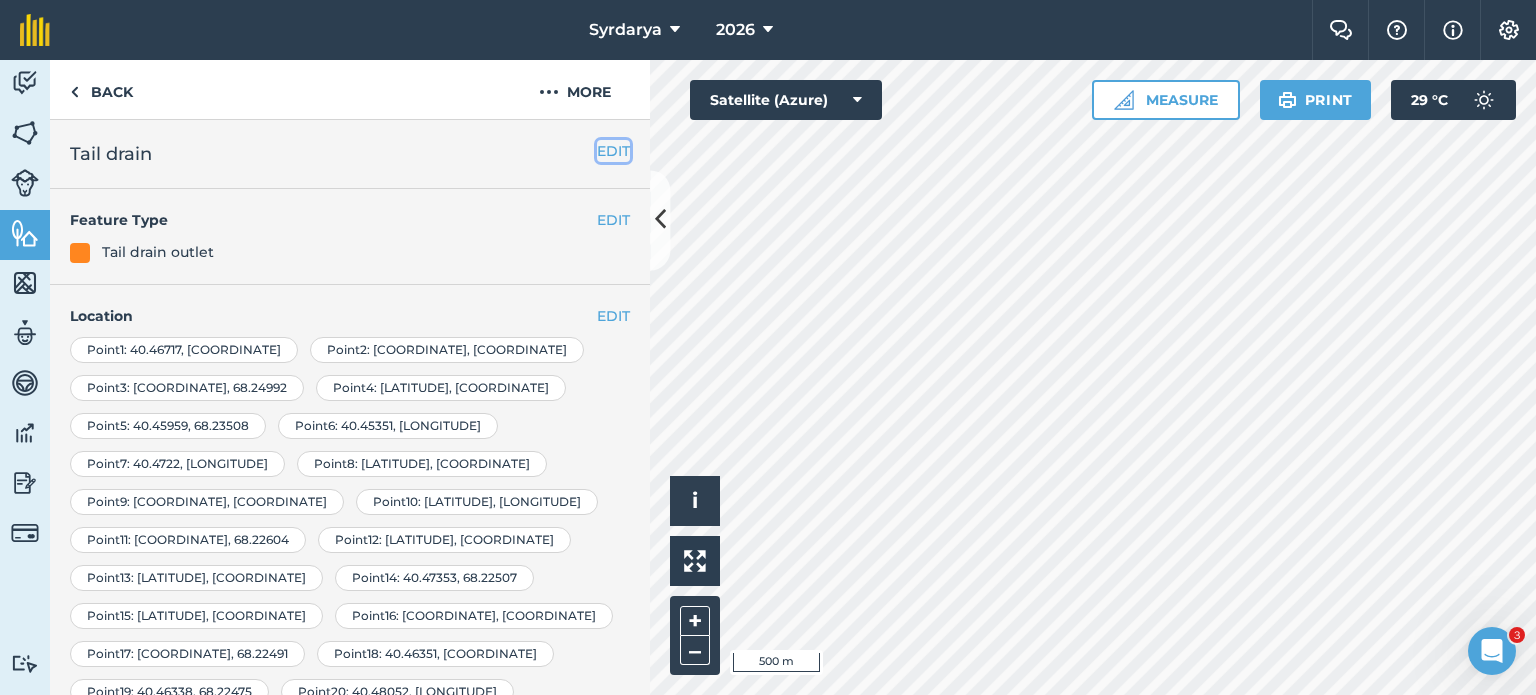 click on "EDIT" at bounding box center [613, 151] 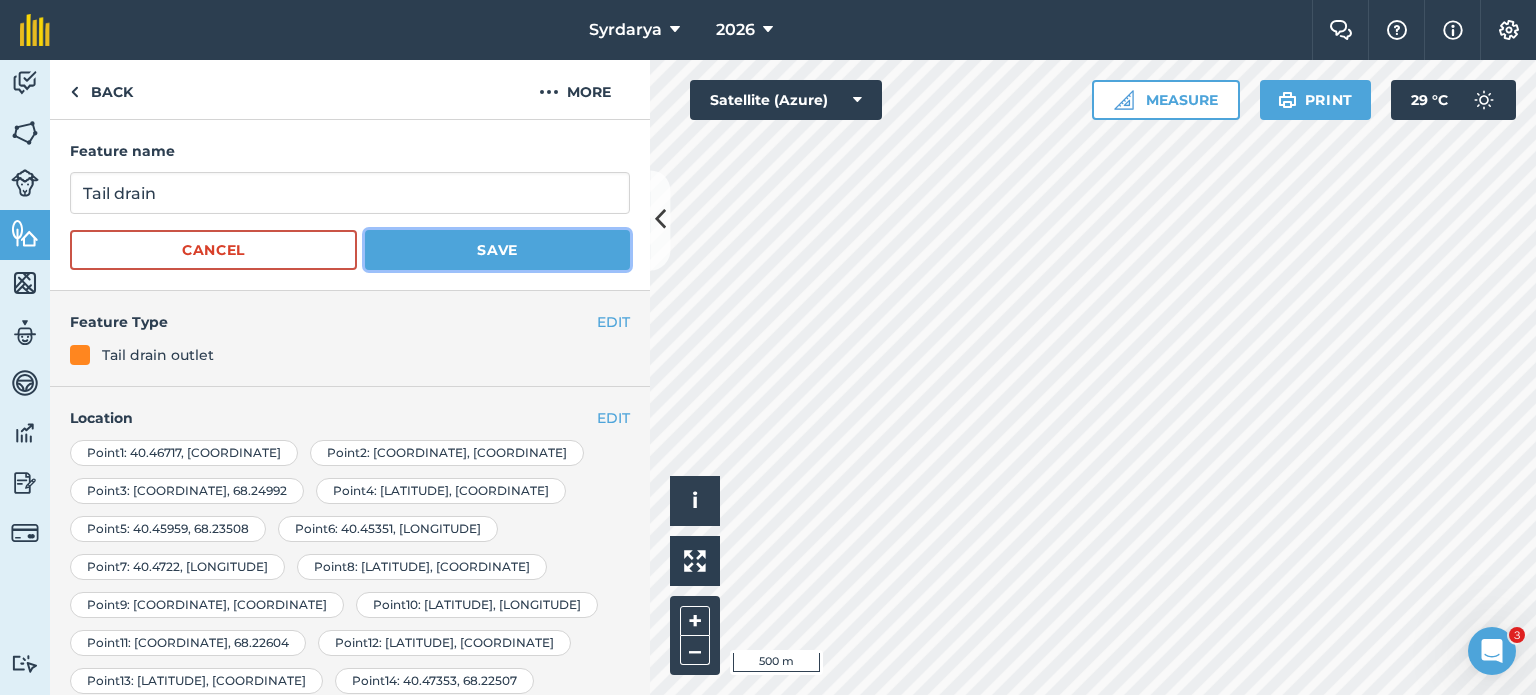 click on "Save" at bounding box center [497, 250] 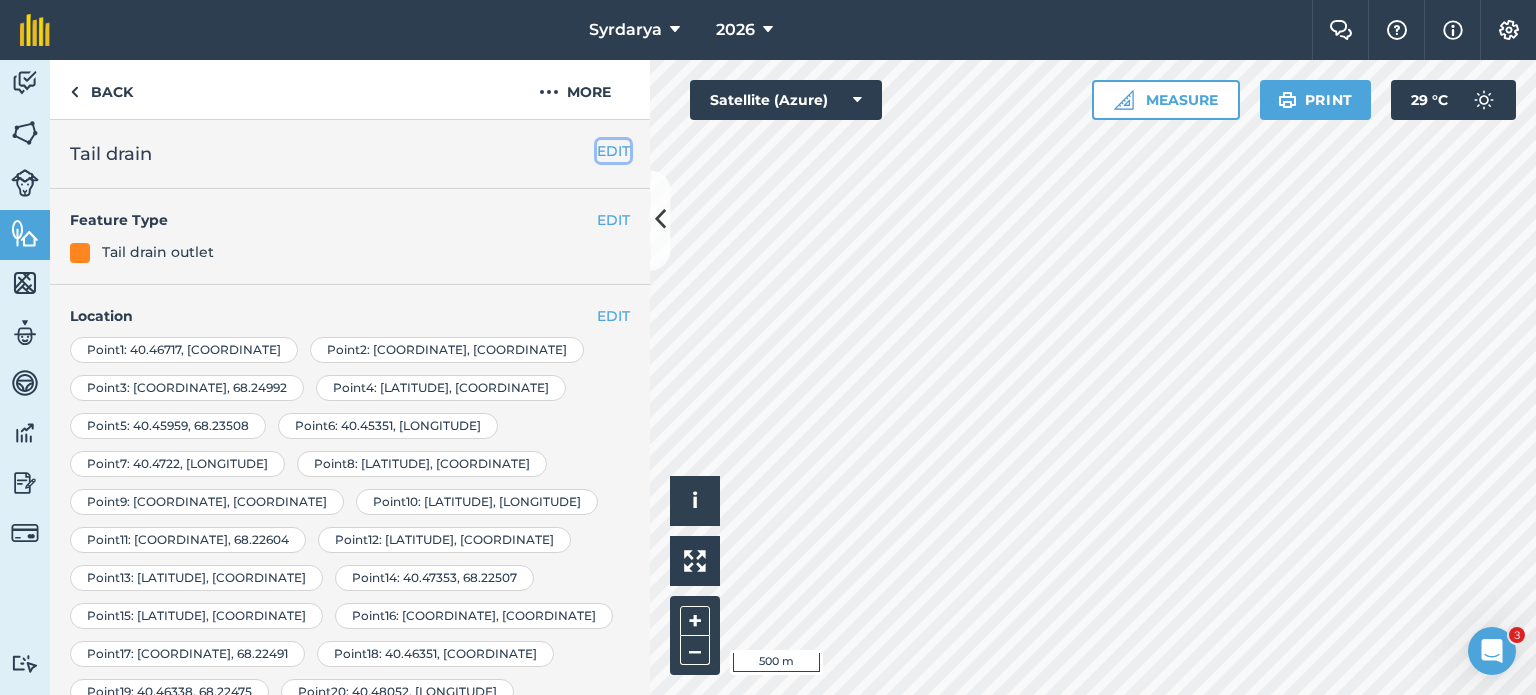 click on "EDIT" at bounding box center (613, 151) 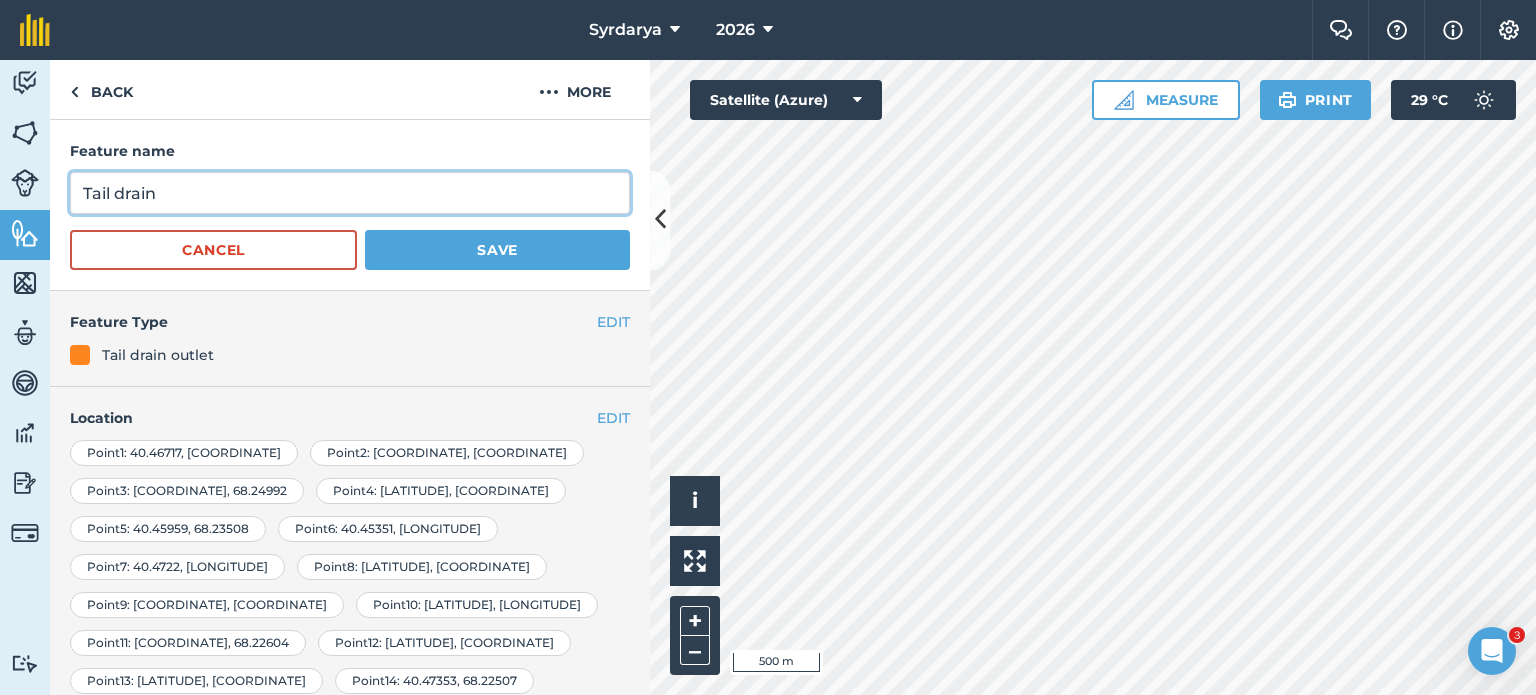 click on "Tail drain" at bounding box center [350, 193] 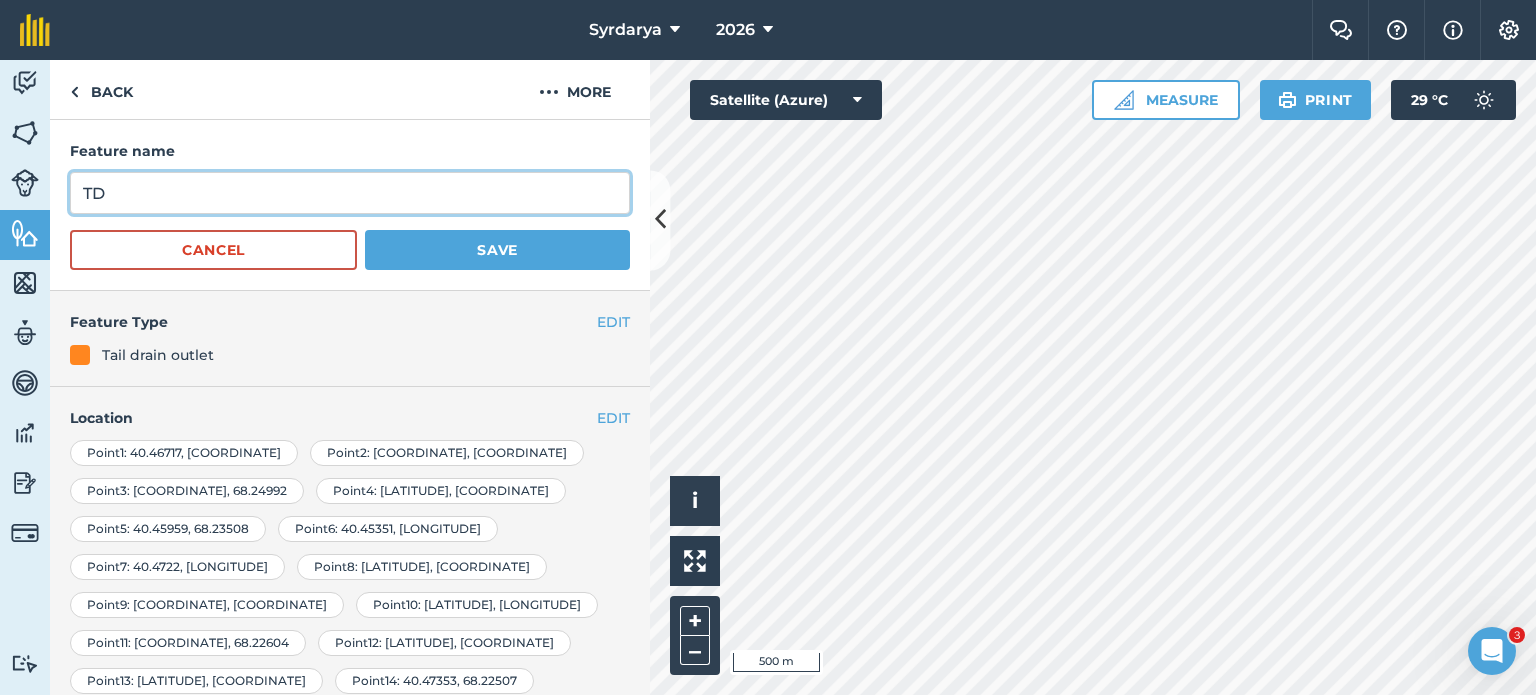 type on "TD" 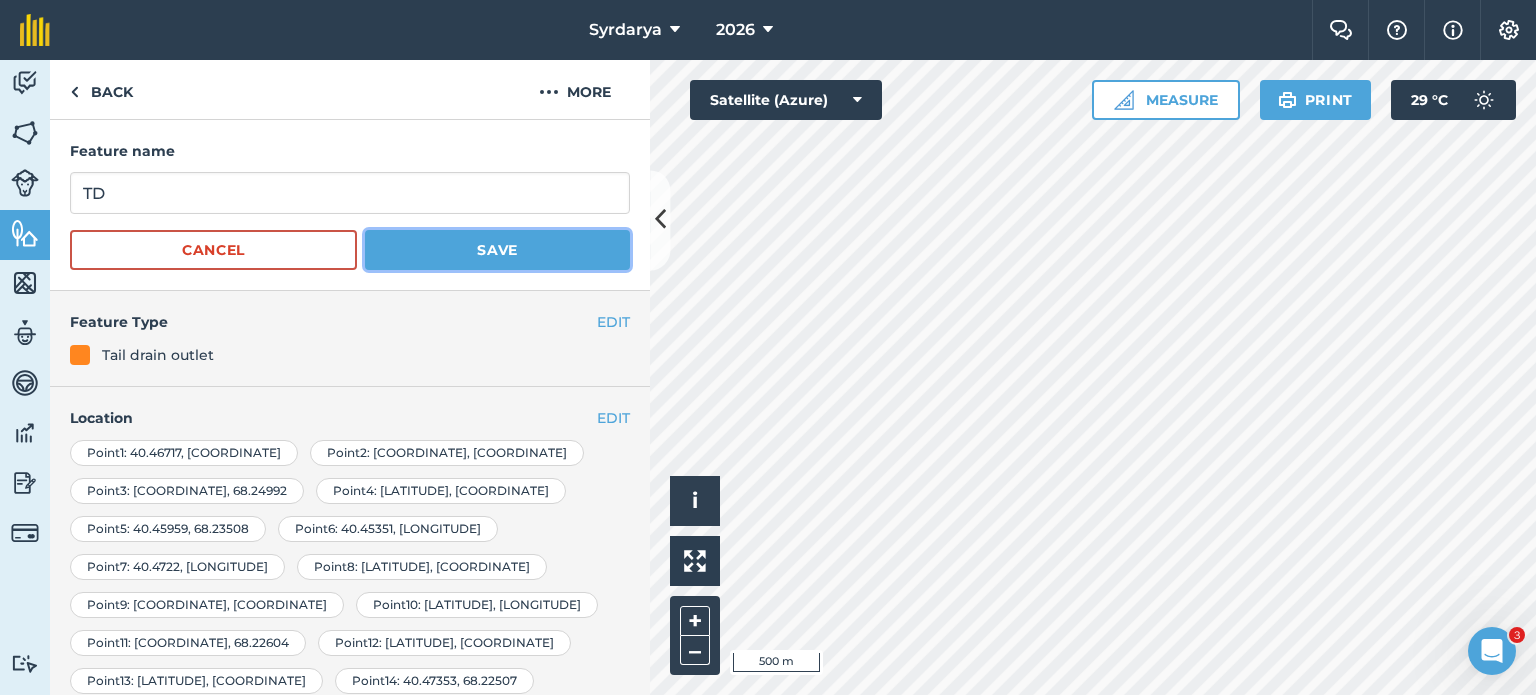 click on "Save" at bounding box center [497, 250] 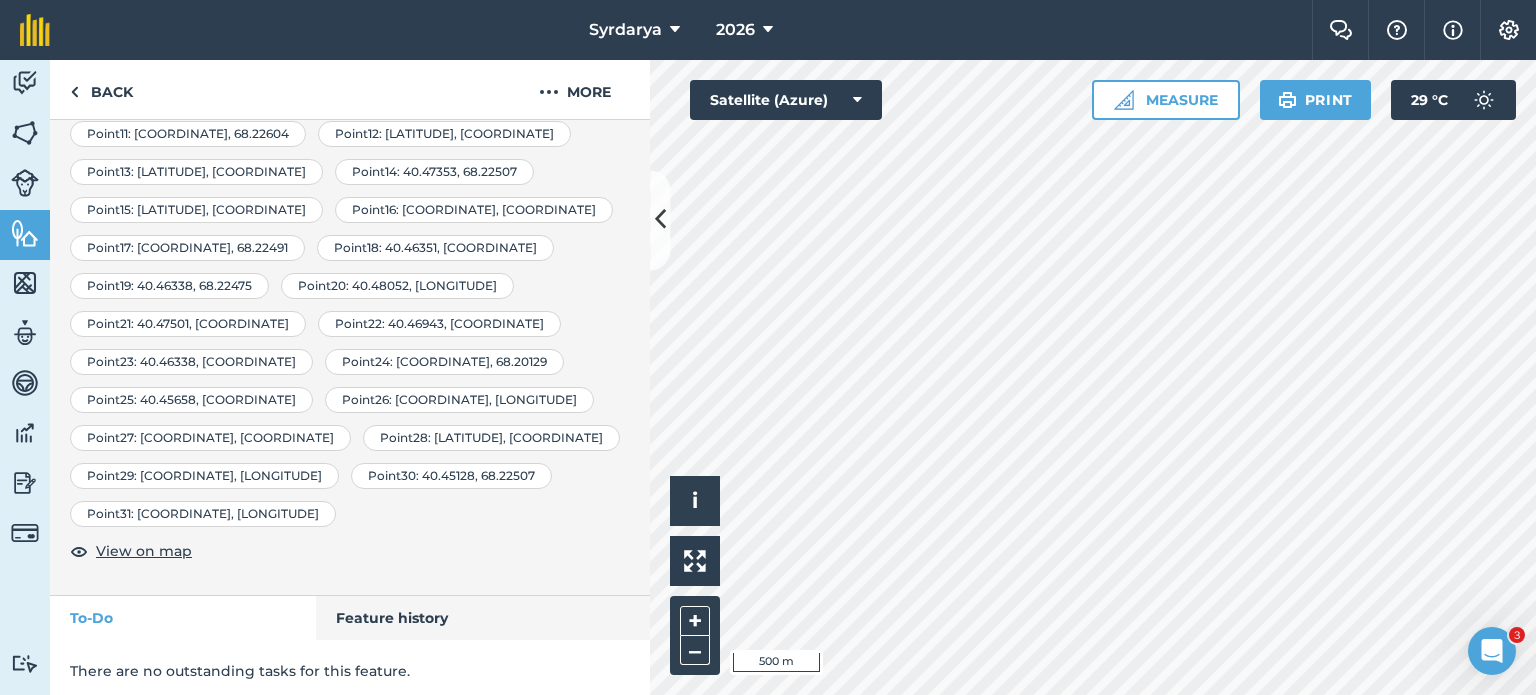 scroll, scrollTop: 0, scrollLeft: 0, axis: both 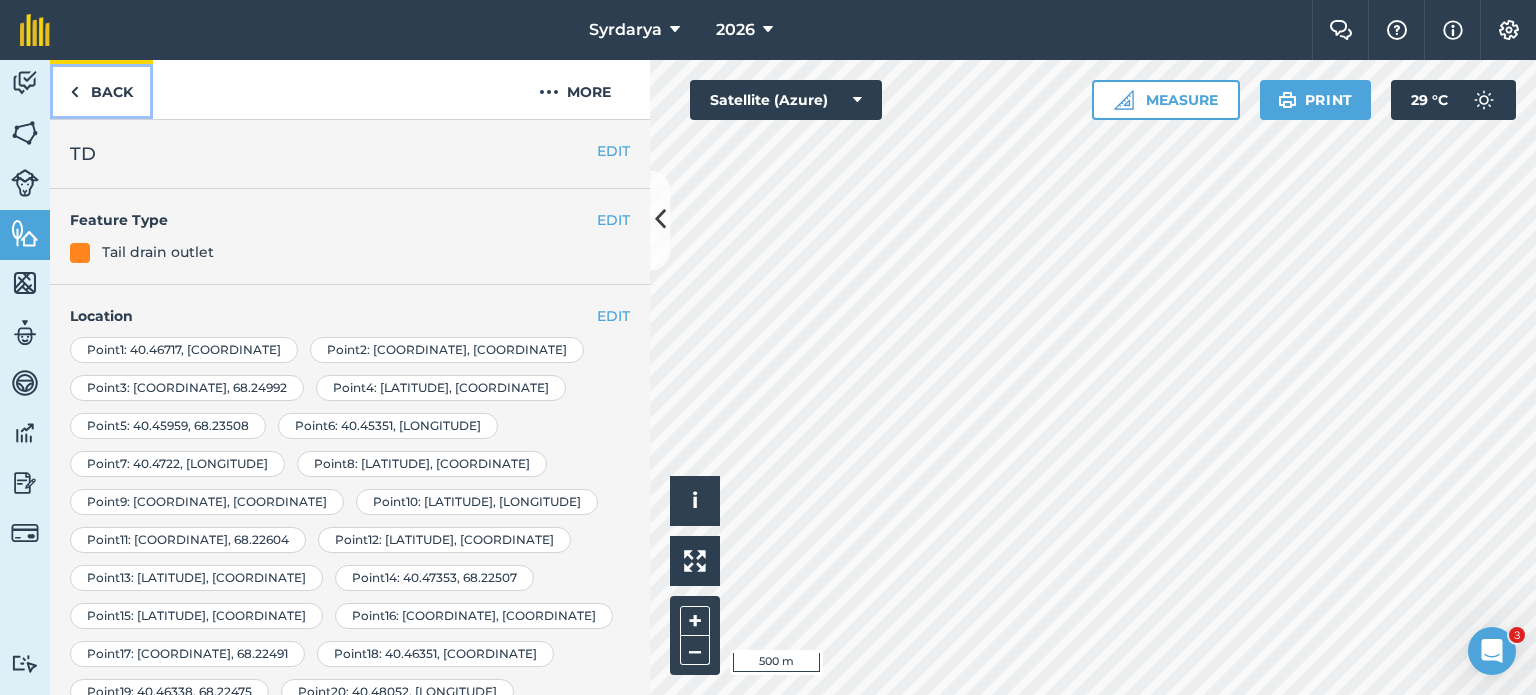 click on "Back" at bounding box center (101, 89) 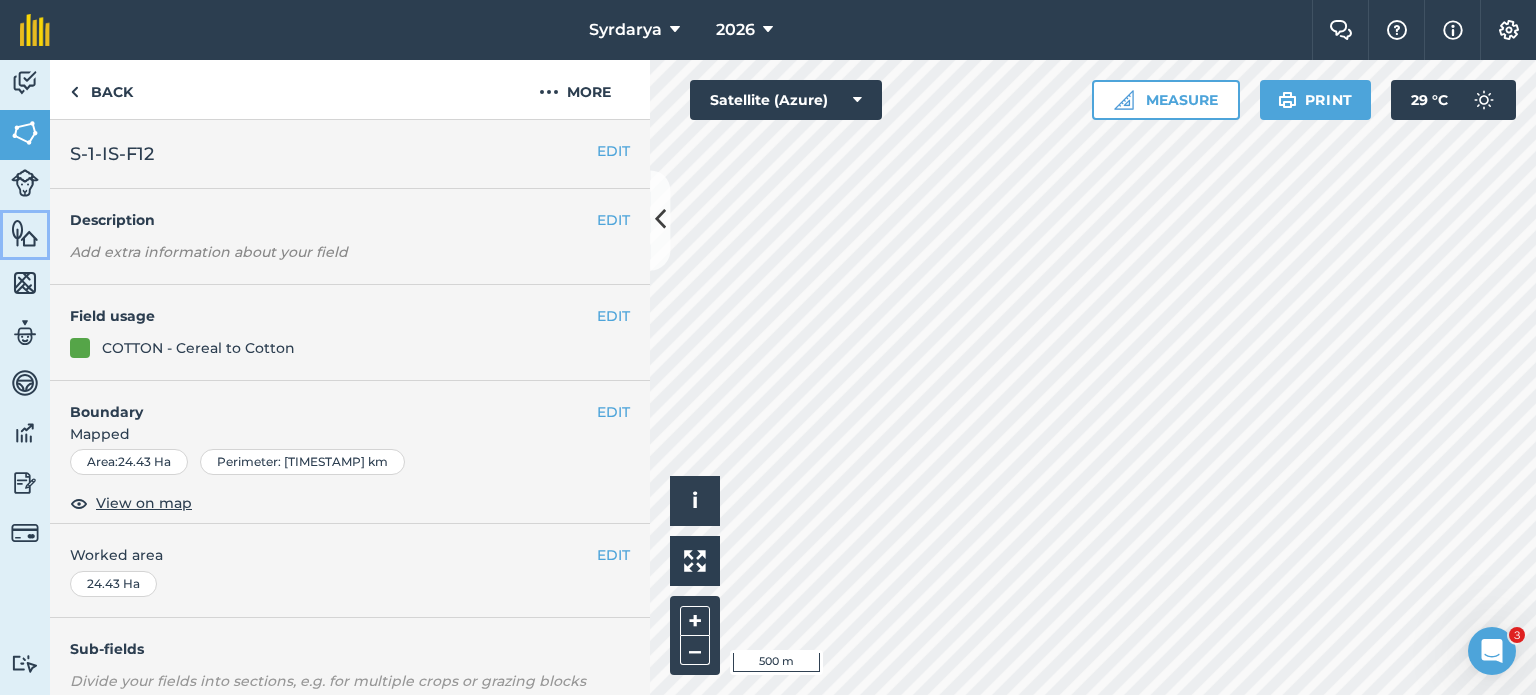 click at bounding box center (25, 233) 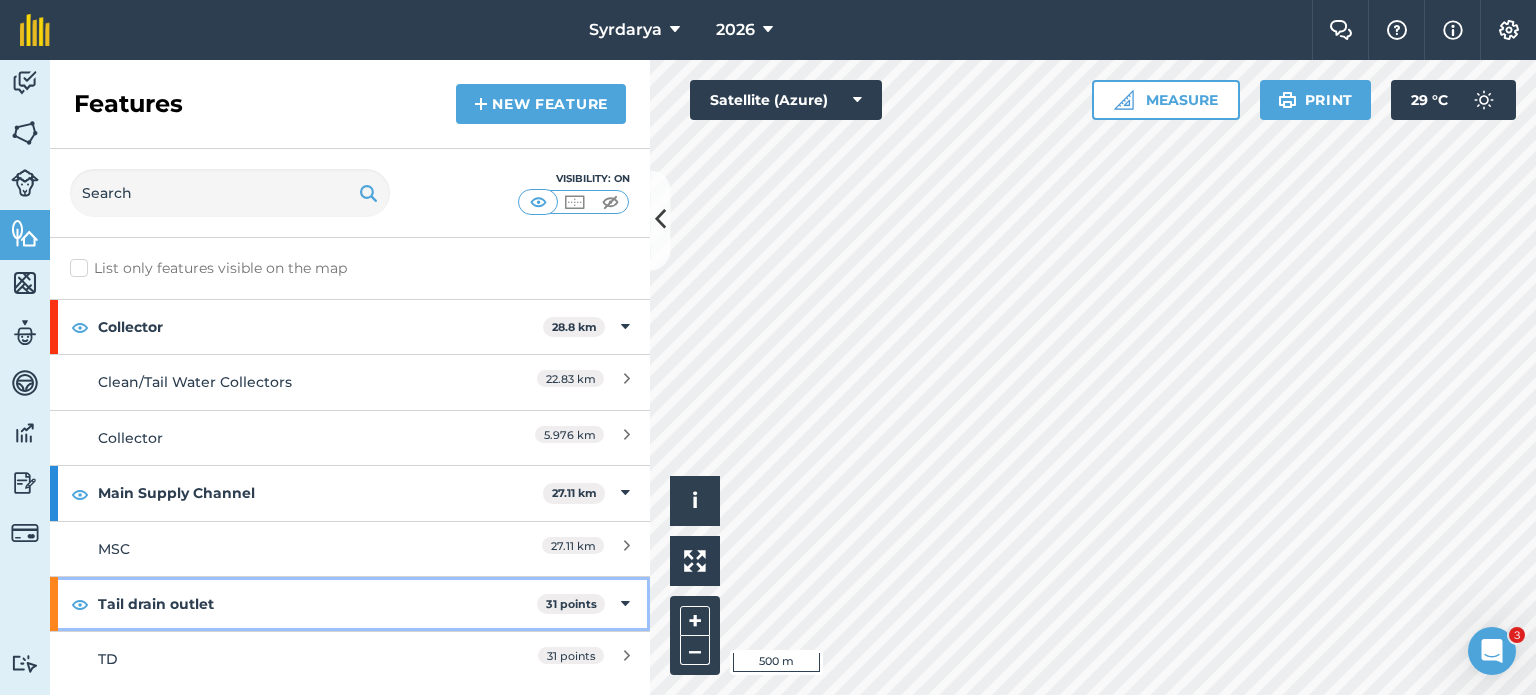 click on "Tail drain outlet 31   points" at bounding box center (350, 604) 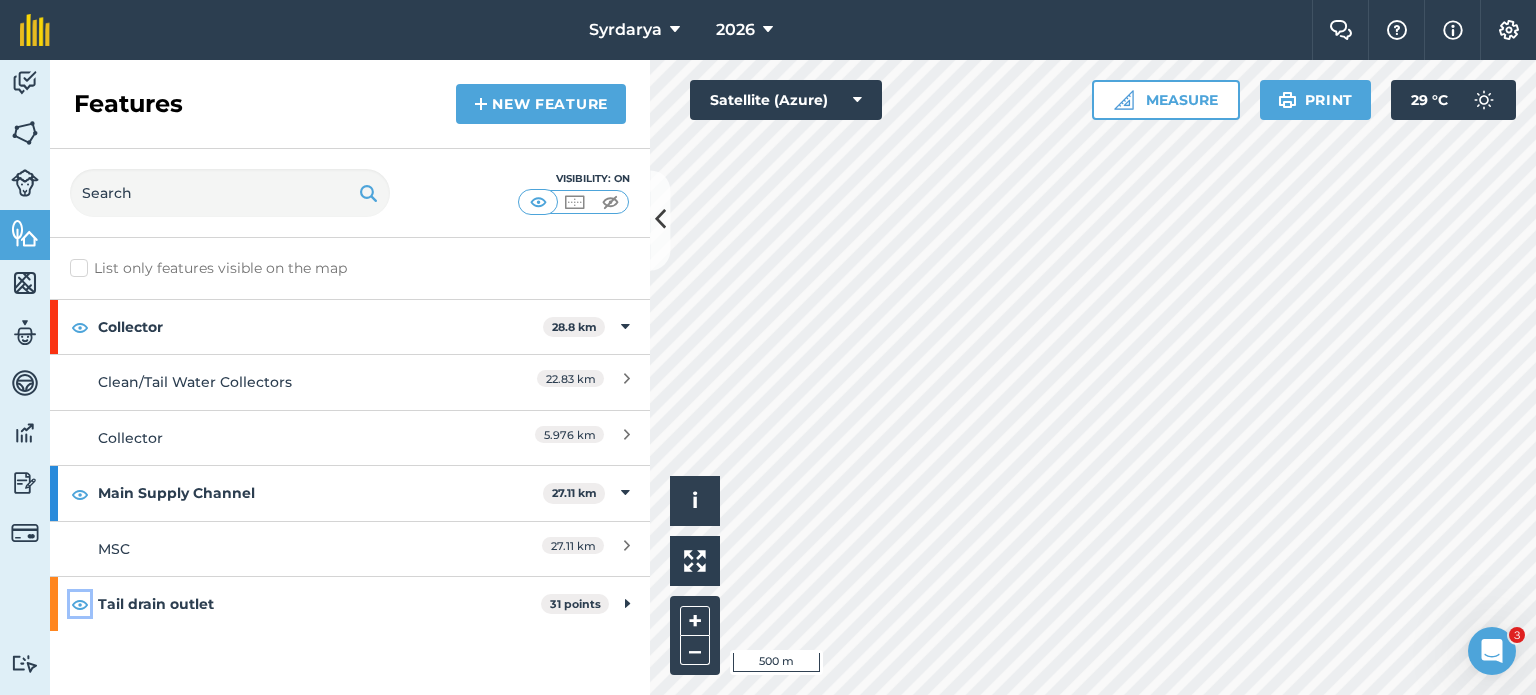 click at bounding box center [80, 604] 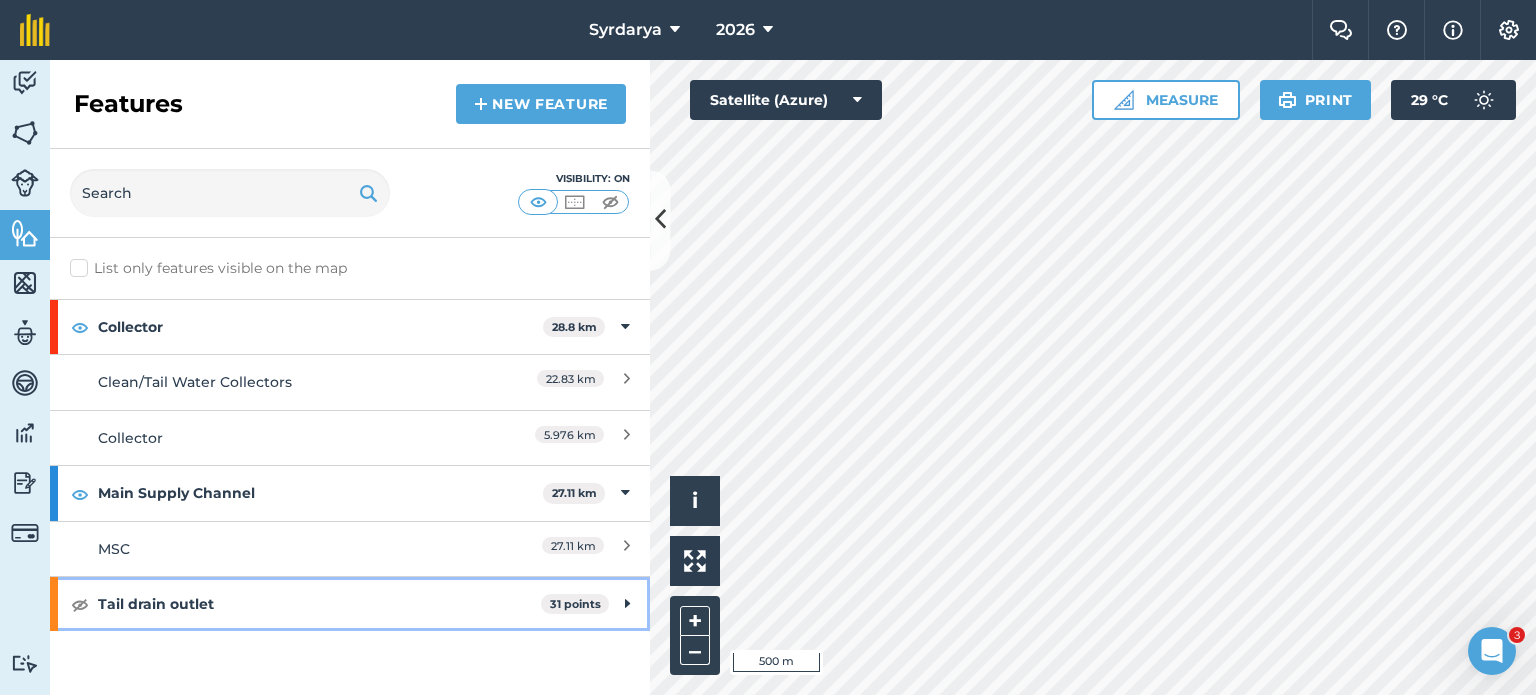 click on "Tail drain outlet 31   points" at bounding box center [350, 604] 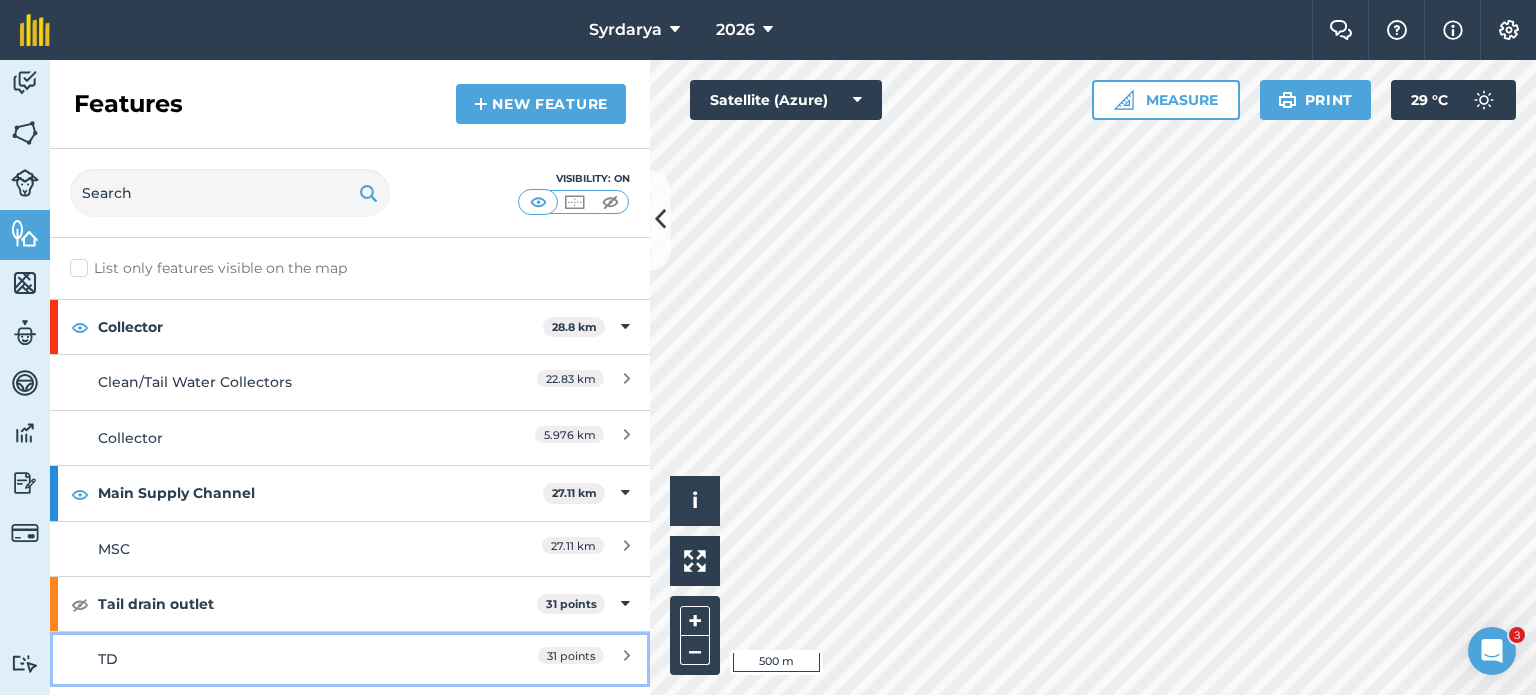 click on "[NUMBER] points" at bounding box center (541, 659) 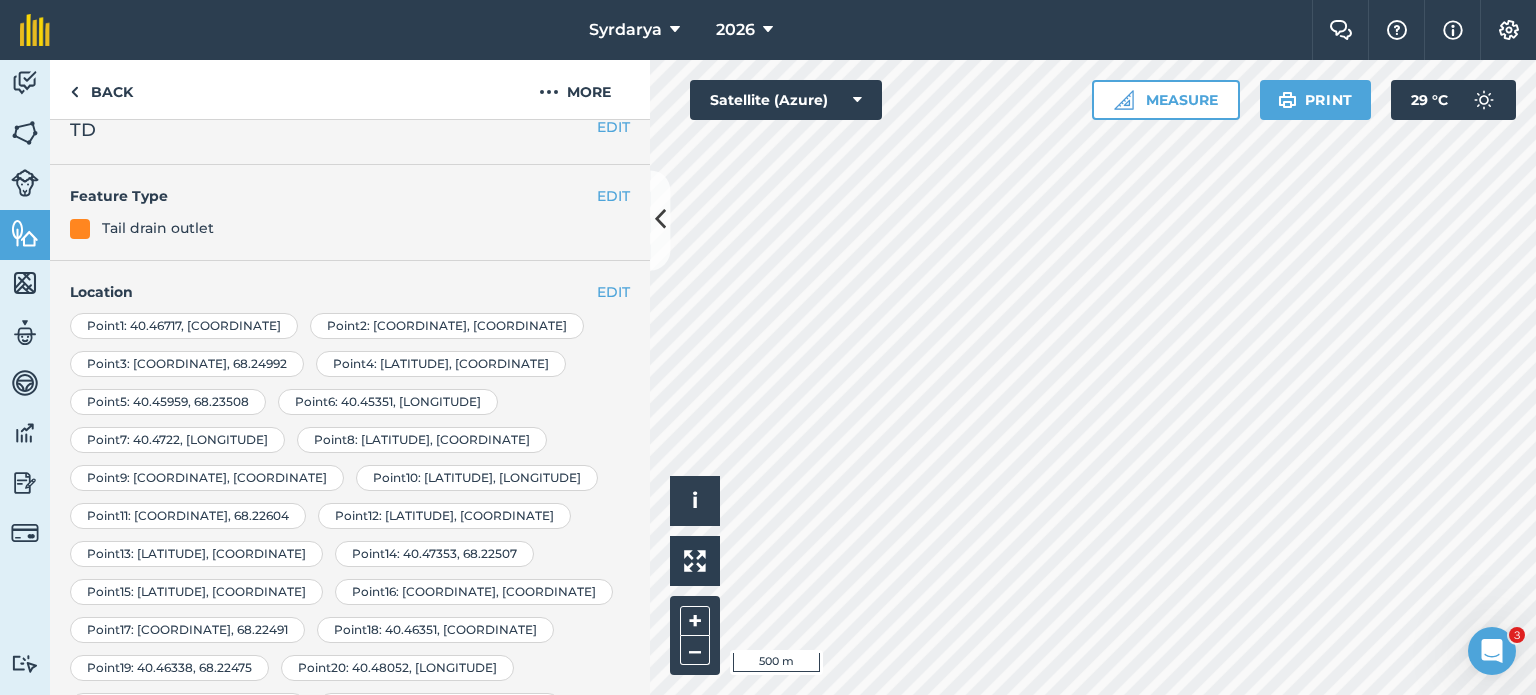 scroll, scrollTop: 0, scrollLeft: 0, axis: both 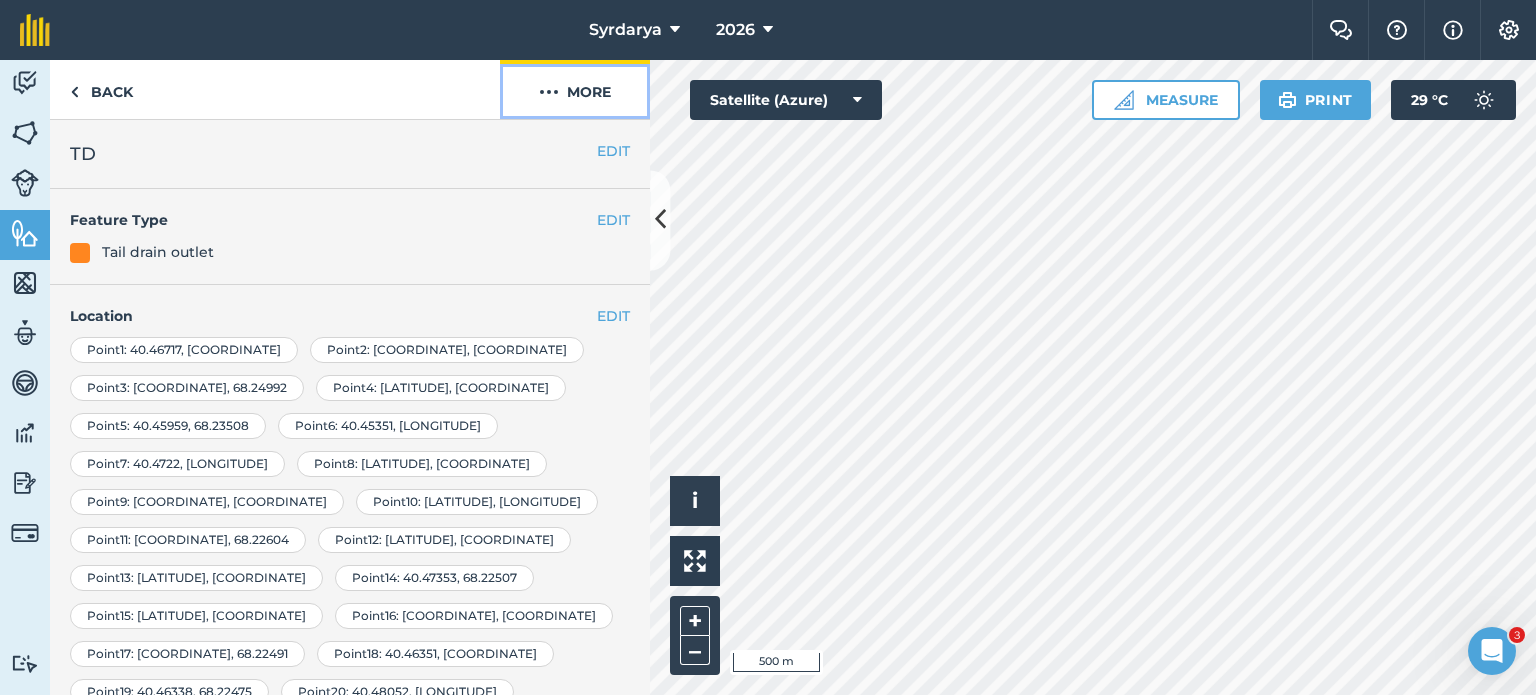 click on "More" at bounding box center (575, 89) 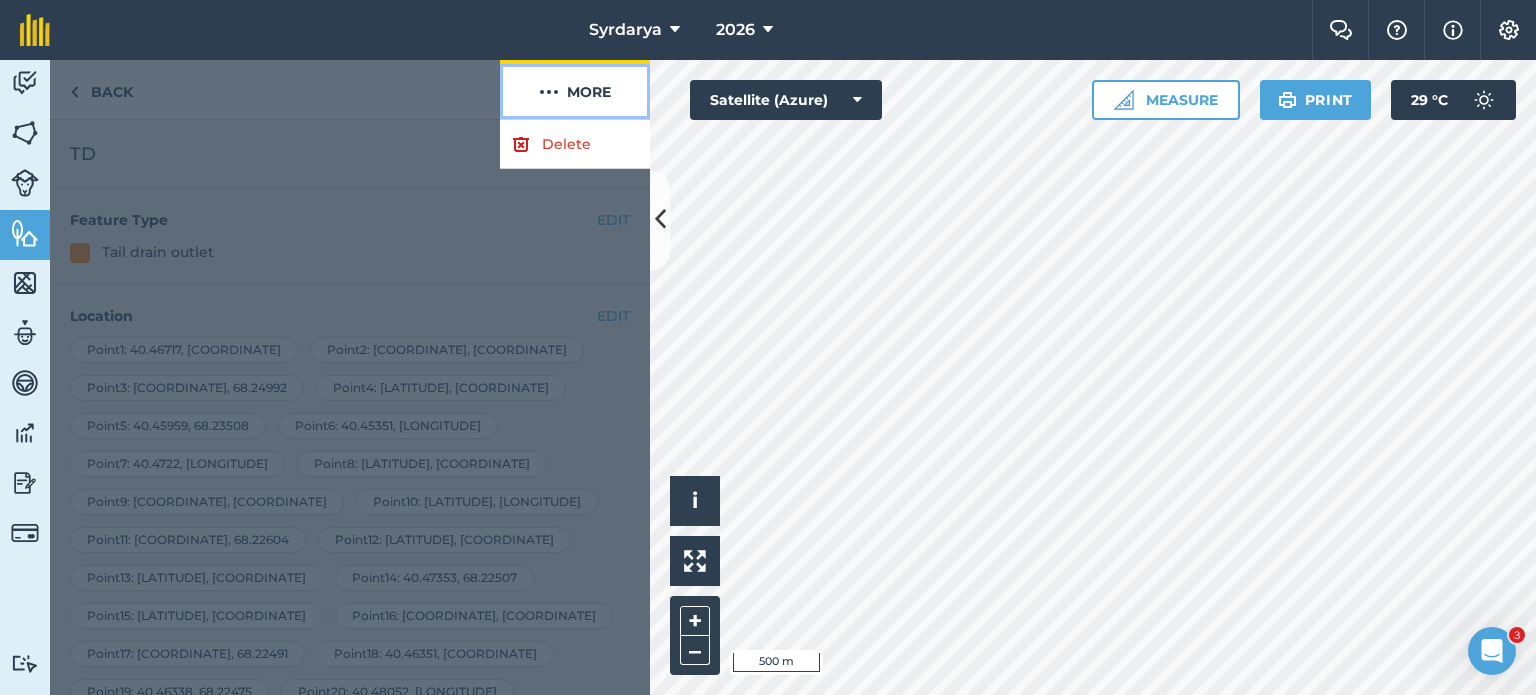 click on "More" at bounding box center [575, 89] 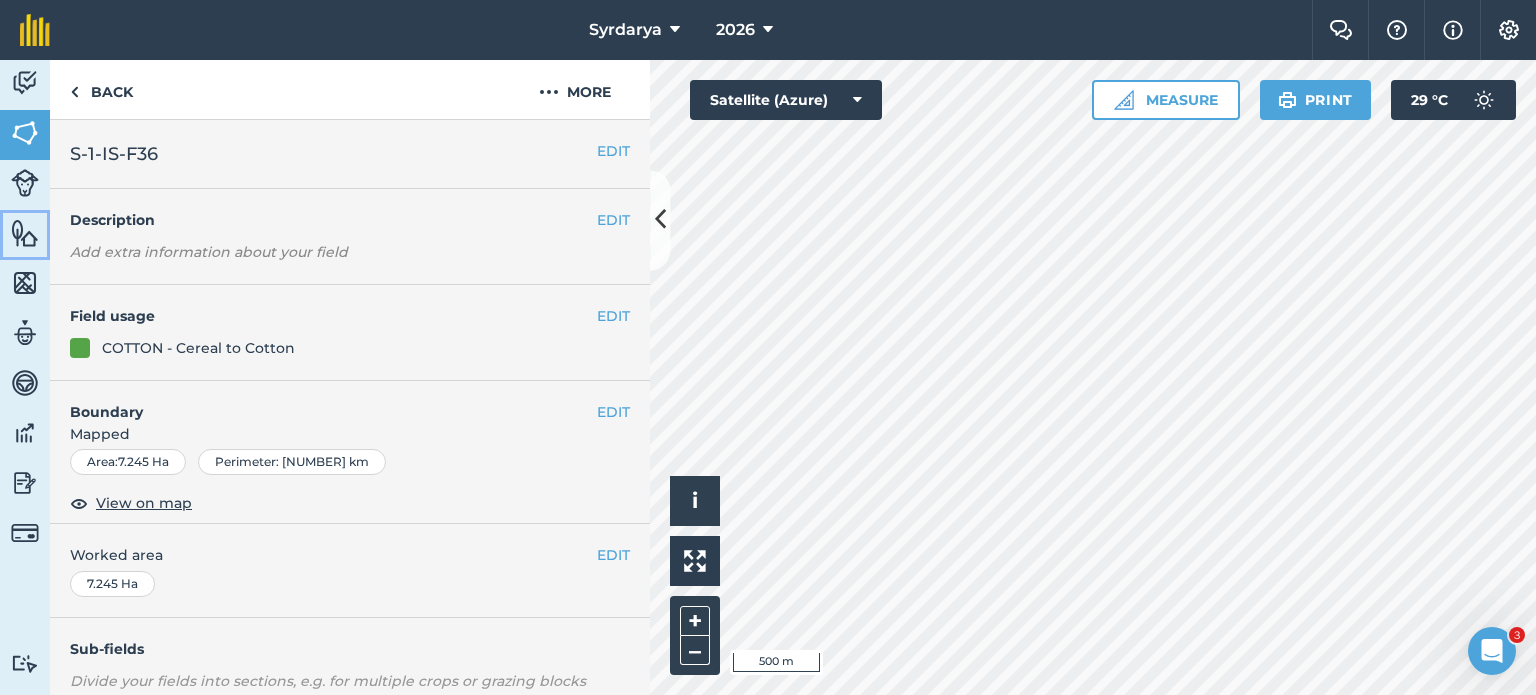click on "Features" at bounding box center (25, 235) 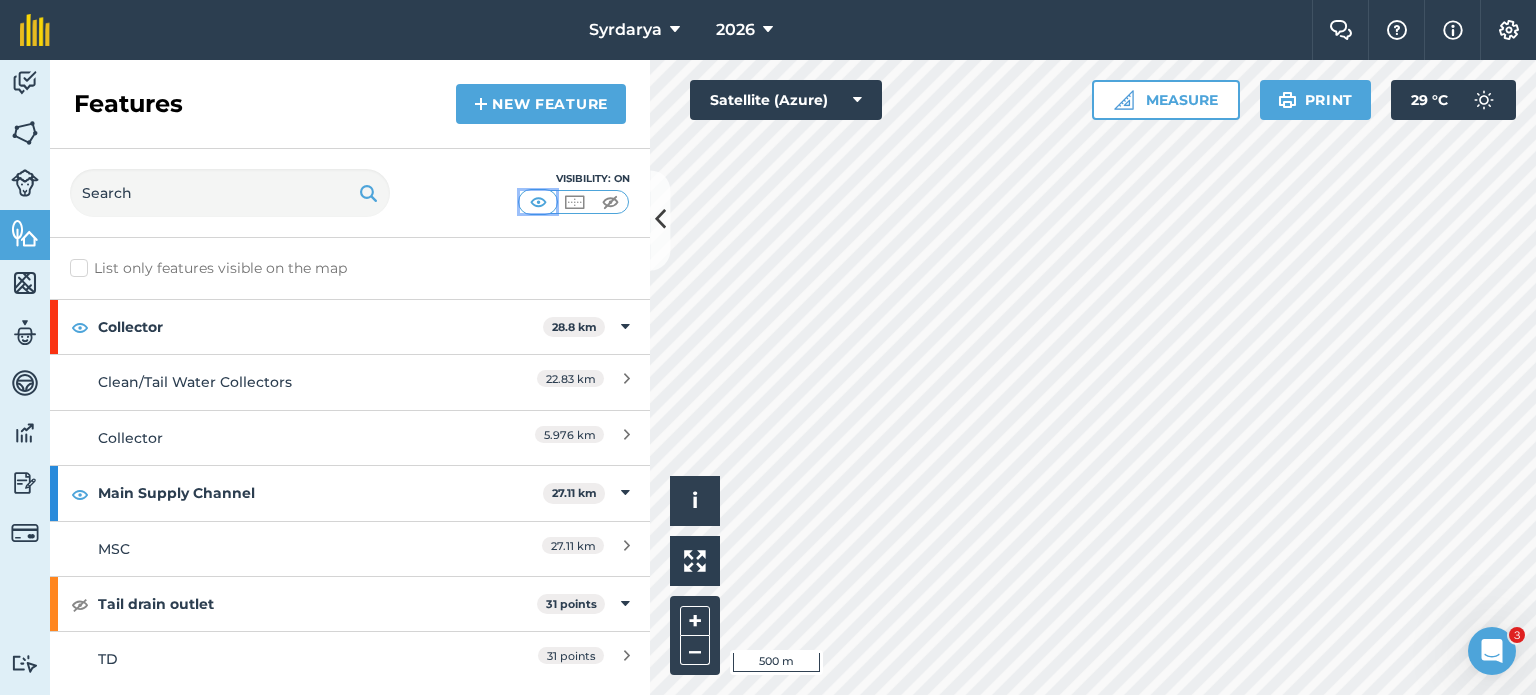 click at bounding box center (538, 202) 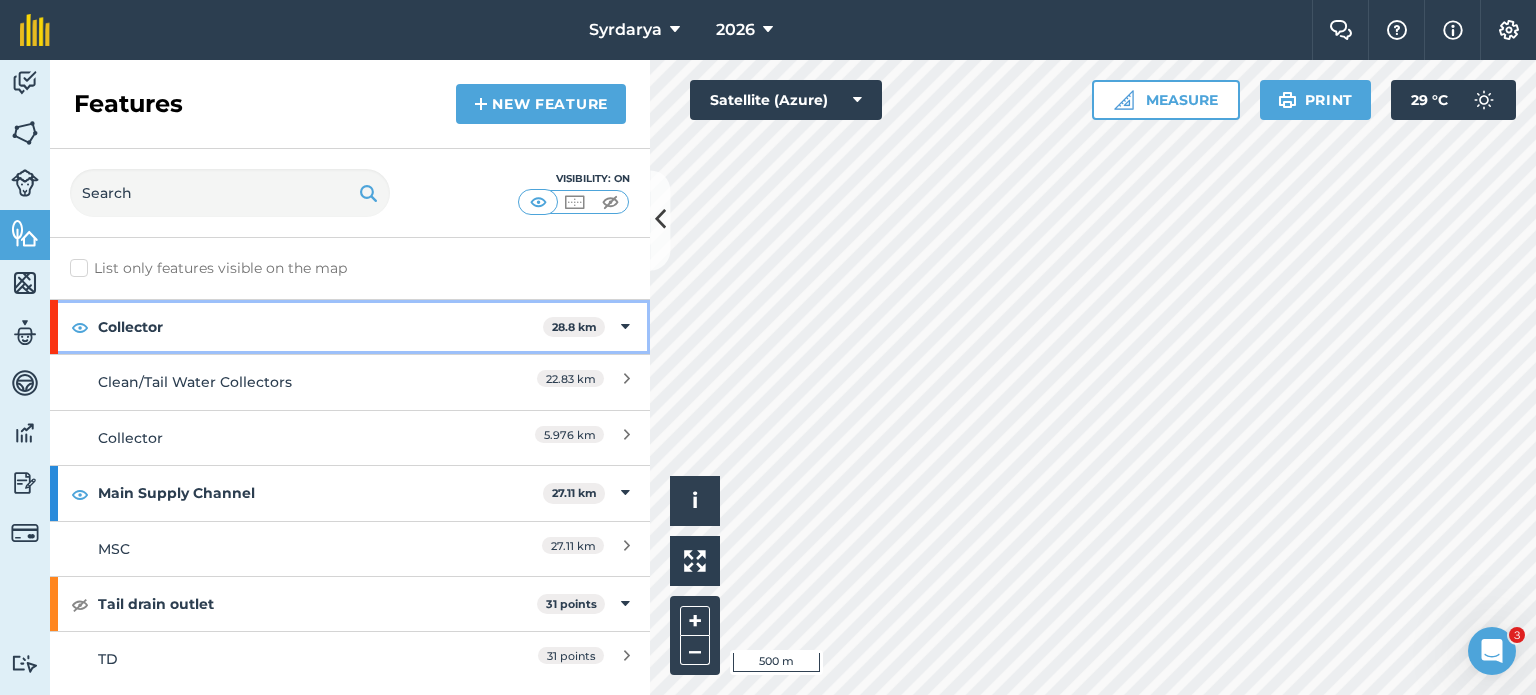 click at bounding box center [625, 327] 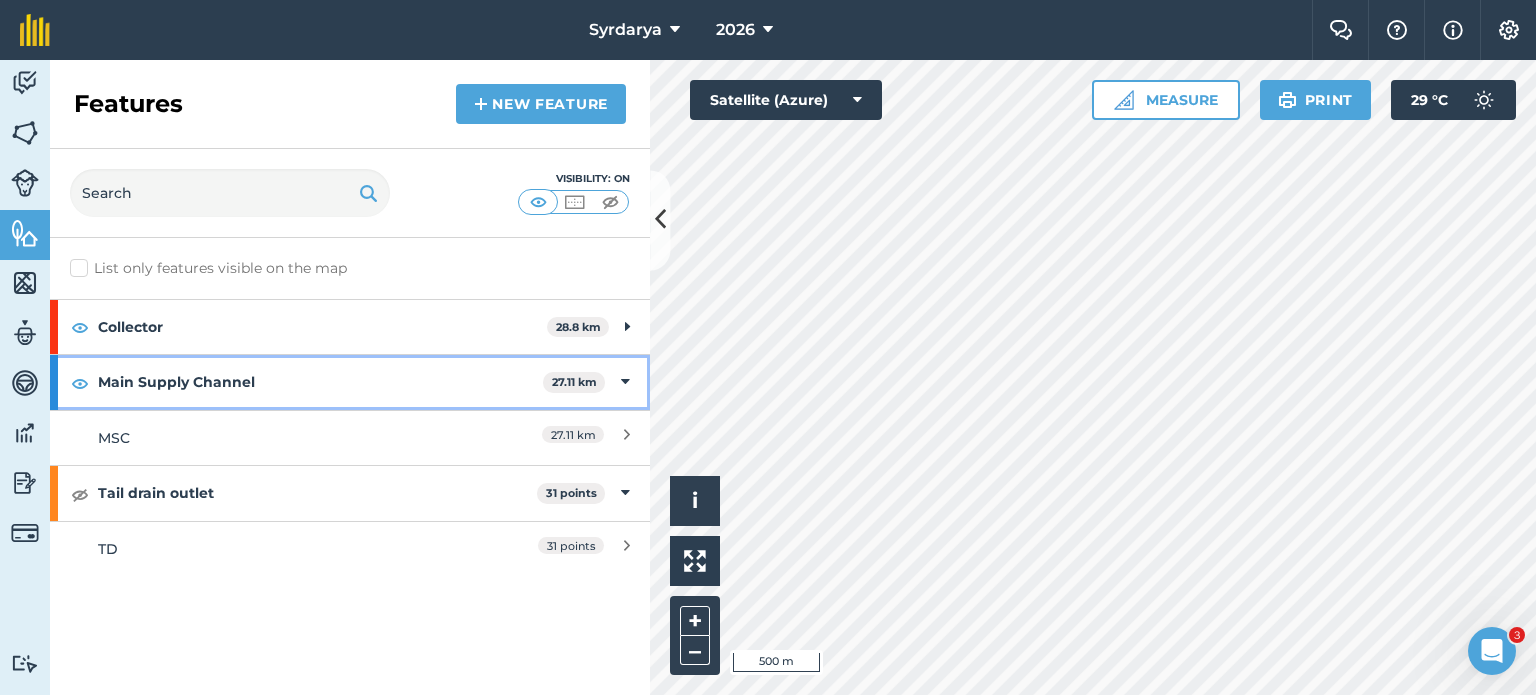 click at bounding box center (625, 382) 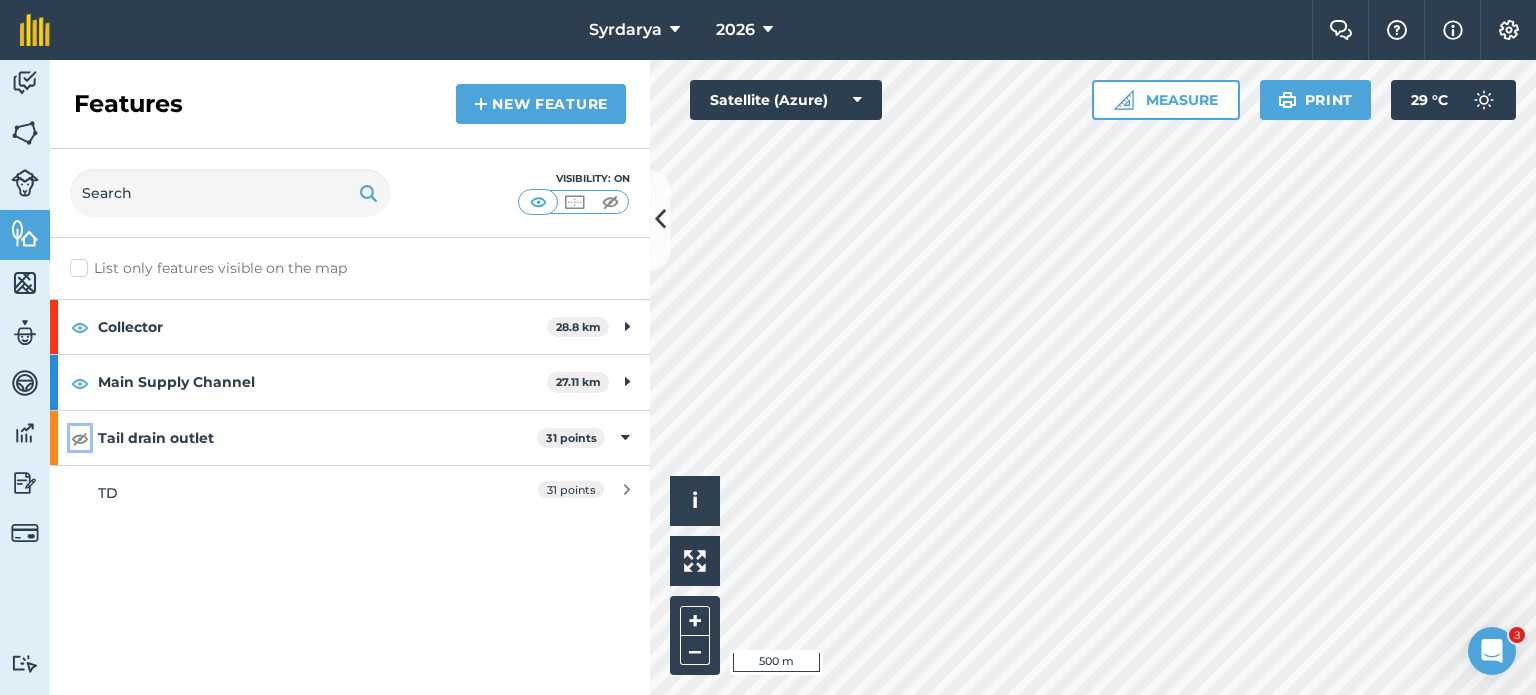 click at bounding box center (80, 438) 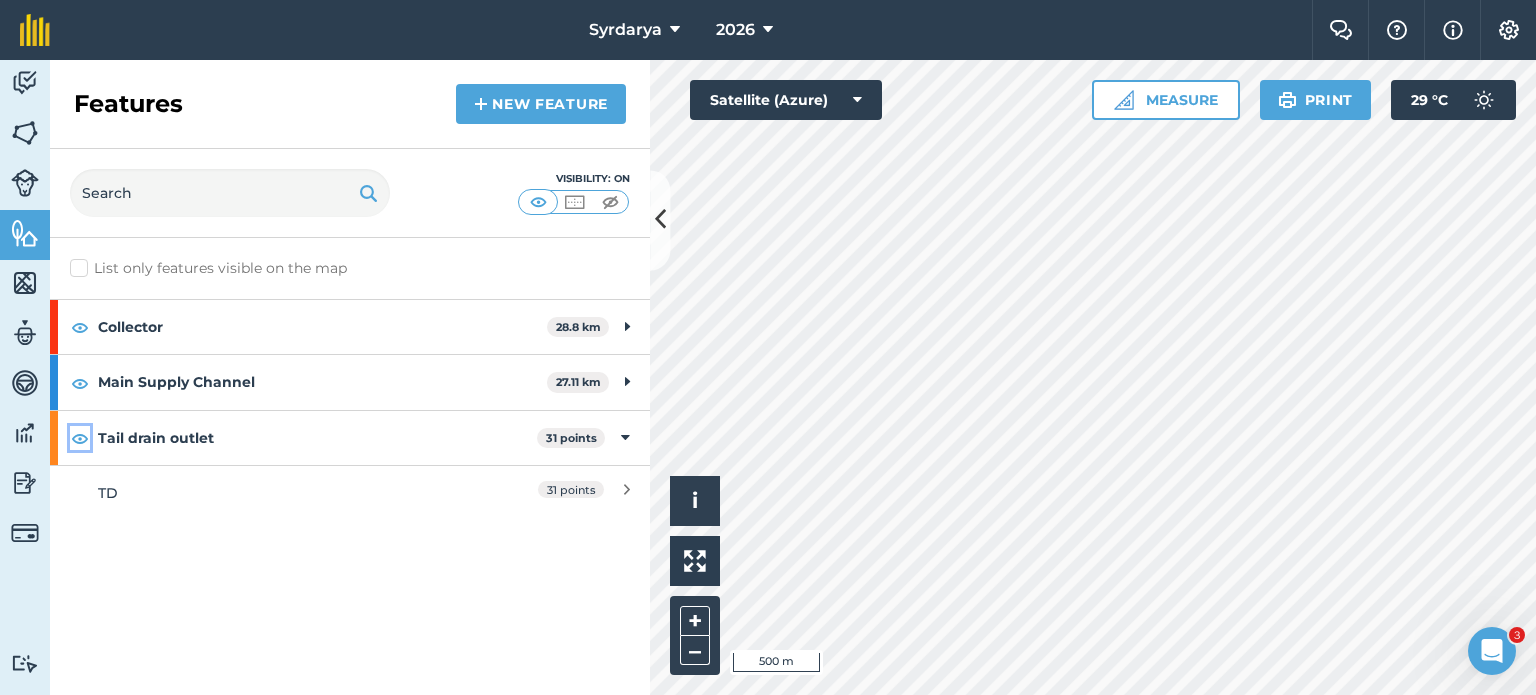 click at bounding box center [80, 438] 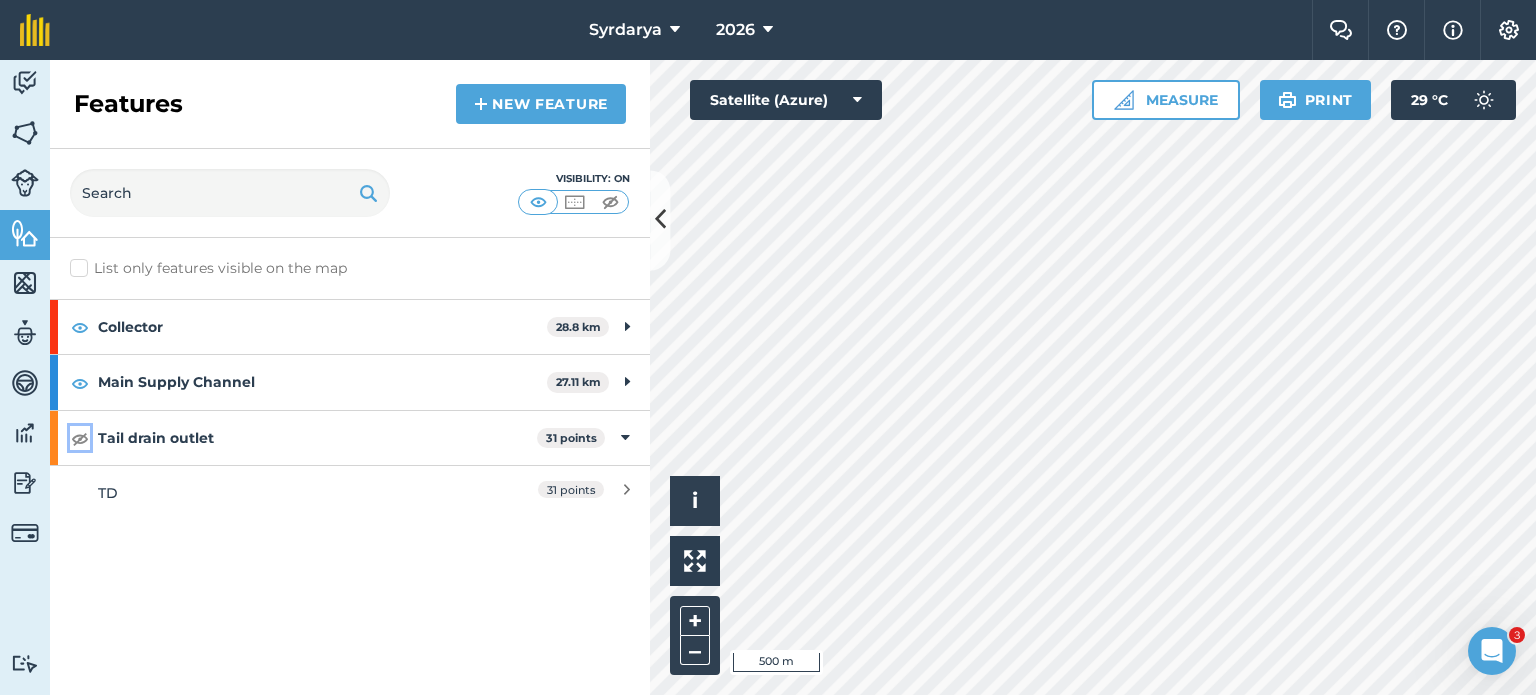 click at bounding box center (80, 438) 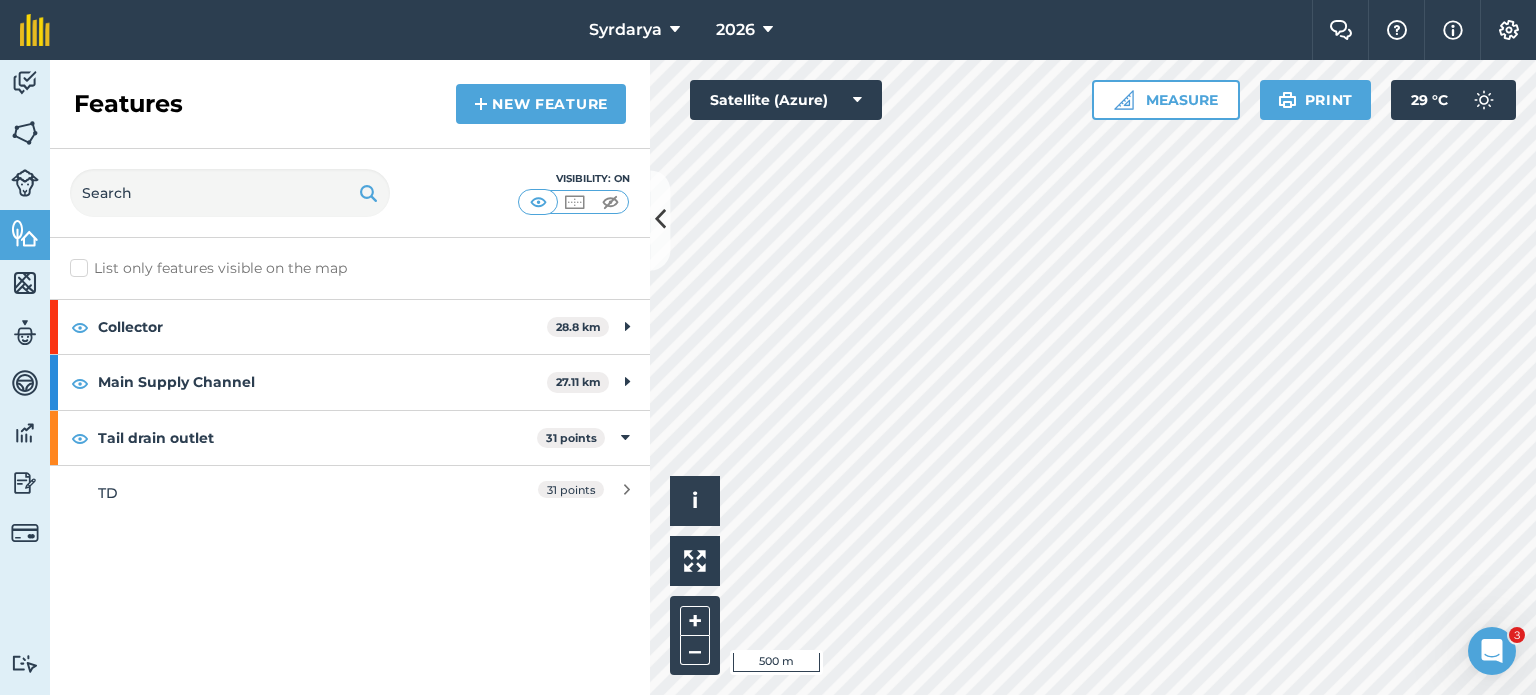click on "List only features visible on the map" at bounding box center (208, 268) 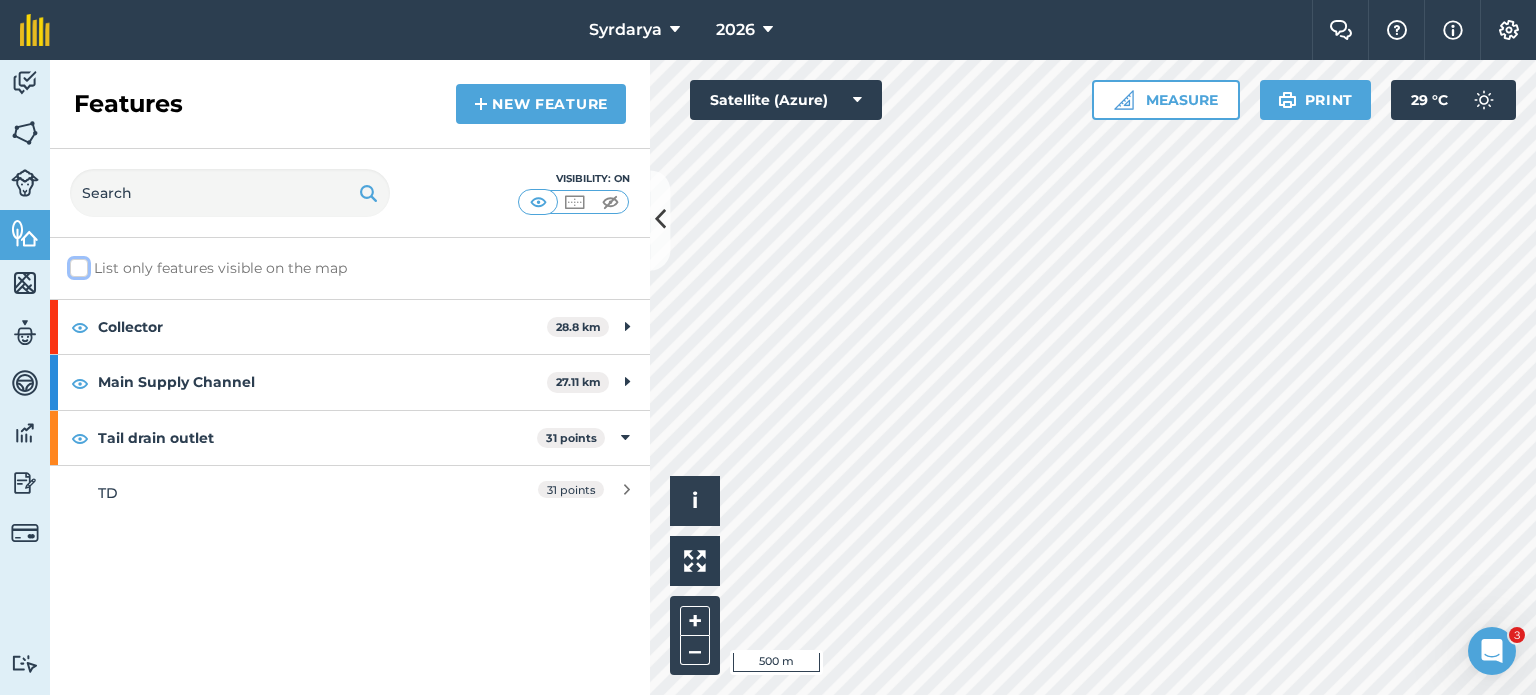 click on "List only features visible on the map" at bounding box center [76, 264] 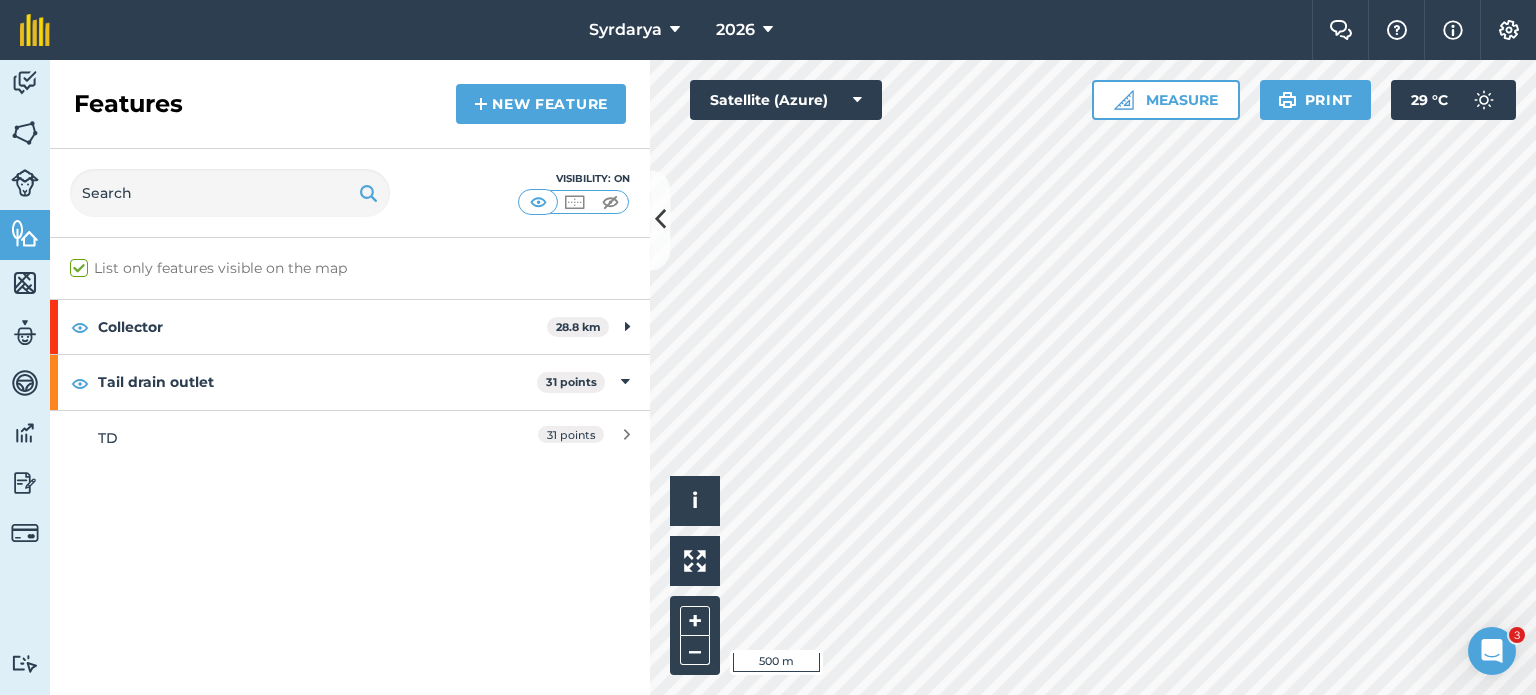click on "List only features visible on the map" at bounding box center [208, 268] 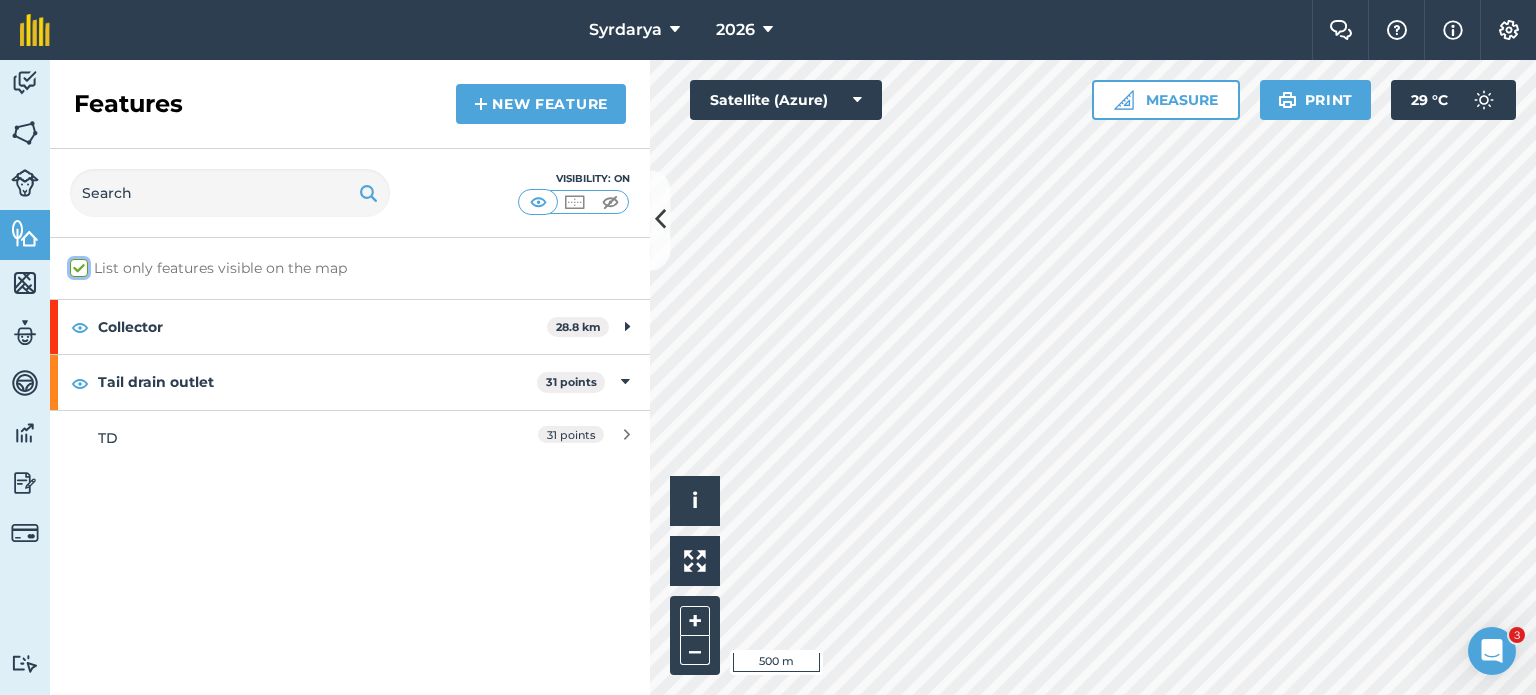 click on "List only features visible on the map" at bounding box center [76, 264] 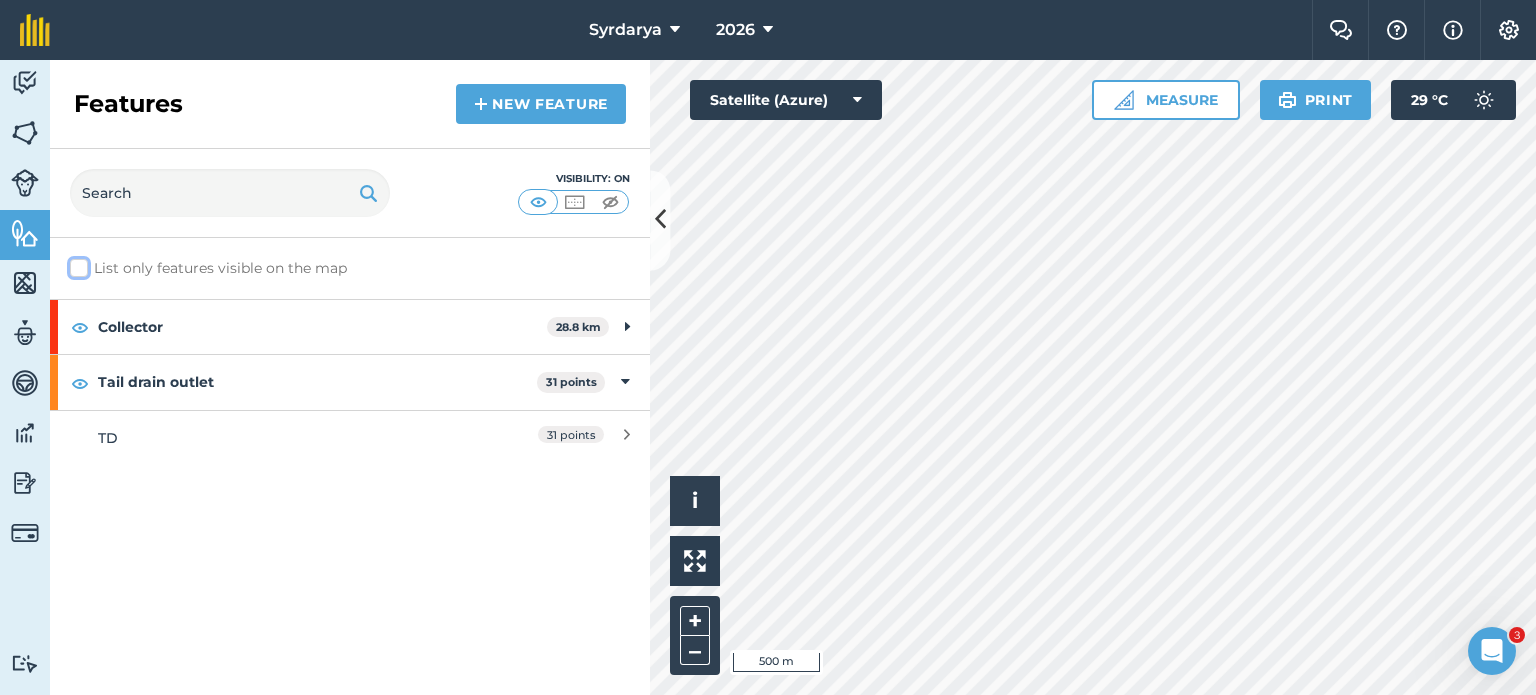 checkbox on "false" 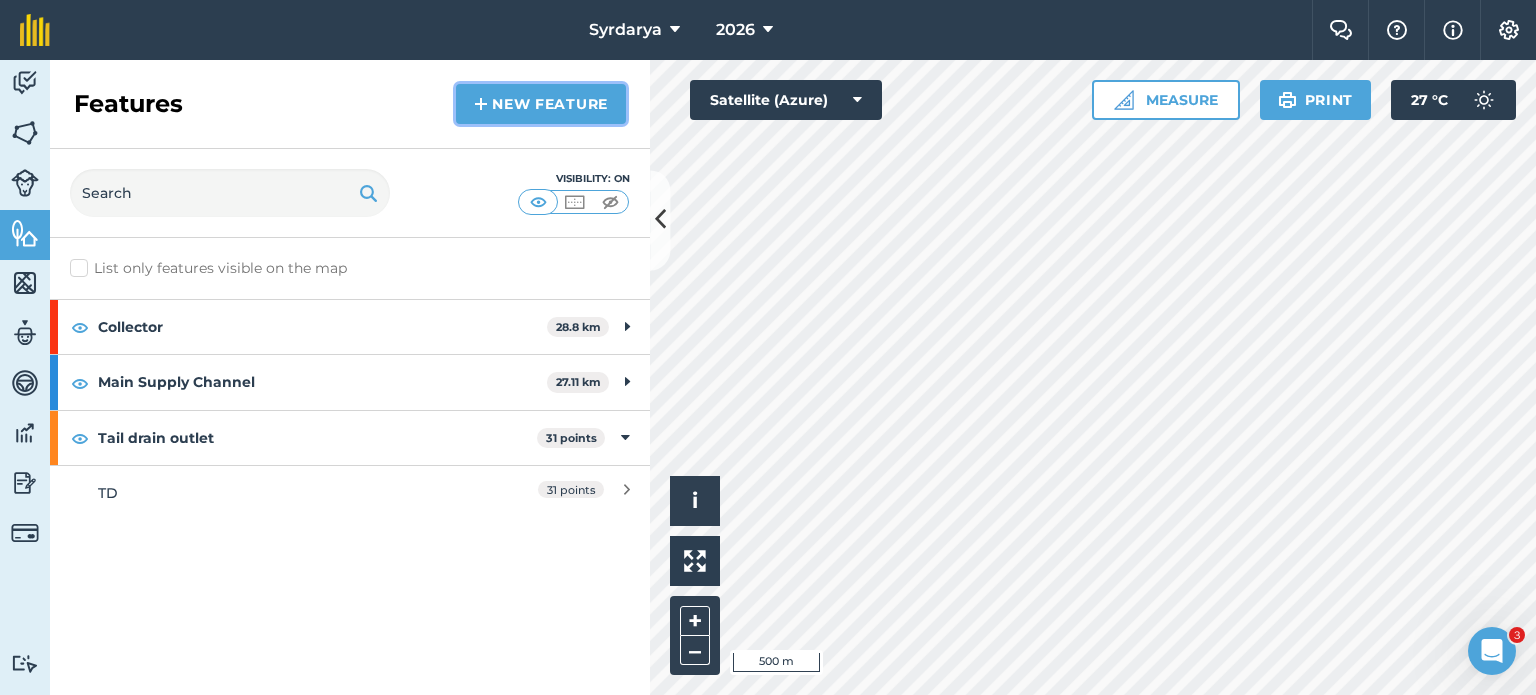 click on "New feature" at bounding box center [541, 104] 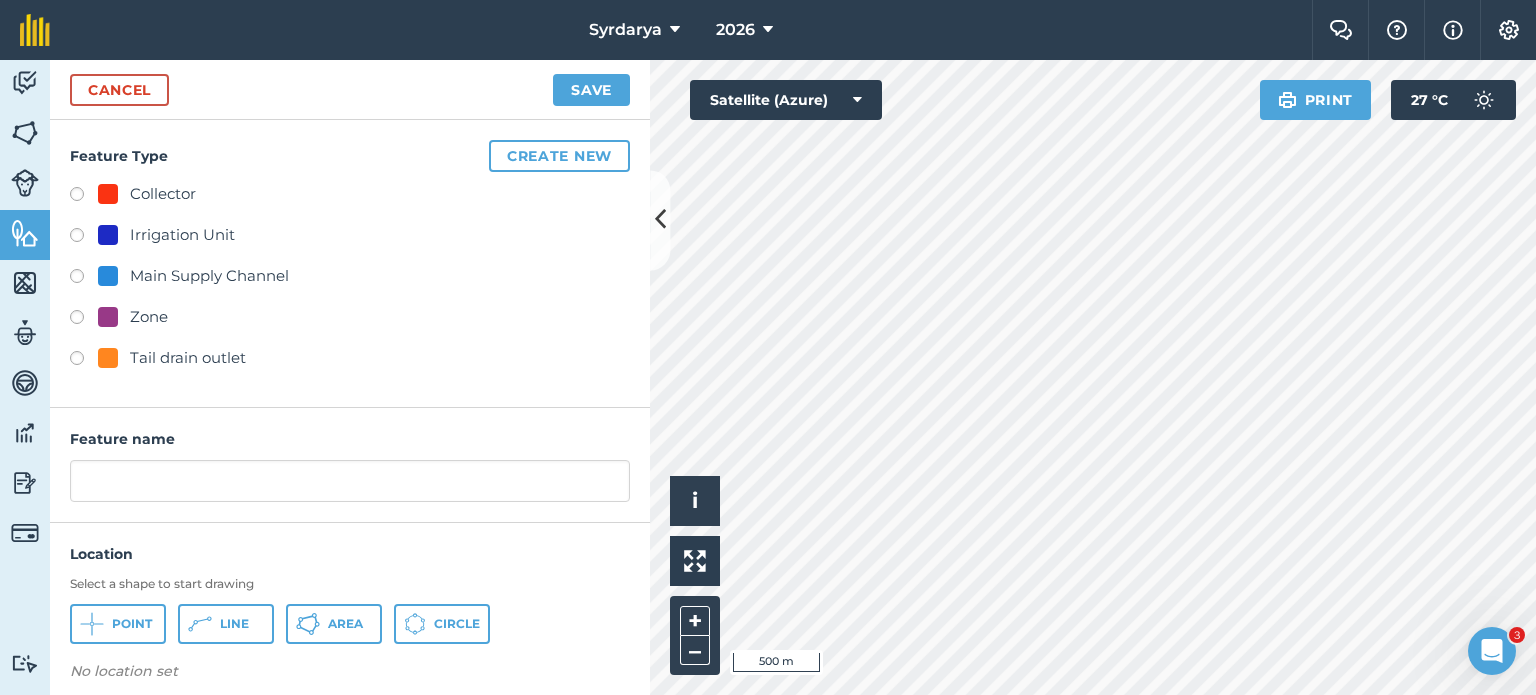 click on "Tail drain outlet" at bounding box center (188, 358) 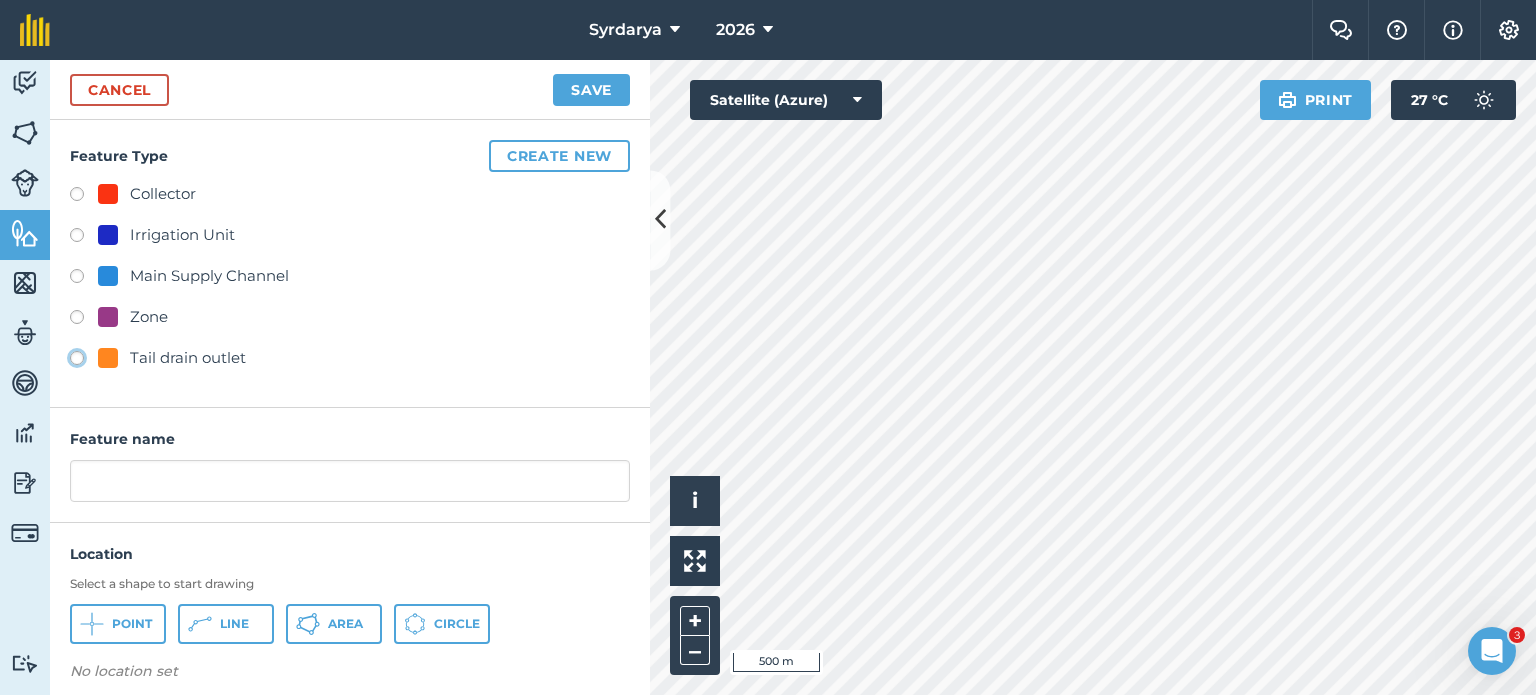 click on "Tail drain outlet" at bounding box center [-9923, 357] 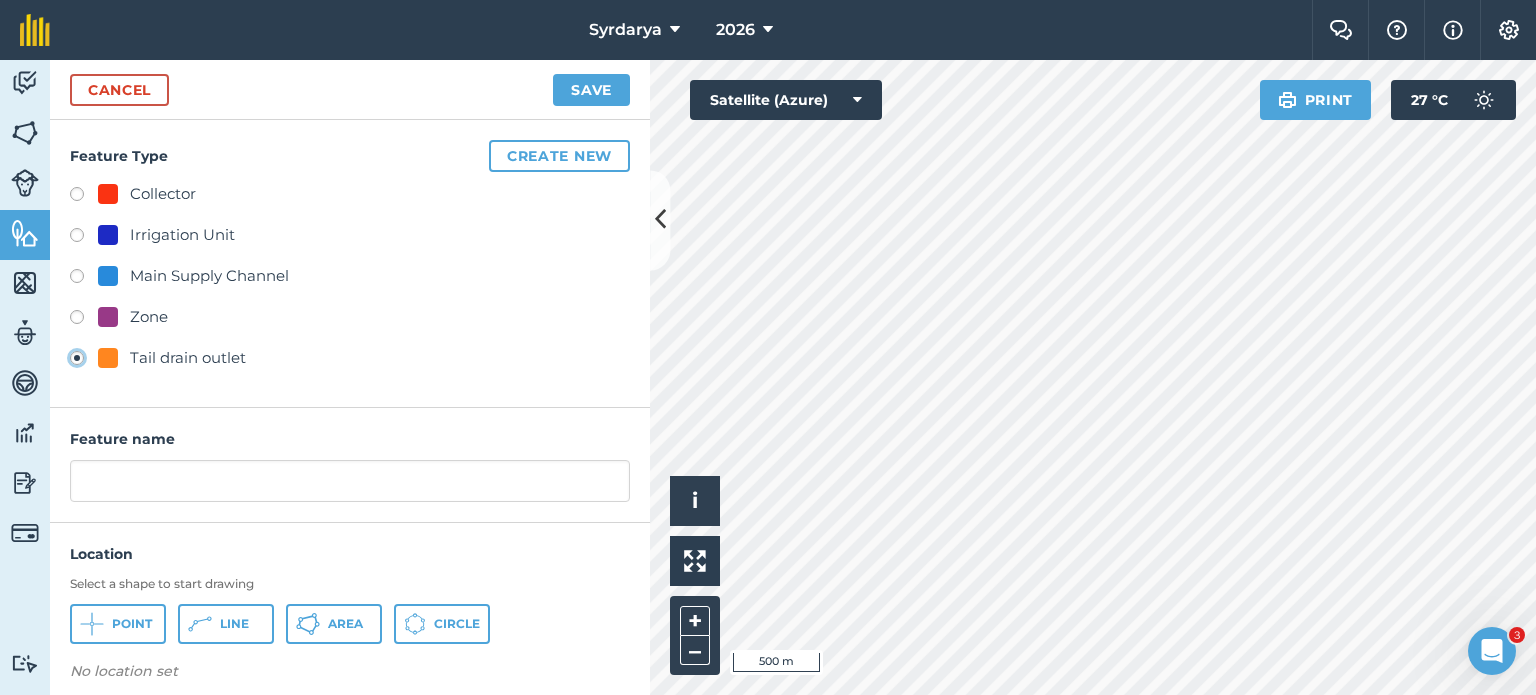 type on "Tail drain outlet" 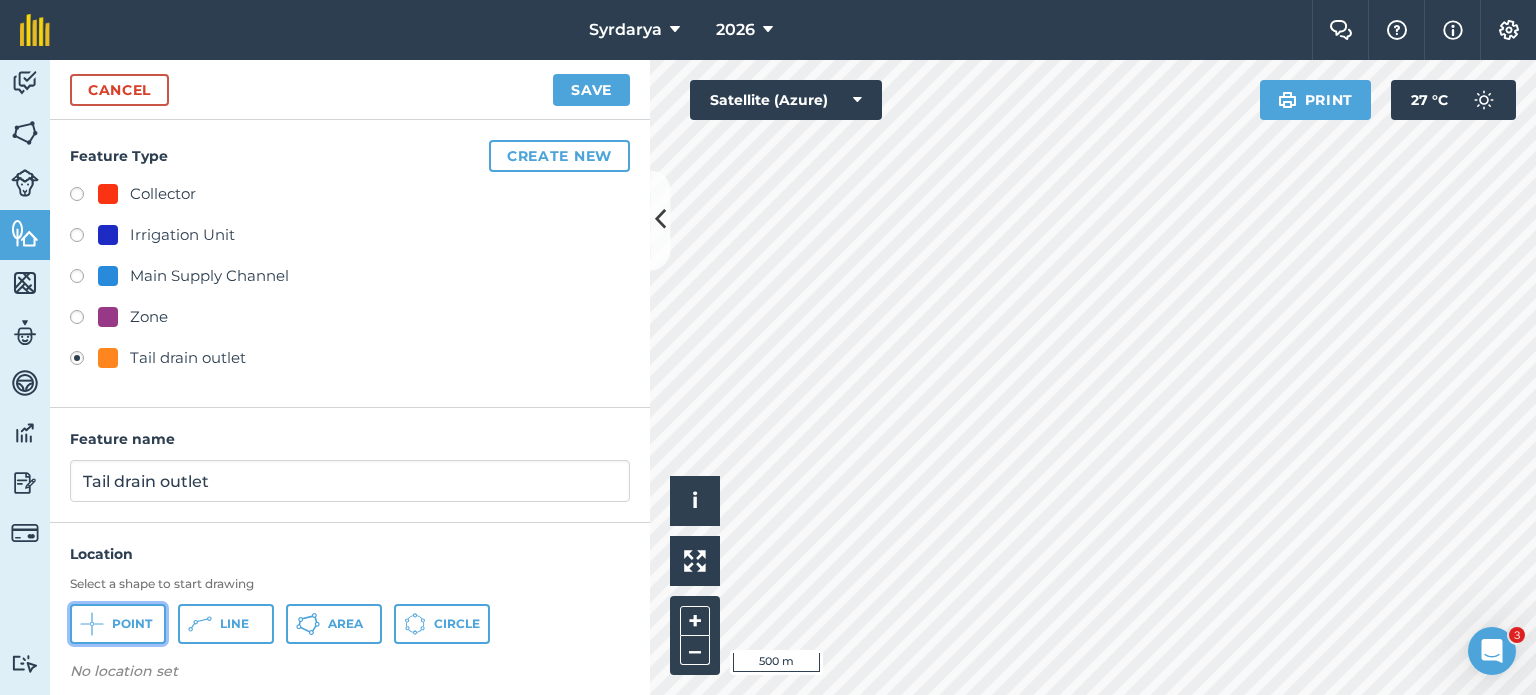 click on "Point" at bounding box center (118, 624) 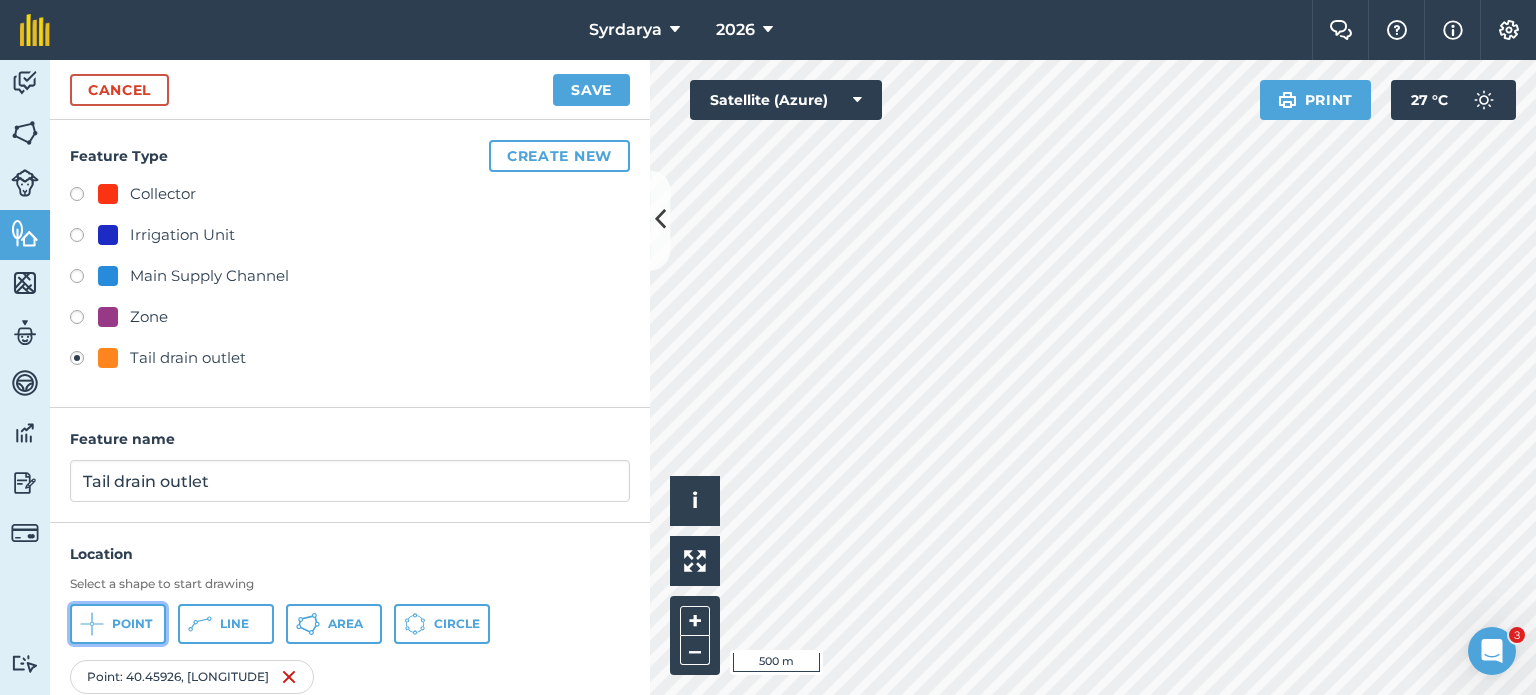 click 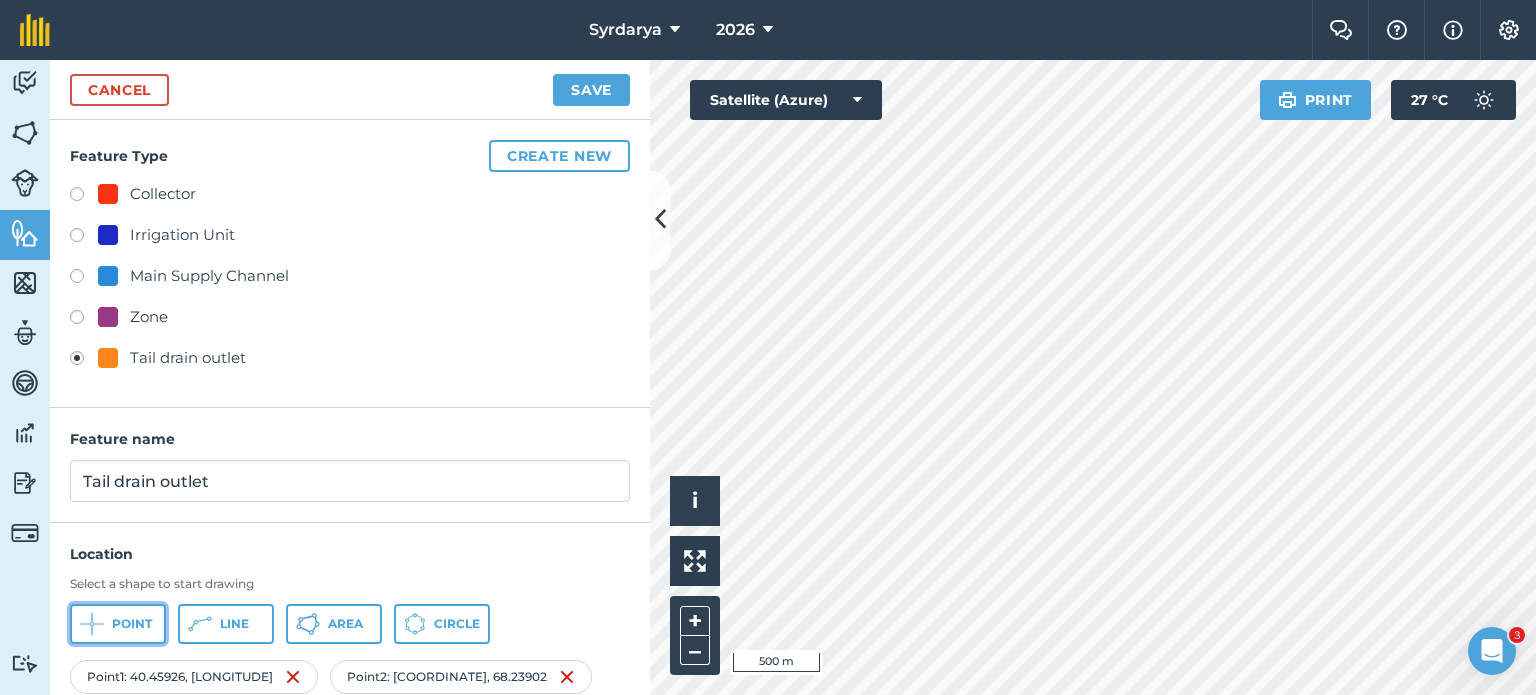 click 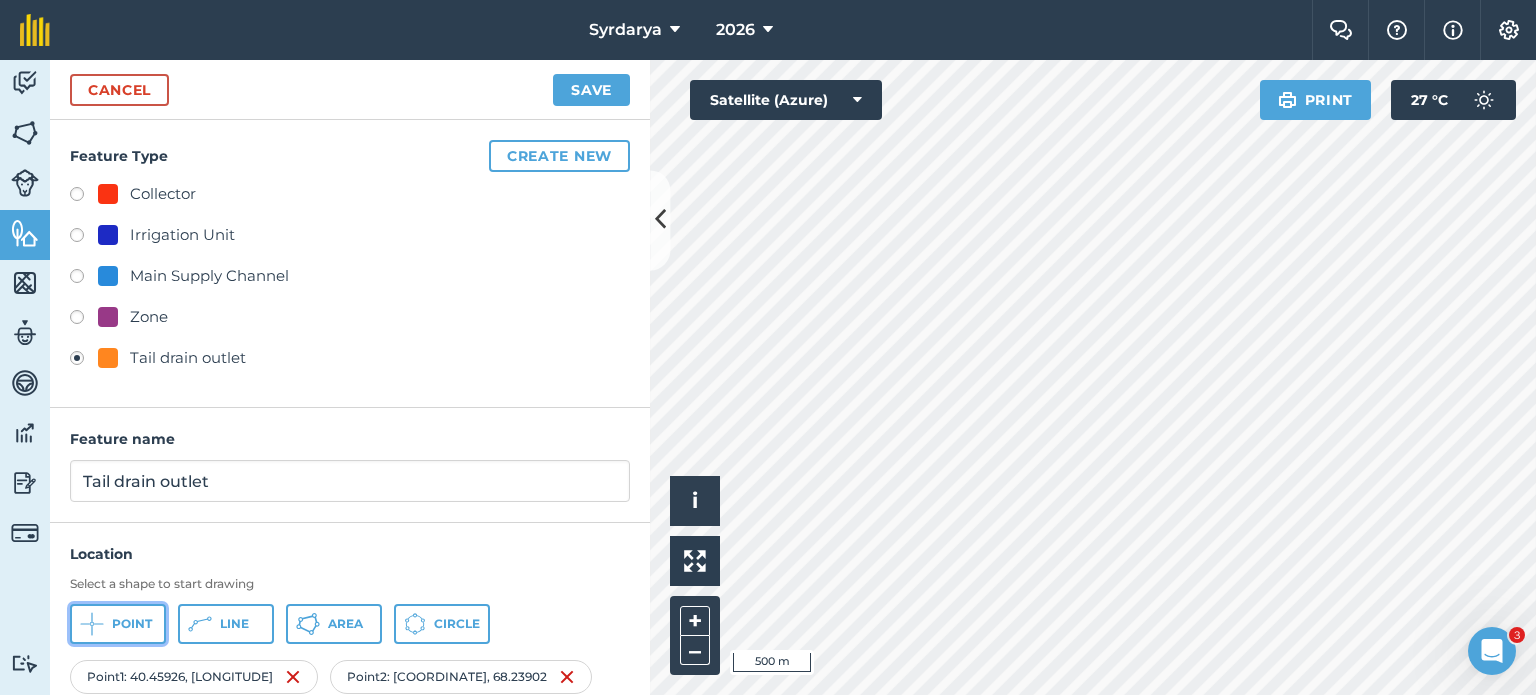 click on "Point" at bounding box center (118, 624) 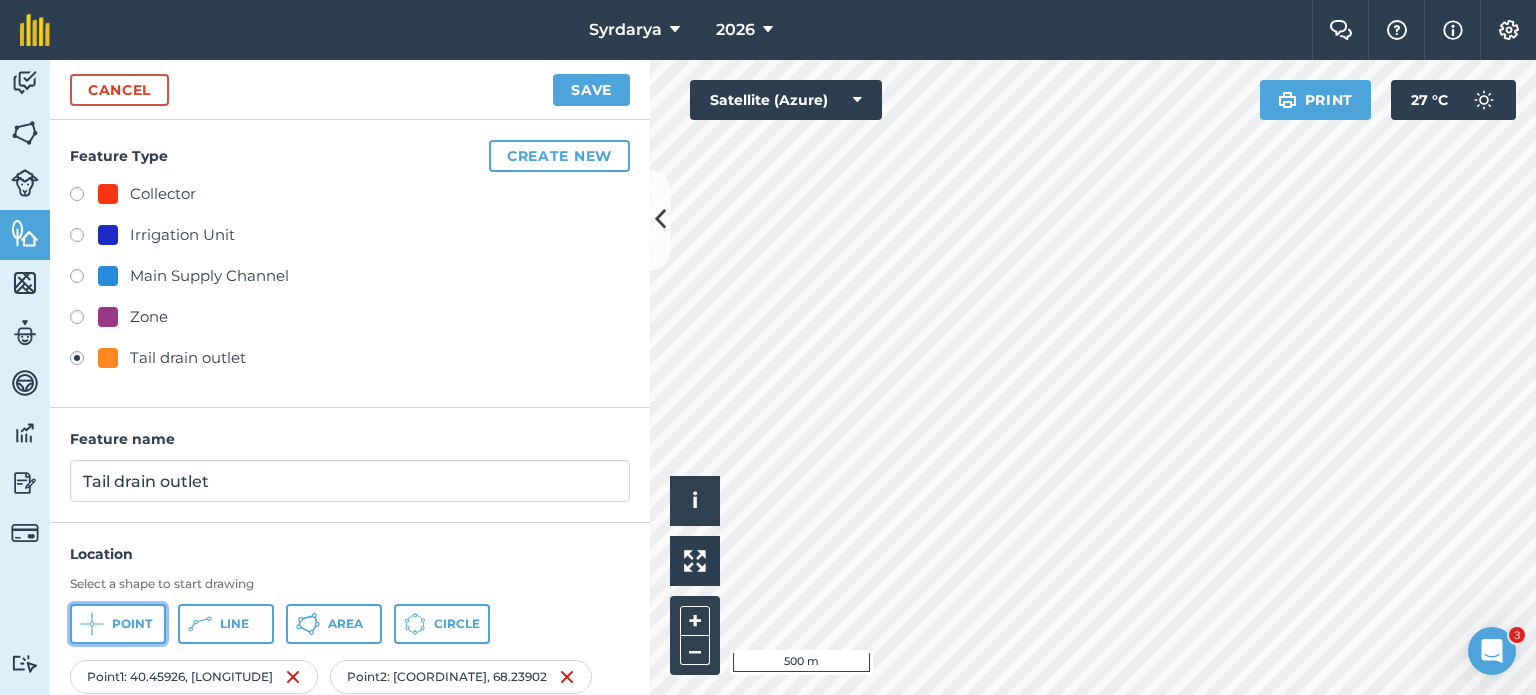 click on "Point" at bounding box center [118, 624] 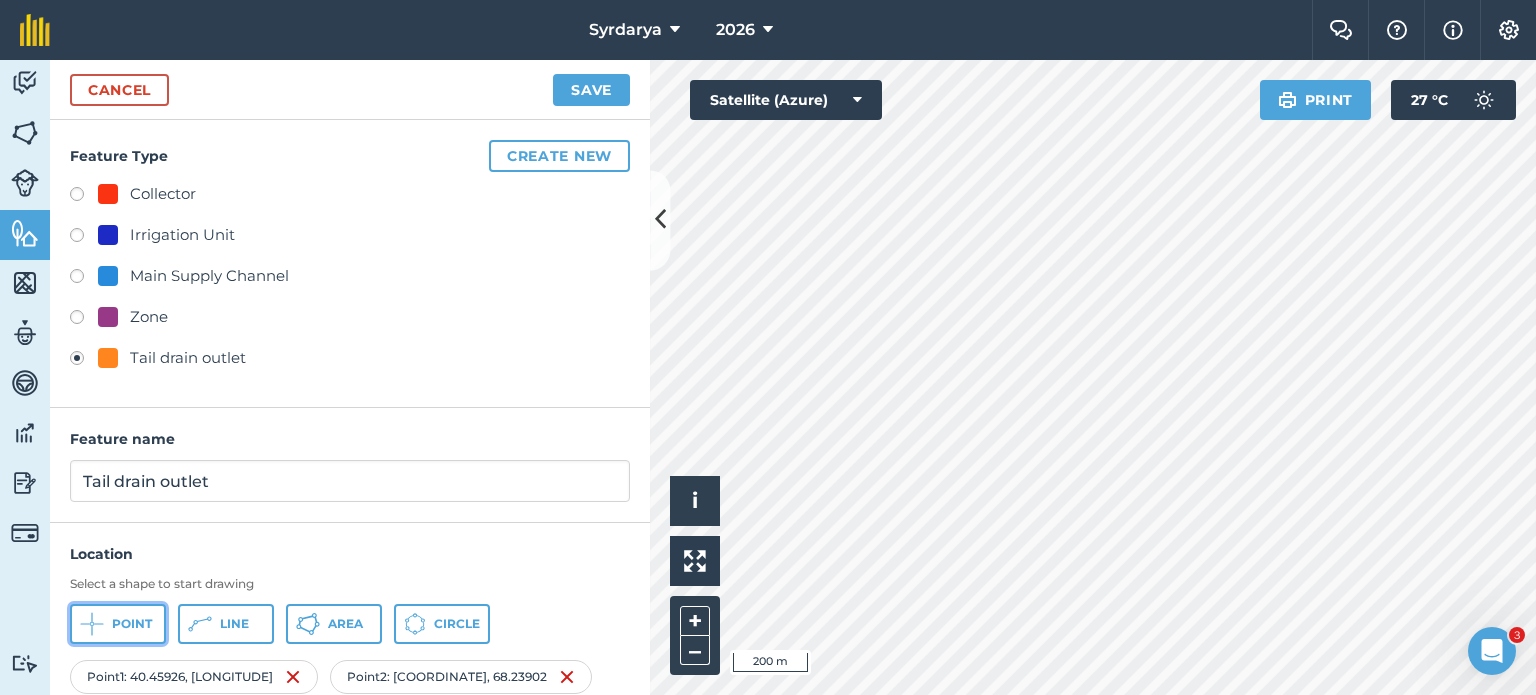 click on "Point" at bounding box center (118, 624) 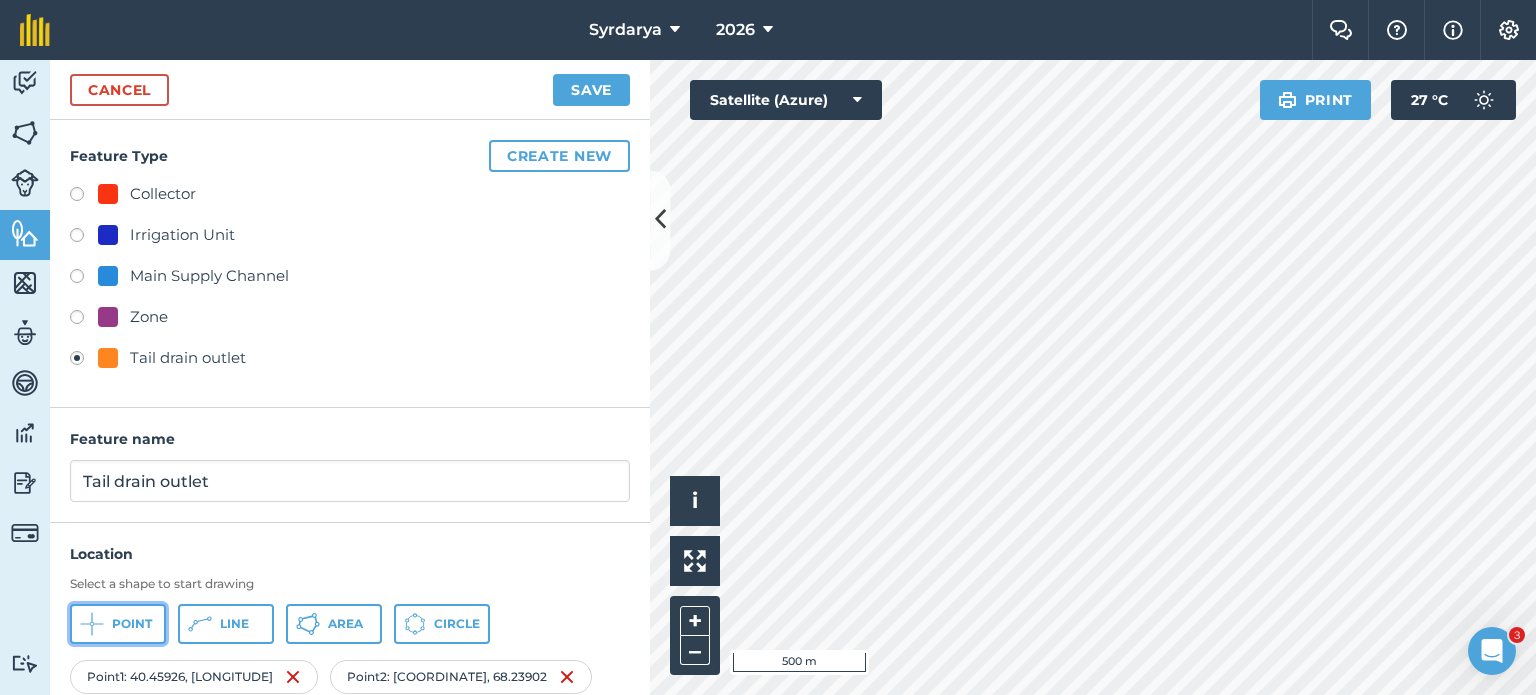 click on "Point" at bounding box center [132, 624] 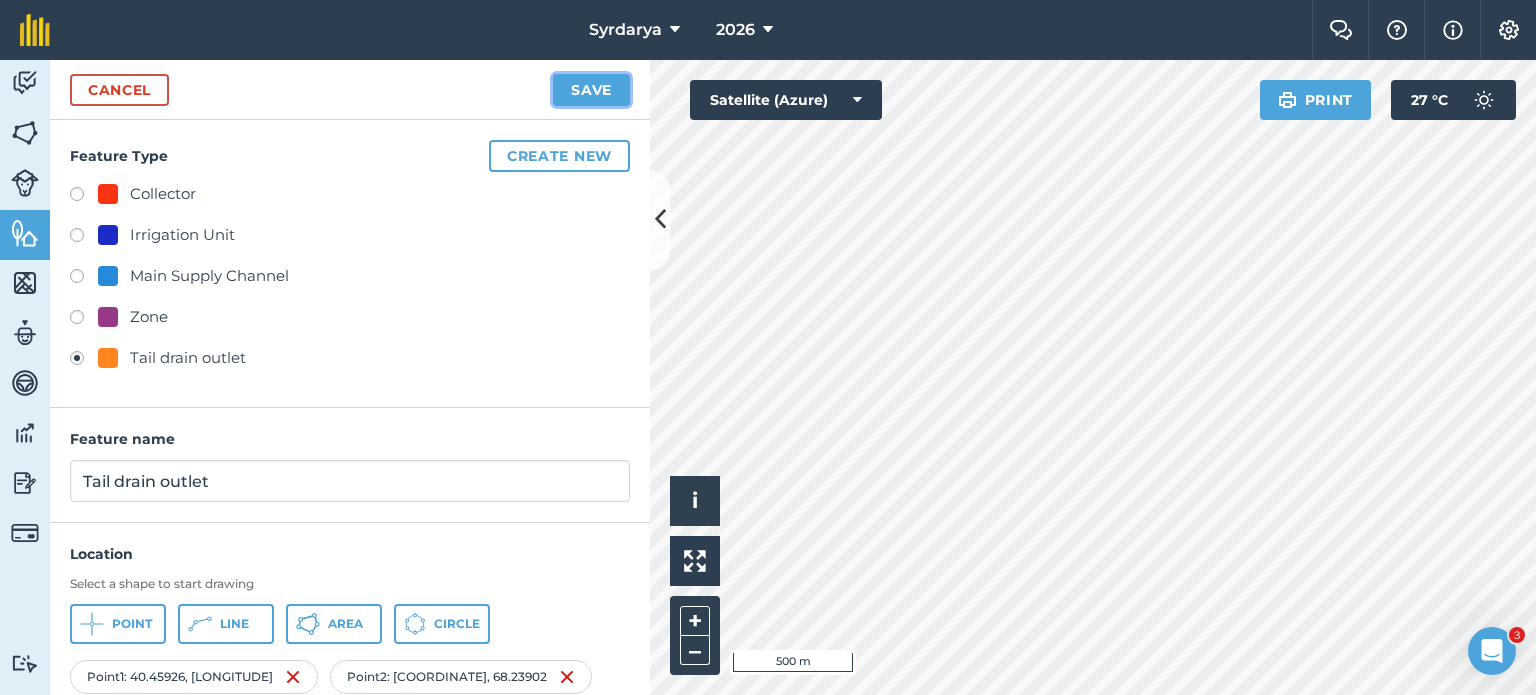 click on "Save" at bounding box center (591, 90) 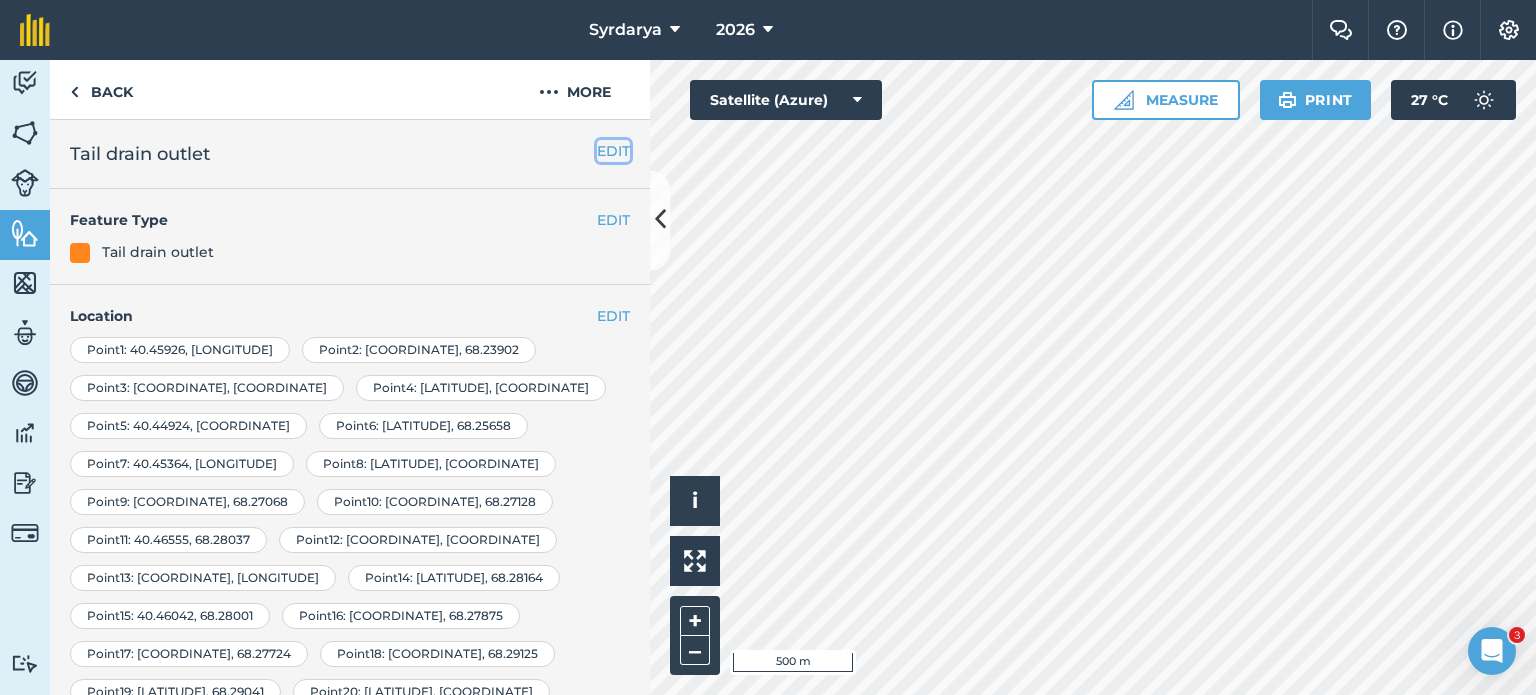 click on "EDIT" at bounding box center [613, 151] 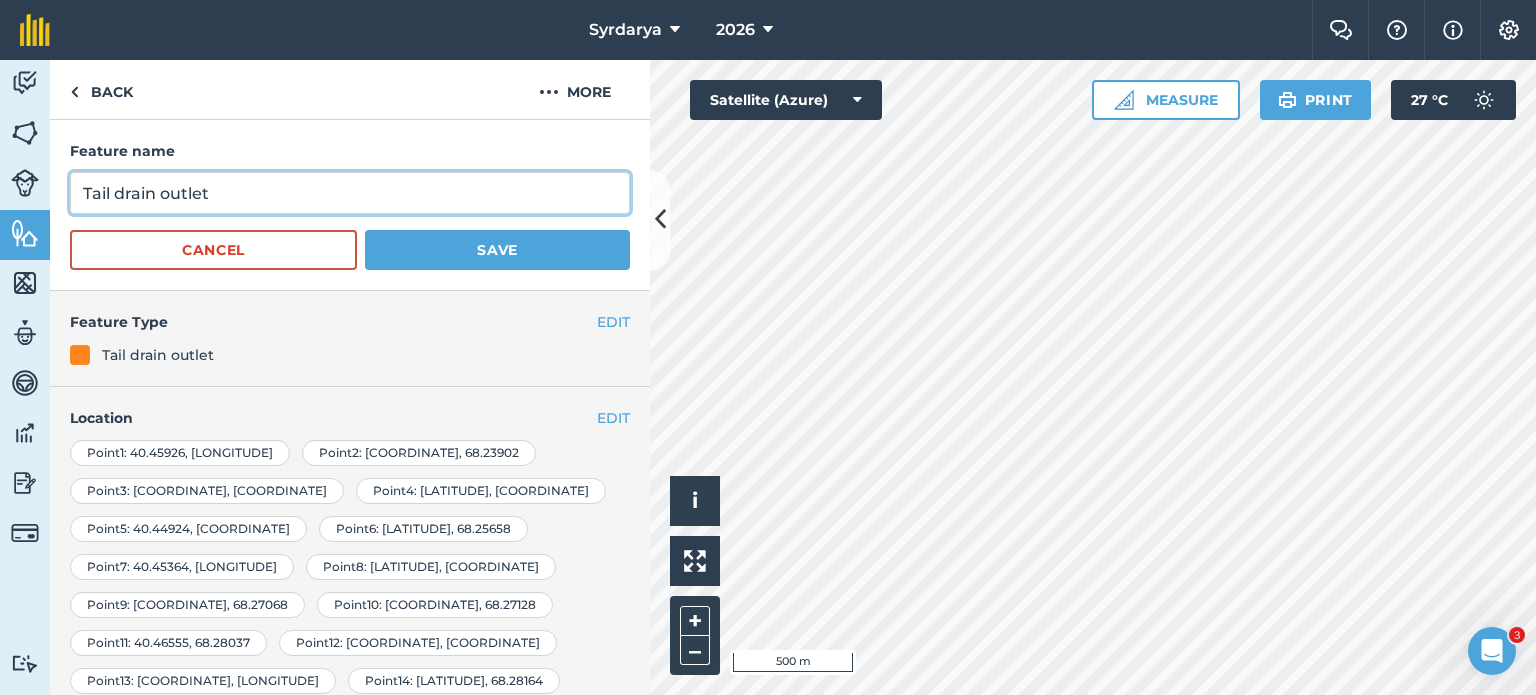 click on "Tail drain outlet" at bounding box center (350, 193) 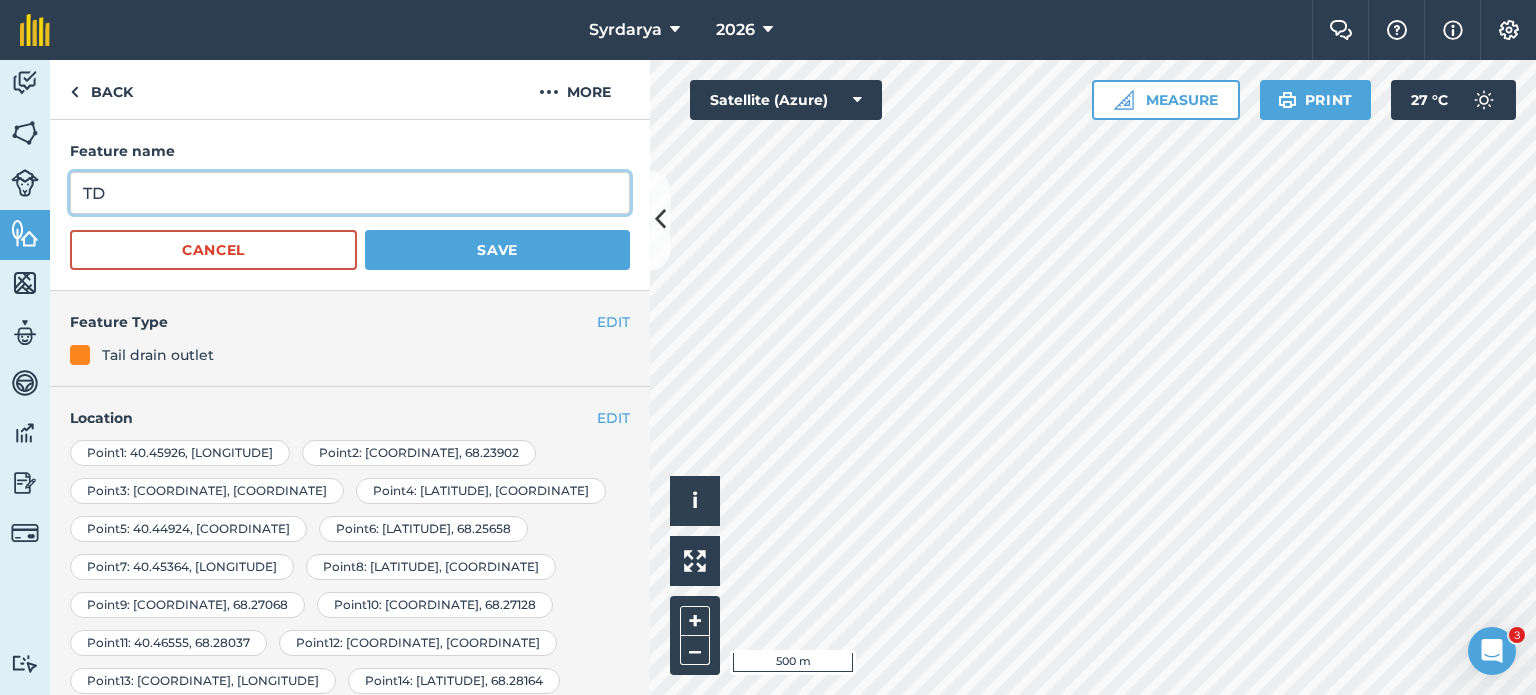 type on "TD" 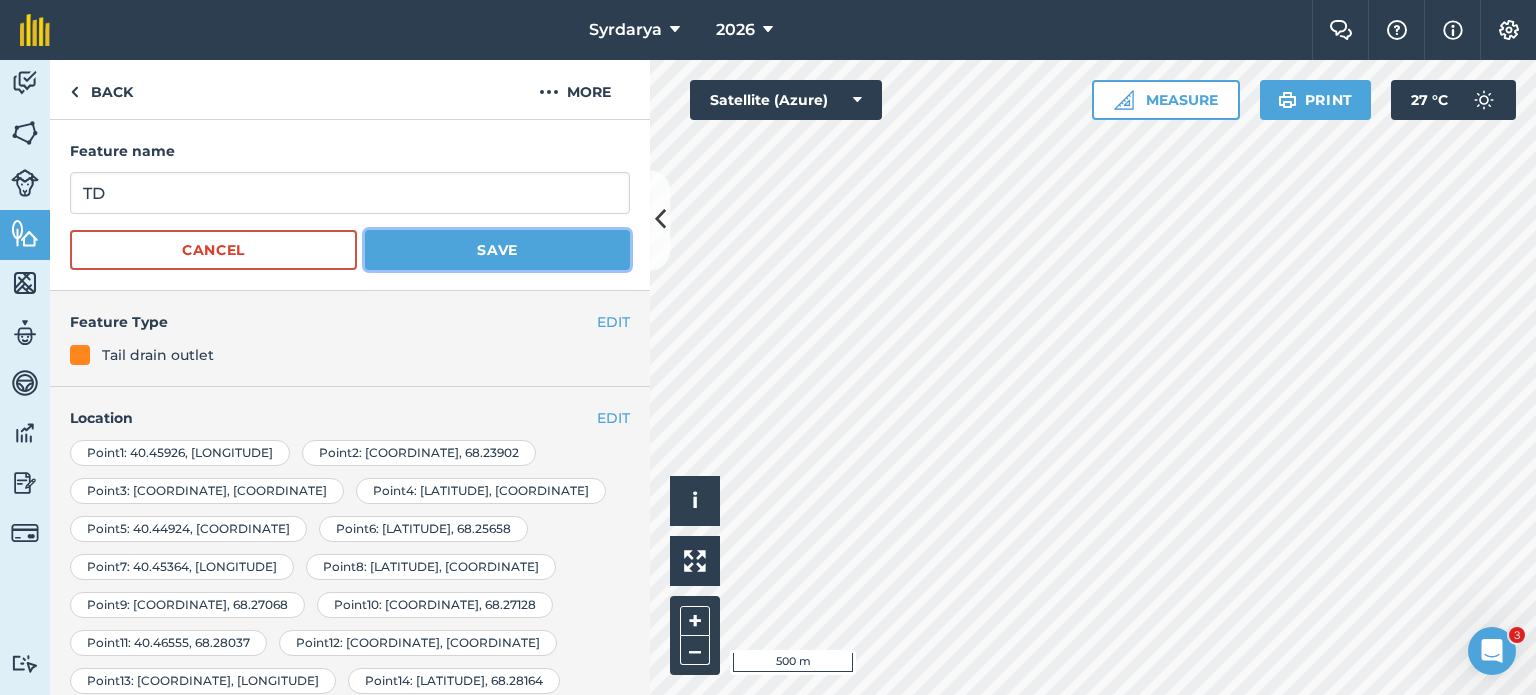 click on "Save" at bounding box center [497, 250] 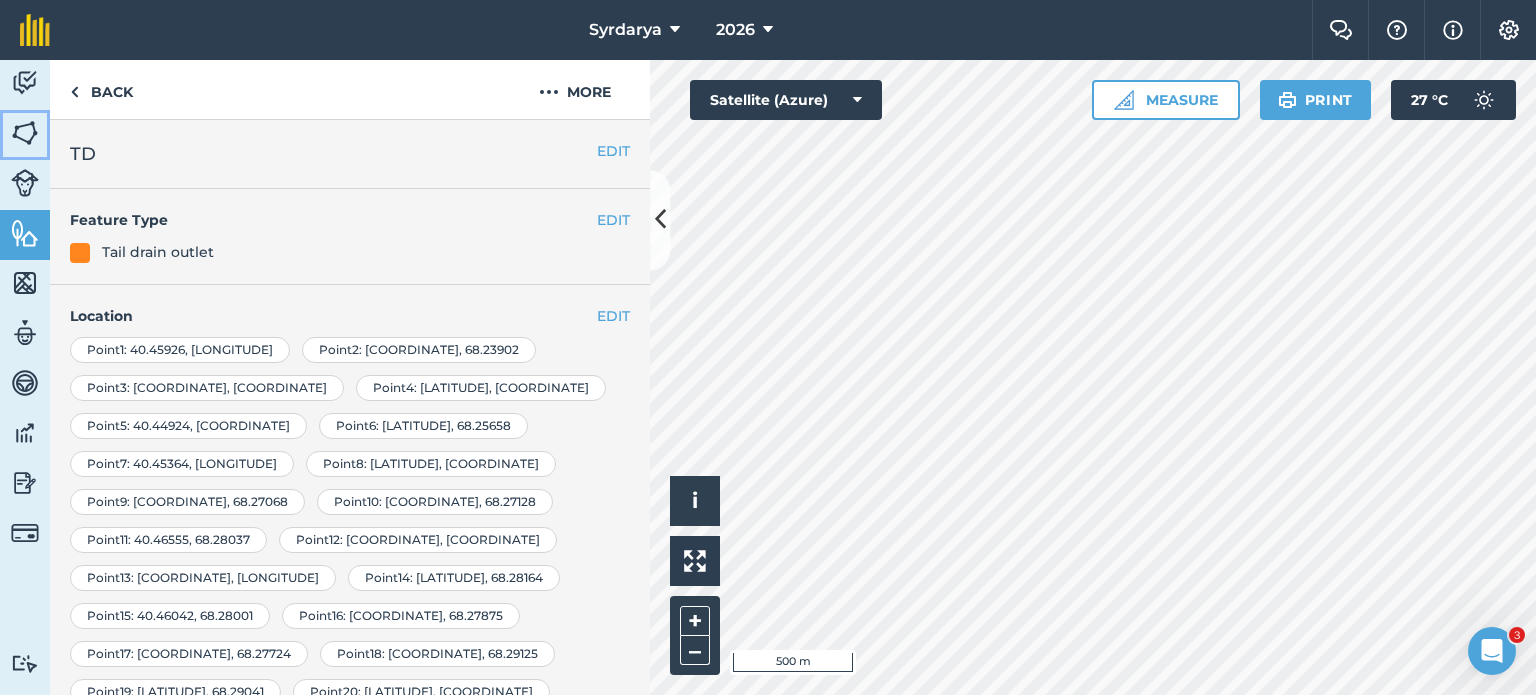 click at bounding box center (25, 133) 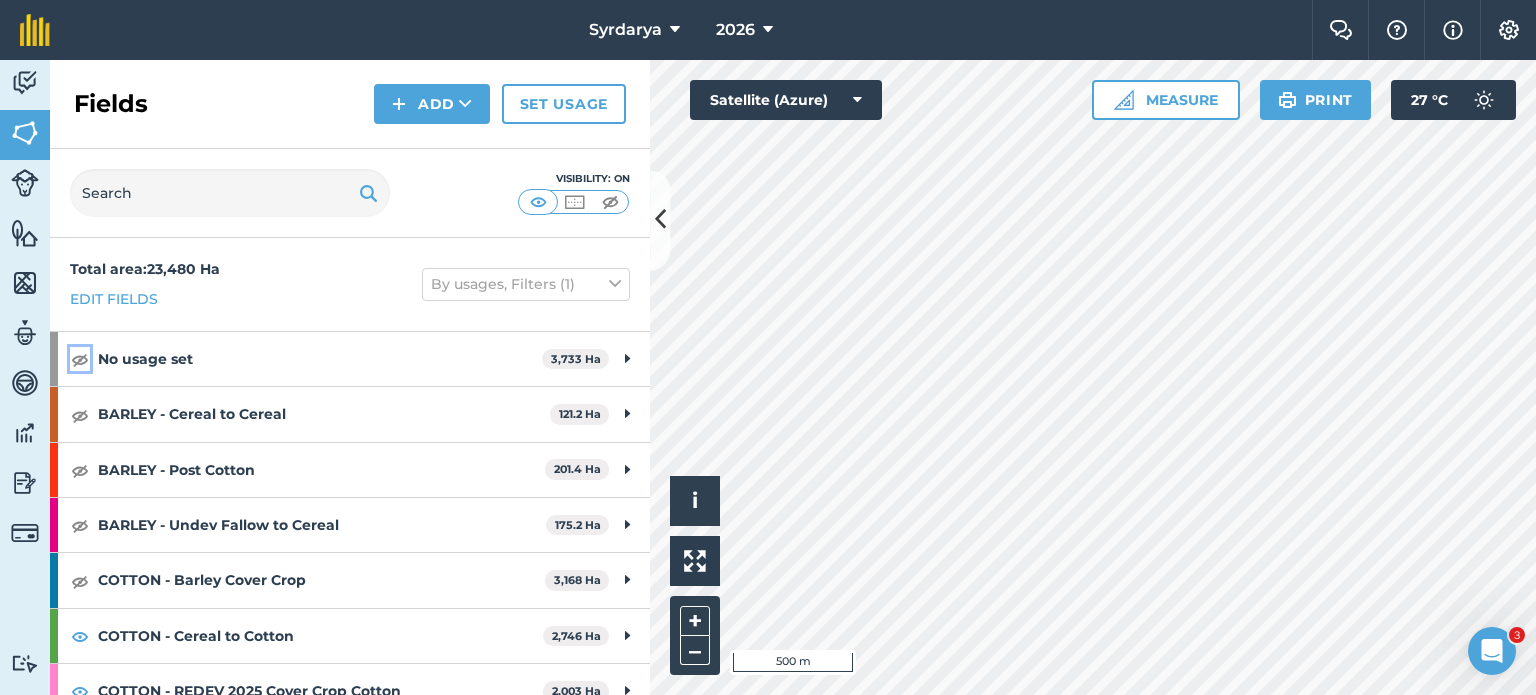 drag, startPoint x: 84, startPoint y: 358, endPoint x: 71, endPoint y: 419, distance: 62.369865 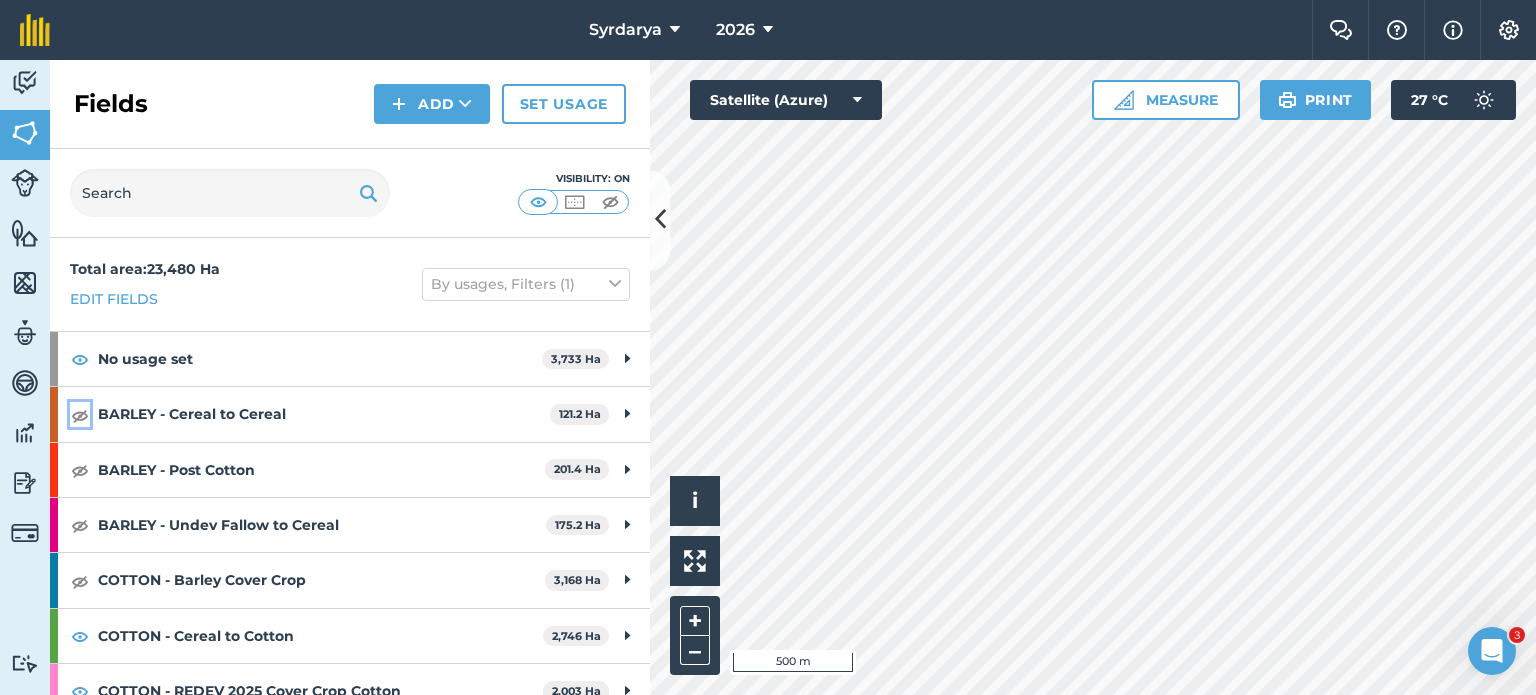 click at bounding box center [80, 415] 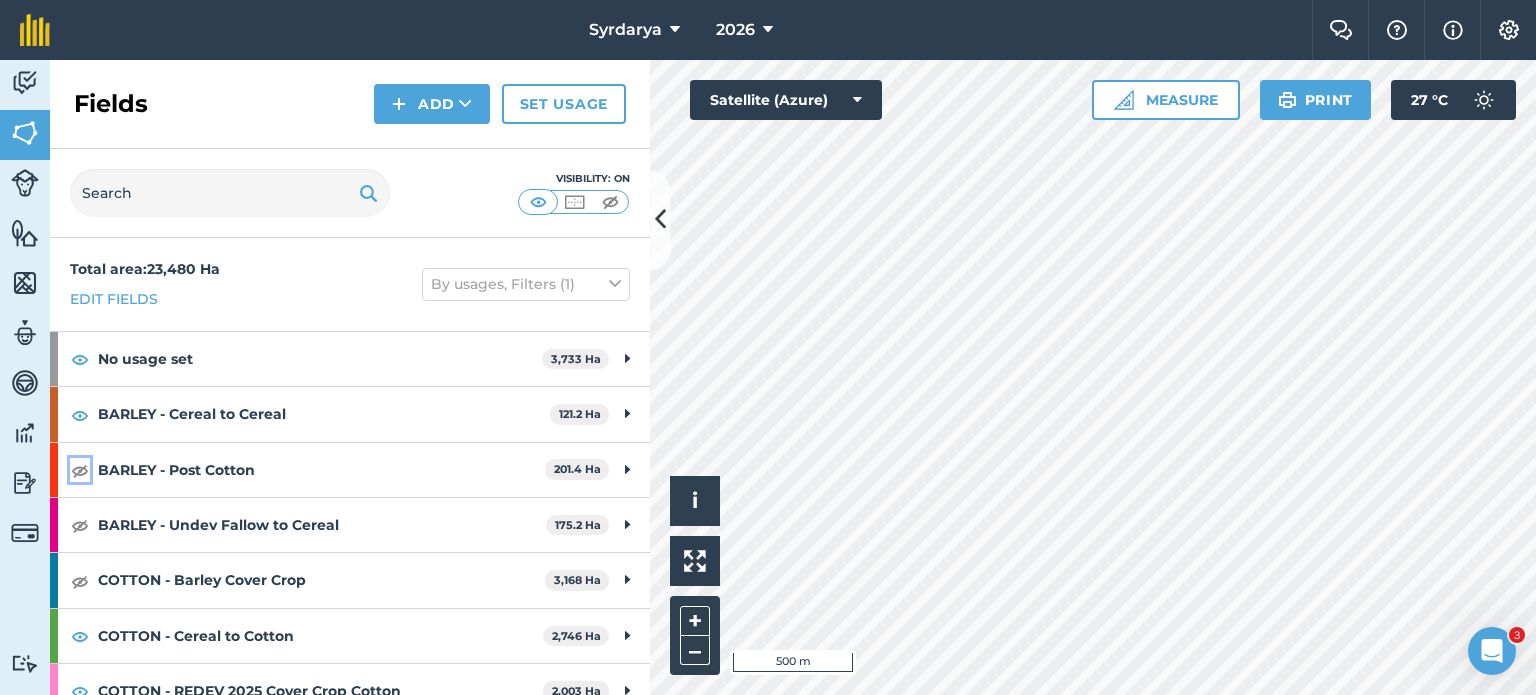click at bounding box center [80, 470] 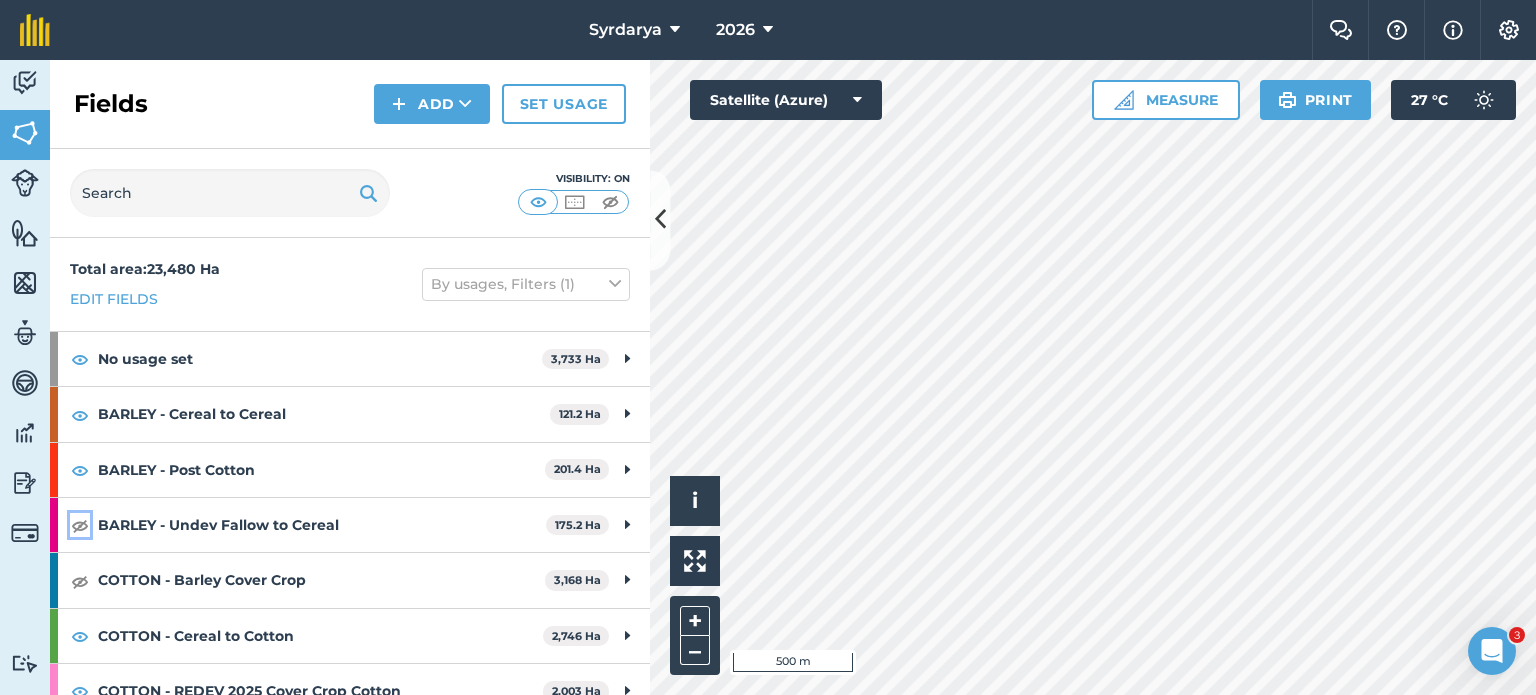 click at bounding box center (80, 525) 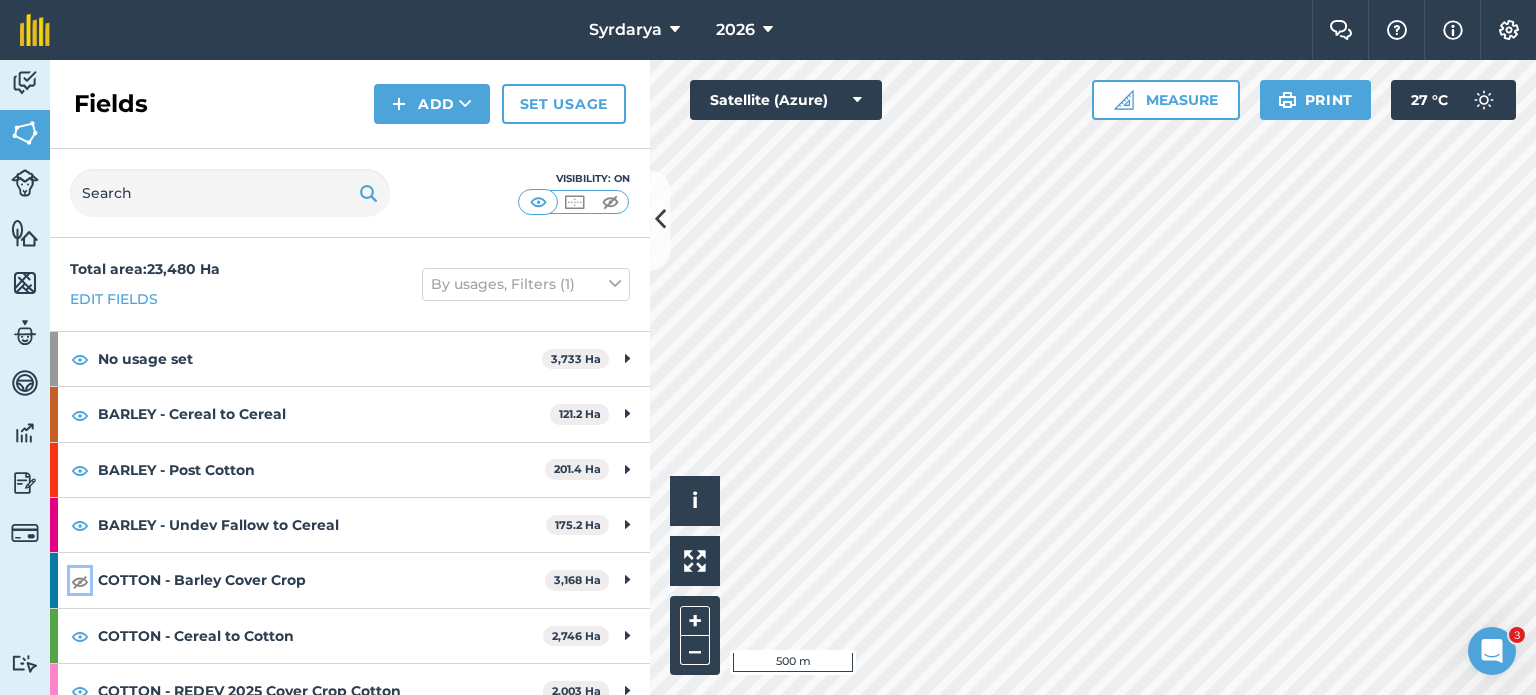 click at bounding box center [80, 581] 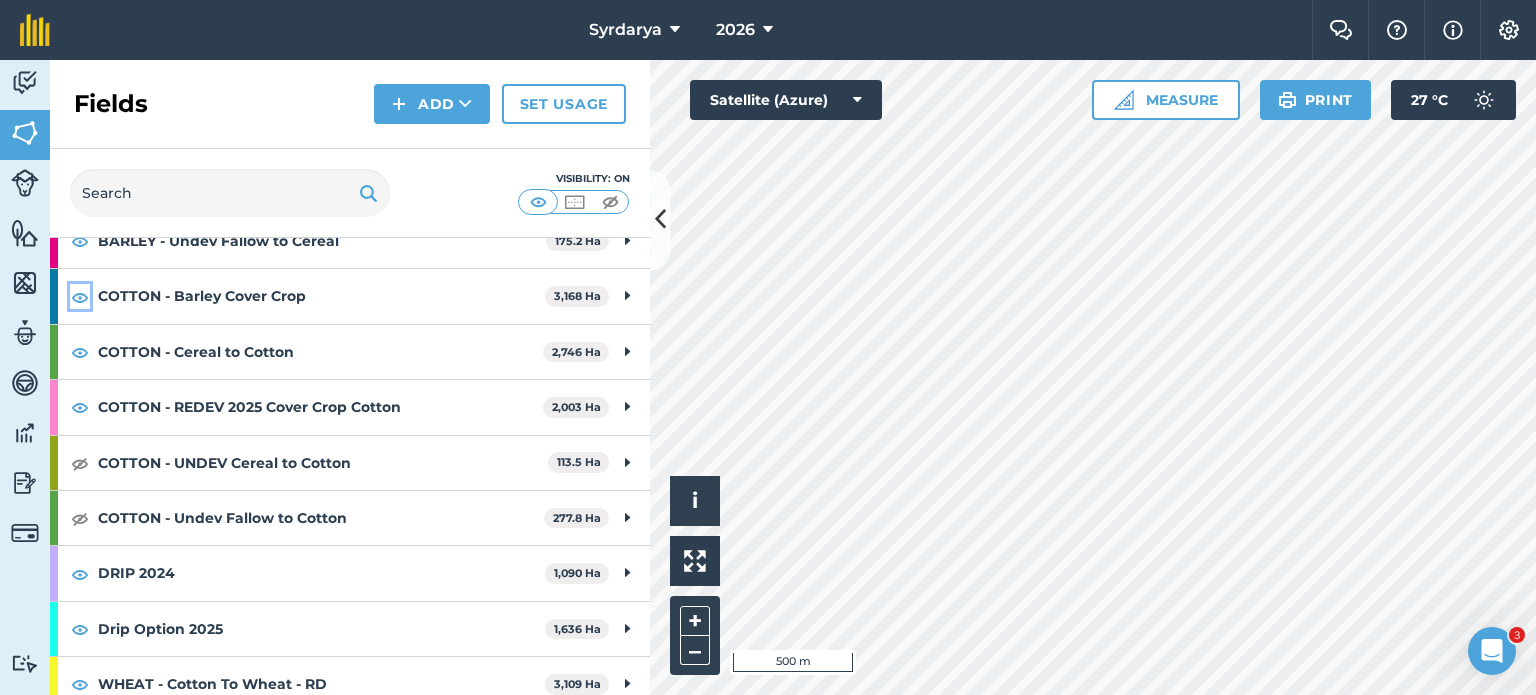 scroll, scrollTop: 286, scrollLeft: 0, axis: vertical 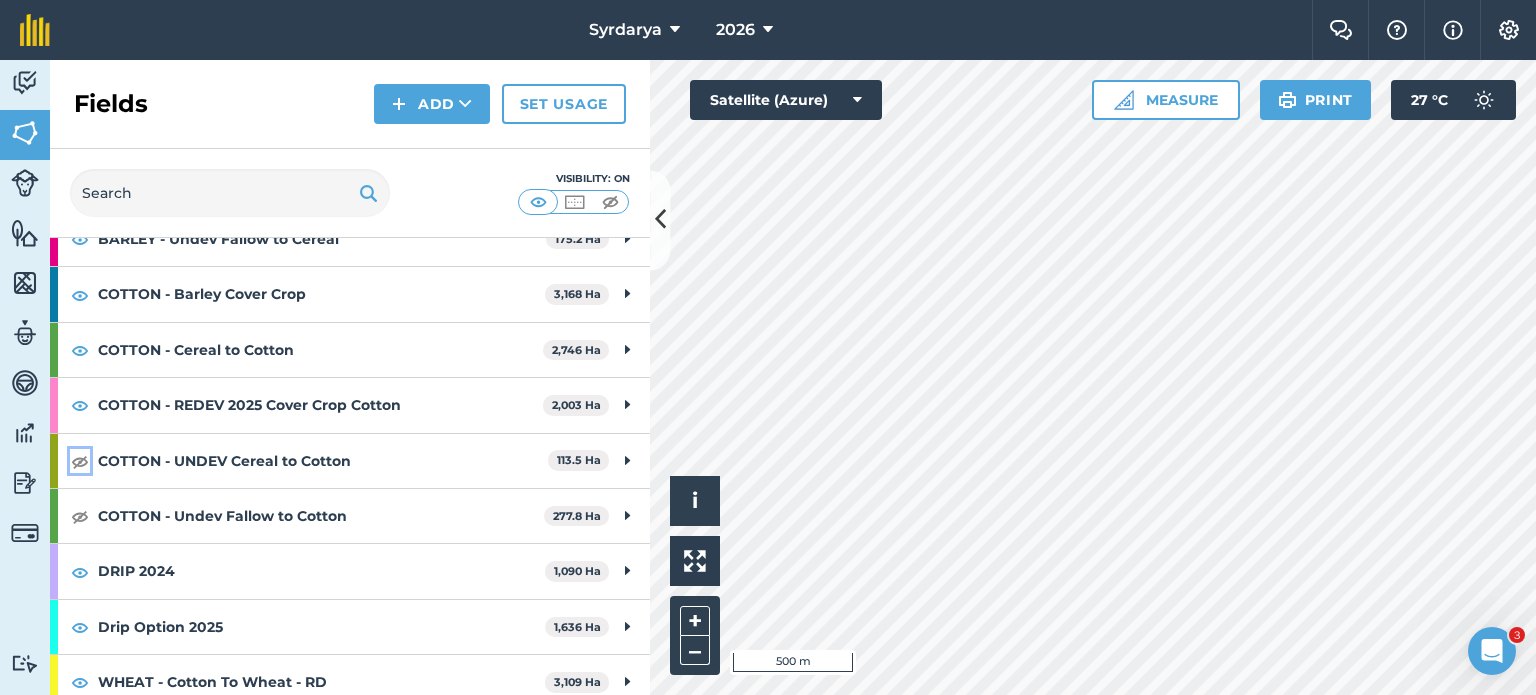 click at bounding box center (80, 461) 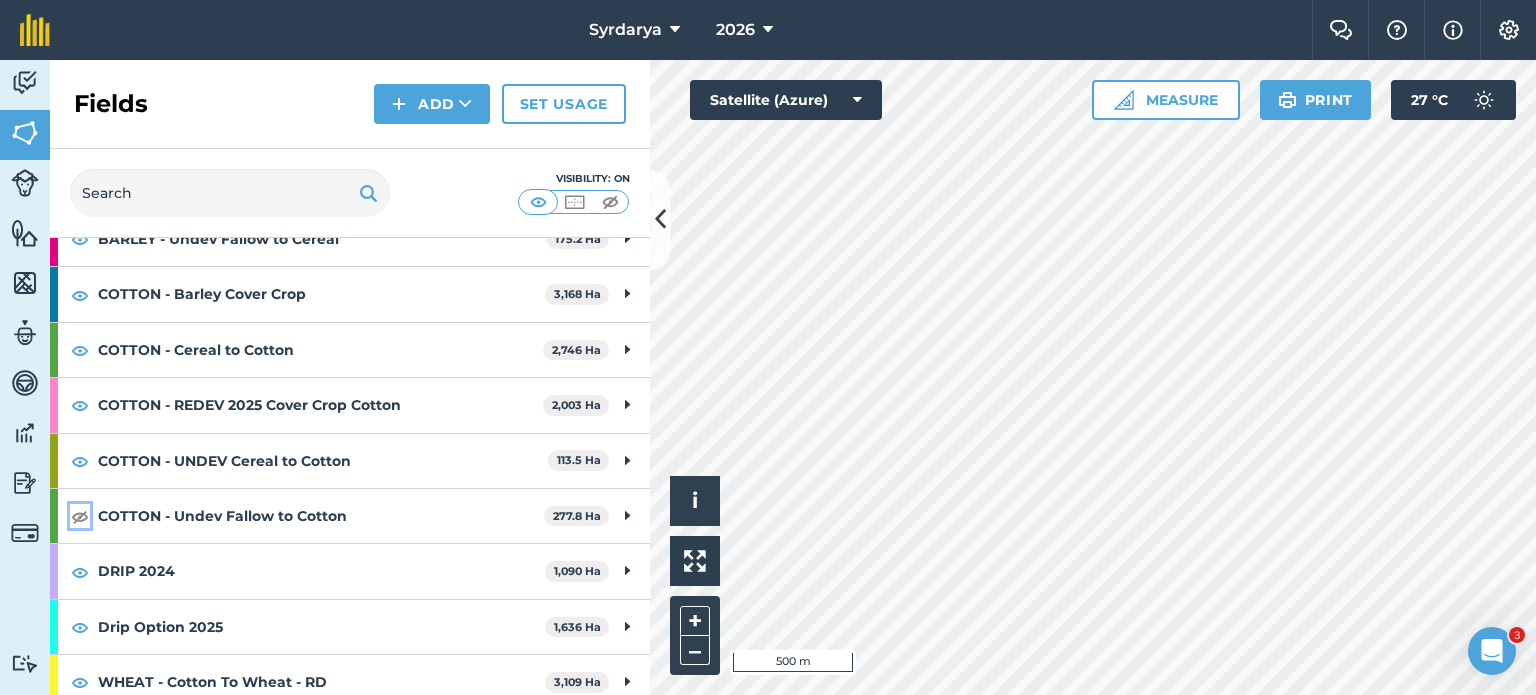 click at bounding box center (80, 516) 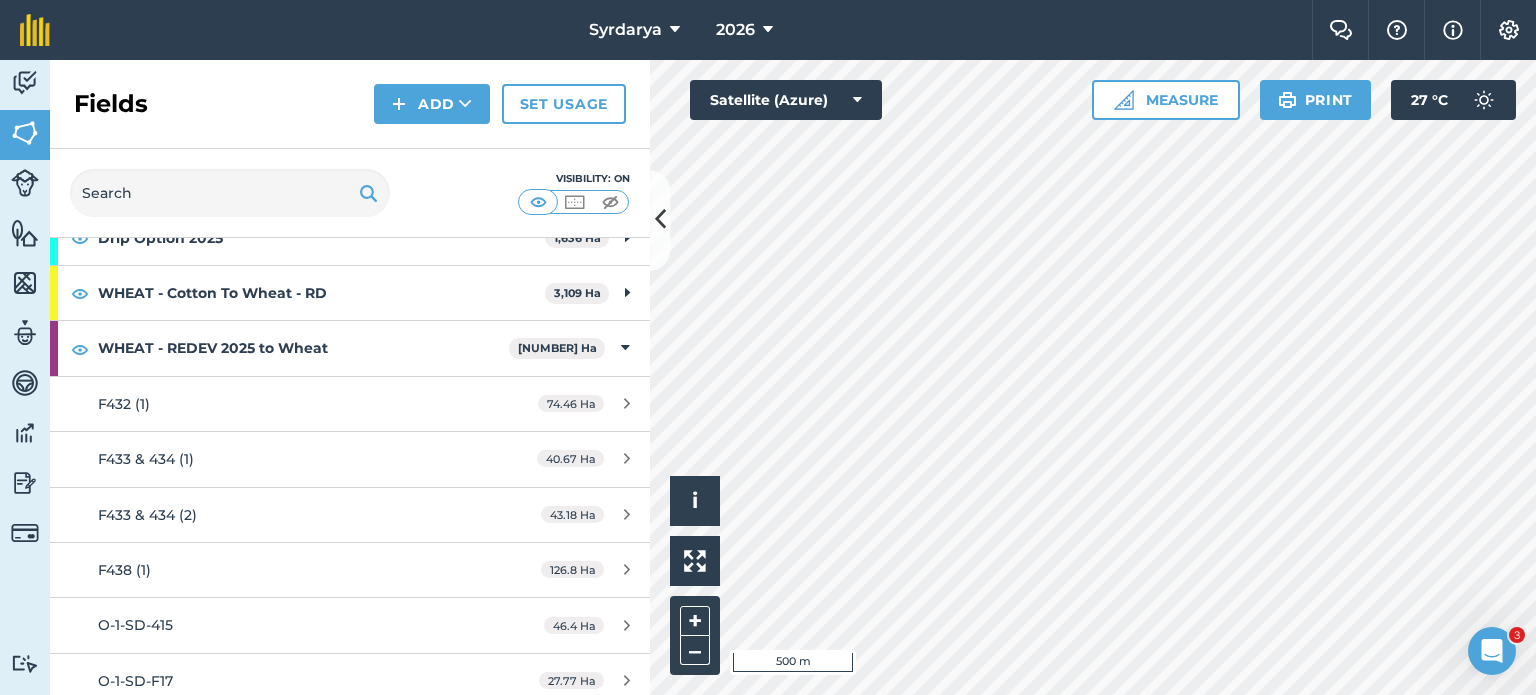 scroll, scrollTop: 687, scrollLeft: 0, axis: vertical 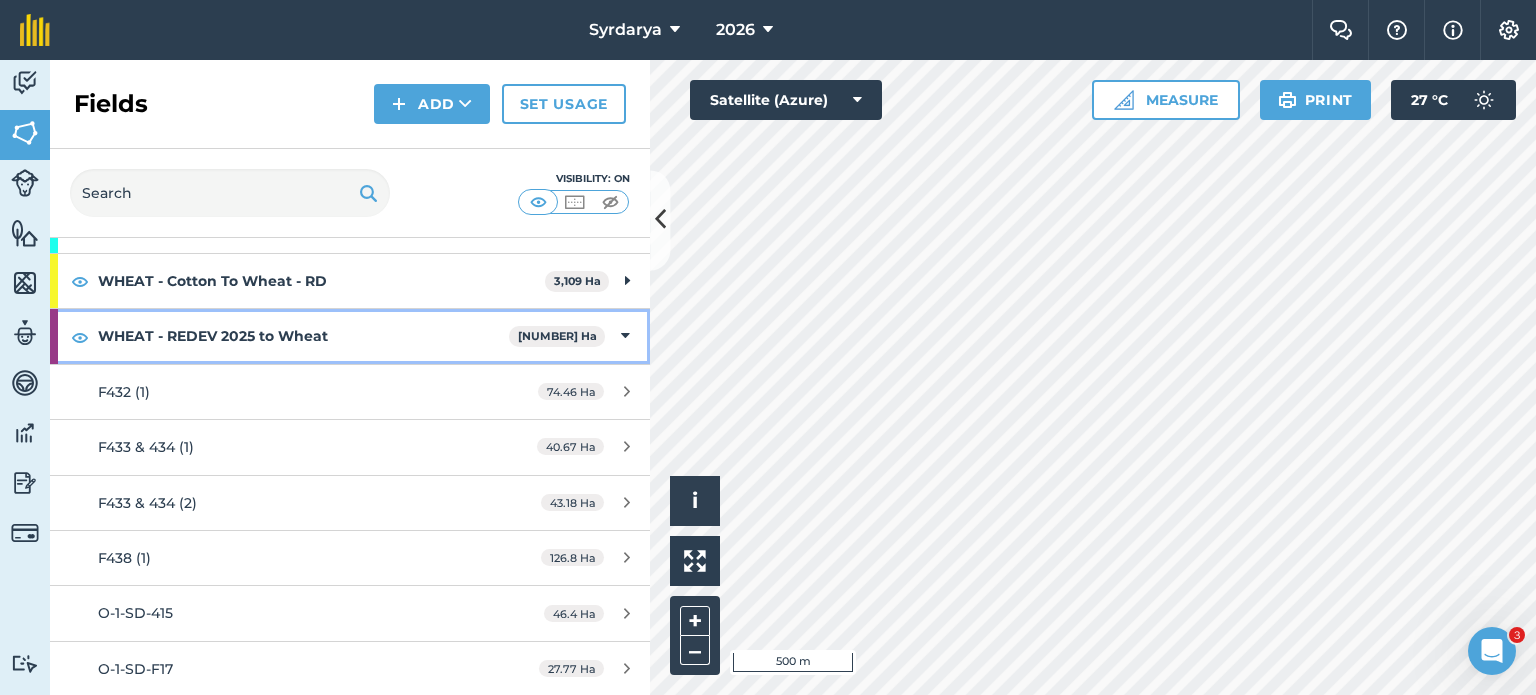 click on "WHEAT - REDEV 2025 to Wheat 3,167 Ha" at bounding box center [350, 336] 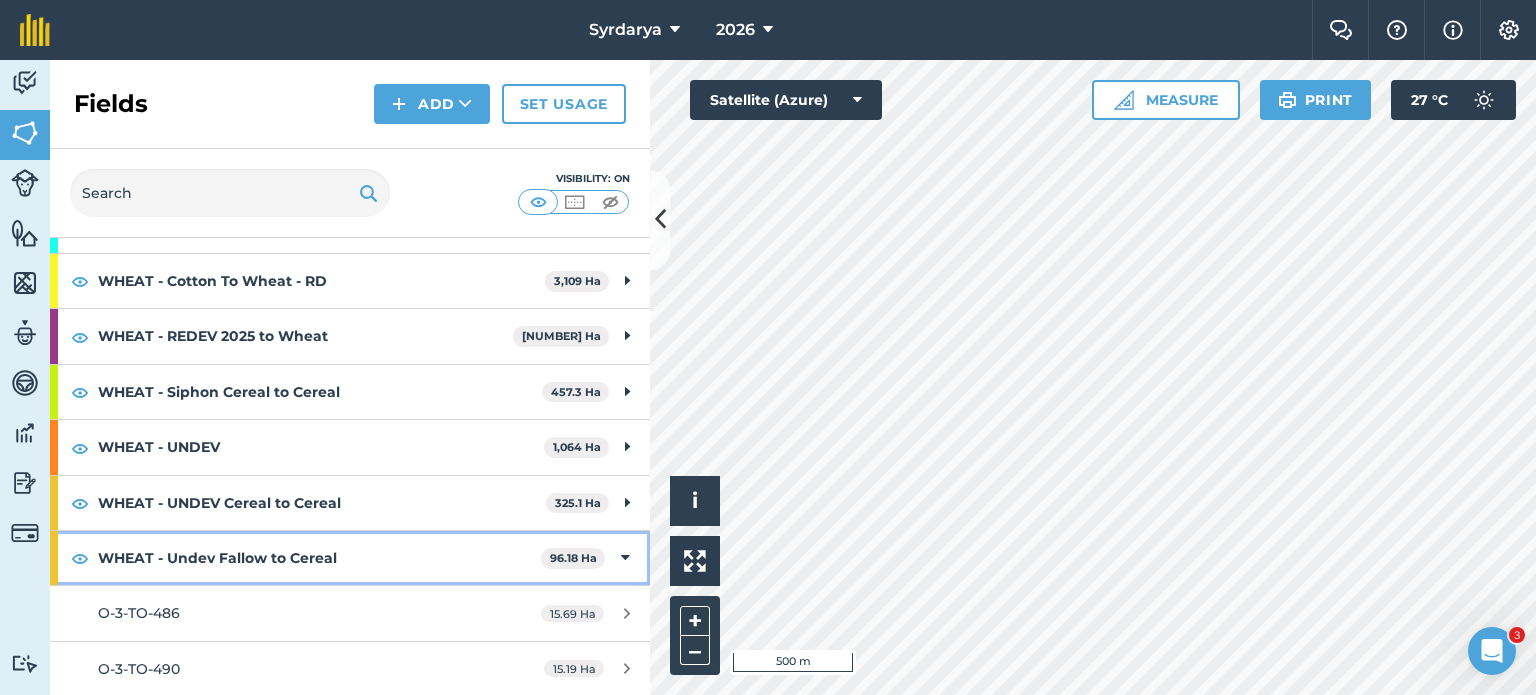 click on "WHEAT - Undev Fallow to Cereal 96.18 Ha" at bounding box center [350, 558] 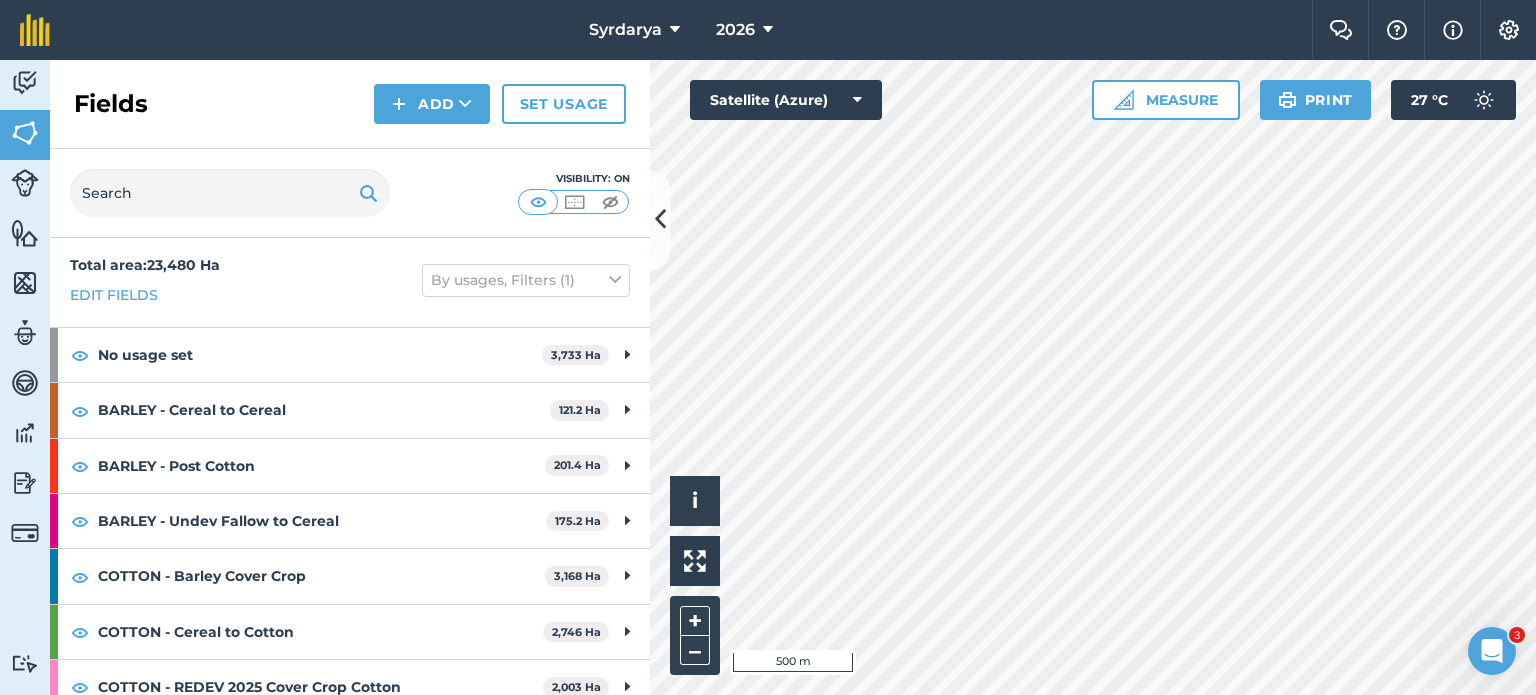 scroll, scrollTop: 0, scrollLeft: 0, axis: both 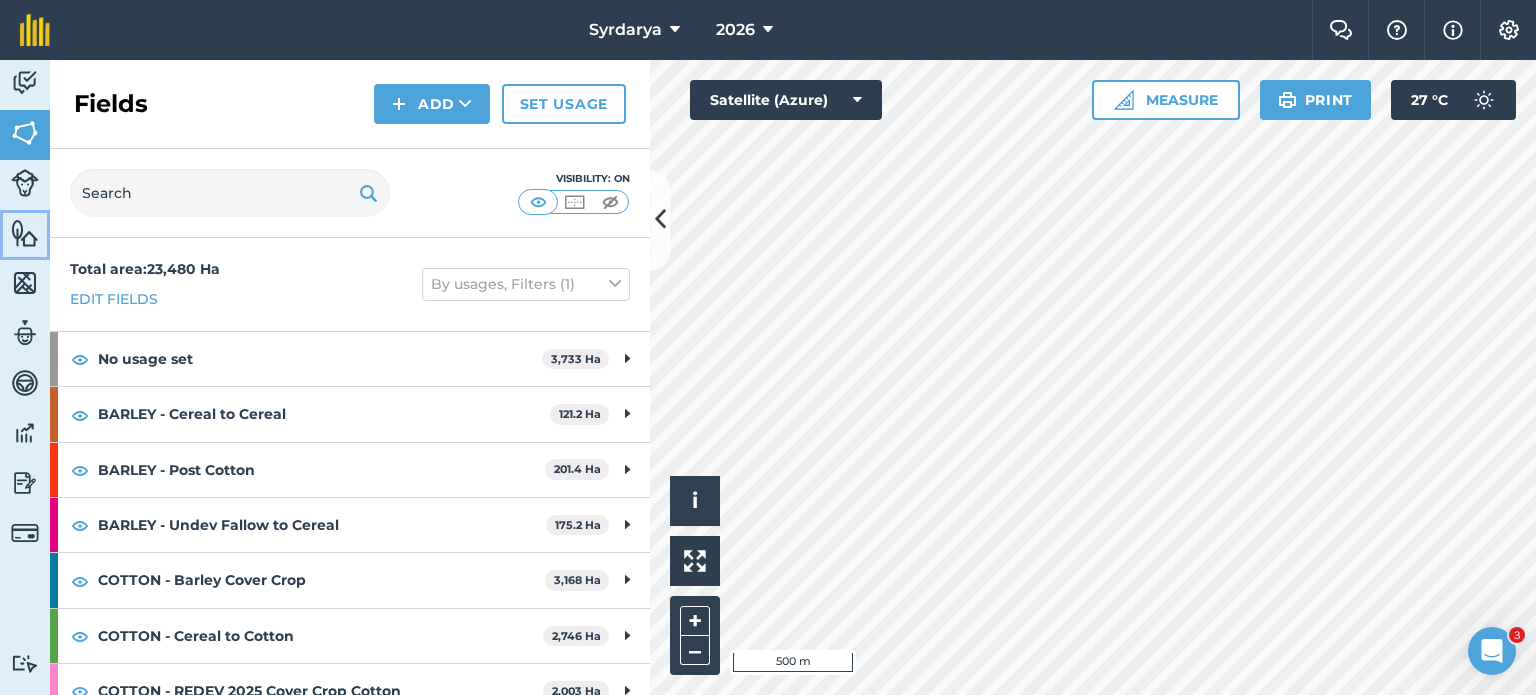 click at bounding box center [25, 233] 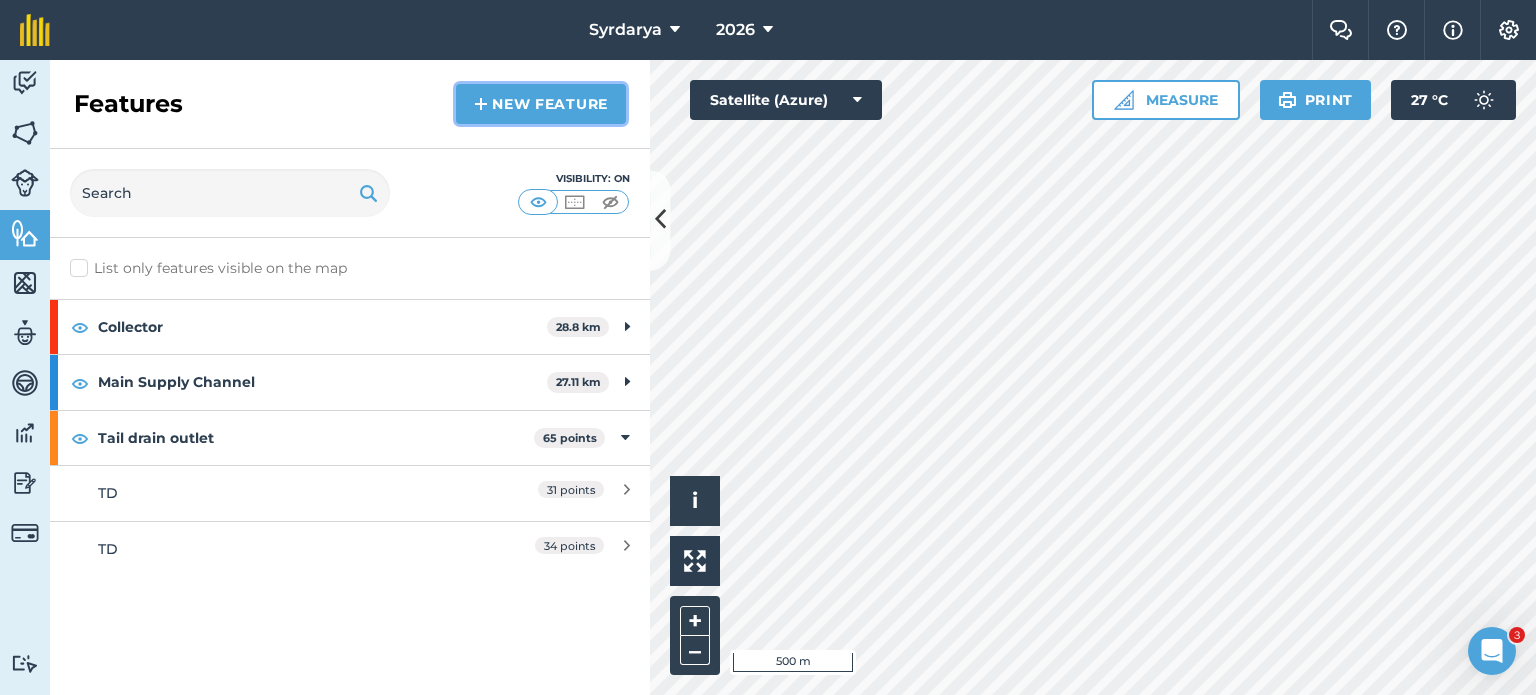 click on "New feature" at bounding box center [541, 104] 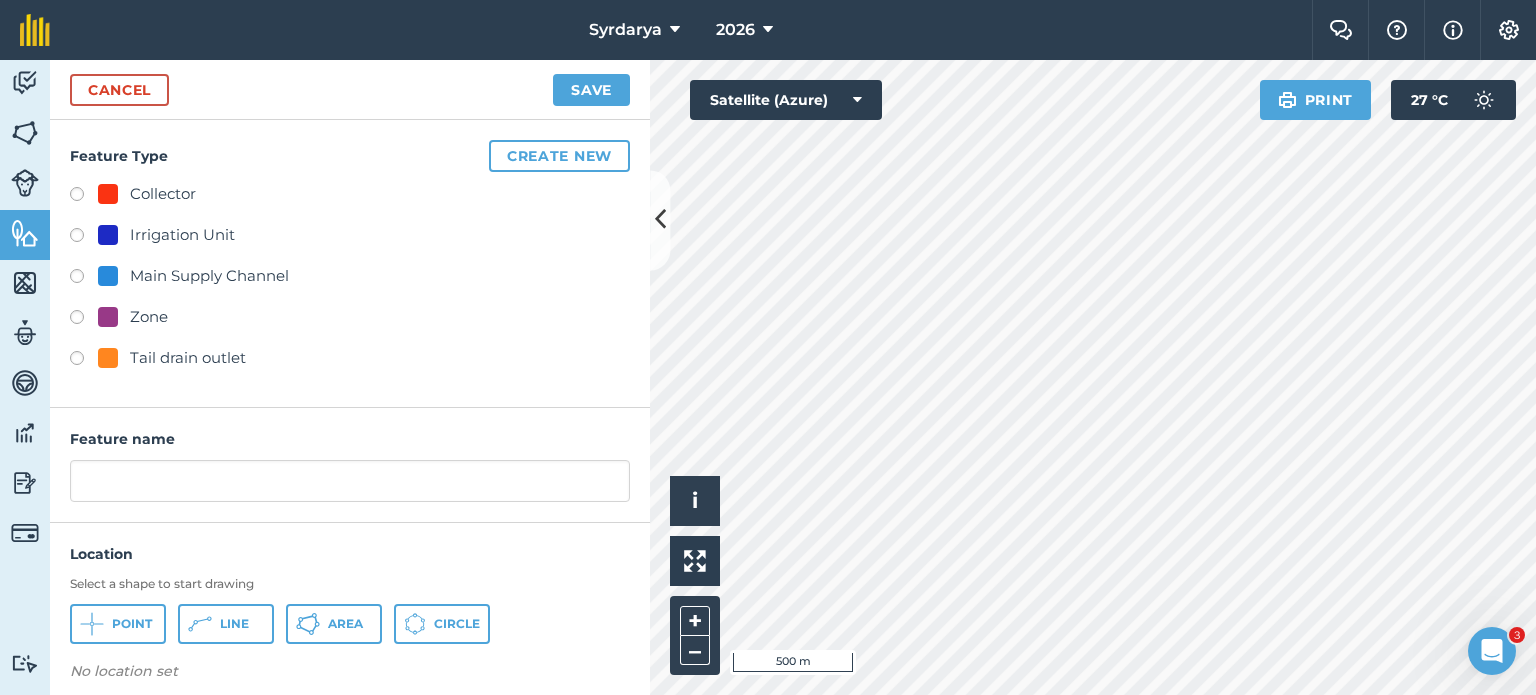 click on "Feature Type Create new Collector Irrigation Unit Main Supply Channel Zone Tail drain outlet" at bounding box center (350, 264) 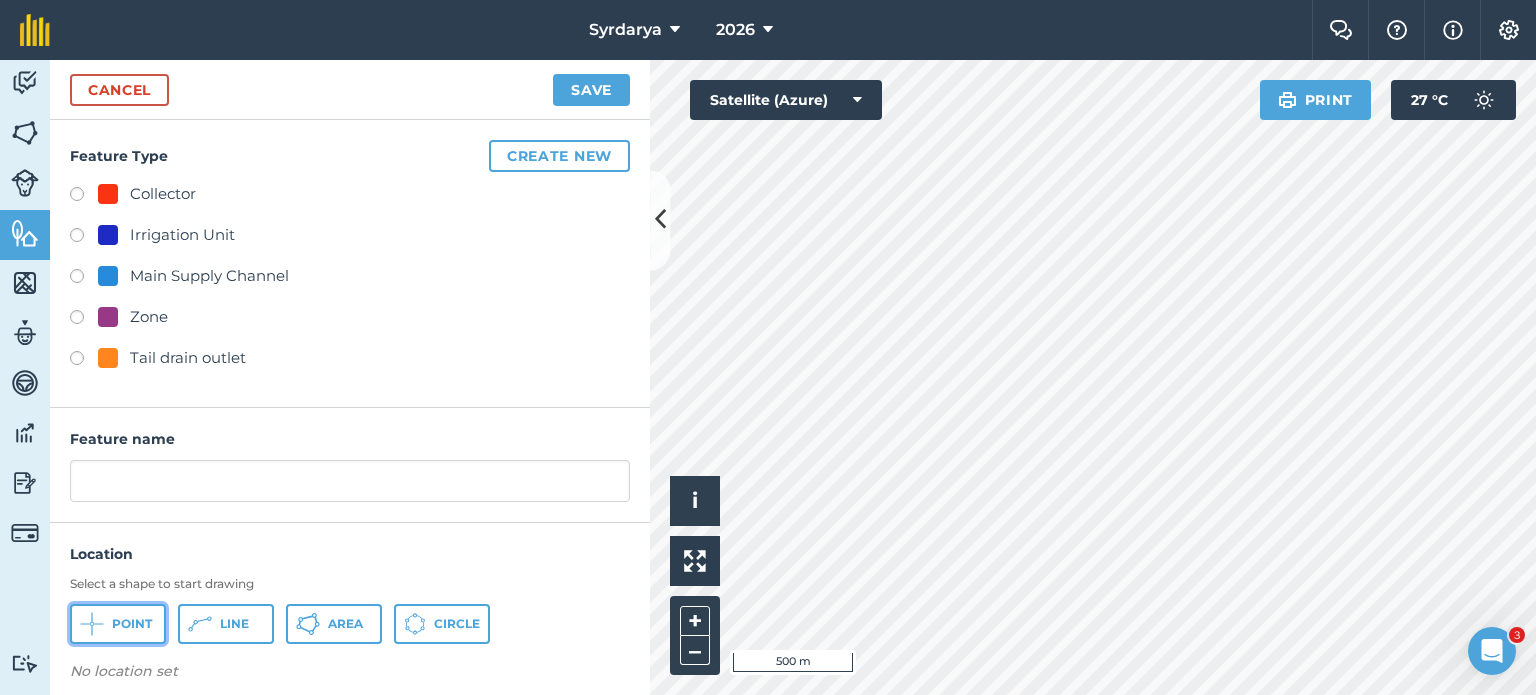 click on "Point" at bounding box center (118, 624) 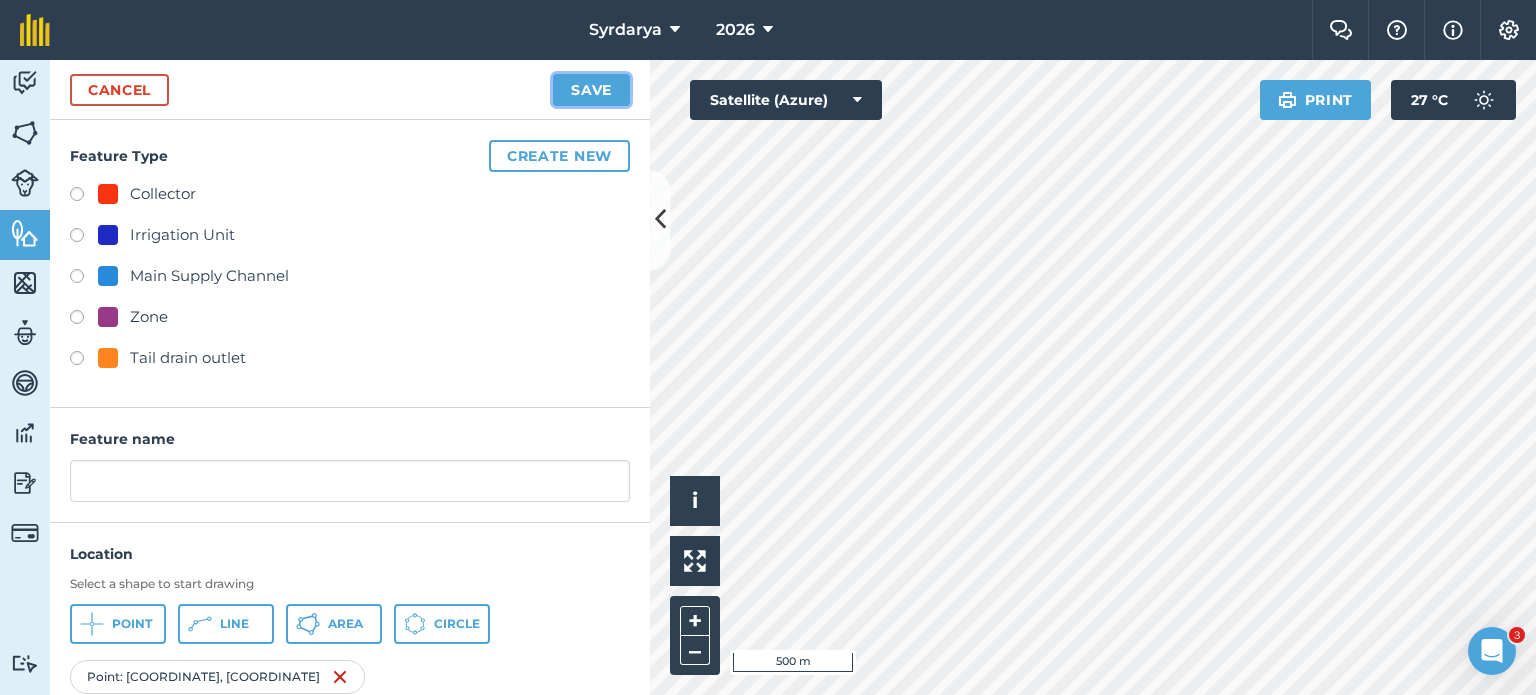 click on "Save" at bounding box center (591, 90) 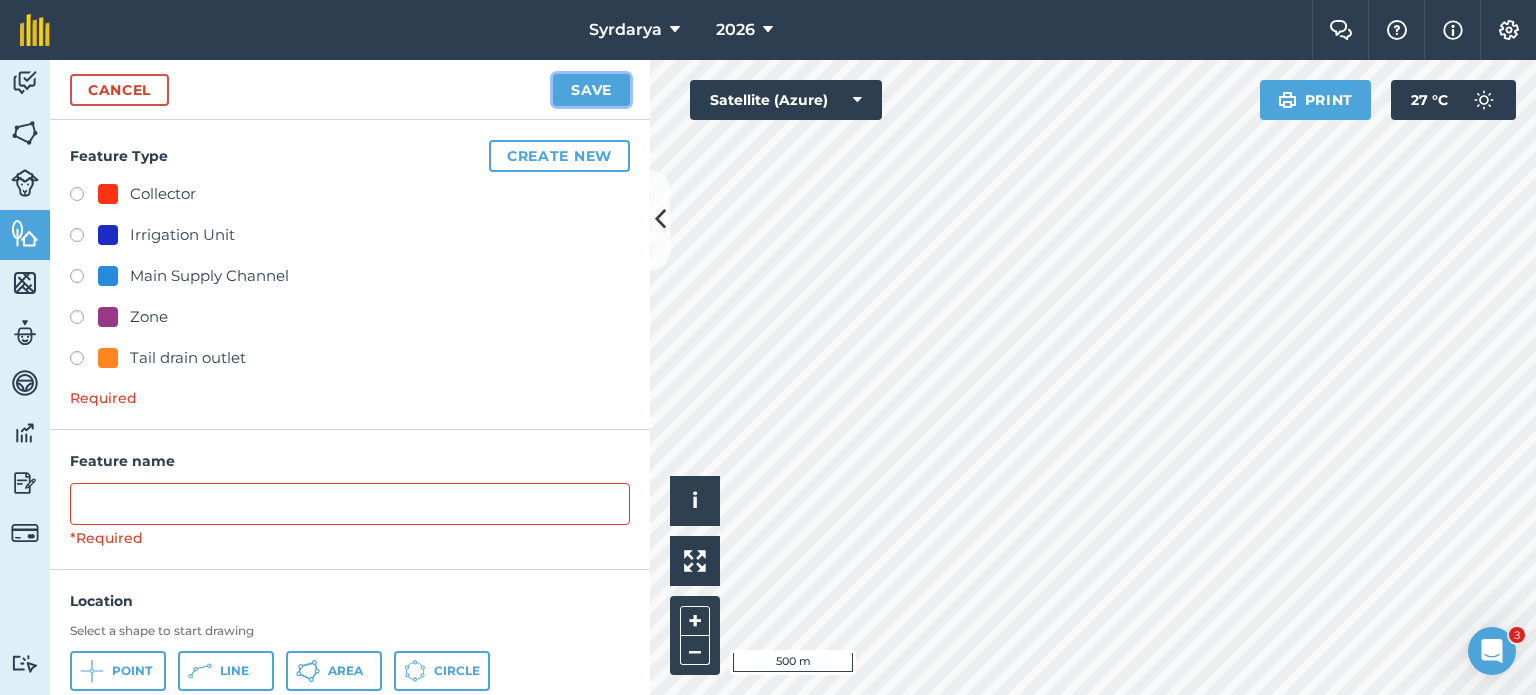 click on "Save" at bounding box center (591, 90) 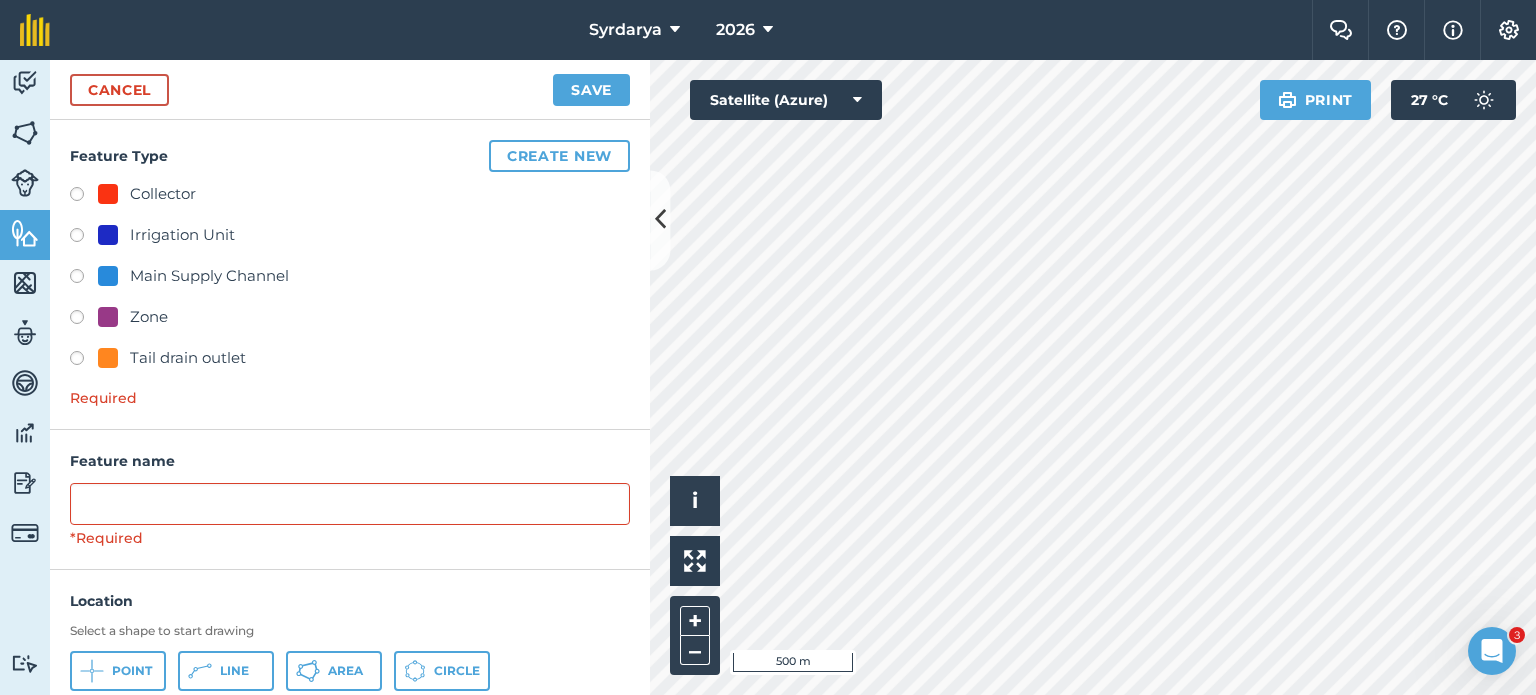 click at bounding box center (84, 361) 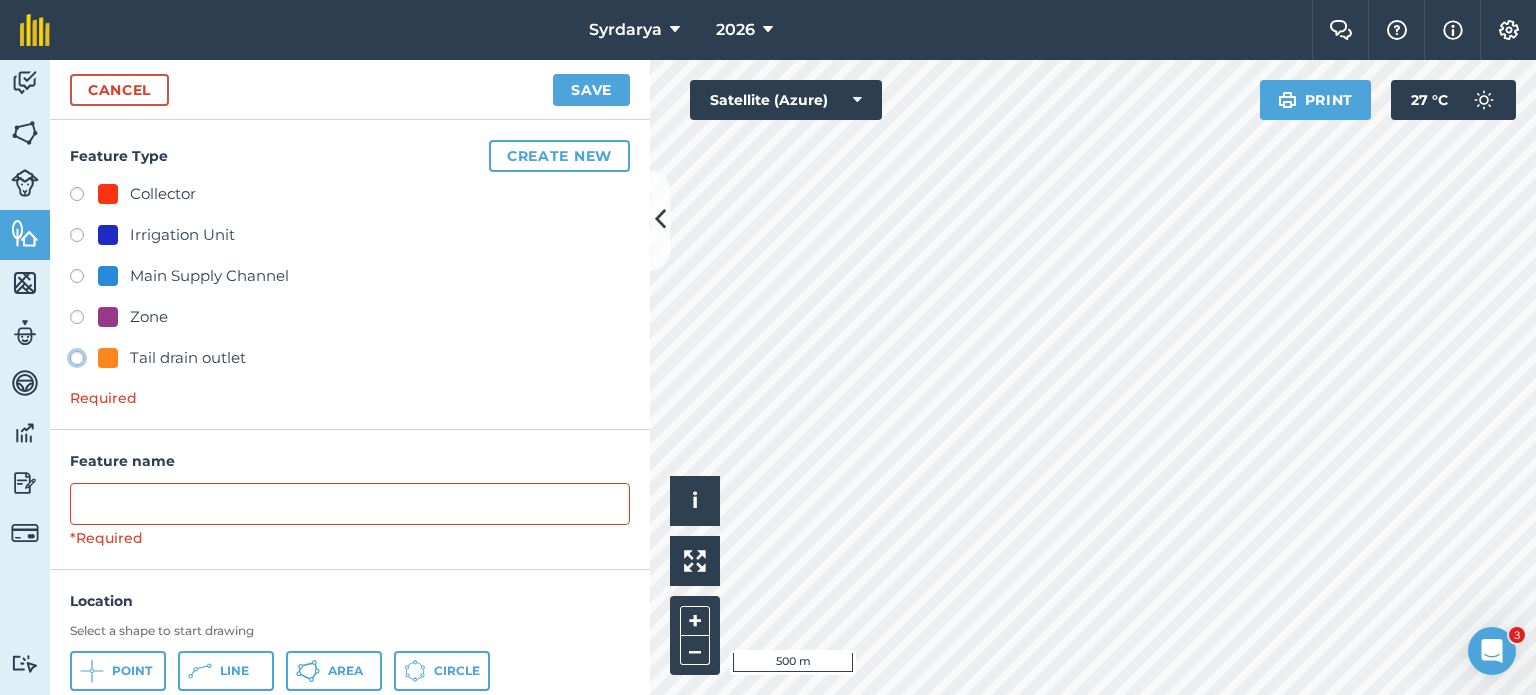 click on "Tail drain outlet" at bounding box center [-9923, 357] 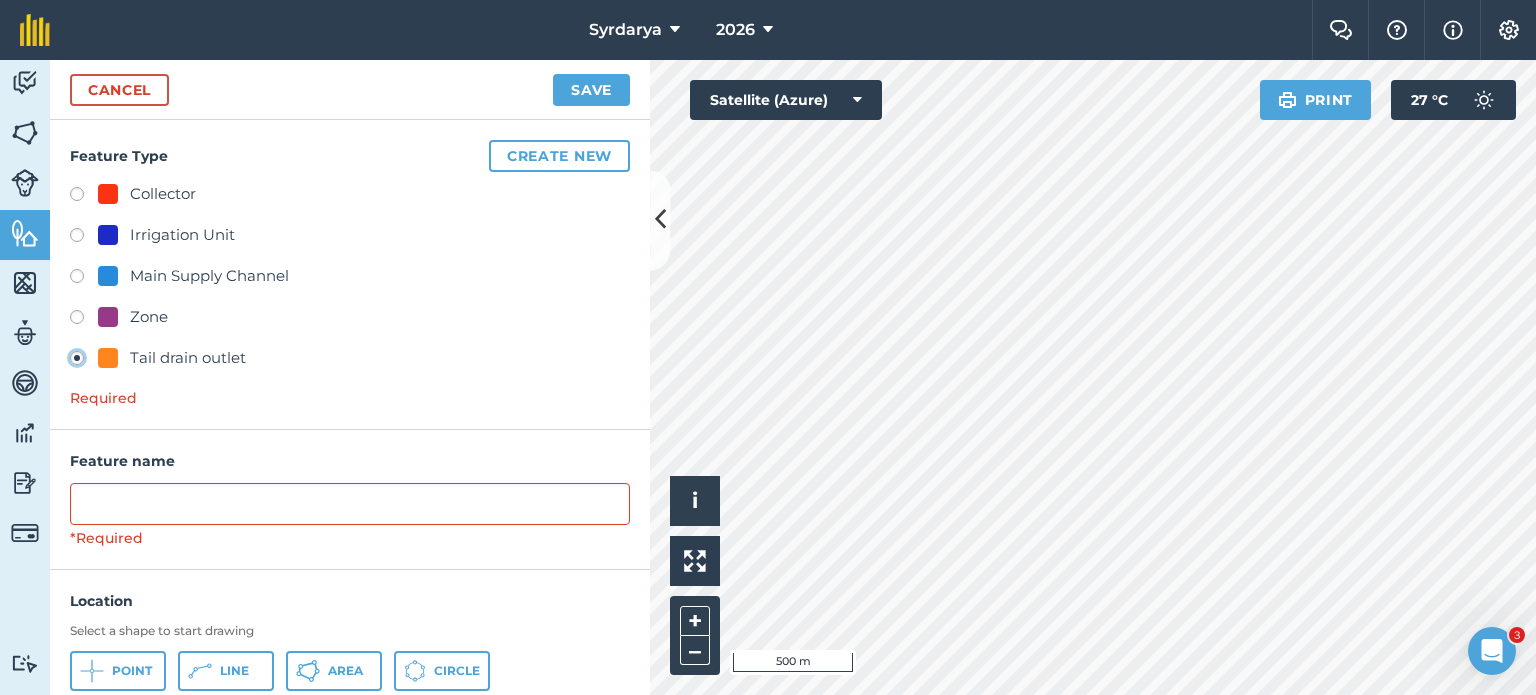 type on "Tail drain outlet" 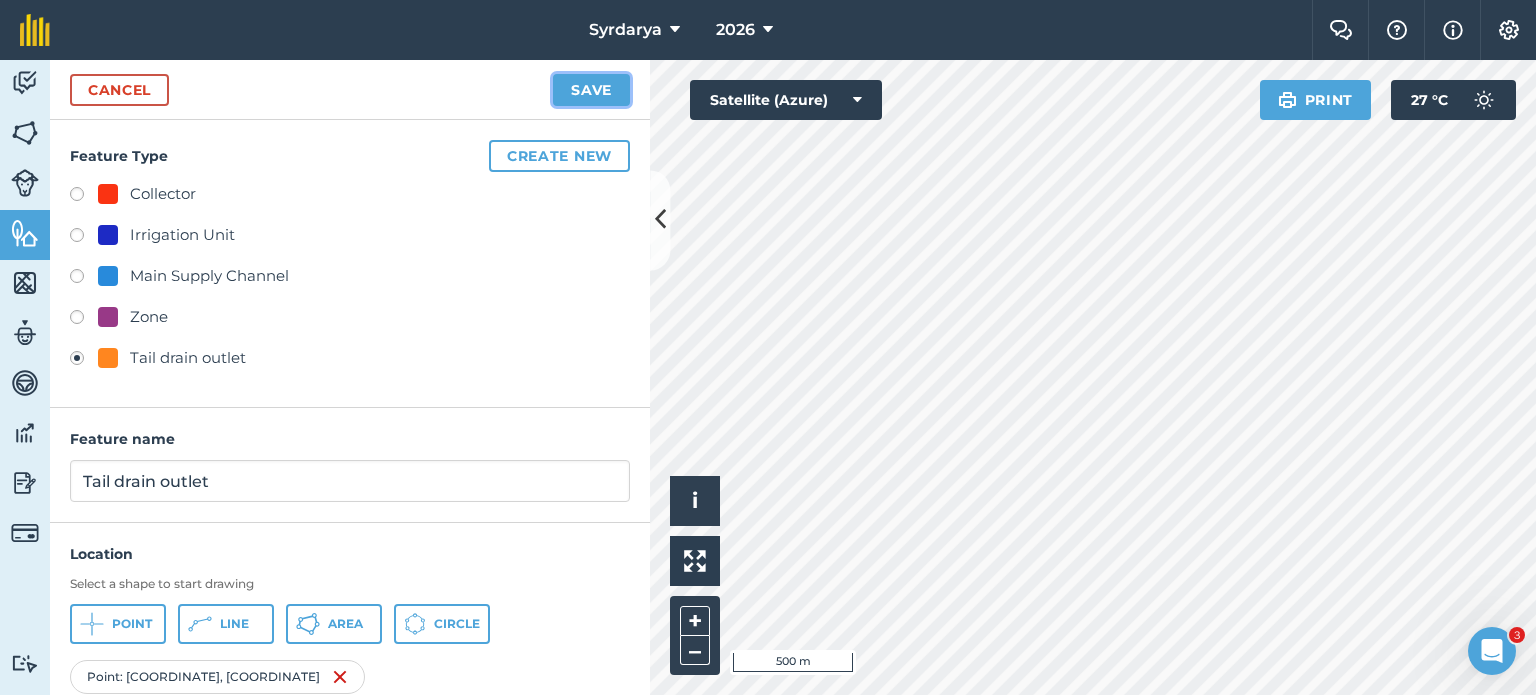 click on "Save" at bounding box center (591, 90) 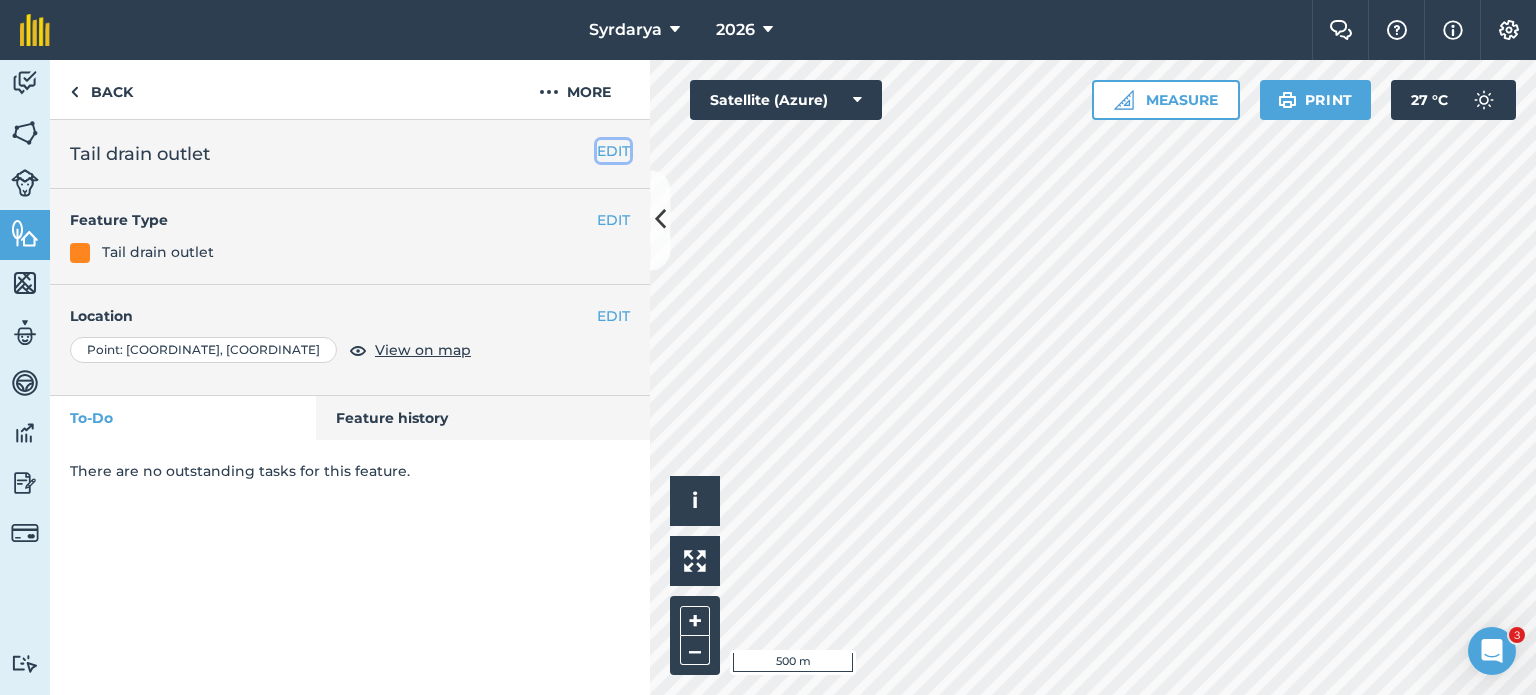click on "EDIT" at bounding box center (613, 151) 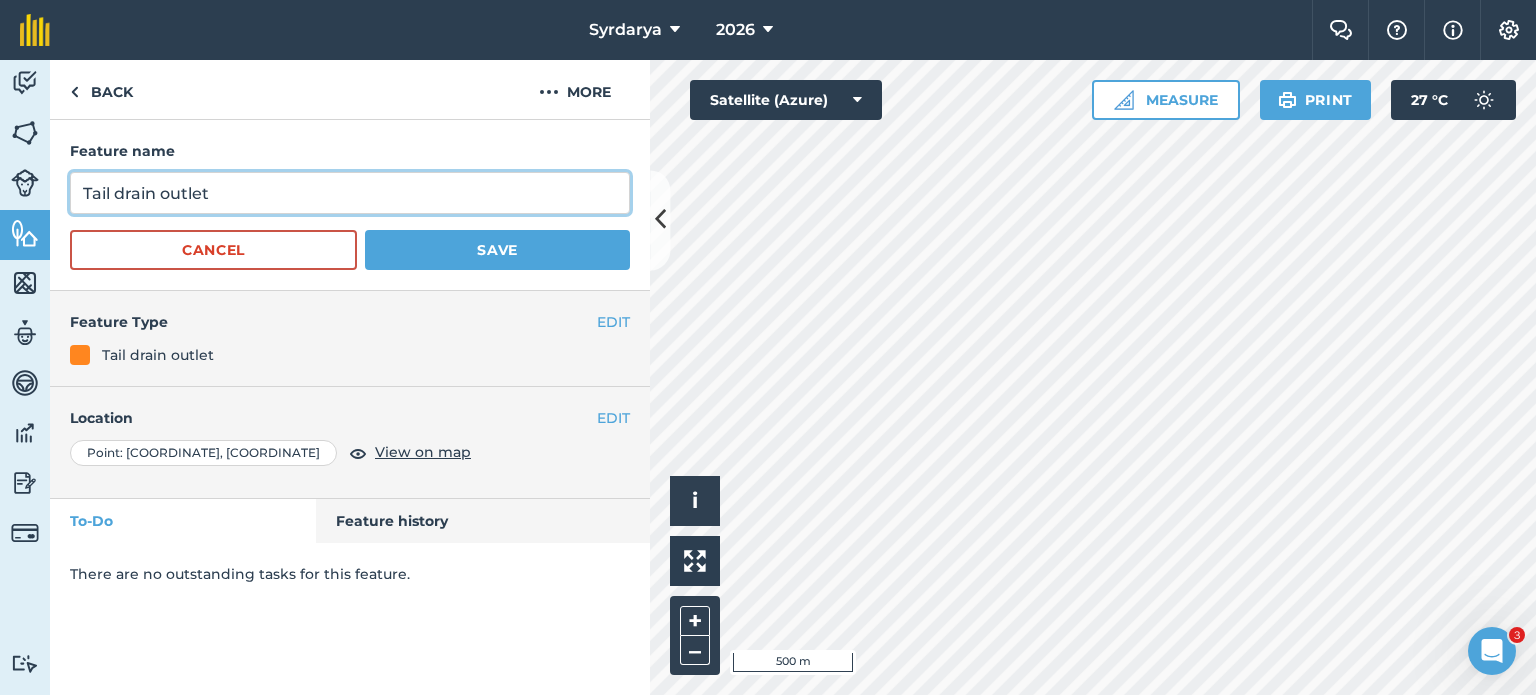 click on "Tail drain outlet" at bounding box center [350, 193] 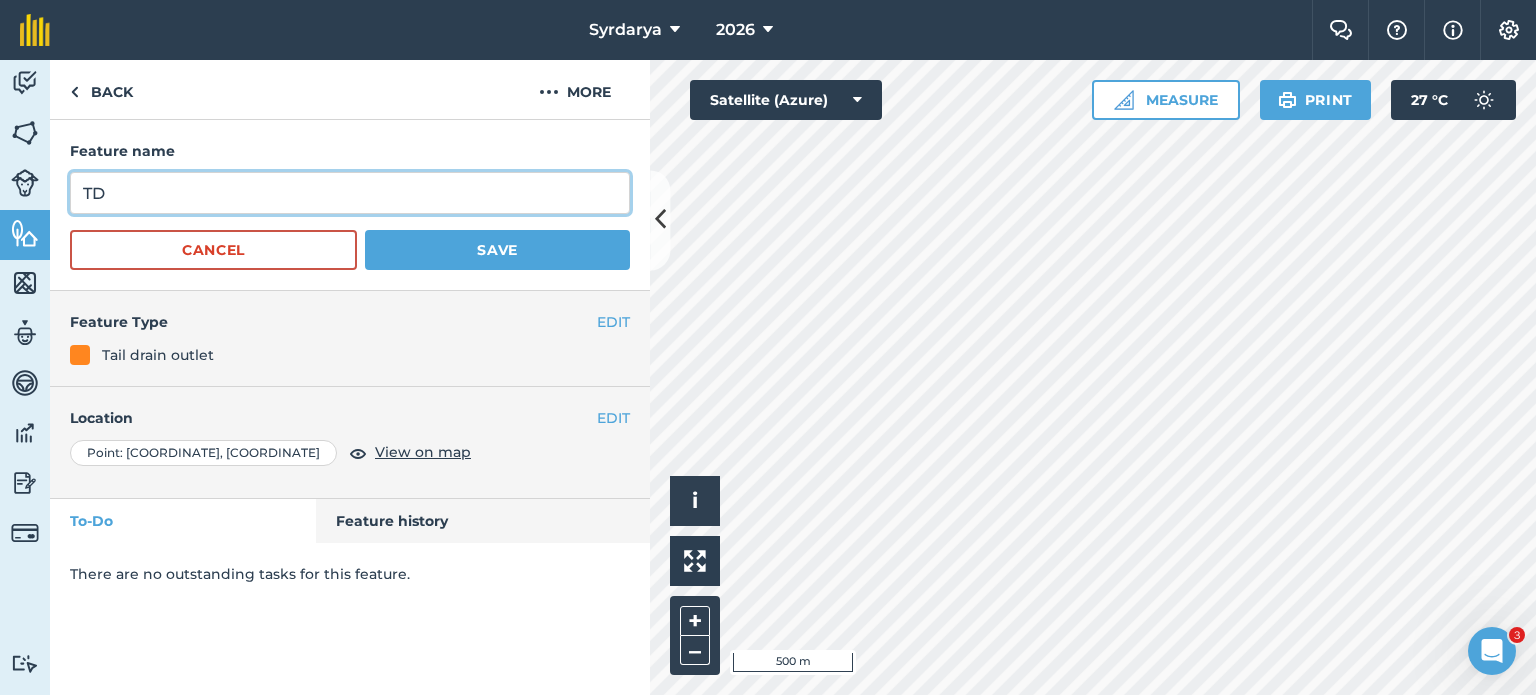 type on "TD" 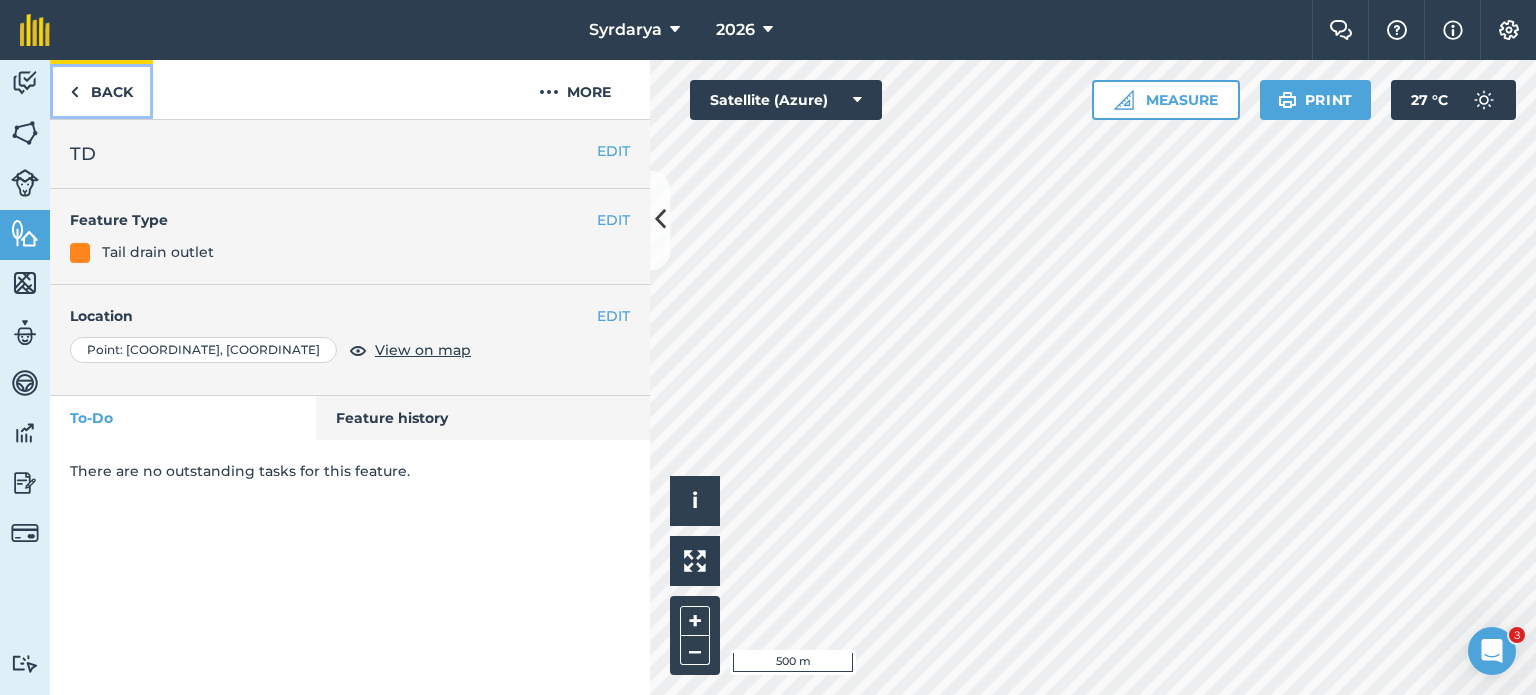 click on "Back" at bounding box center [101, 89] 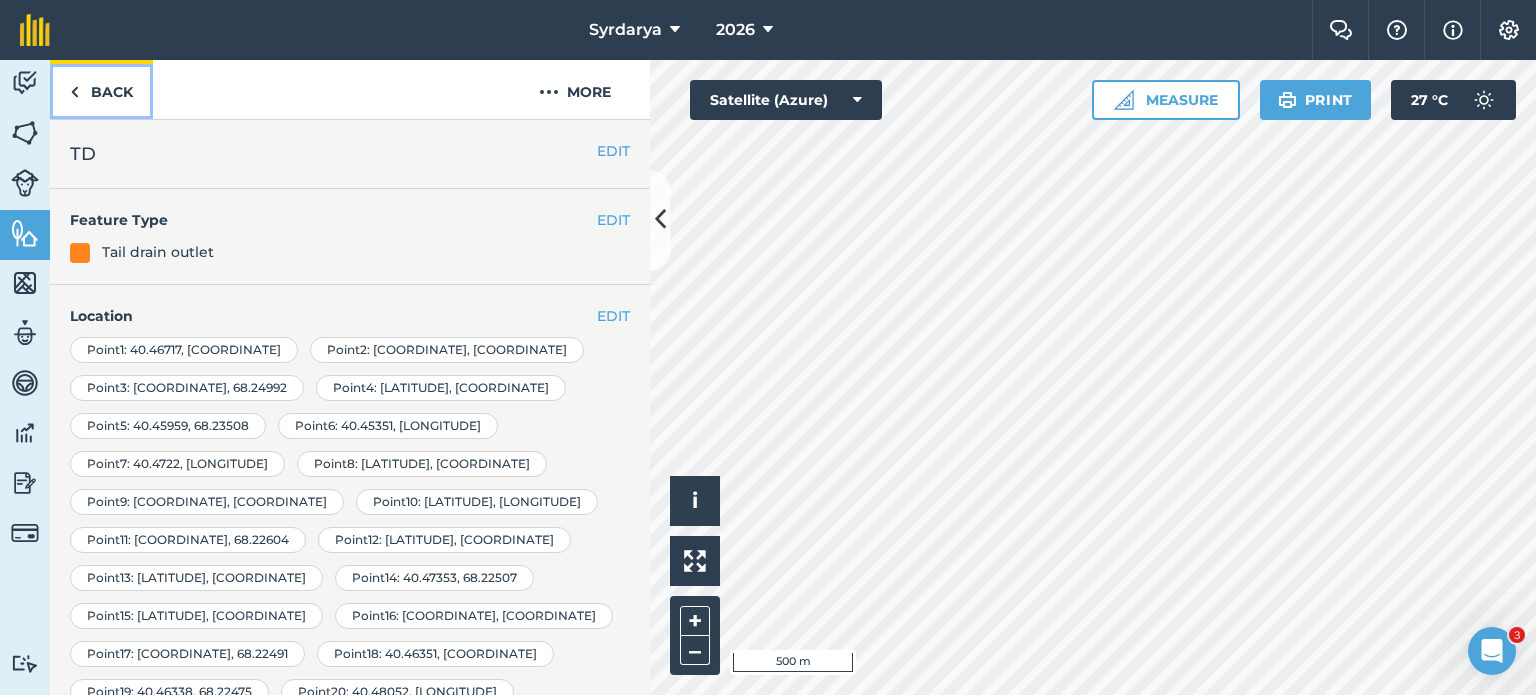 click at bounding box center (74, 92) 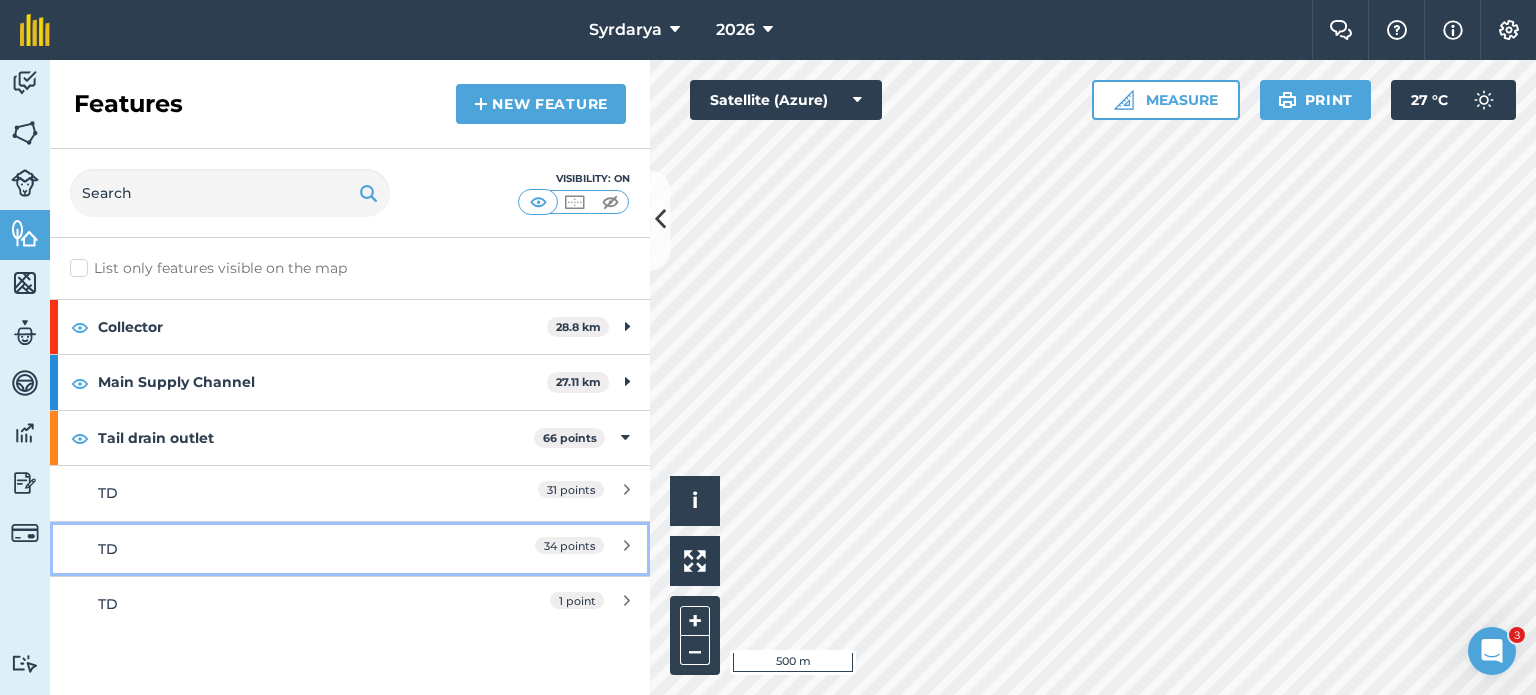 click on "34   points" at bounding box center (541, 549) 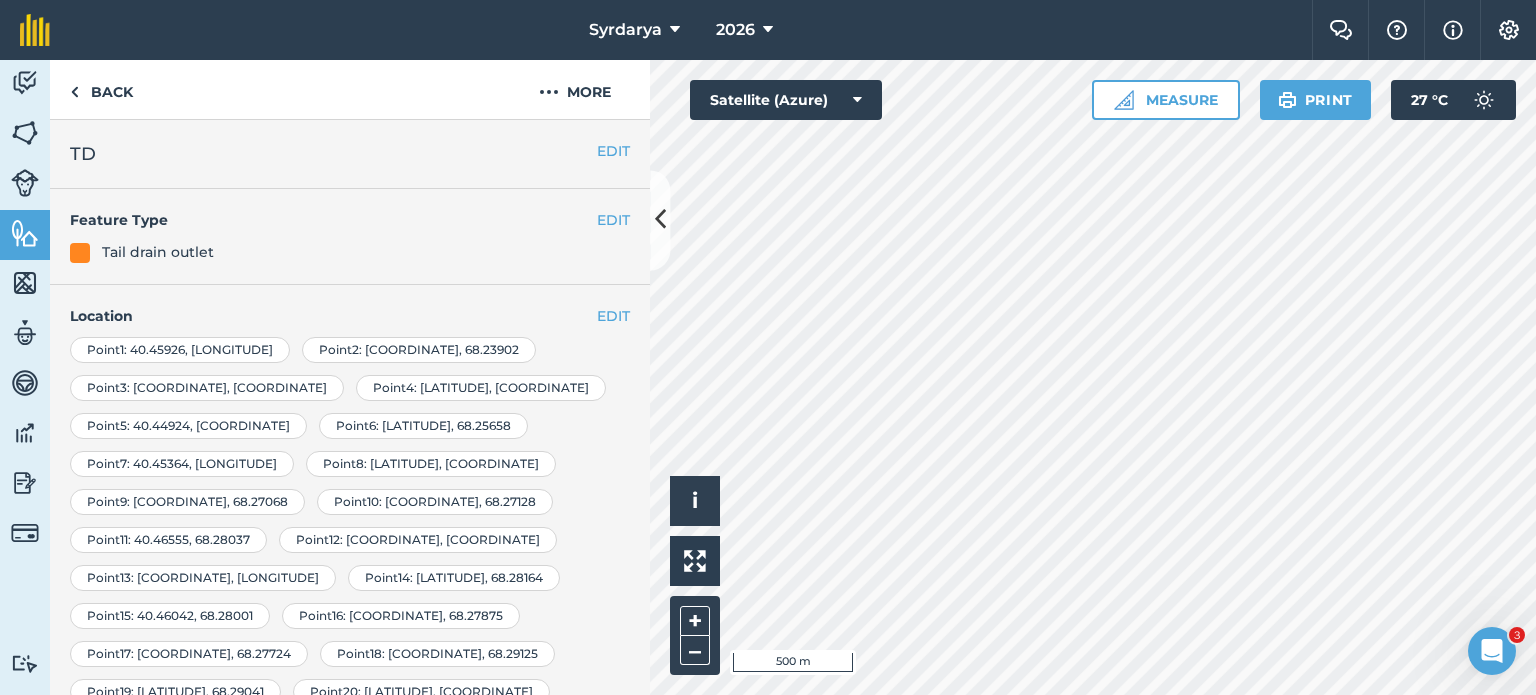 click on "EDIT Feature Type Tail drain outlet" at bounding box center [350, 237] 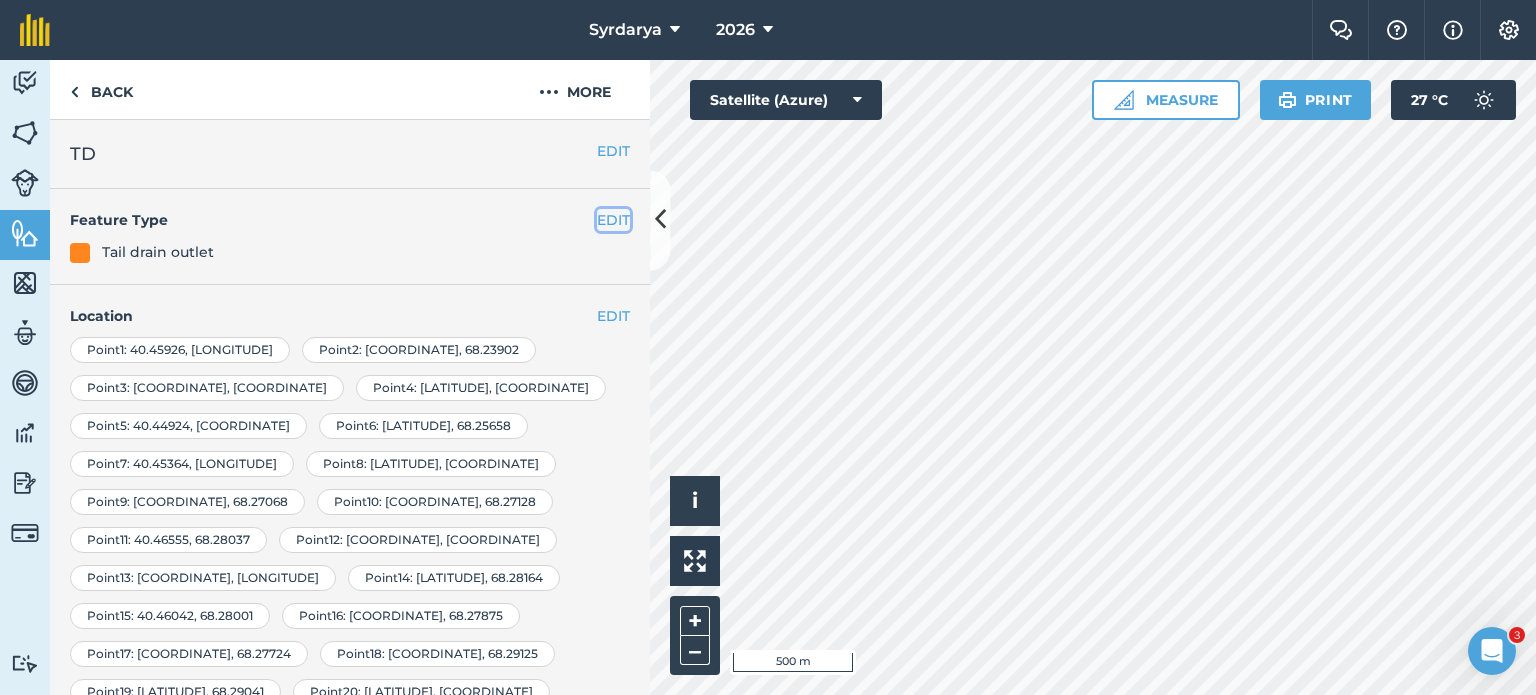 click on "EDIT" at bounding box center (613, 220) 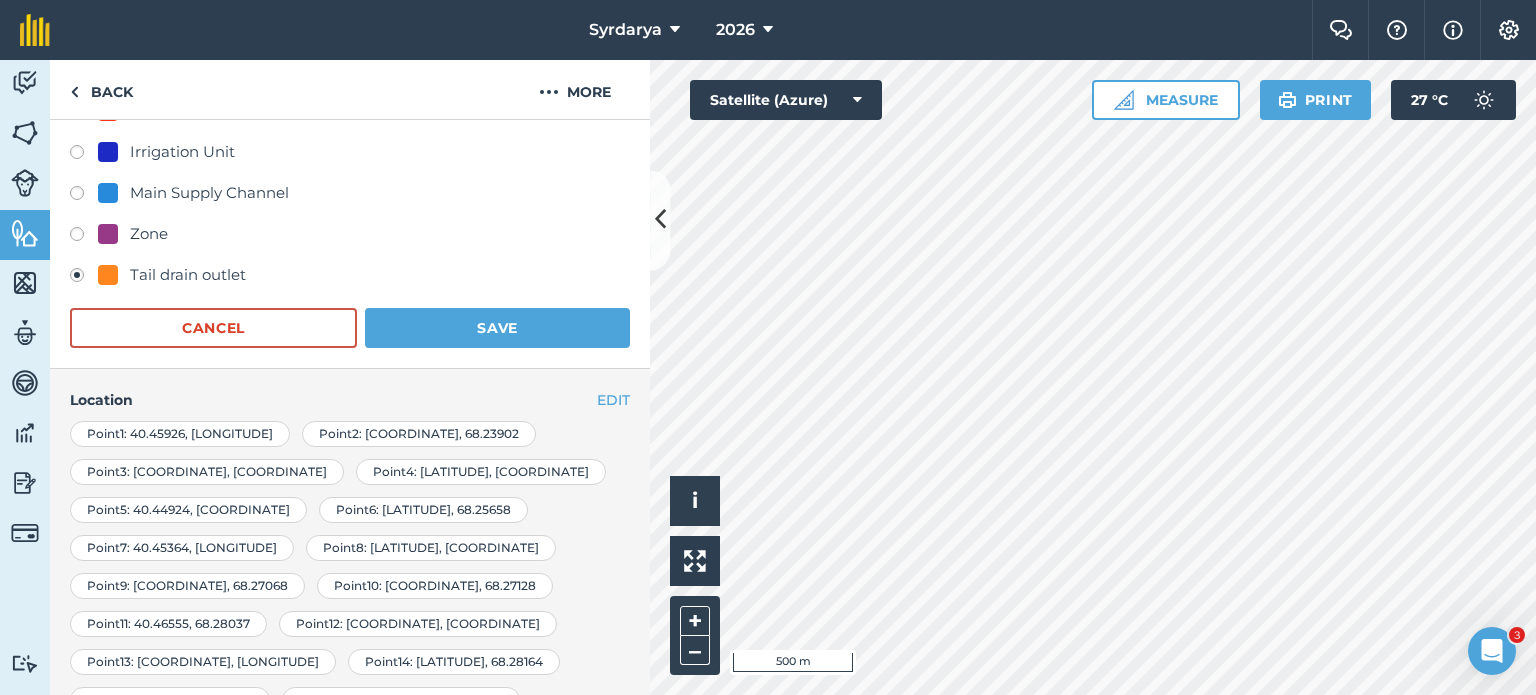 scroll, scrollTop: 0, scrollLeft: 0, axis: both 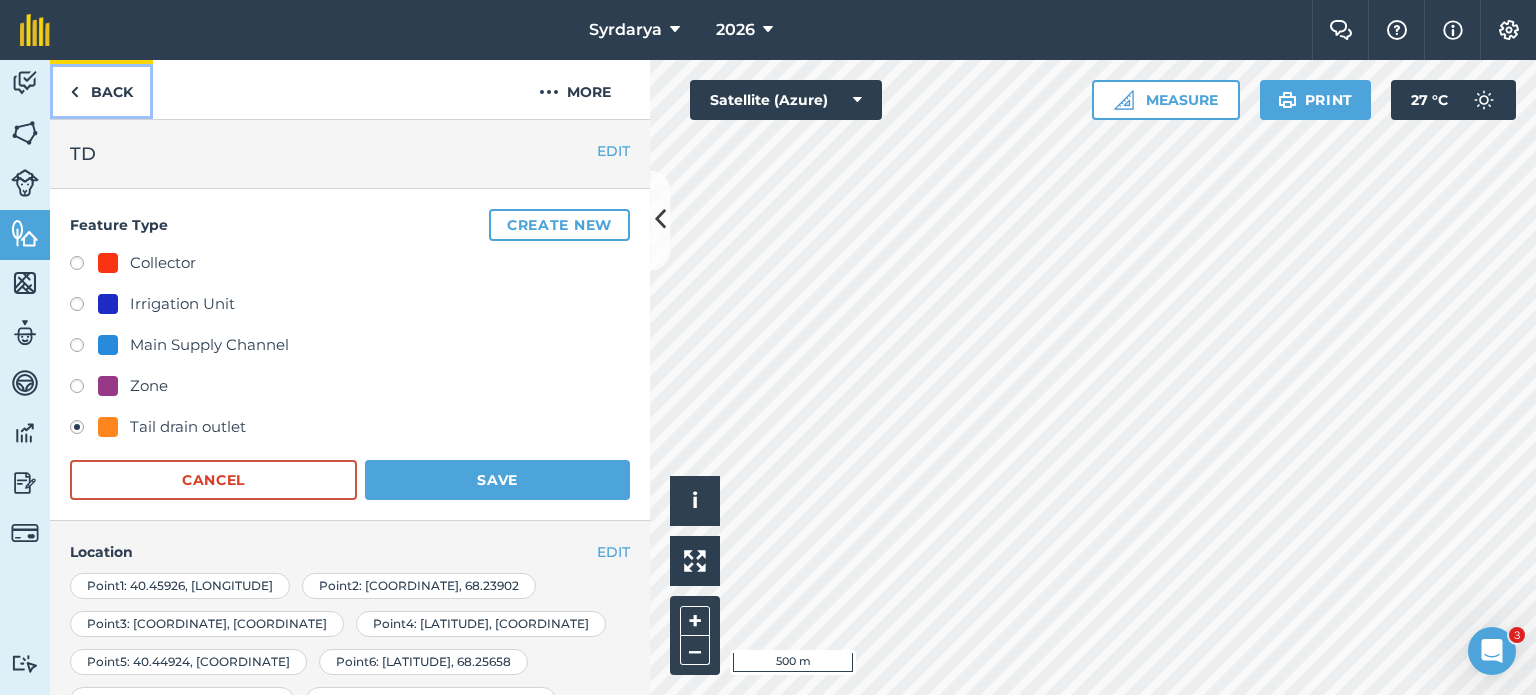 click on "Back" at bounding box center [101, 89] 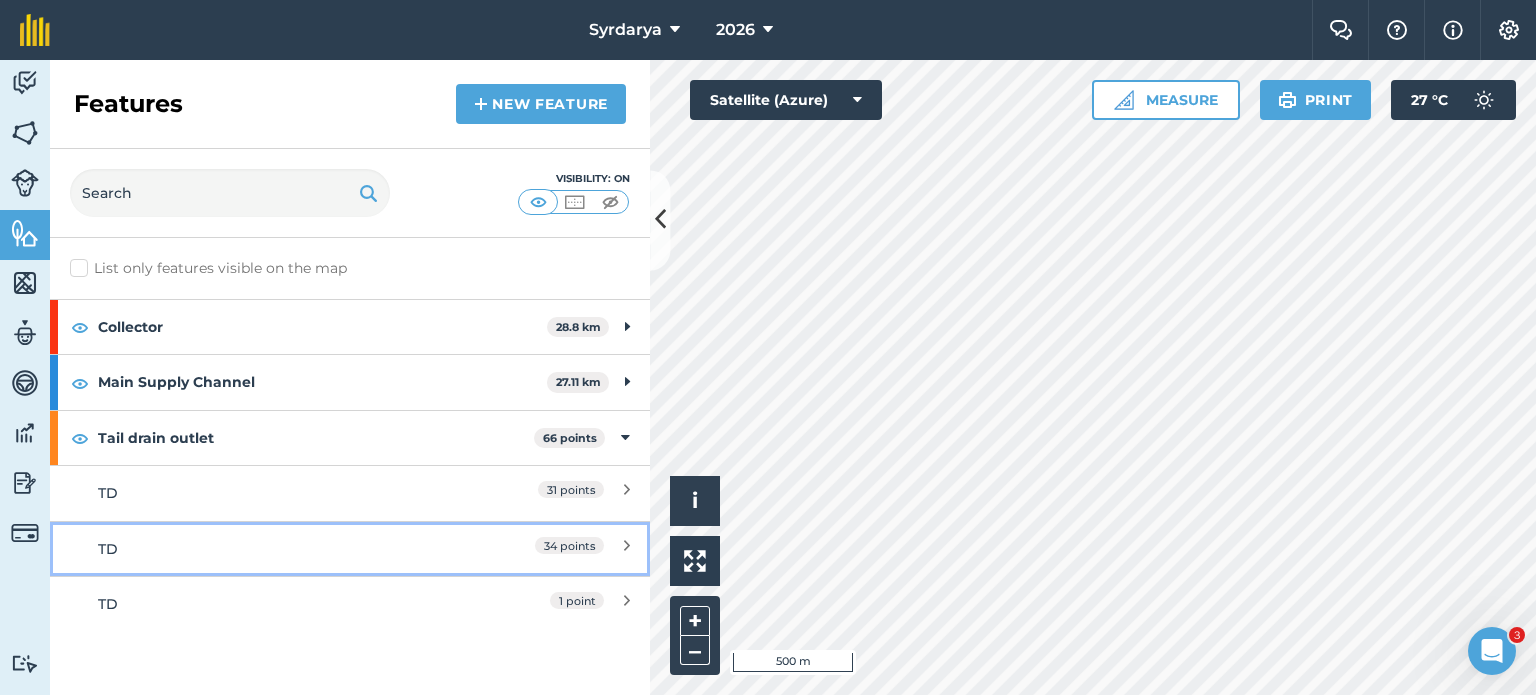 click on "34   points" at bounding box center [541, 549] 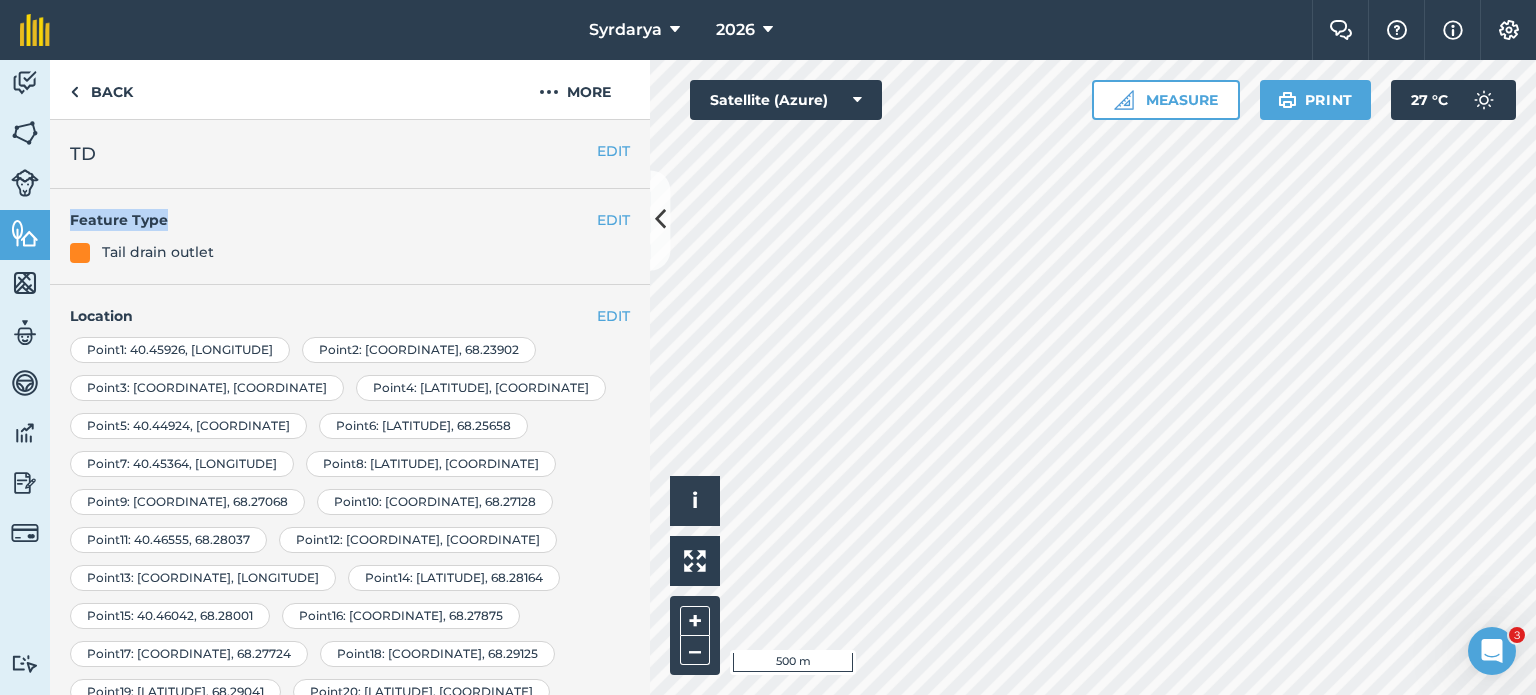 drag, startPoint x: 604, startPoint y: 199, endPoint x: 595, endPoint y: 227, distance: 29.410883 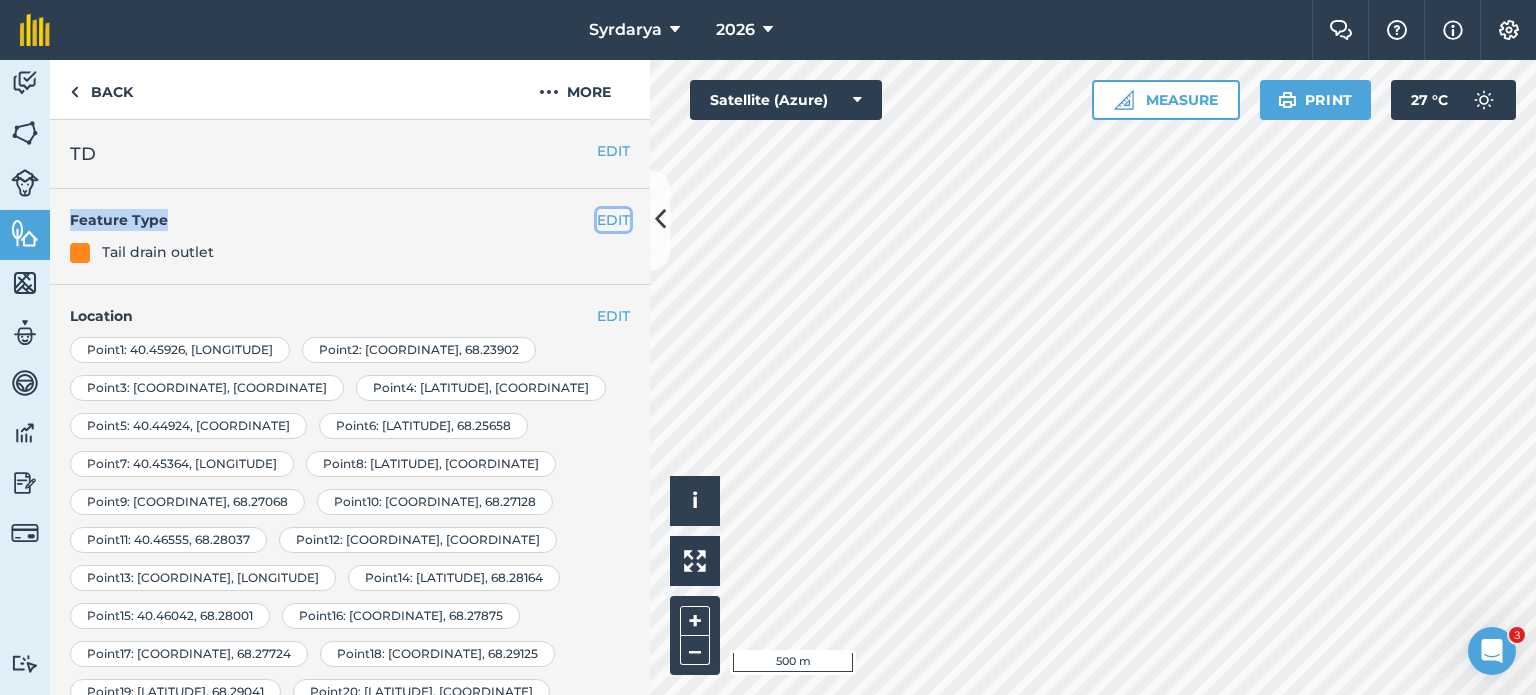 click on "EDIT" at bounding box center (613, 220) 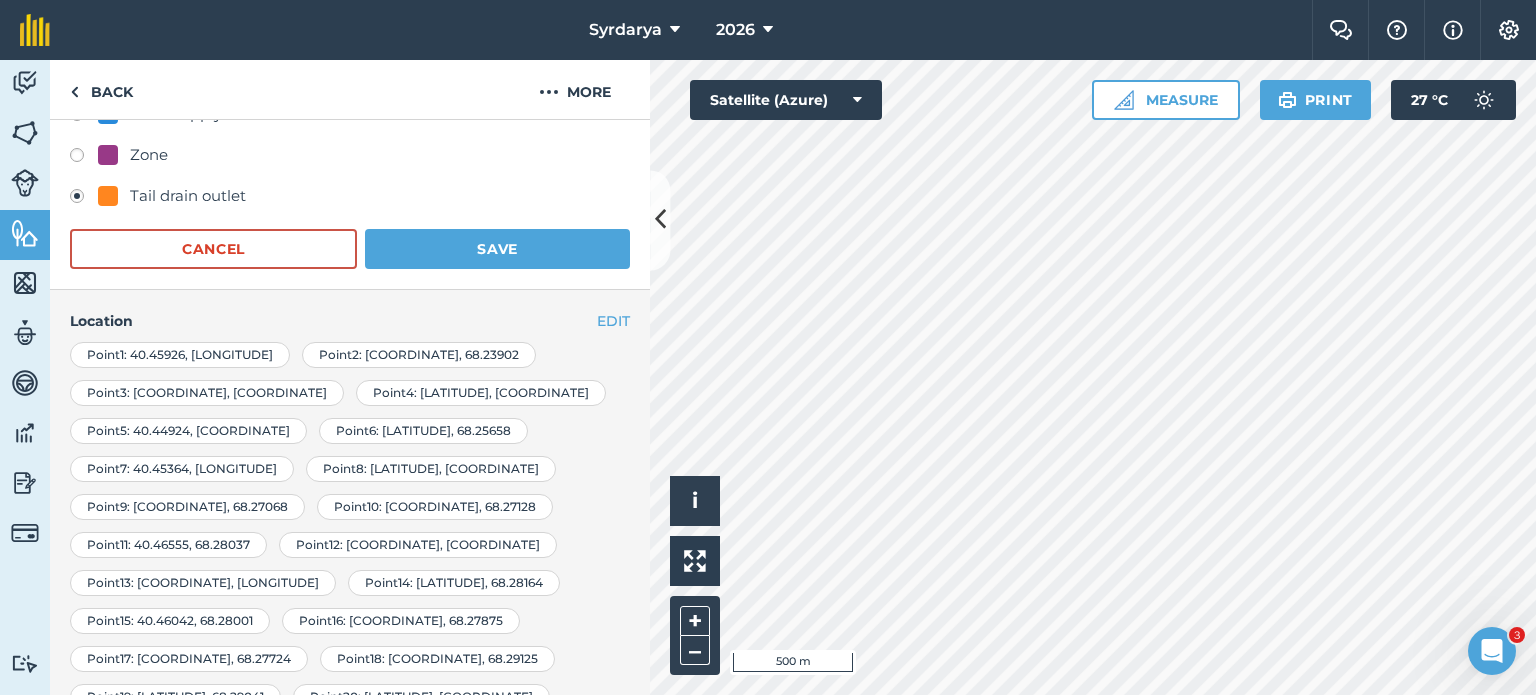 scroll, scrollTop: 0, scrollLeft: 0, axis: both 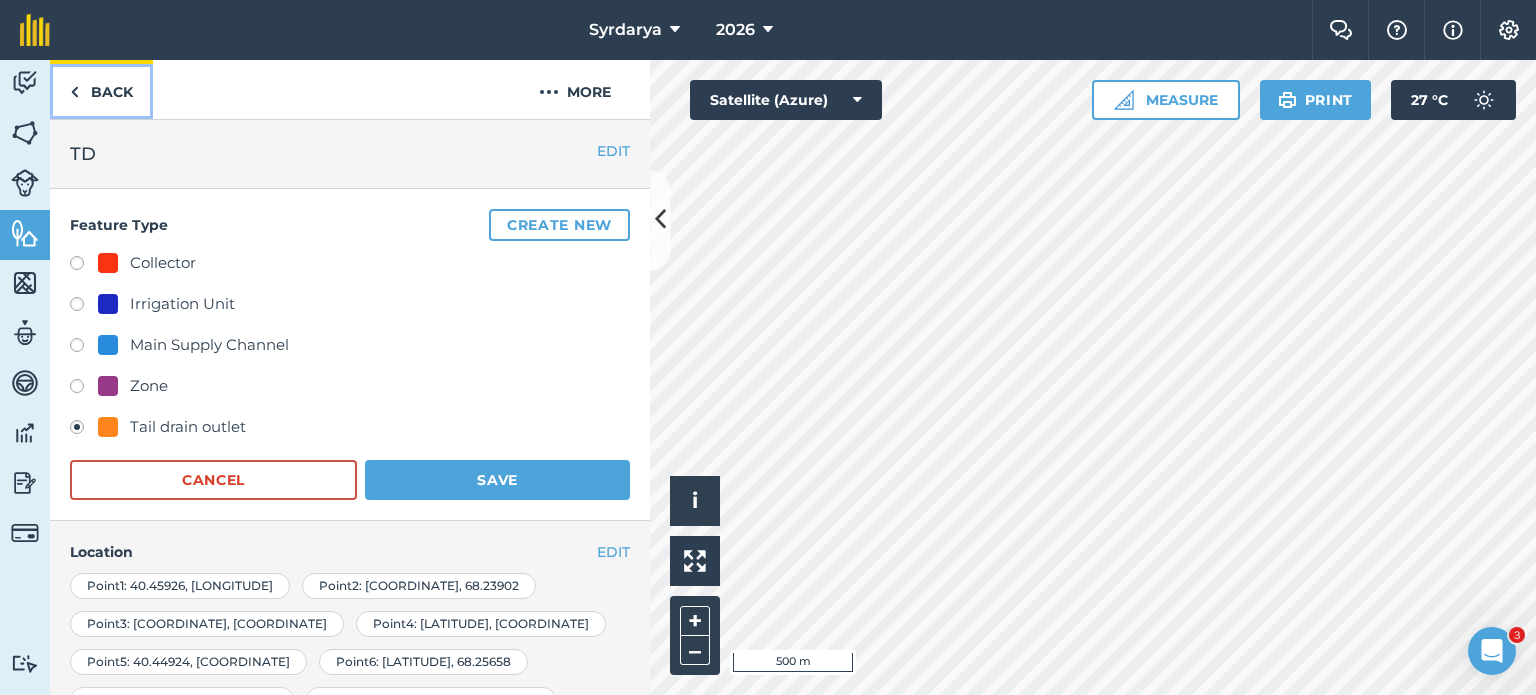 click on "Back" at bounding box center (101, 89) 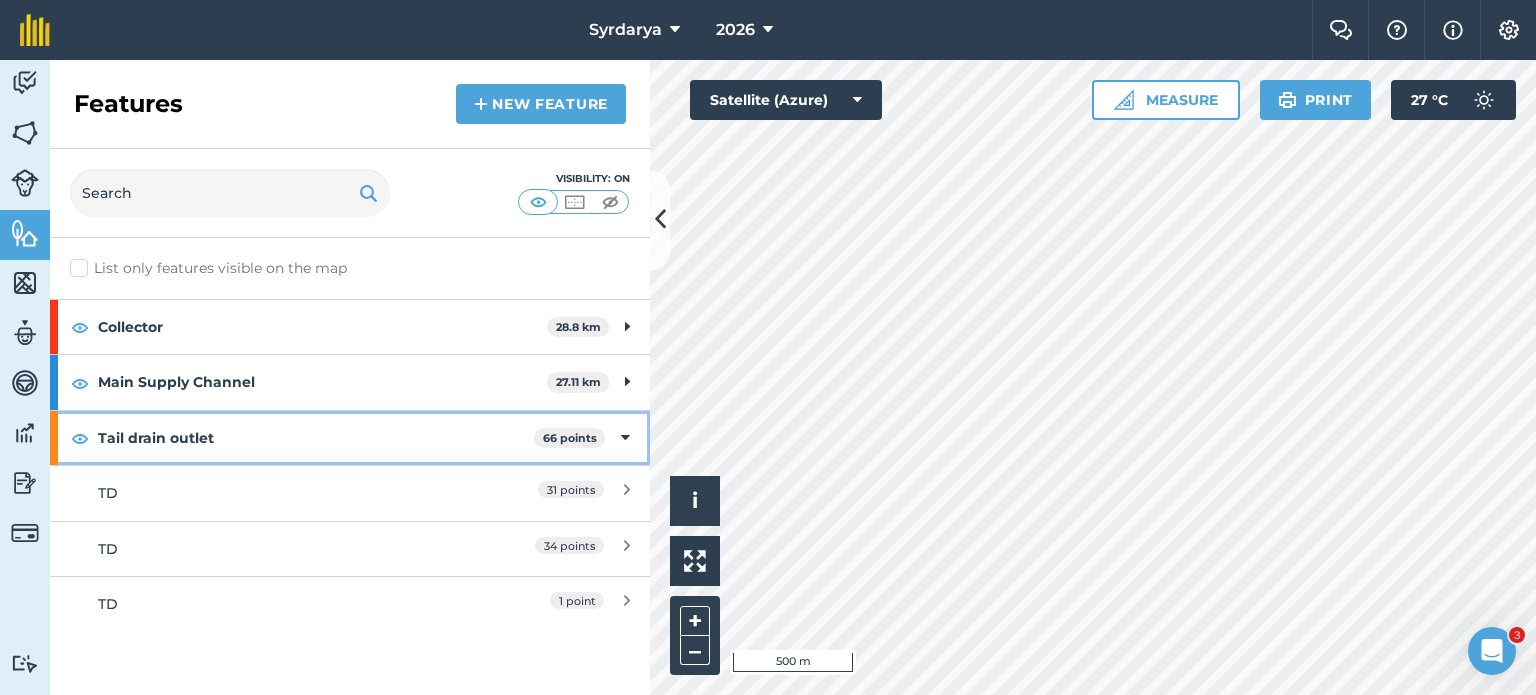 click on "Tail drain outlet" at bounding box center [316, 438] 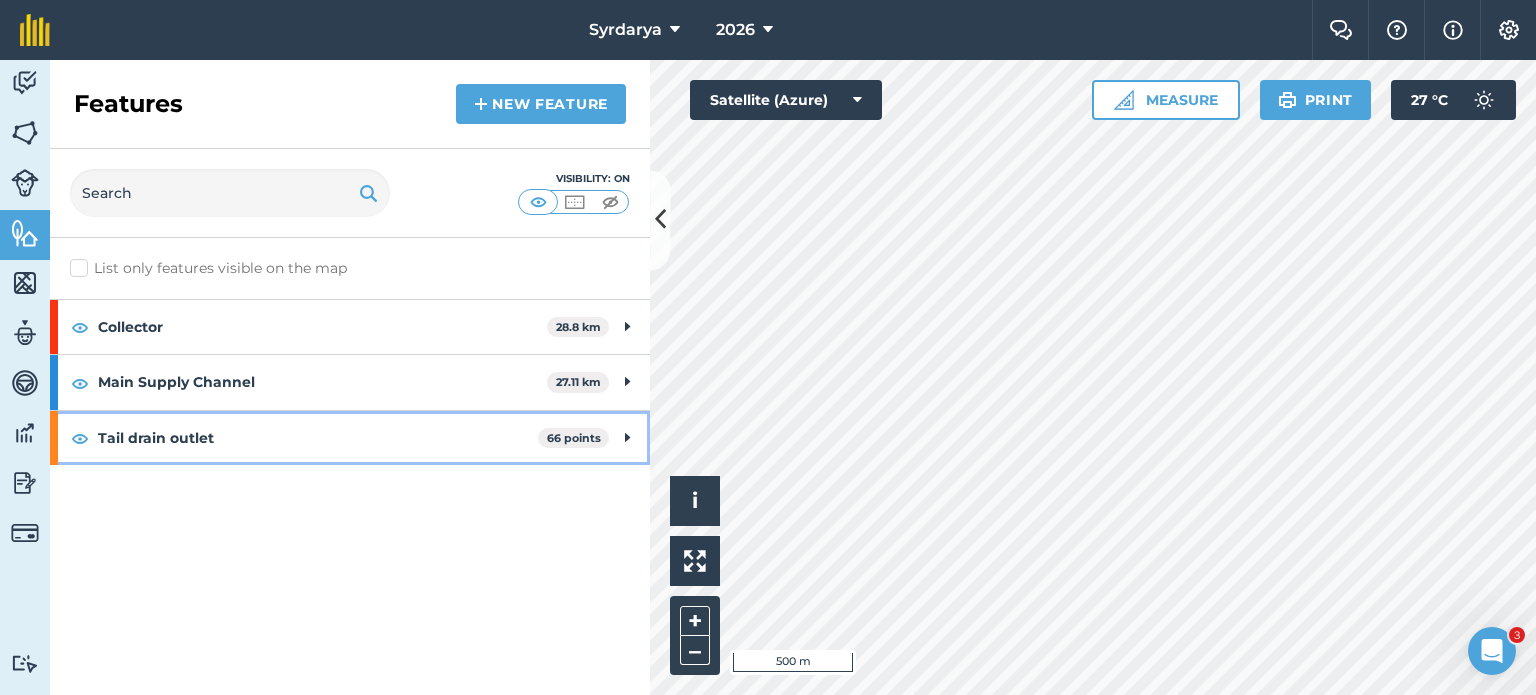 click on "Tail drain outlet" at bounding box center (318, 438) 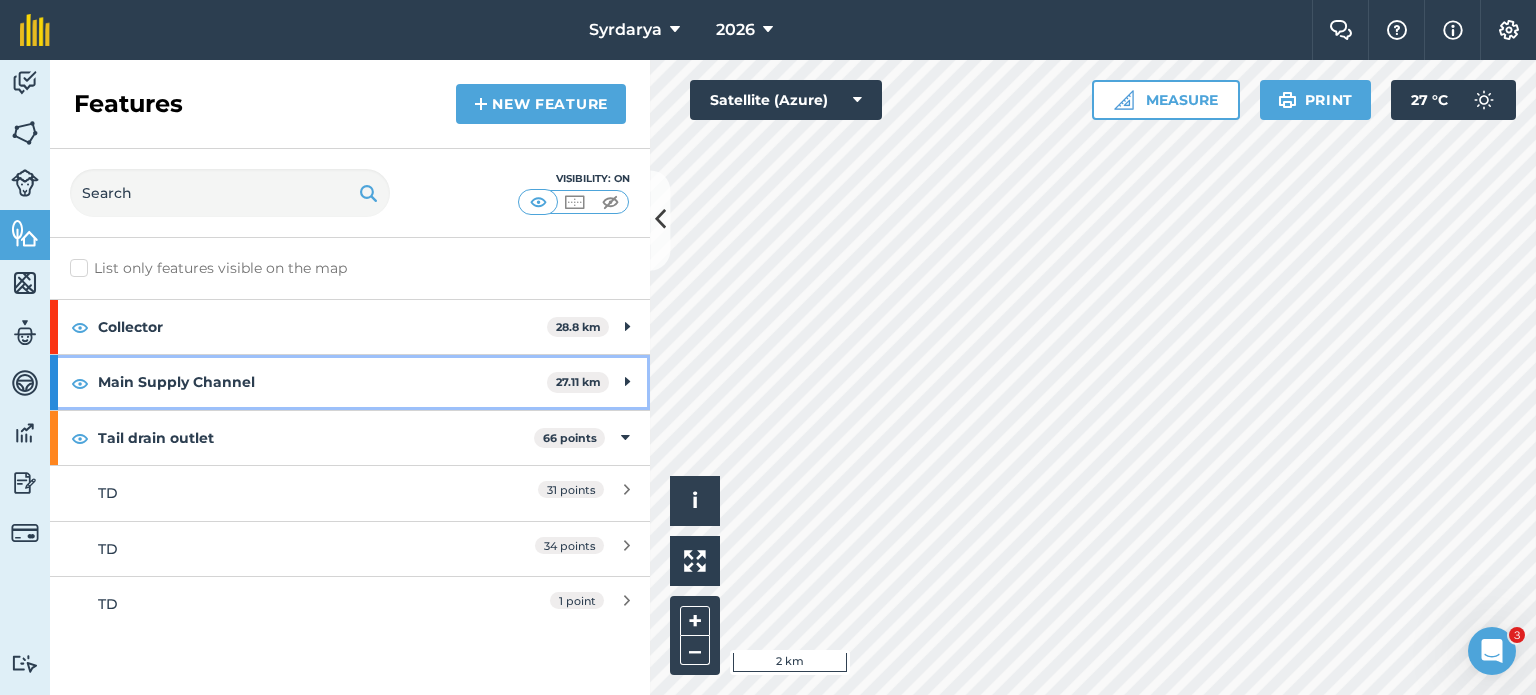click on "[FEATURE] [DISTANCE] km" at bounding box center (350, 382) 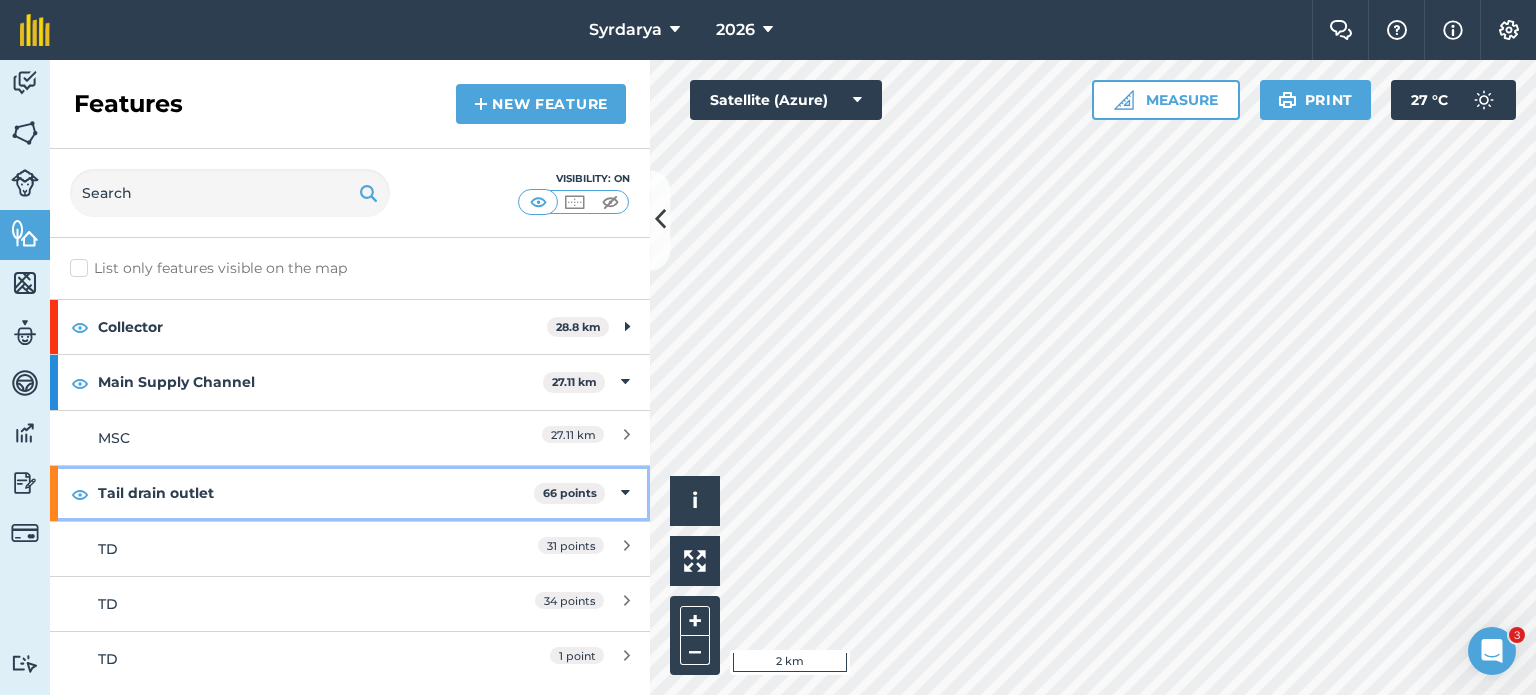 click at bounding box center [625, 493] 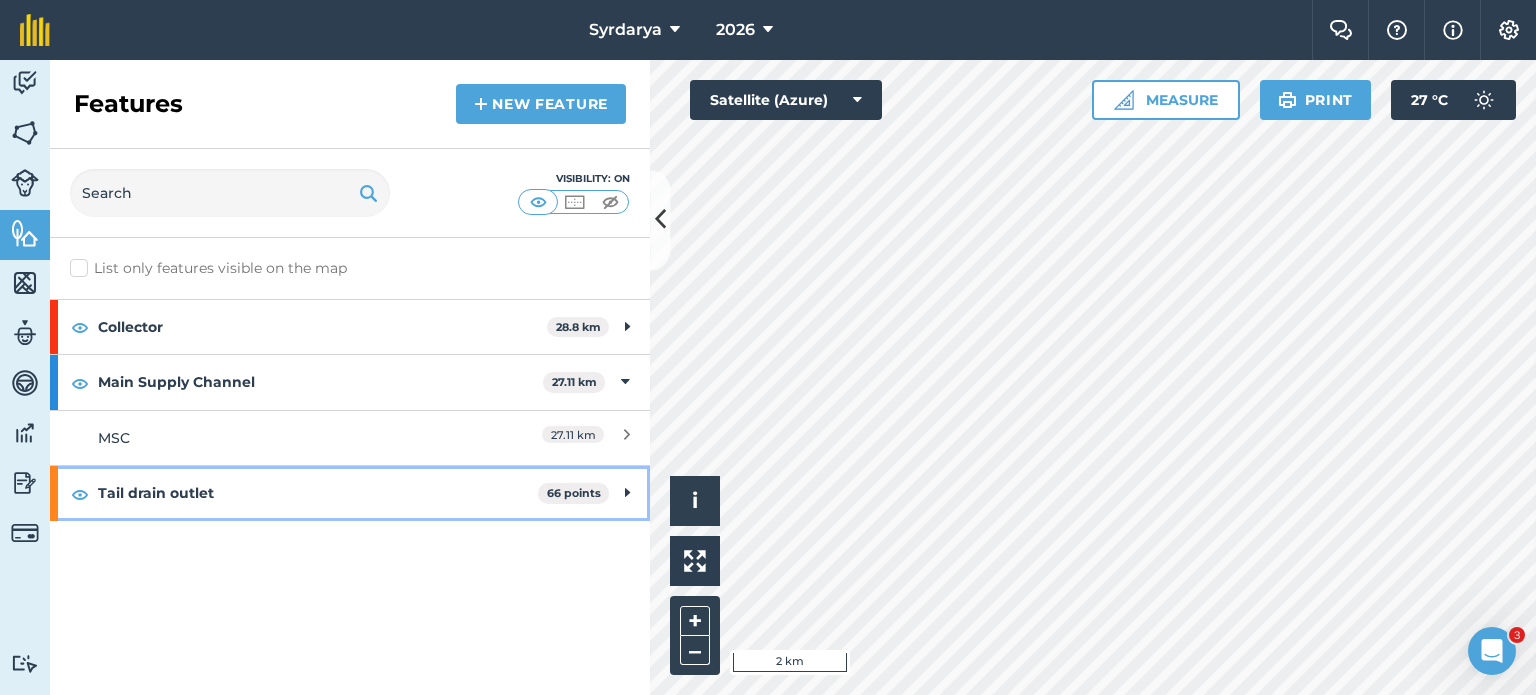 click at bounding box center (627, 493) 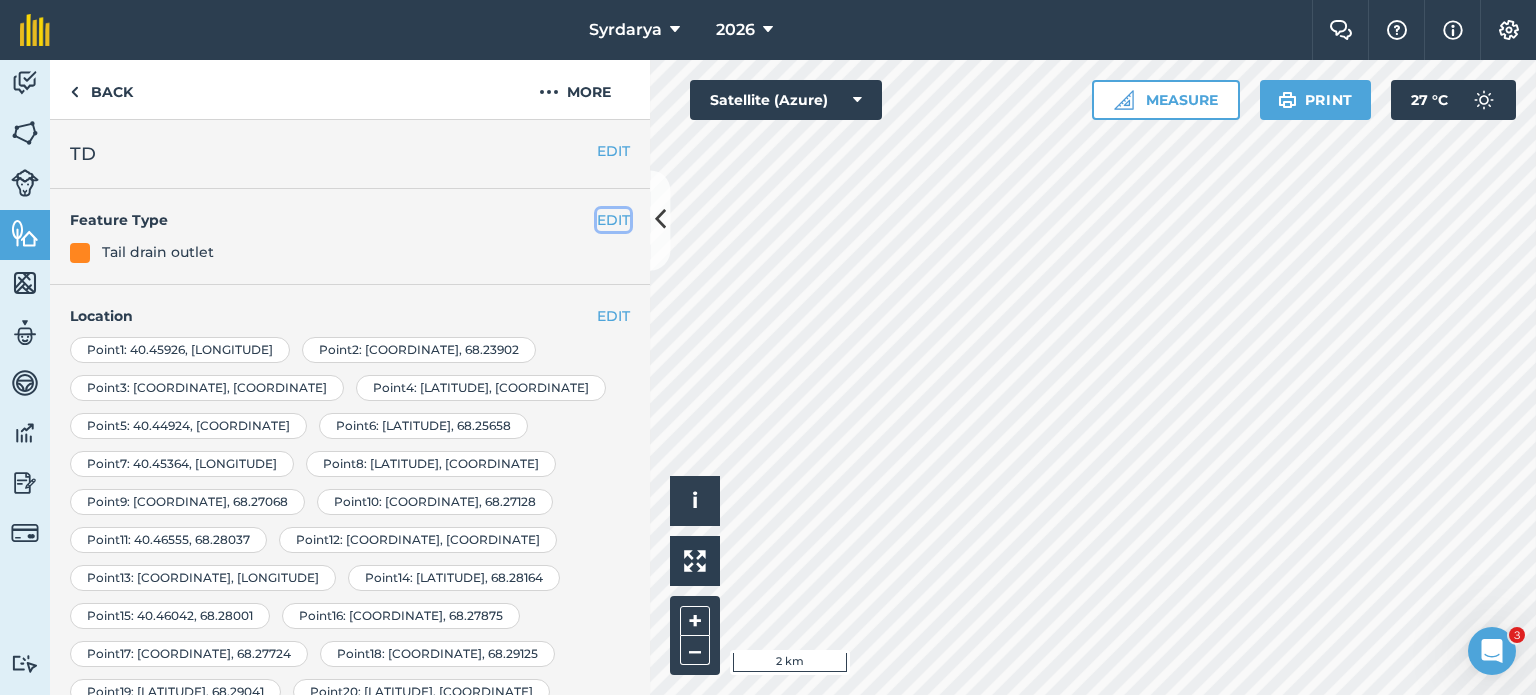 click on "EDIT" at bounding box center (613, 220) 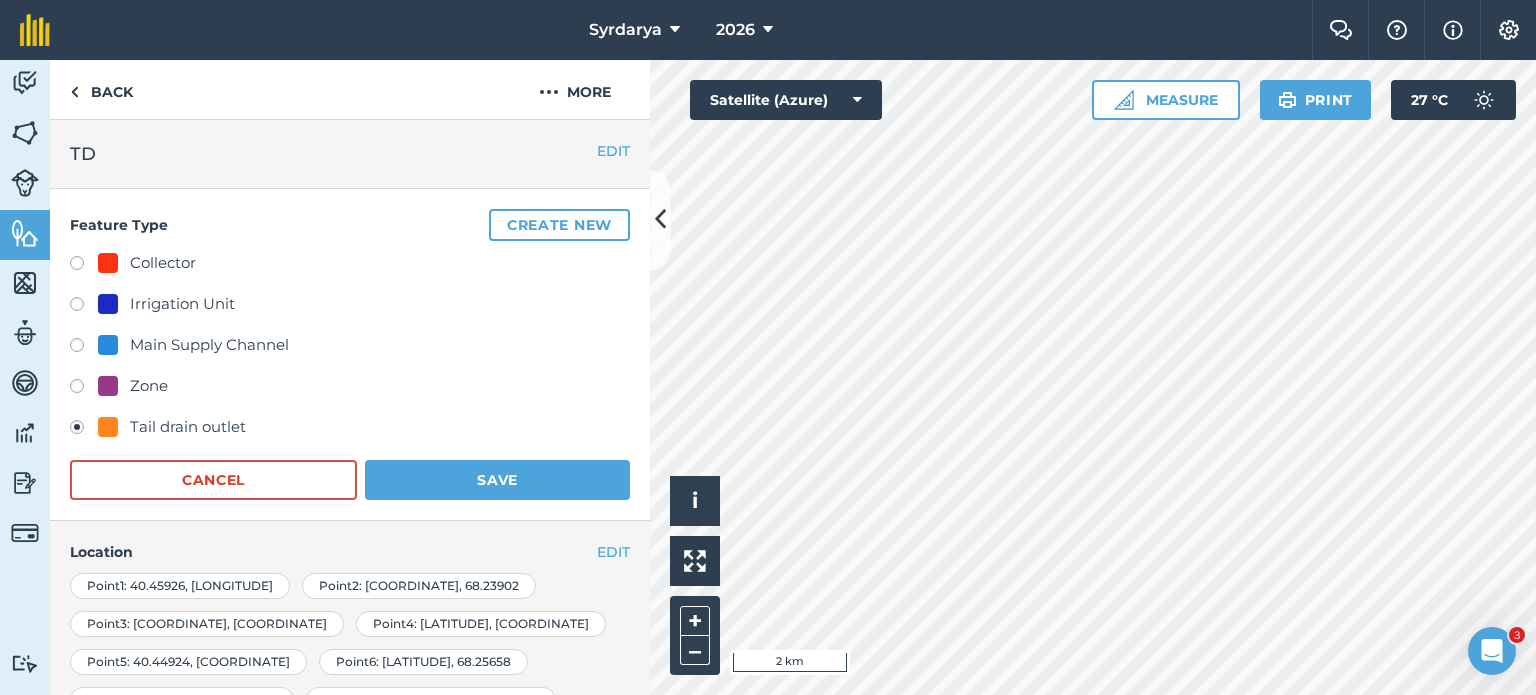 click on "Tail drain outlet" at bounding box center [188, 427] 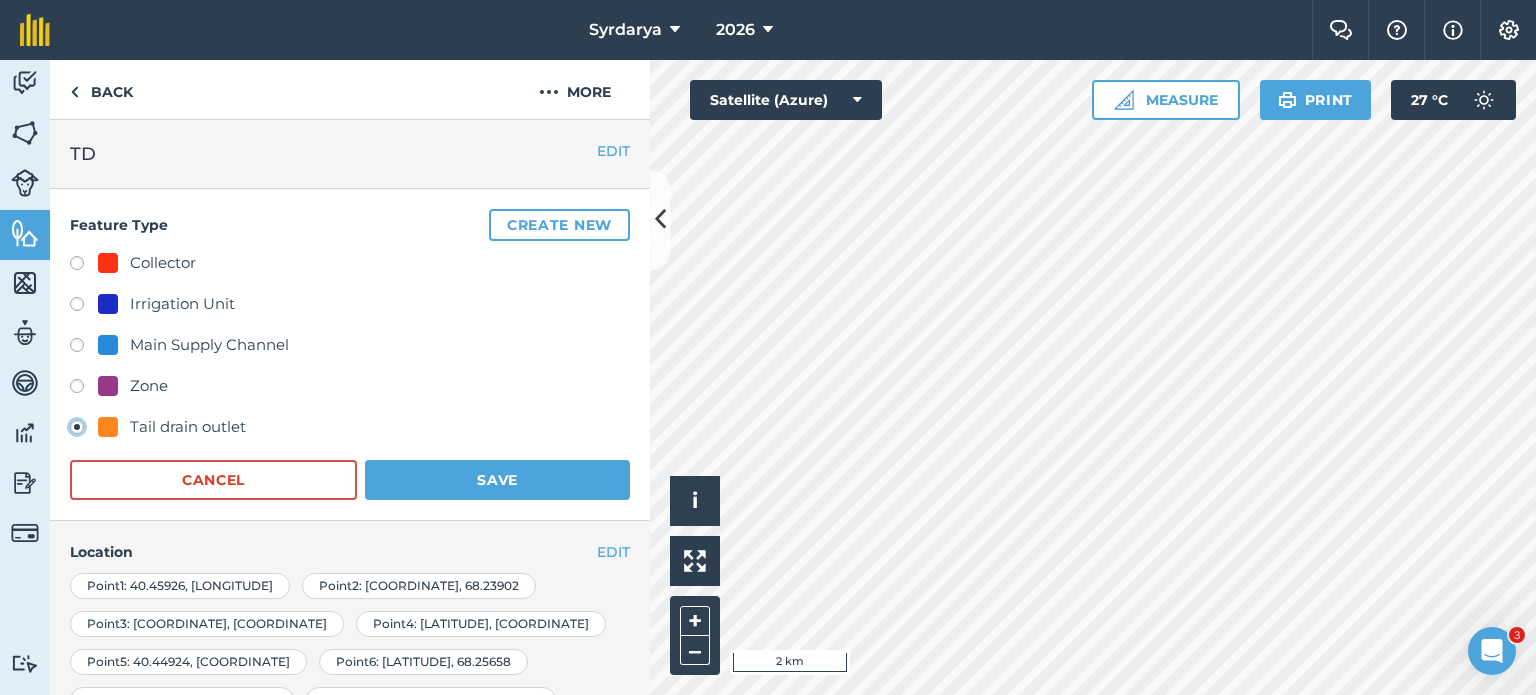 click on "Tail drain outlet" at bounding box center [-9923, 426] 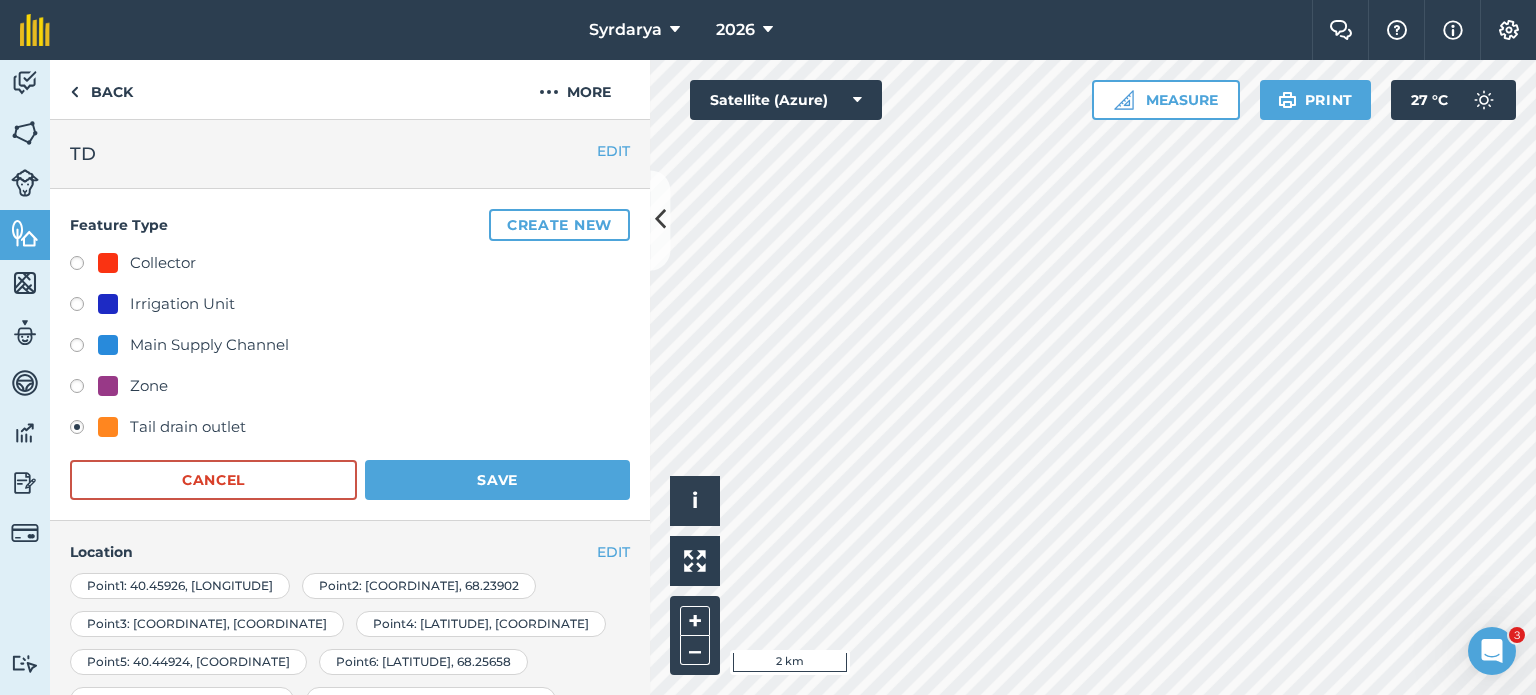 click on "Tail drain outlet" at bounding box center (188, 427) 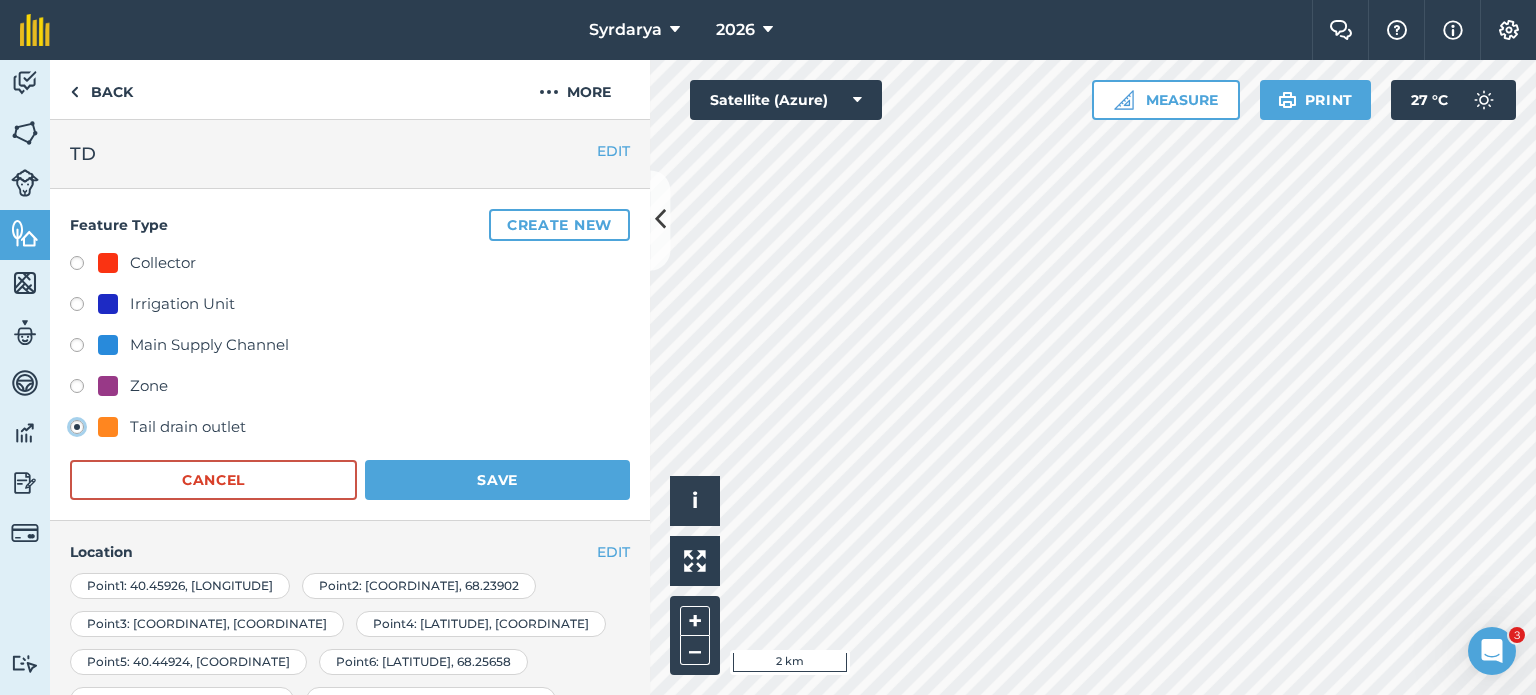 click on "Tail drain outlet" at bounding box center (-9923, 426) 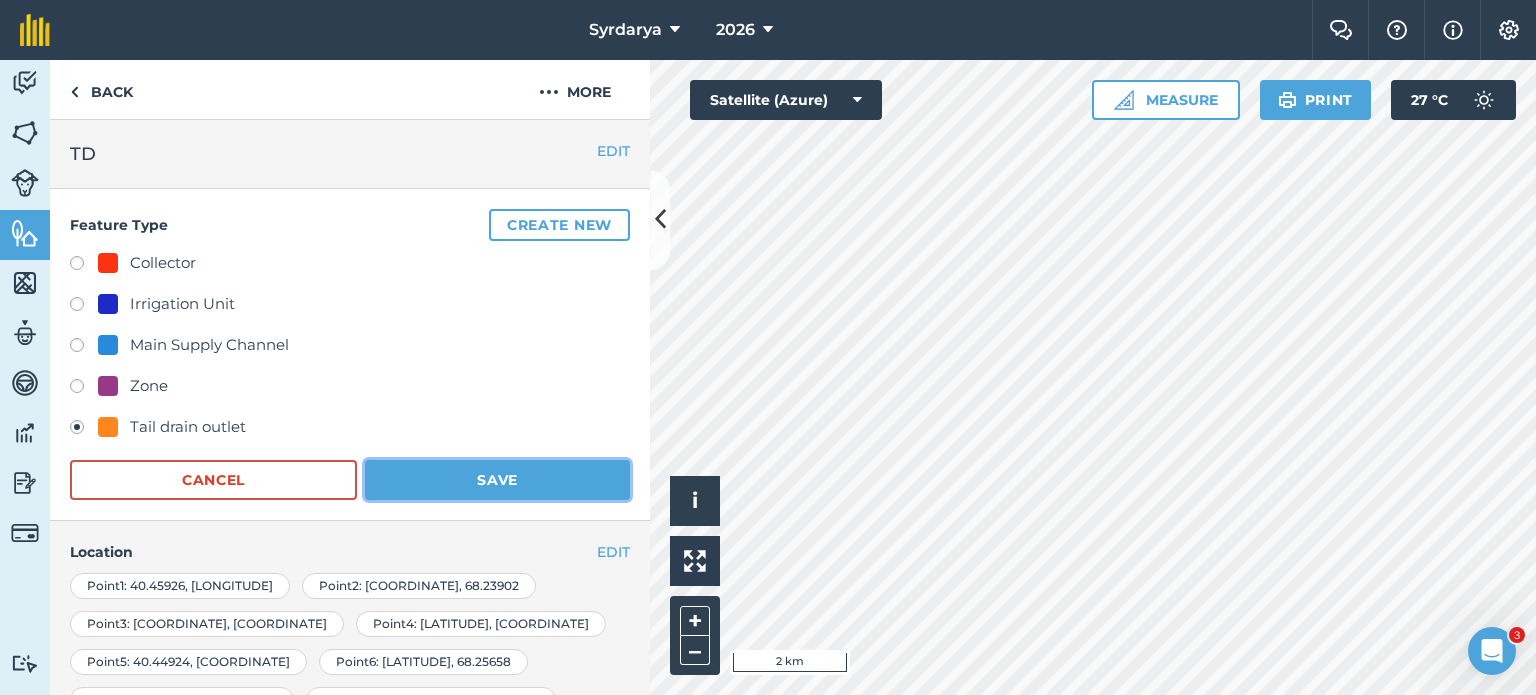 click on "Save" at bounding box center (497, 480) 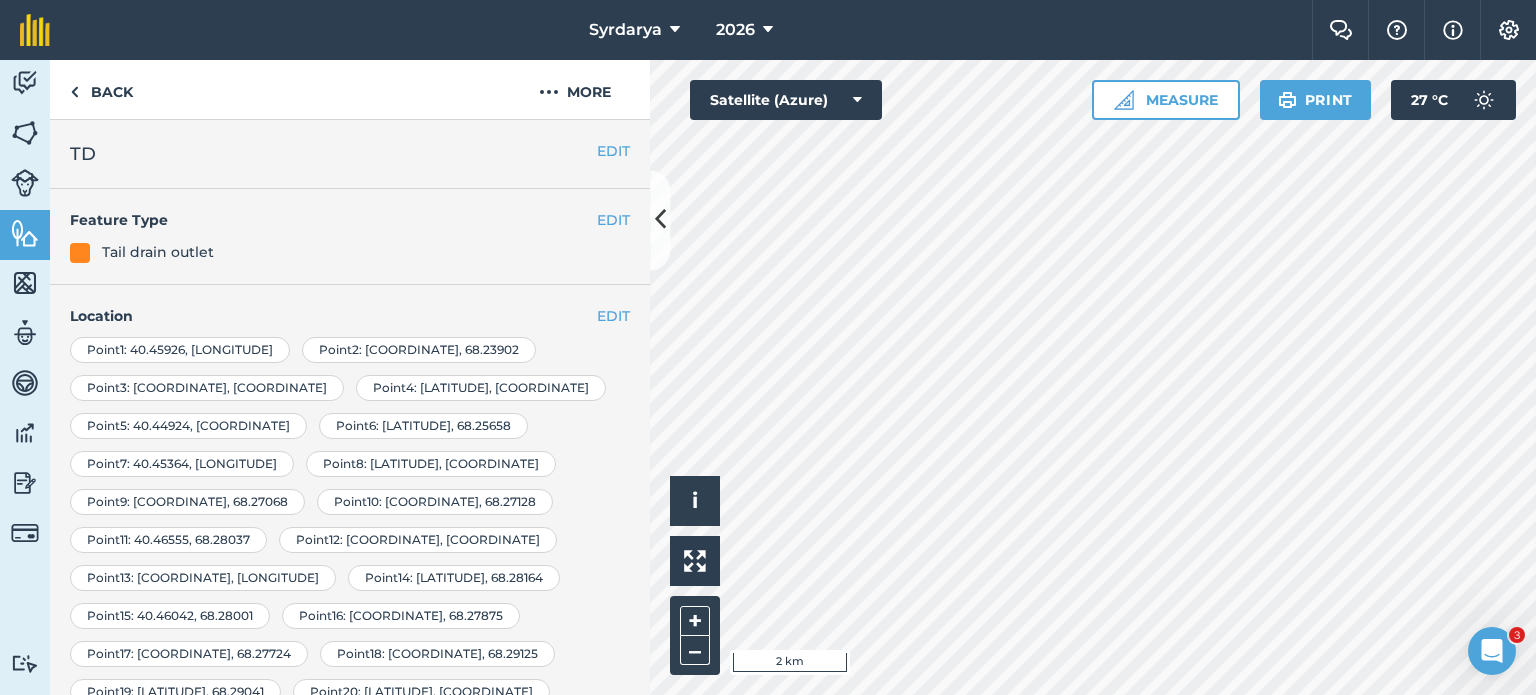 scroll, scrollTop: 0, scrollLeft: 0, axis: both 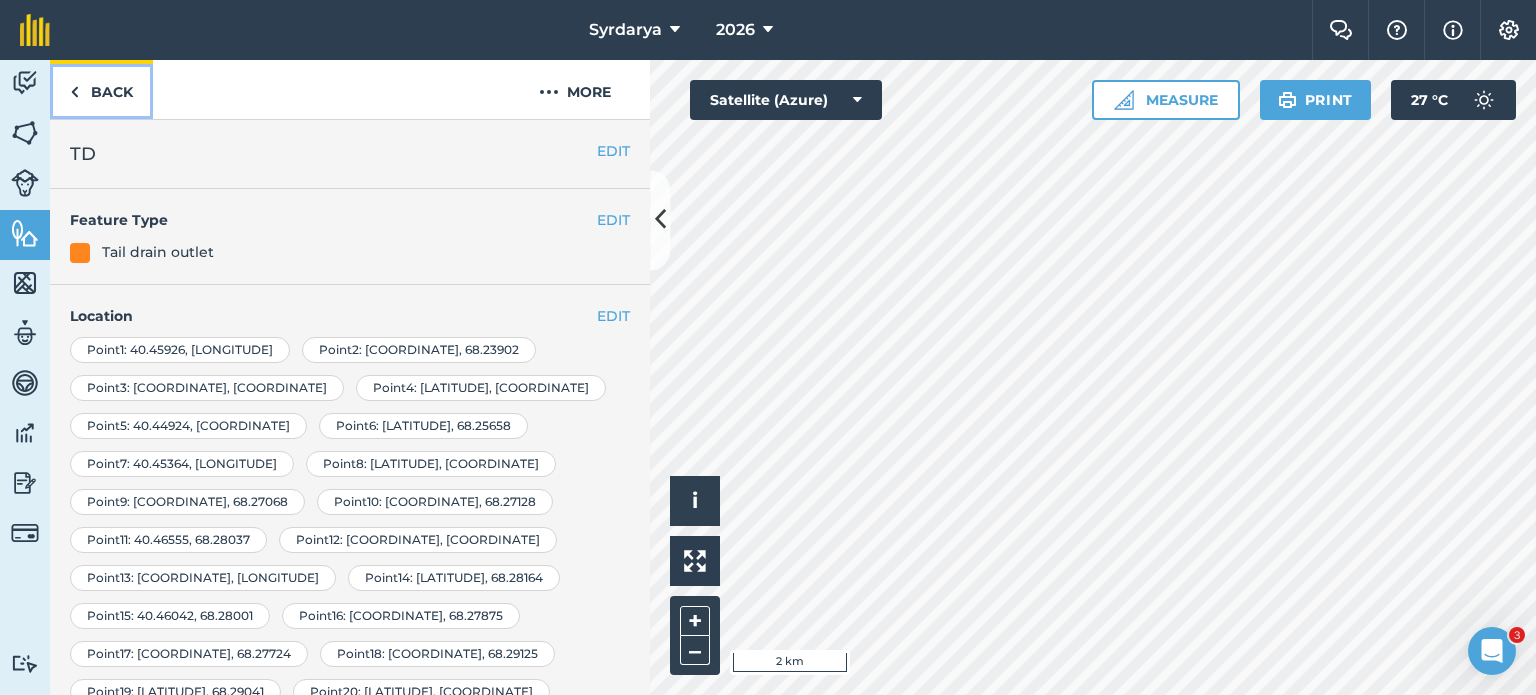 click on "Back" at bounding box center [101, 89] 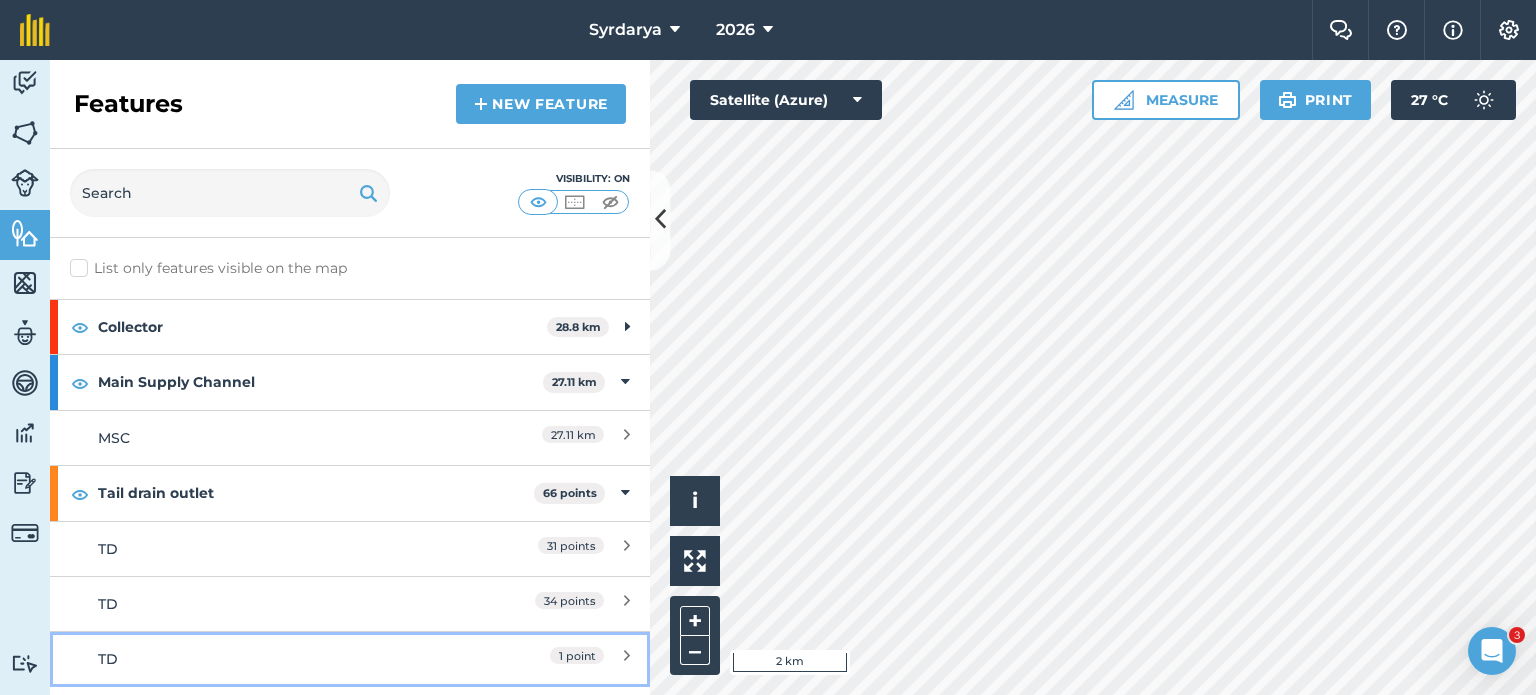 click on "[NUMBER] point" at bounding box center (541, 659) 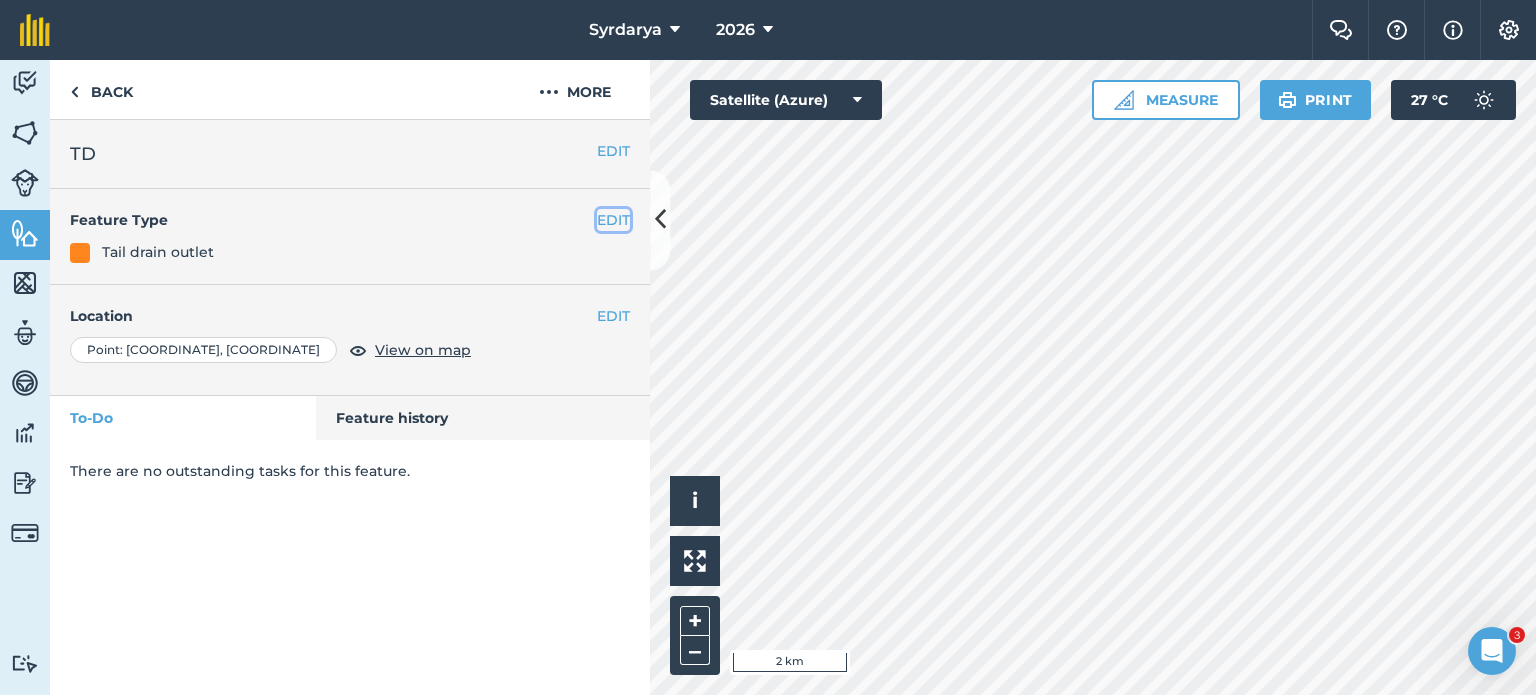 click on "EDIT" at bounding box center (613, 220) 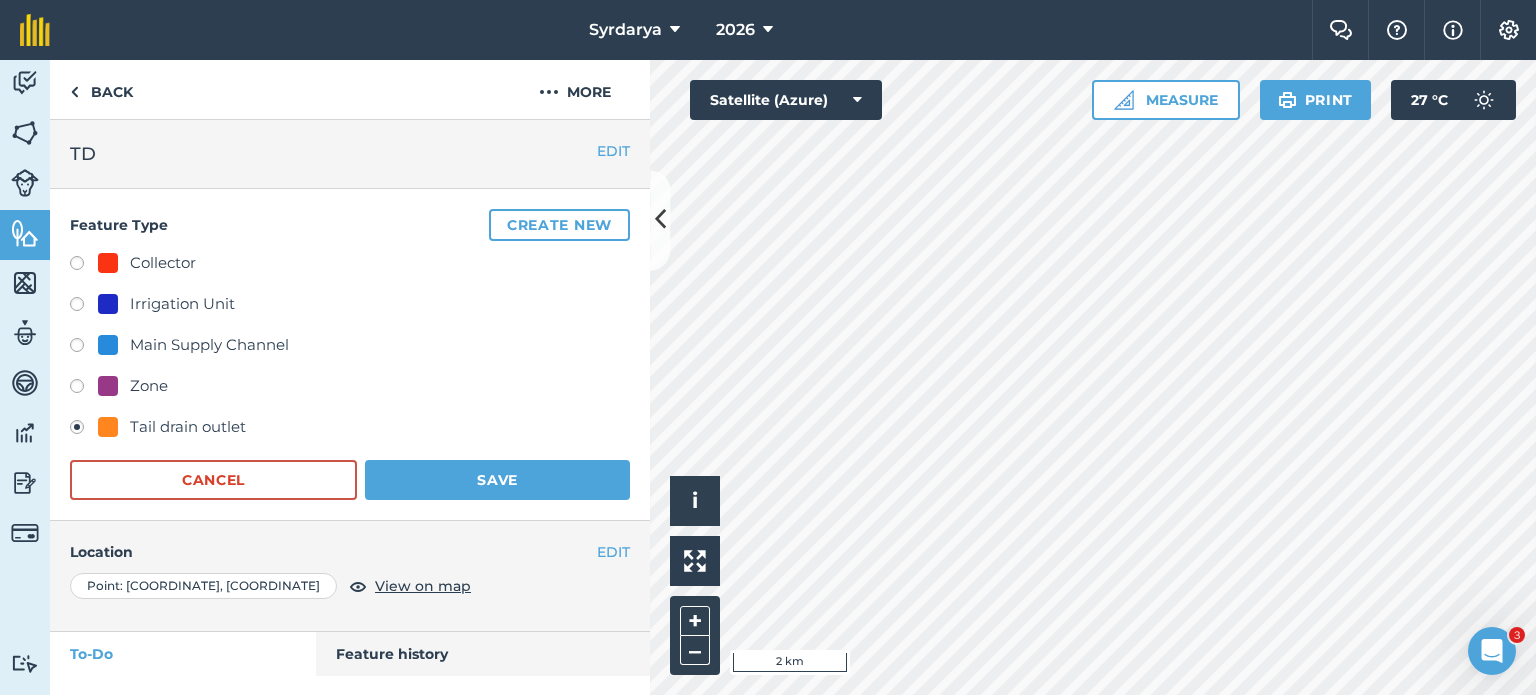 click on "Tail drain outlet" at bounding box center (188, 427) 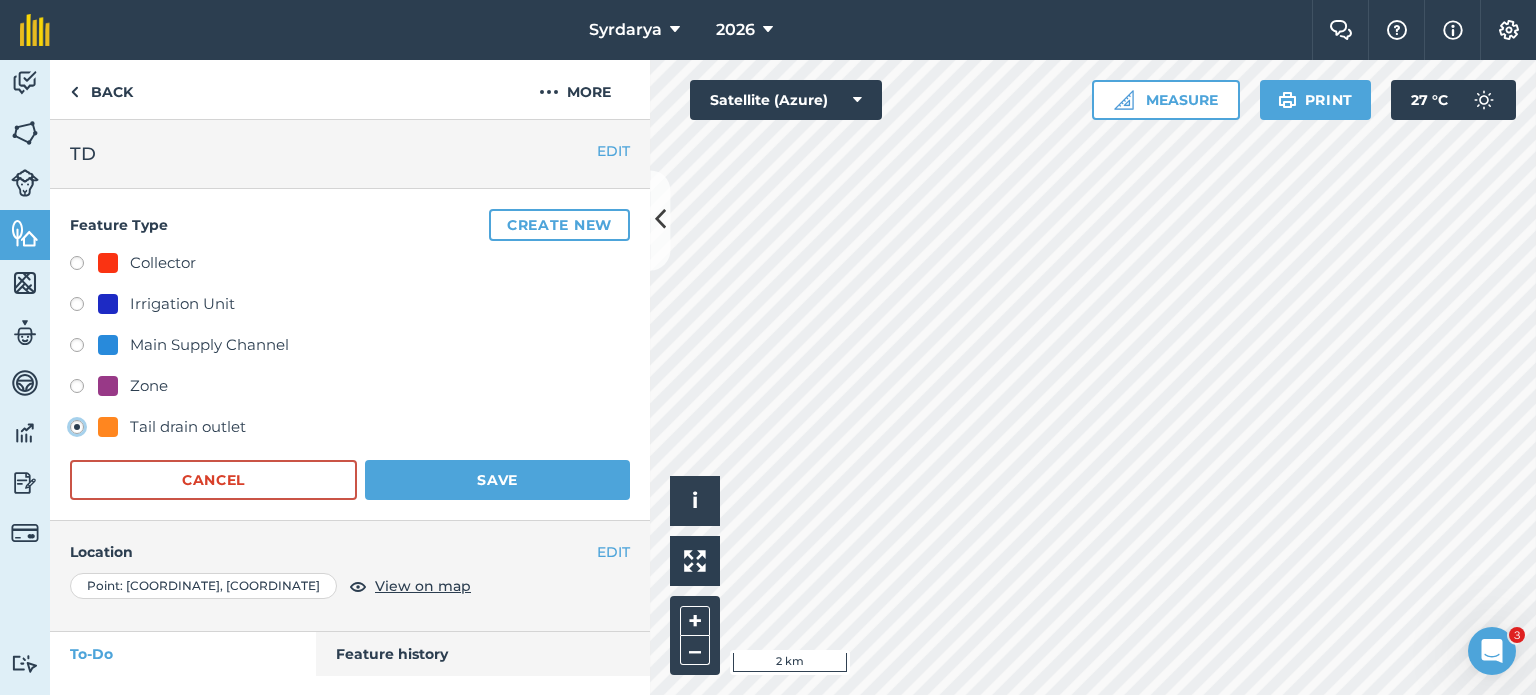 click on "Tail drain outlet" at bounding box center [-9923, 426] 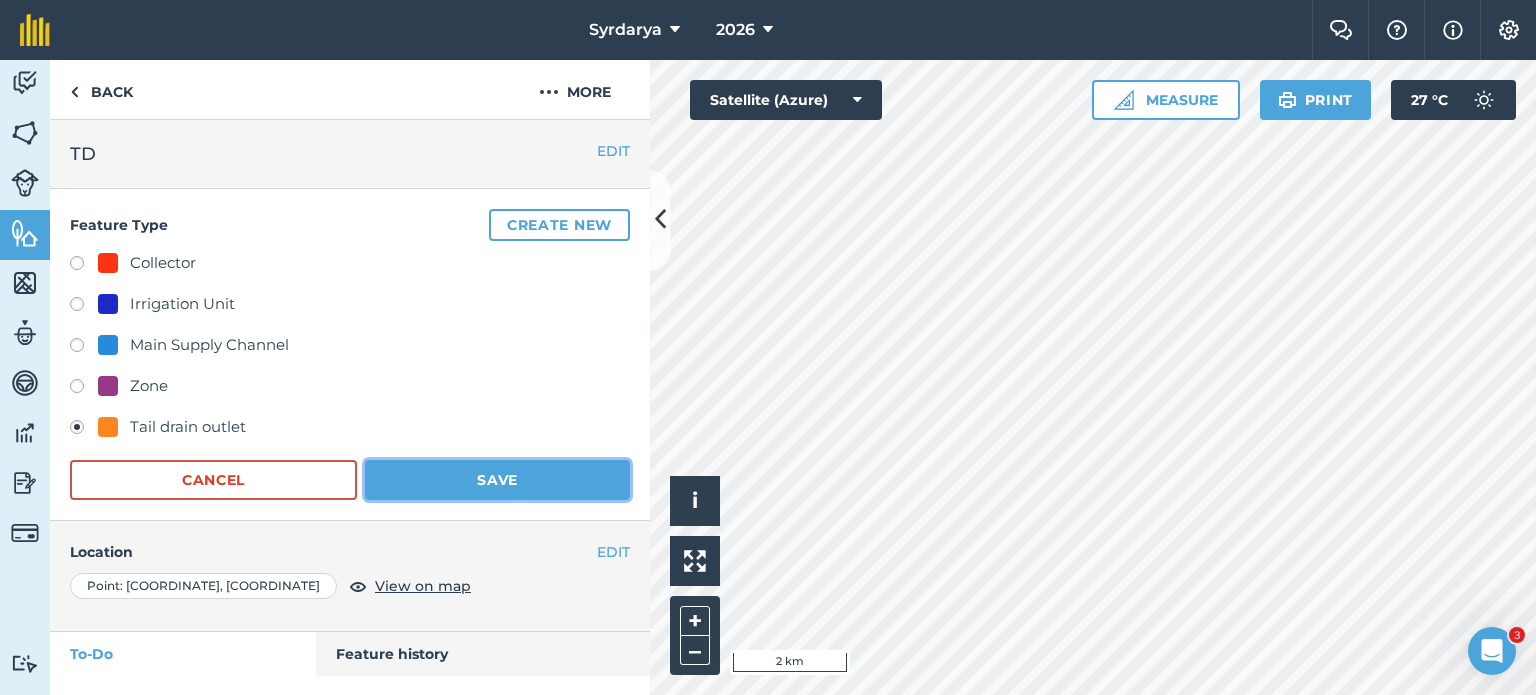 click on "Save" at bounding box center (497, 480) 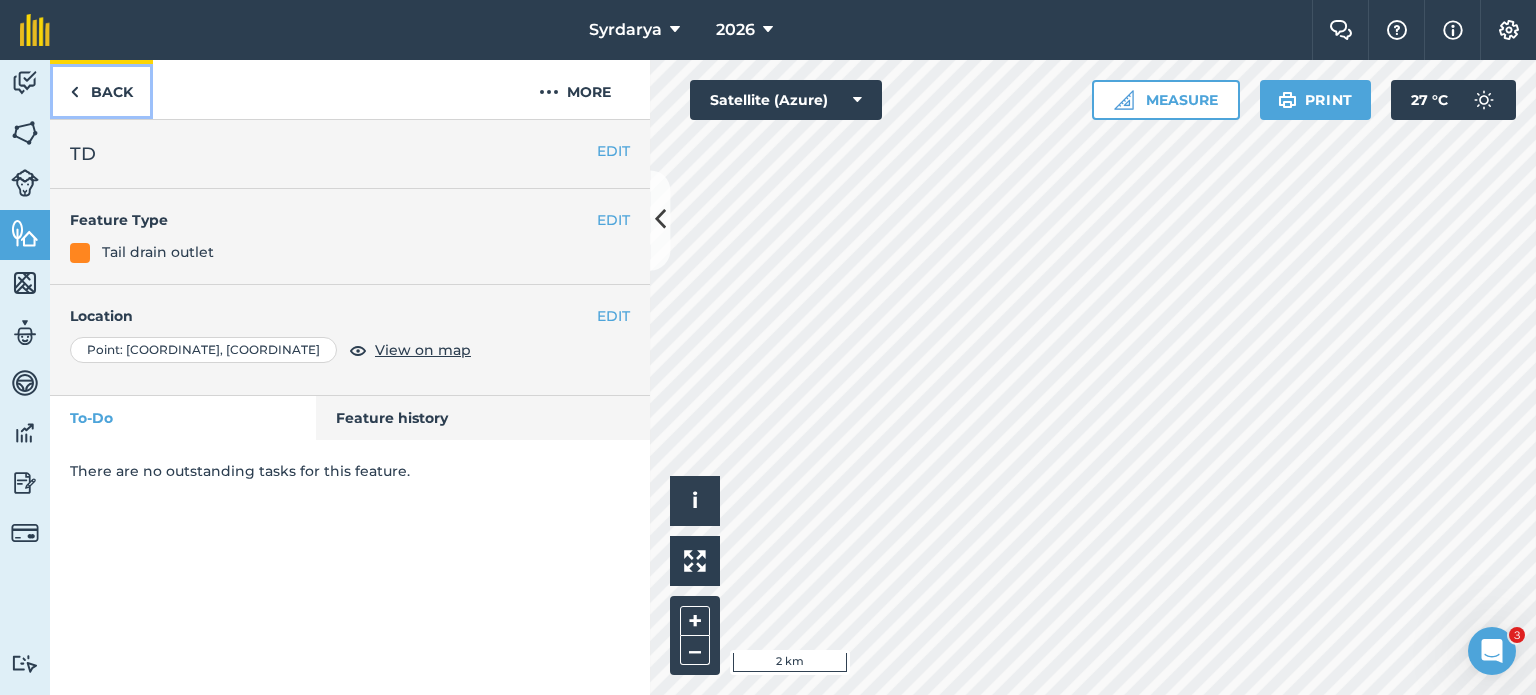 click on "Back" at bounding box center (101, 89) 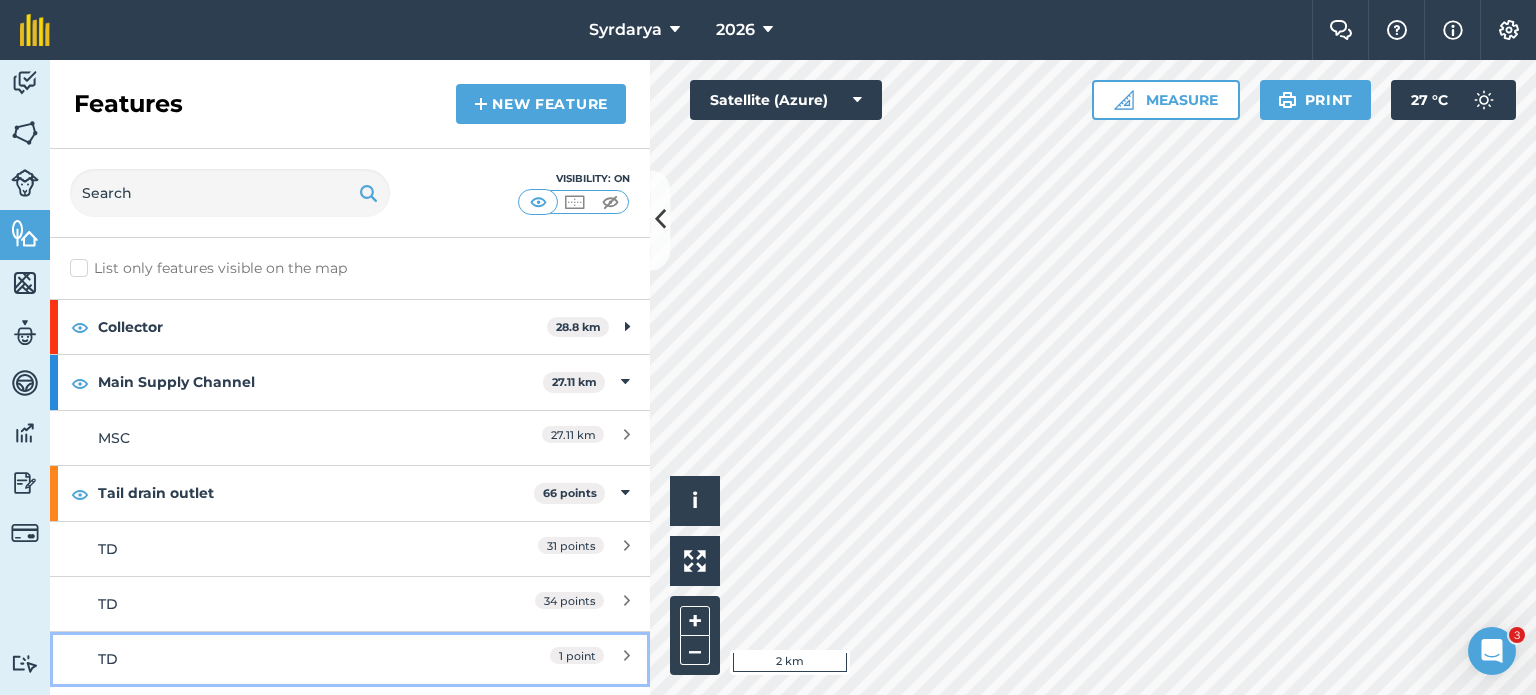 click on "[NUMBER] point" at bounding box center (577, 655) 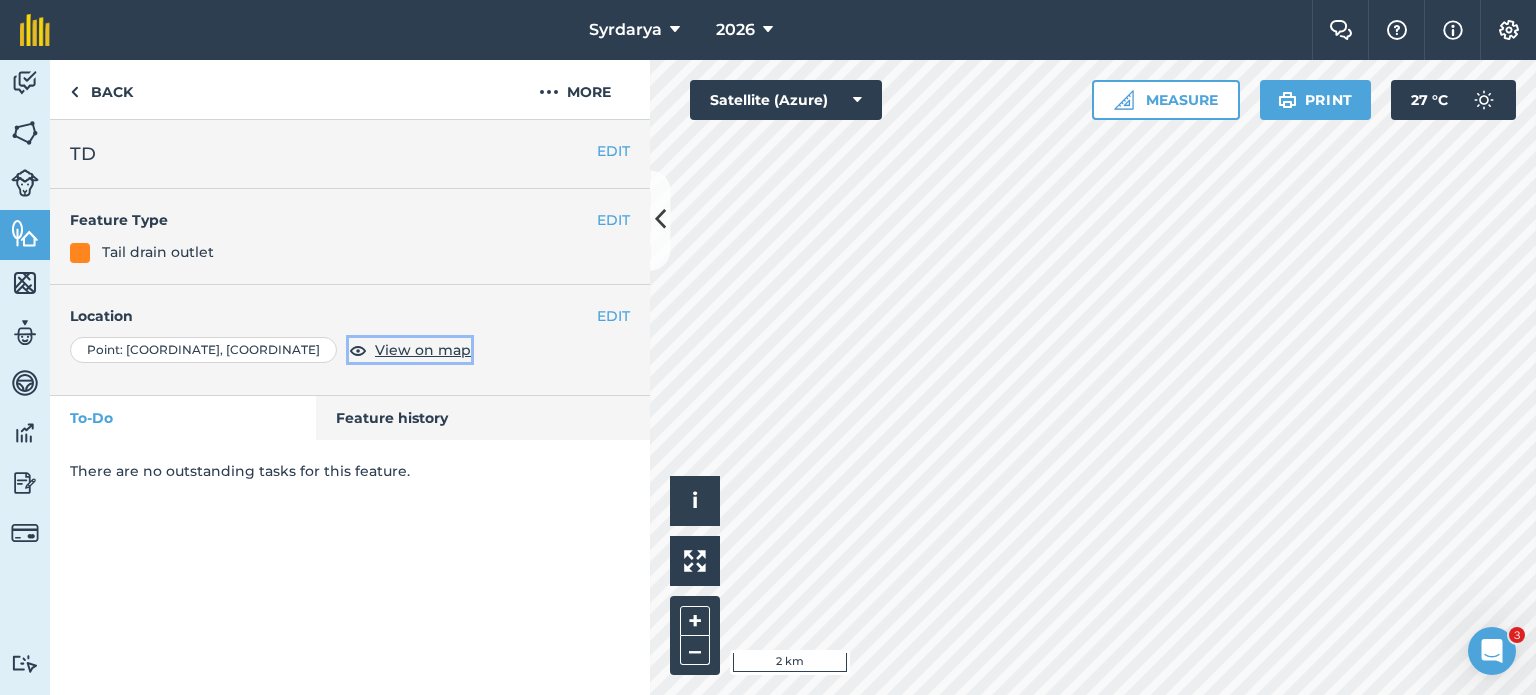 click on "View on map" at bounding box center (423, 350) 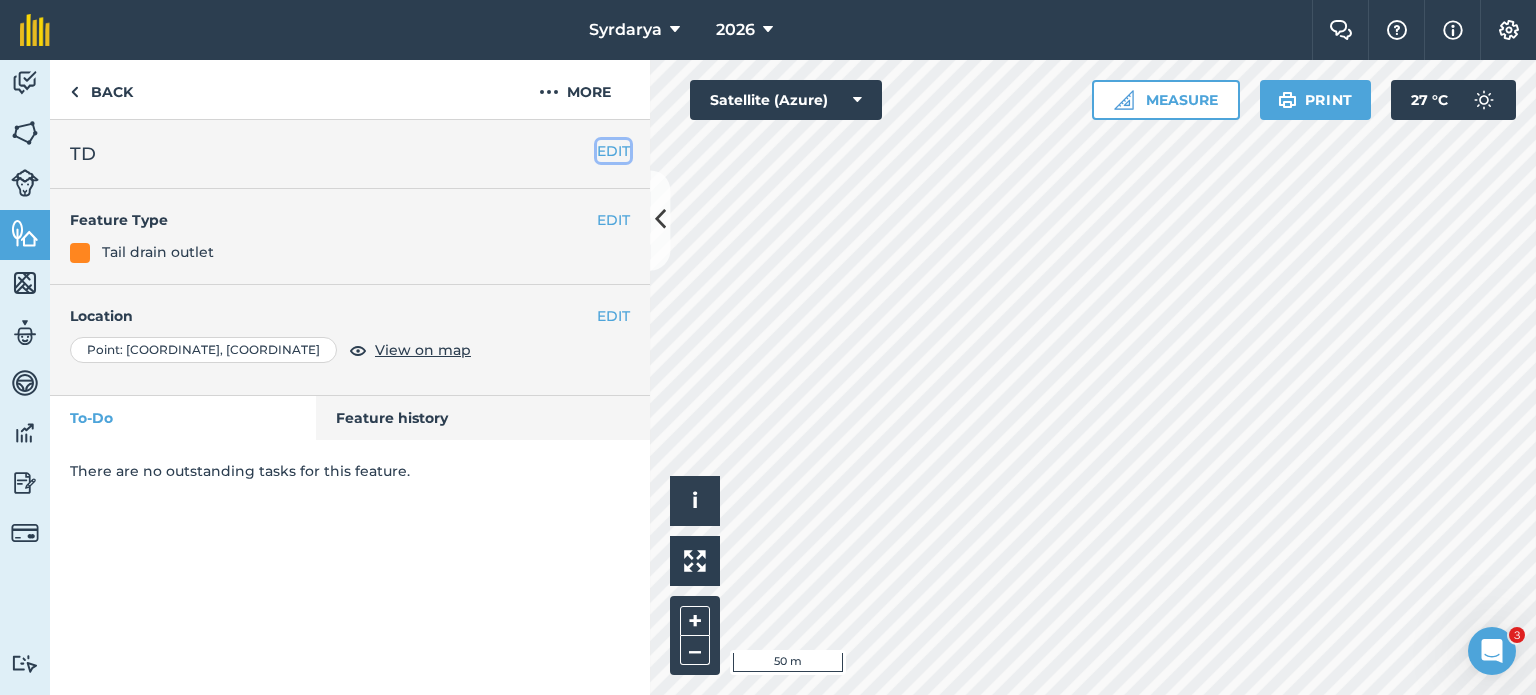click on "EDIT" at bounding box center (613, 151) 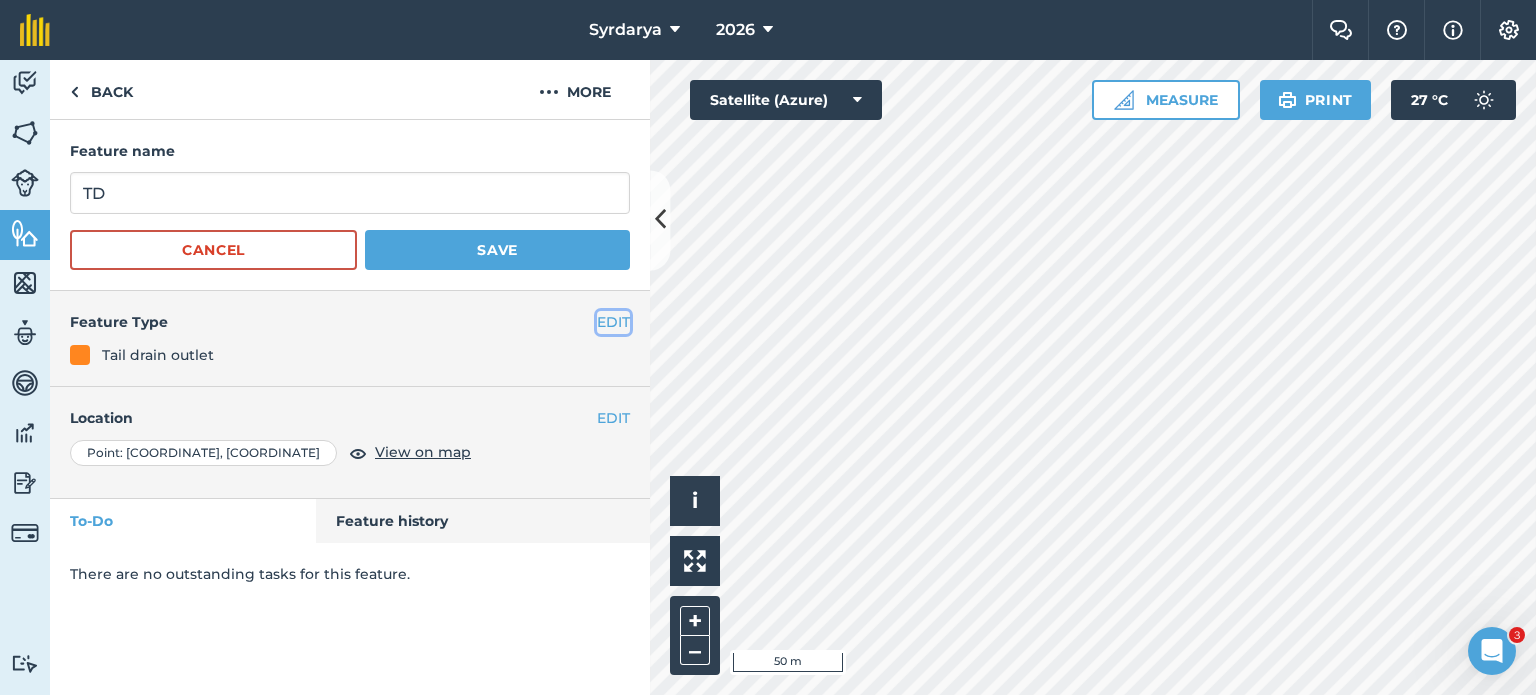 click on "EDIT" at bounding box center (613, 322) 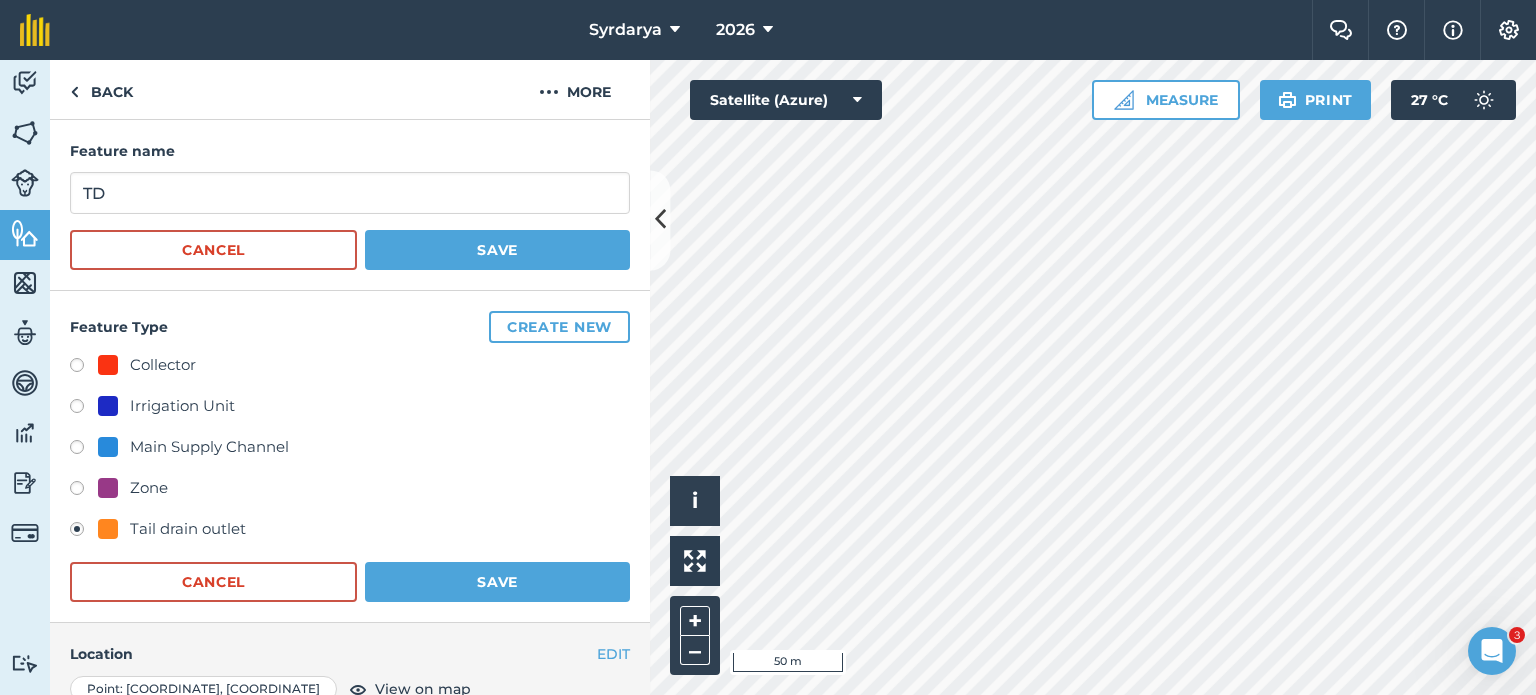 click on "Zone" at bounding box center [133, 488] 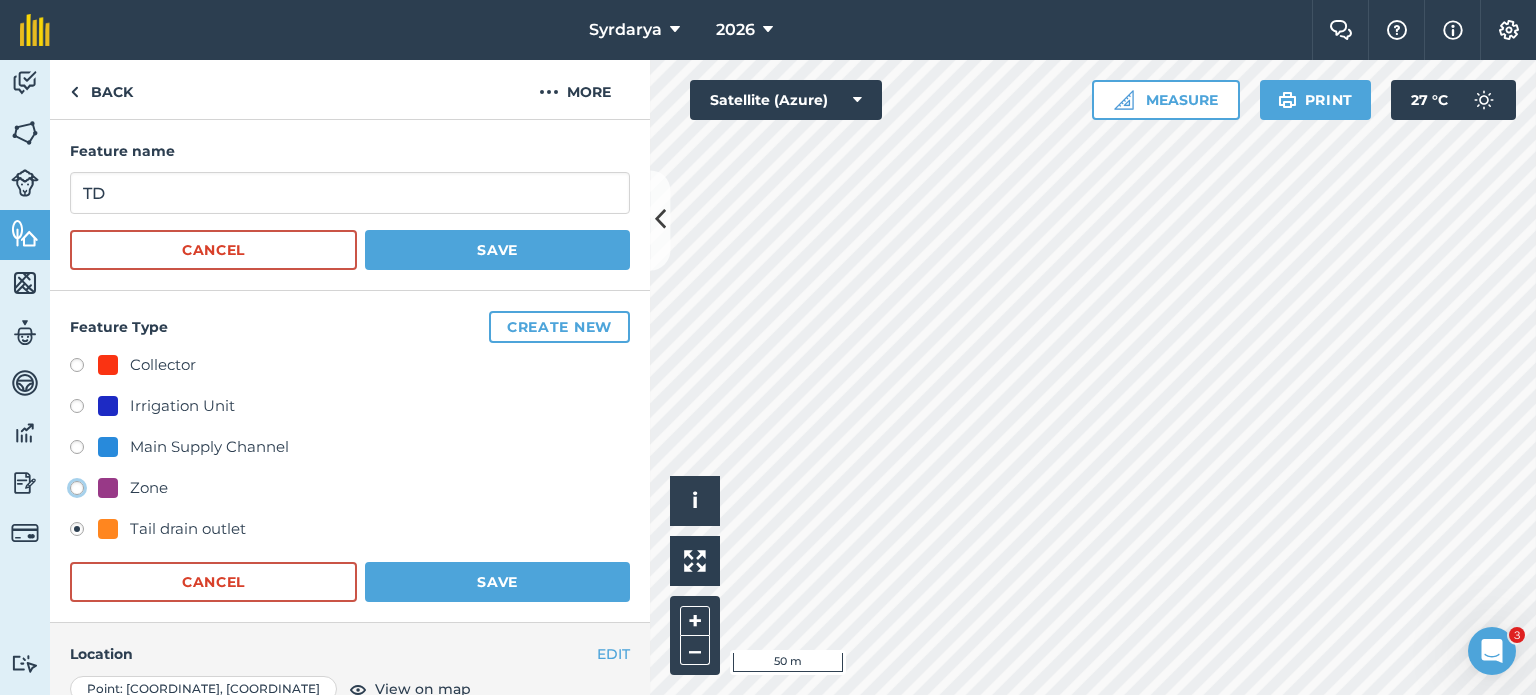 click on "Zone" at bounding box center (-9923, 487) 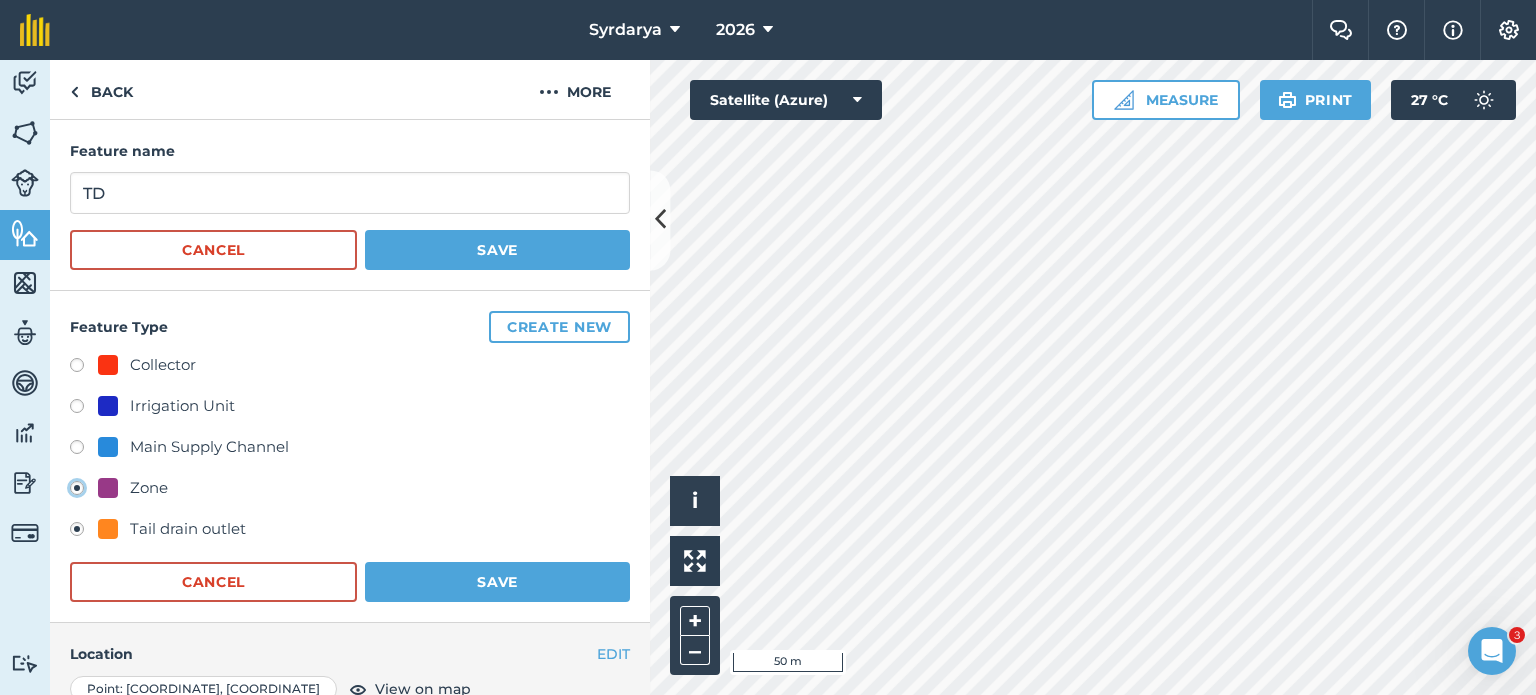 radio on "true" 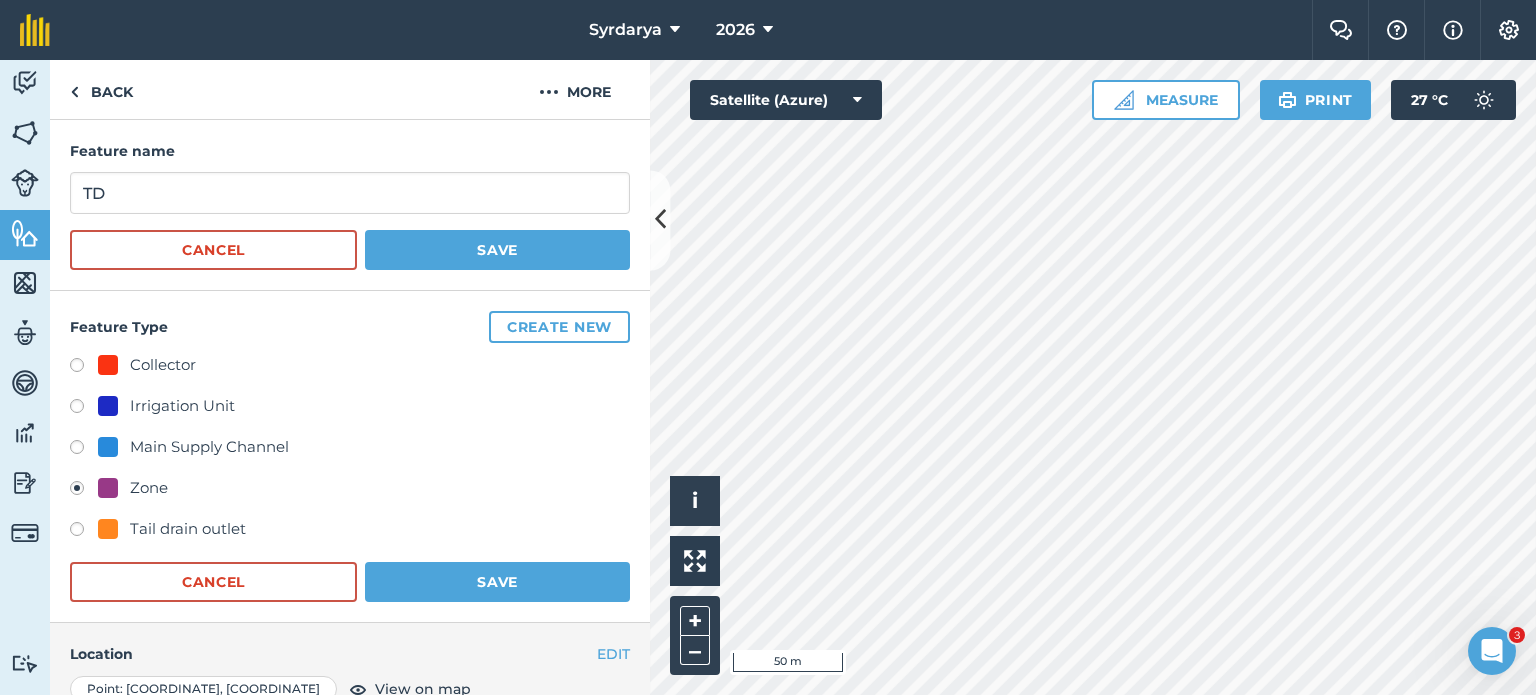 click on "Collector Irrigation Unit Main Supply Channel Zone Tail drain outlet" at bounding box center [350, 449] 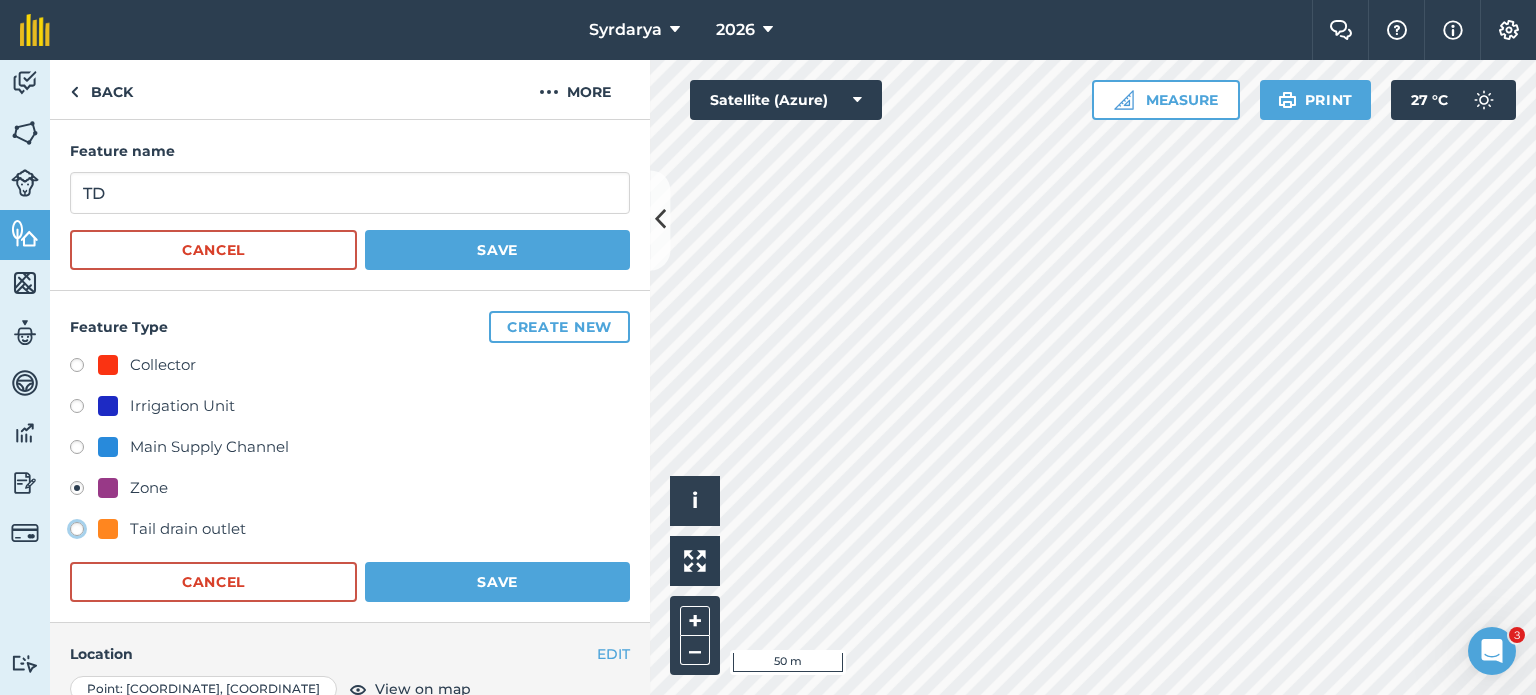 click on "Tail drain outlet" at bounding box center (-9923, 528) 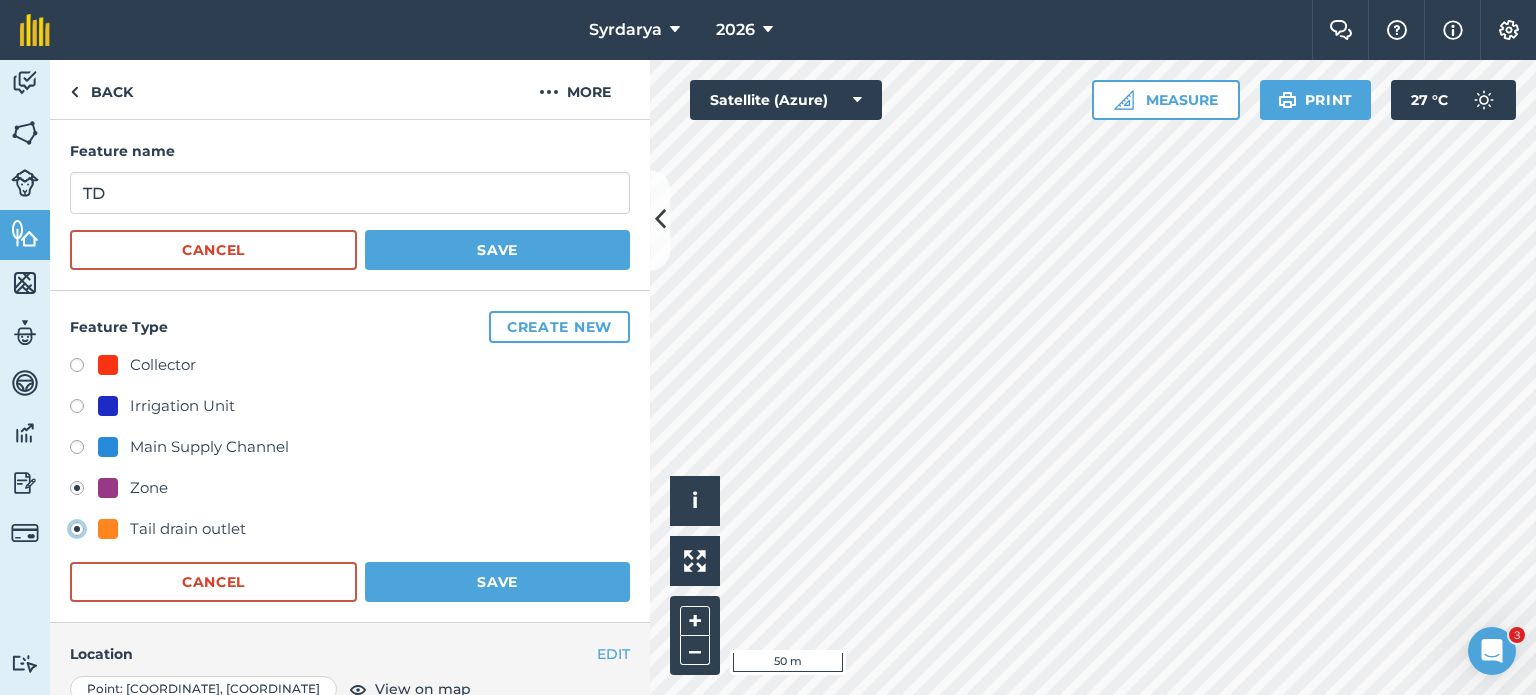 radio on "false" 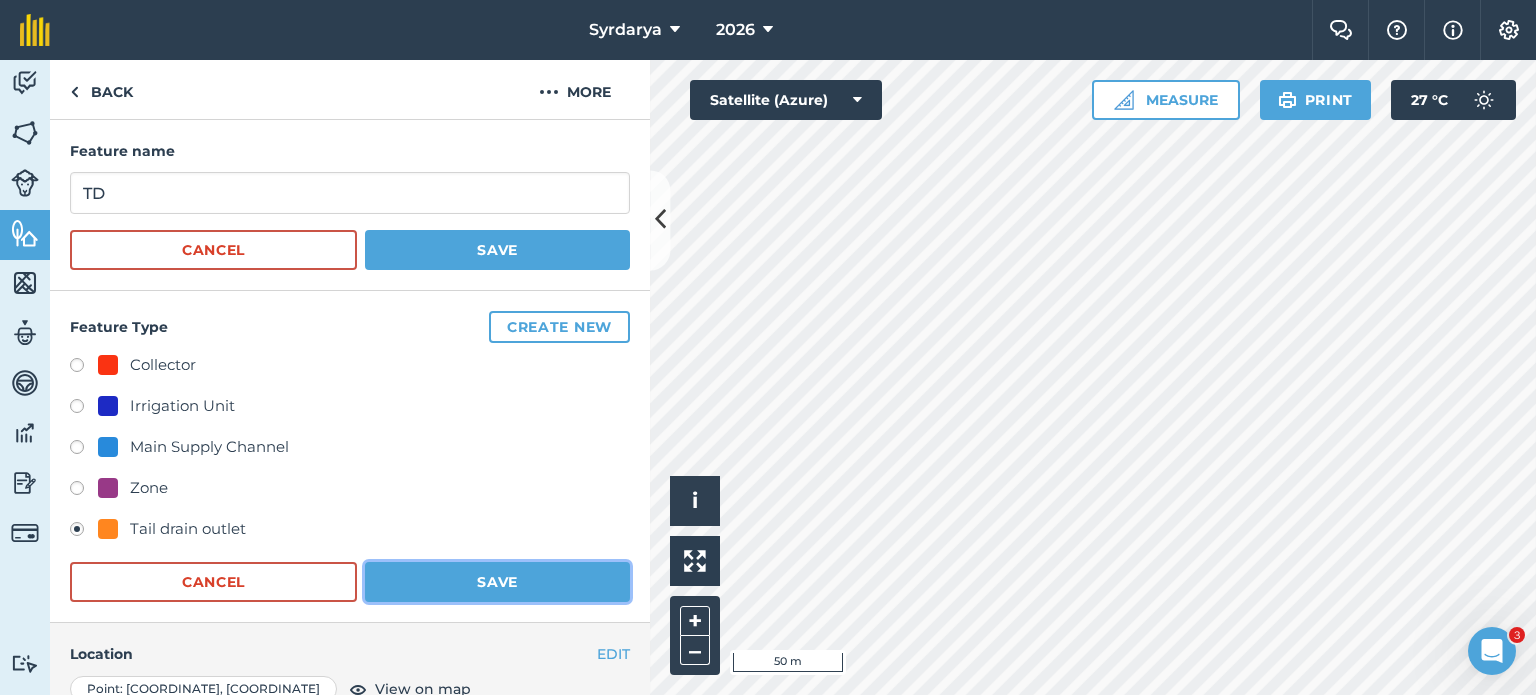 click on "Save" at bounding box center (497, 582) 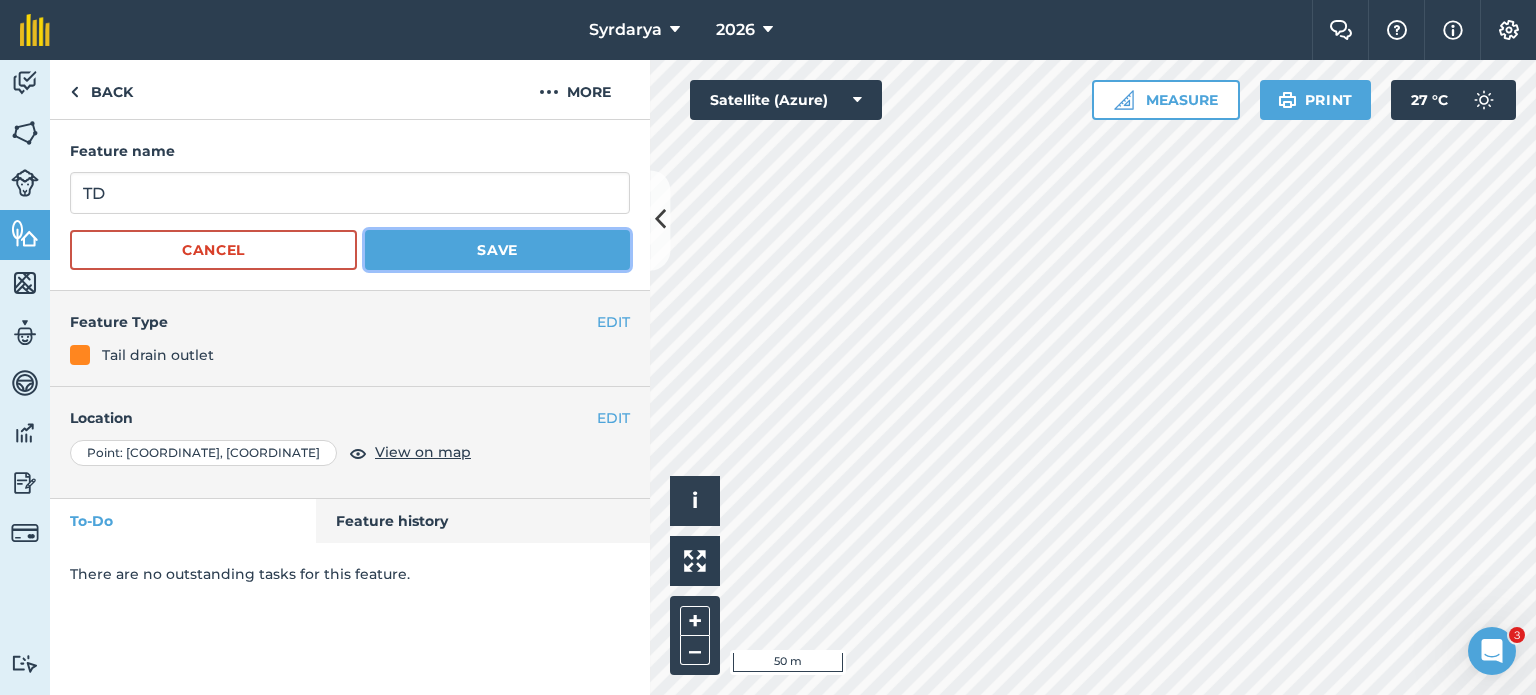 click on "Save" at bounding box center [497, 250] 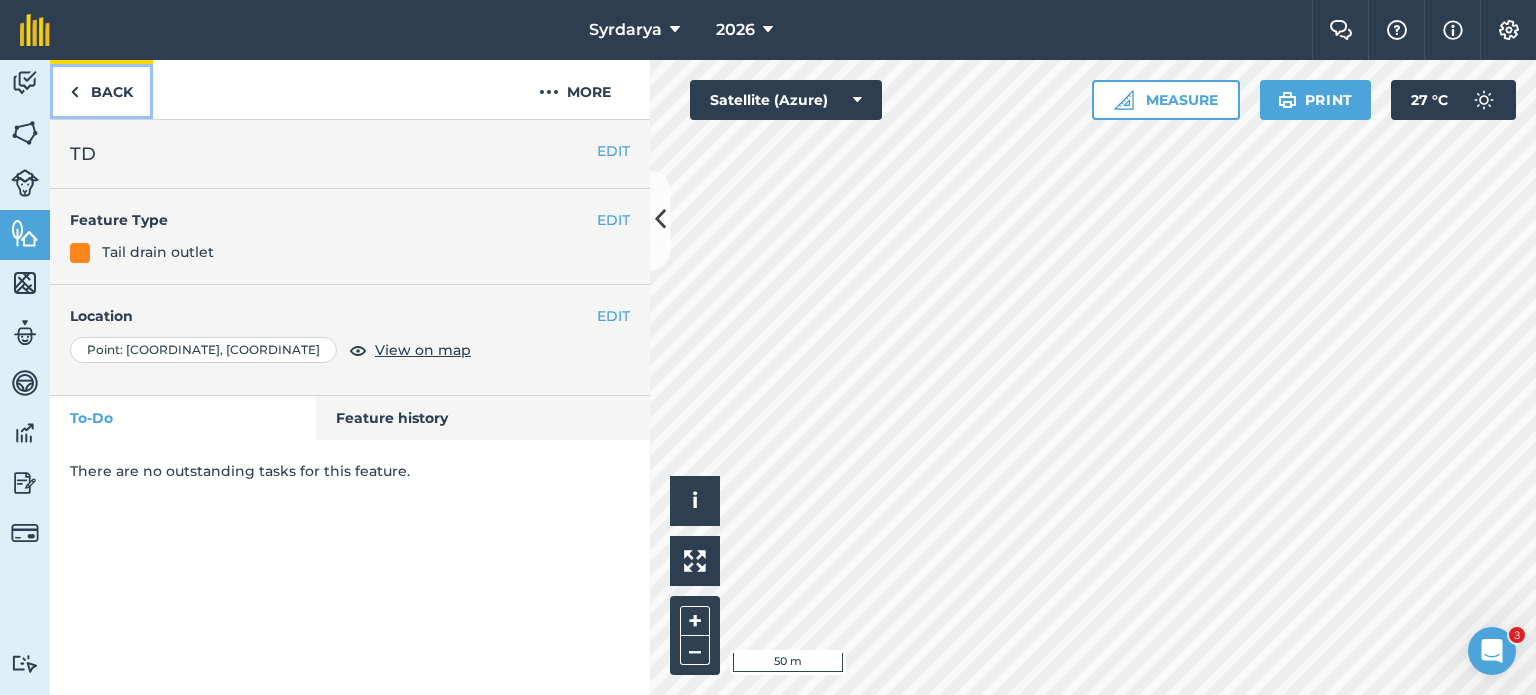 click on "Back" at bounding box center (101, 89) 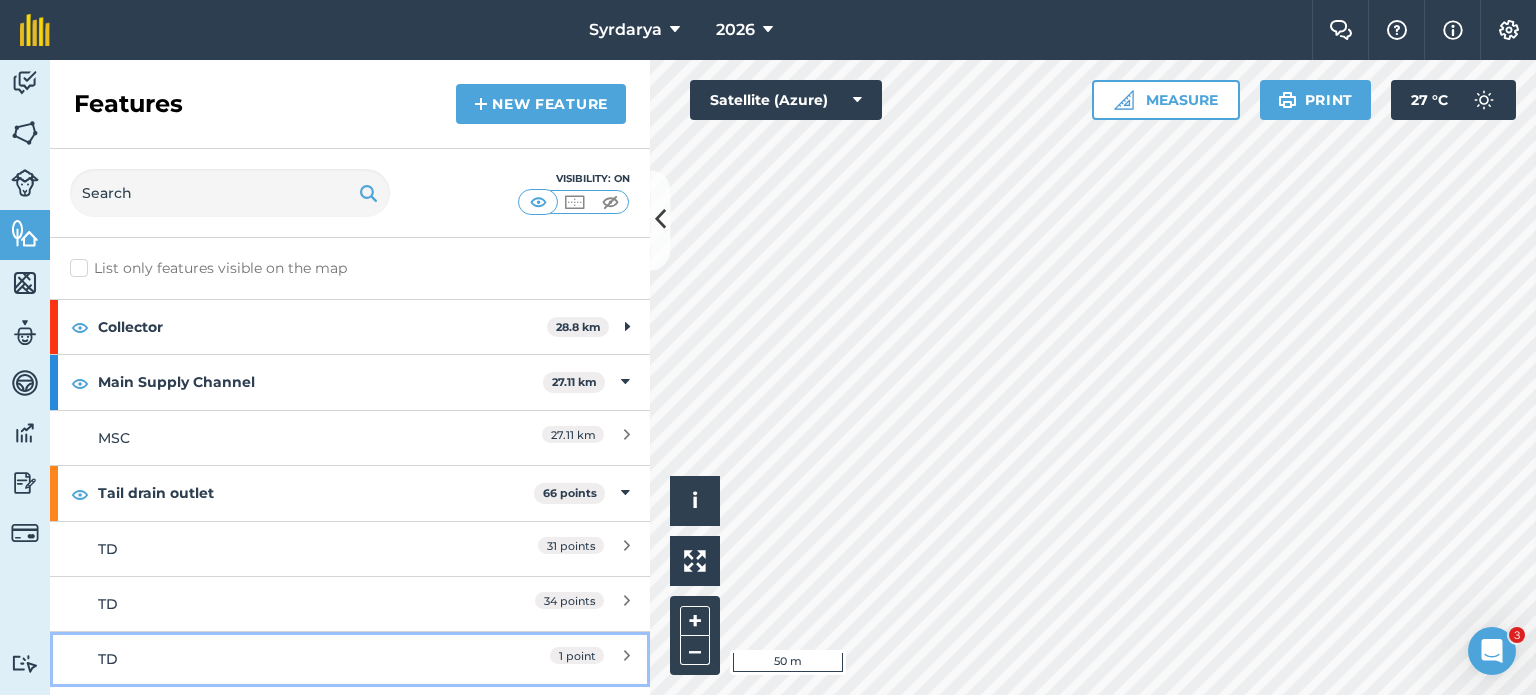 click on "[NUMBER] point" at bounding box center [577, 655] 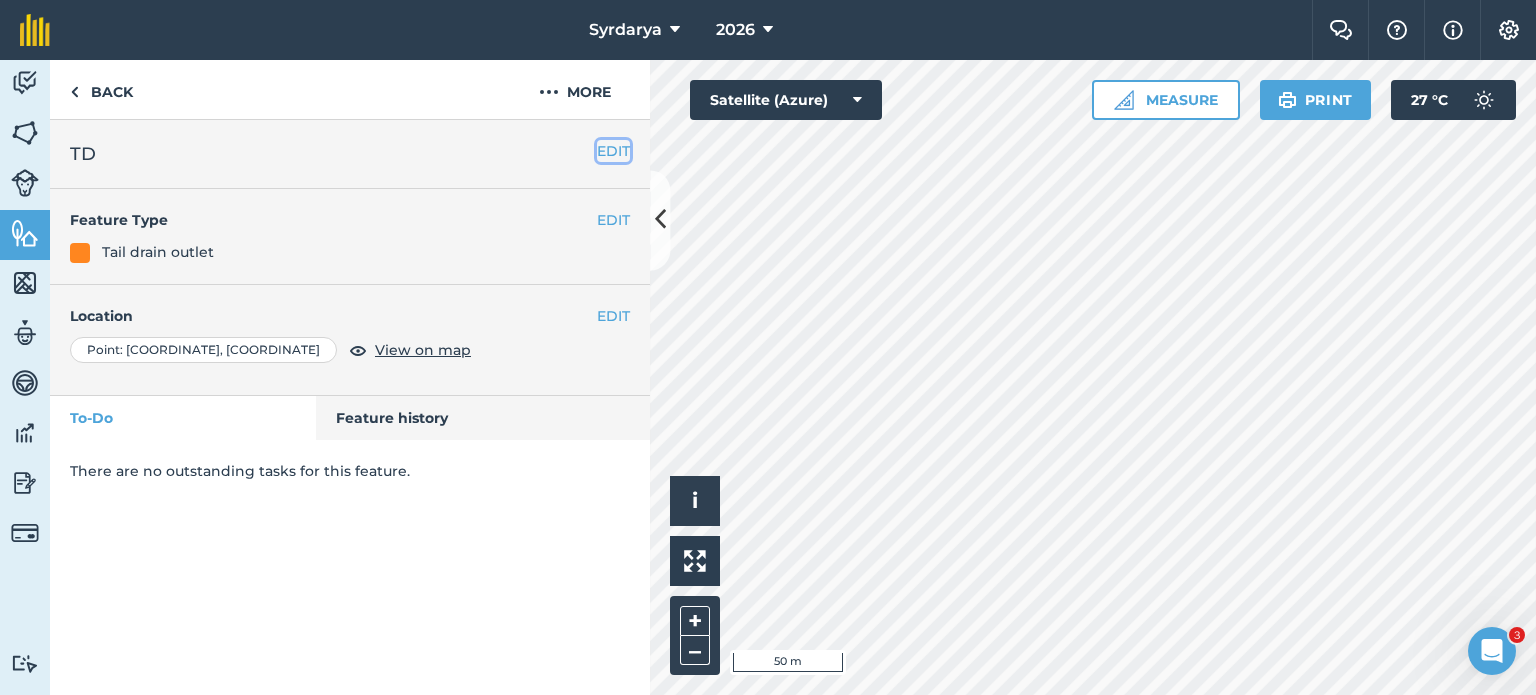 click on "EDIT" at bounding box center [613, 151] 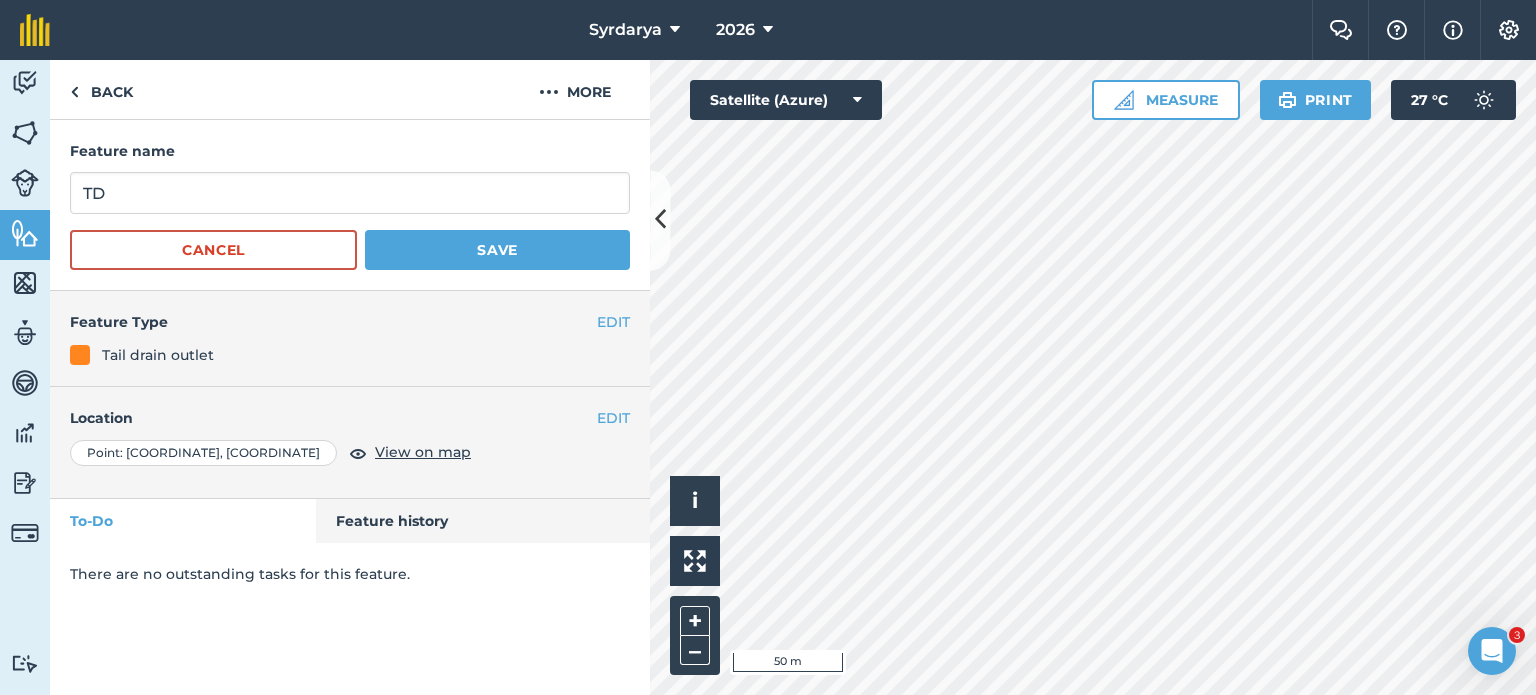 click on "Tail drain outlet" at bounding box center [158, 355] 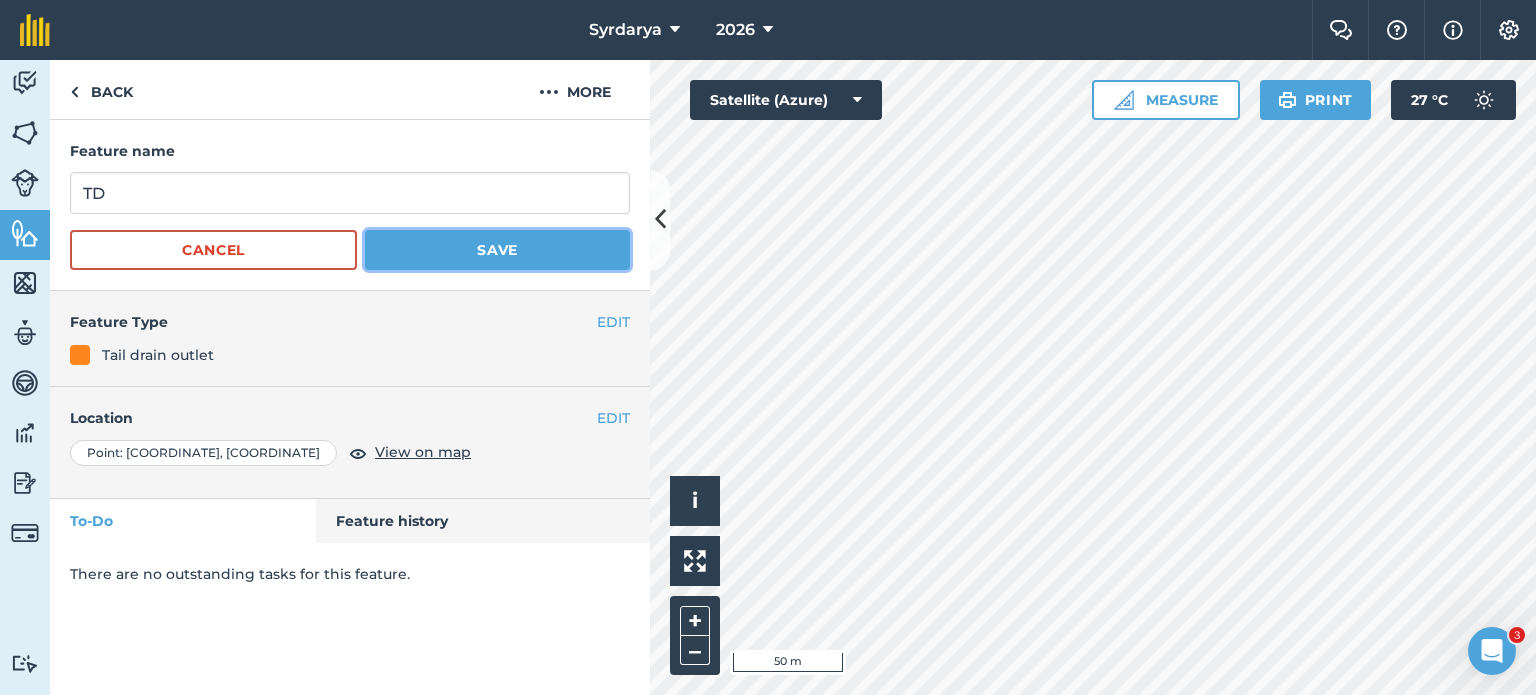 click on "Save" at bounding box center (497, 250) 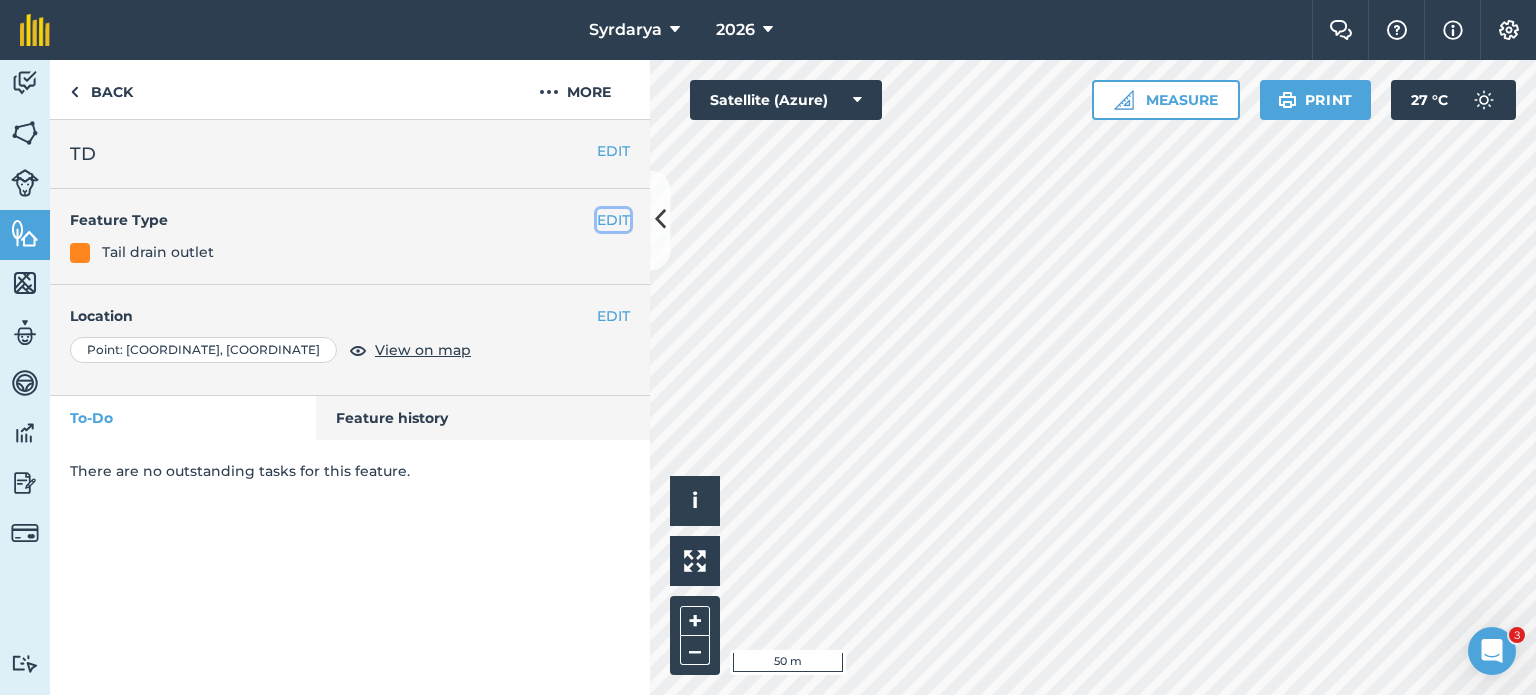 click on "EDIT" at bounding box center [613, 220] 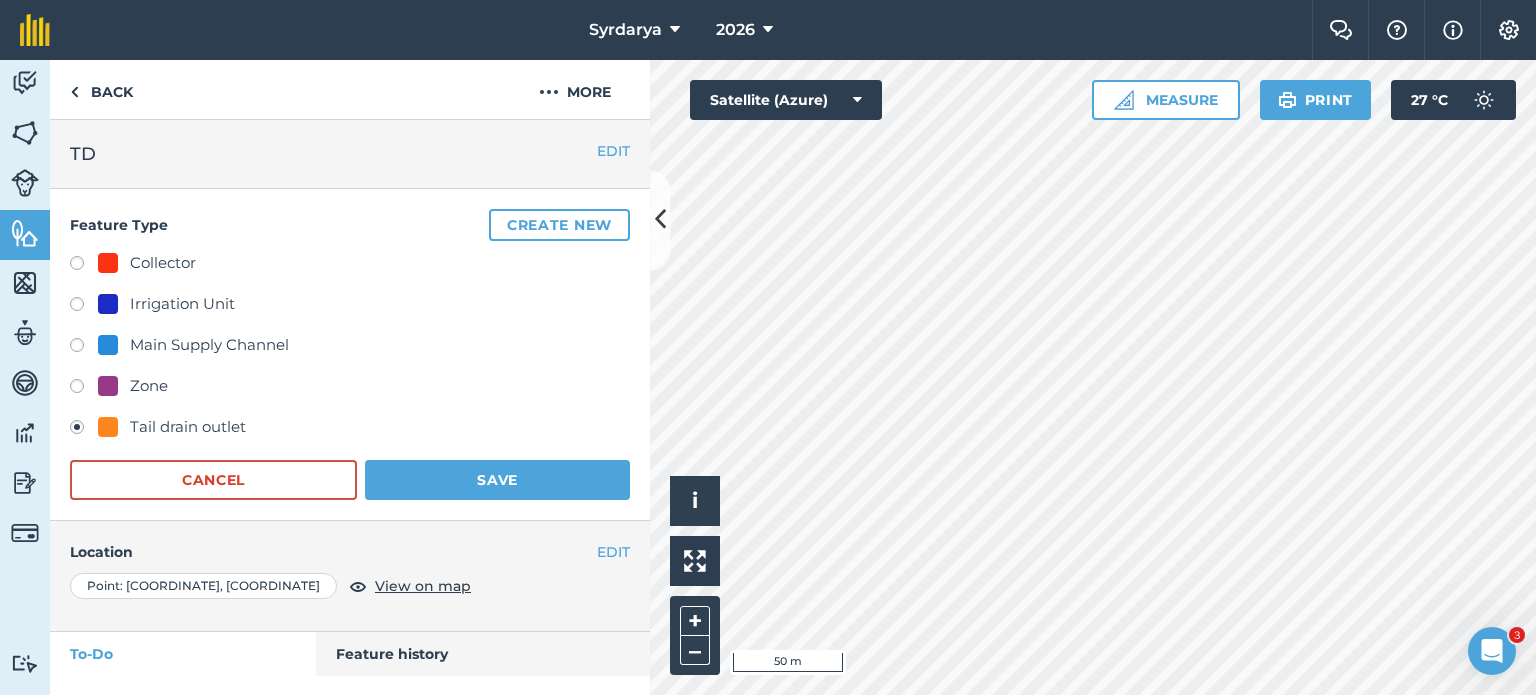 click on "Main Supply Channel" at bounding box center (209, 345) 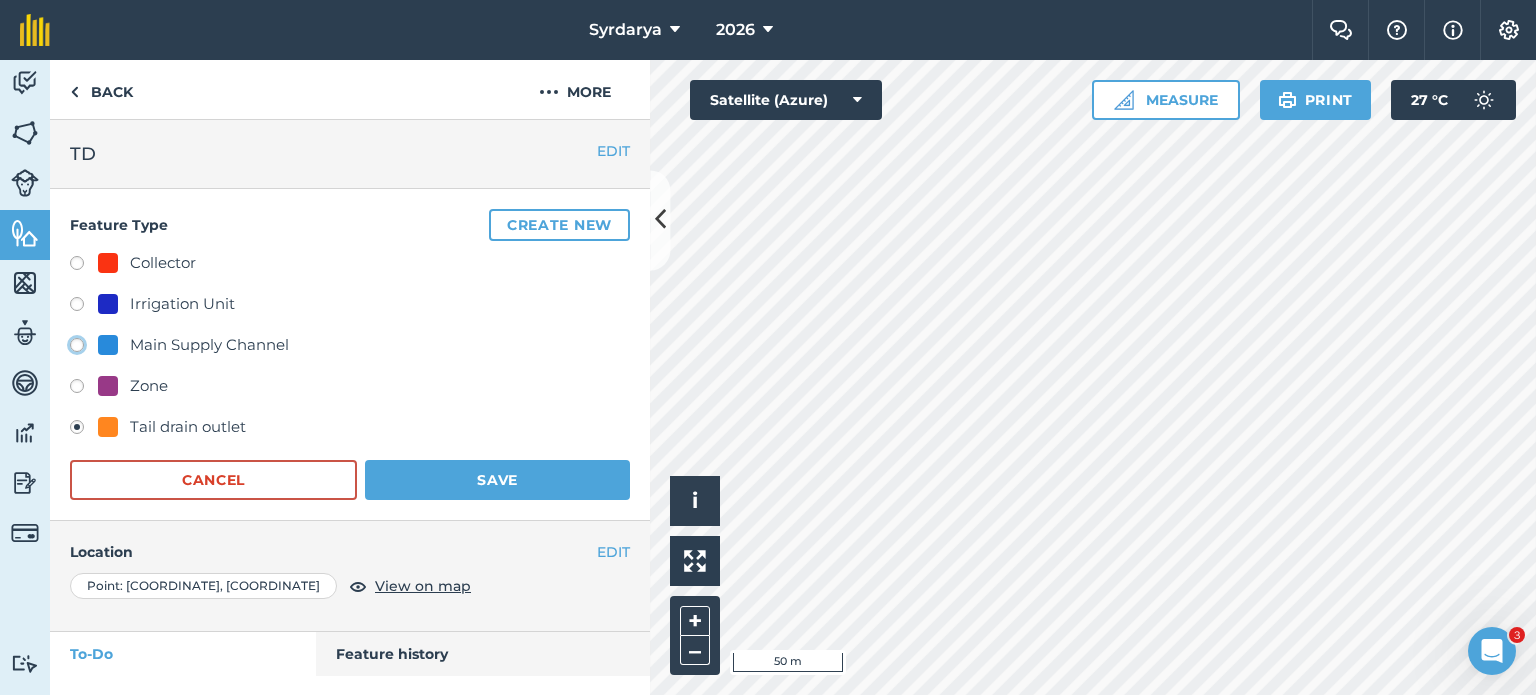 click on "Main Supply Channel" at bounding box center (-9923, 344) 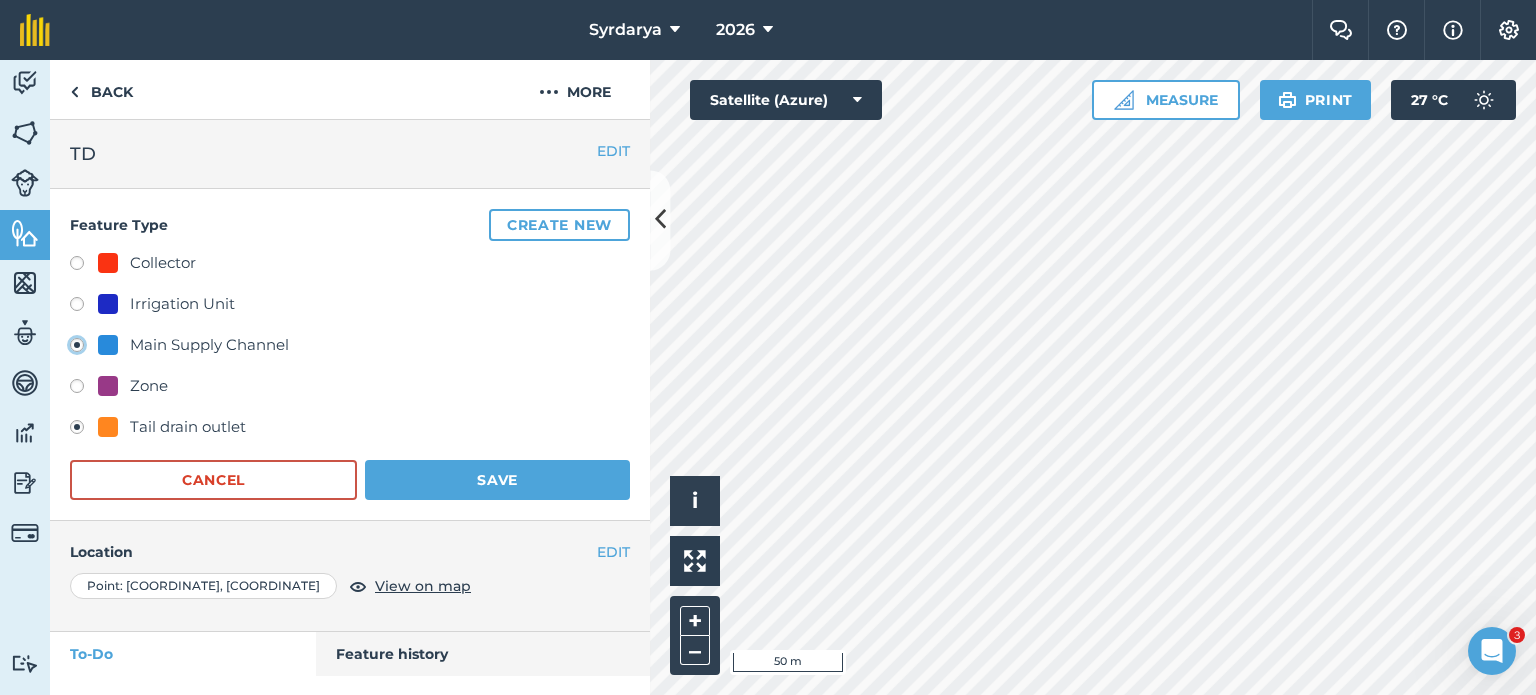 radio on "true" 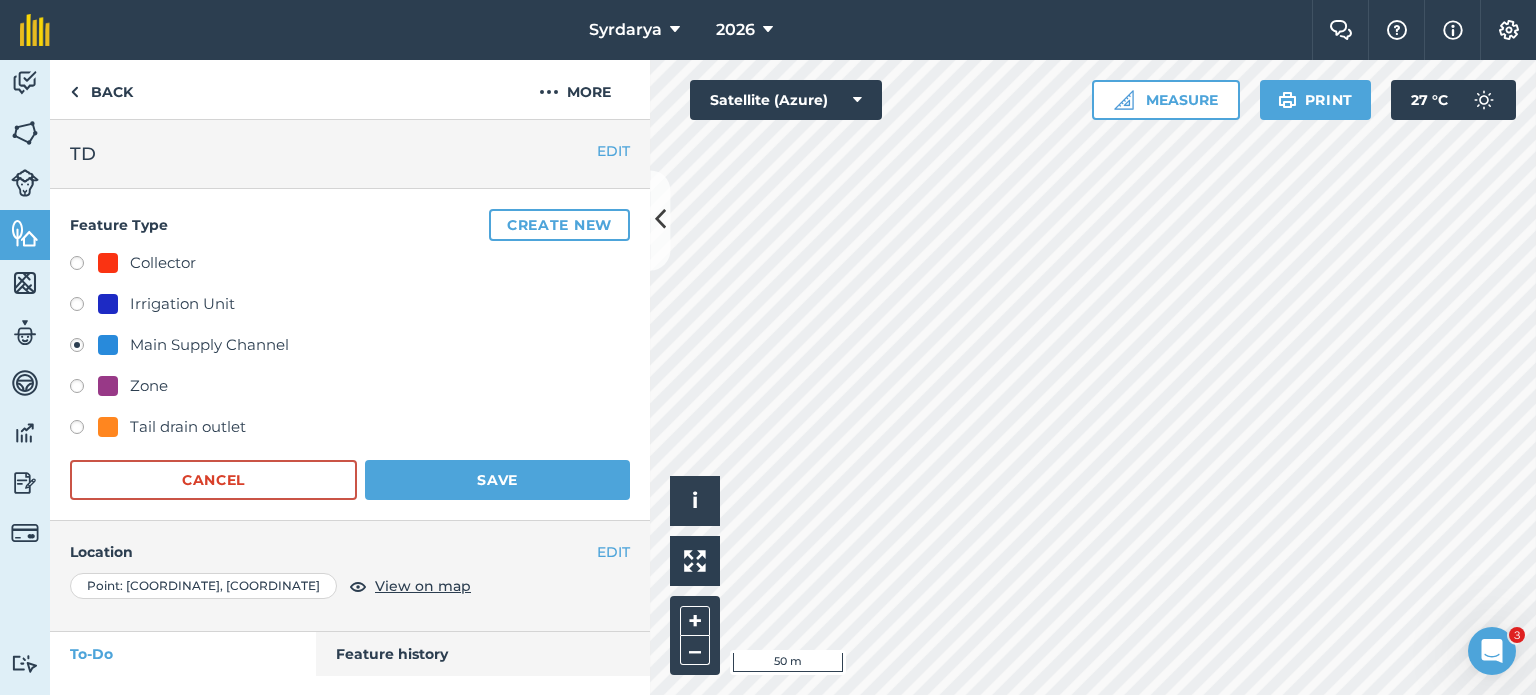 click on "Tail drain outlet" at bounding box center [188, 427] 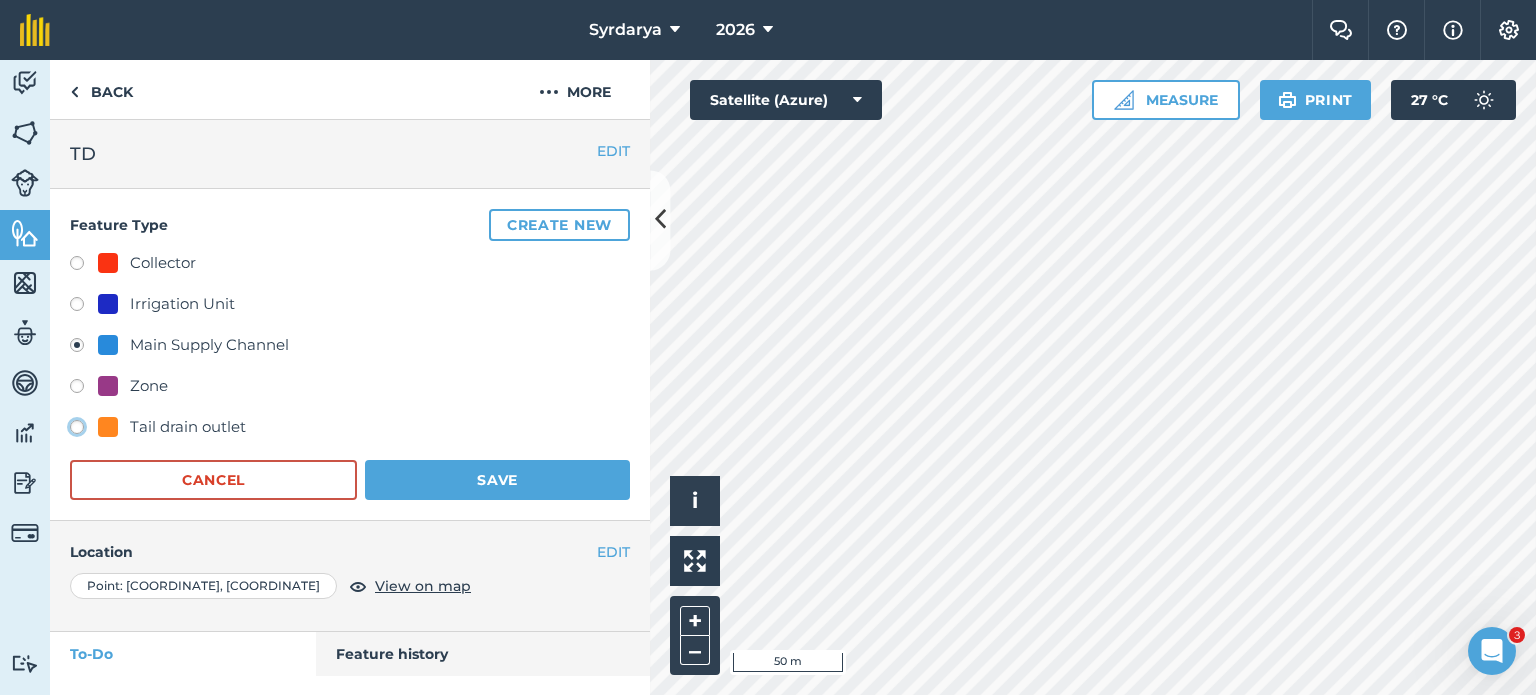 click on "Tail drain outlet" at bounding box center [-9923, 426] 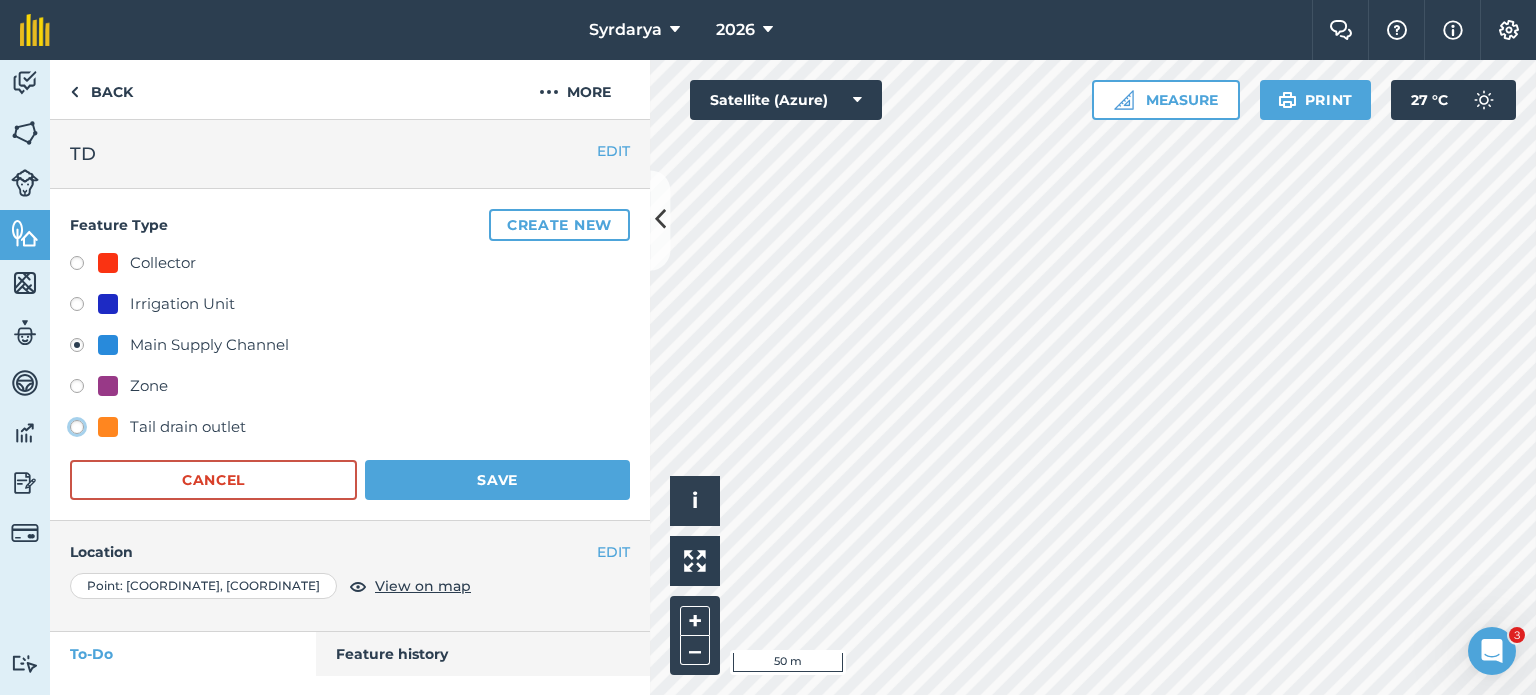 radio on "true" 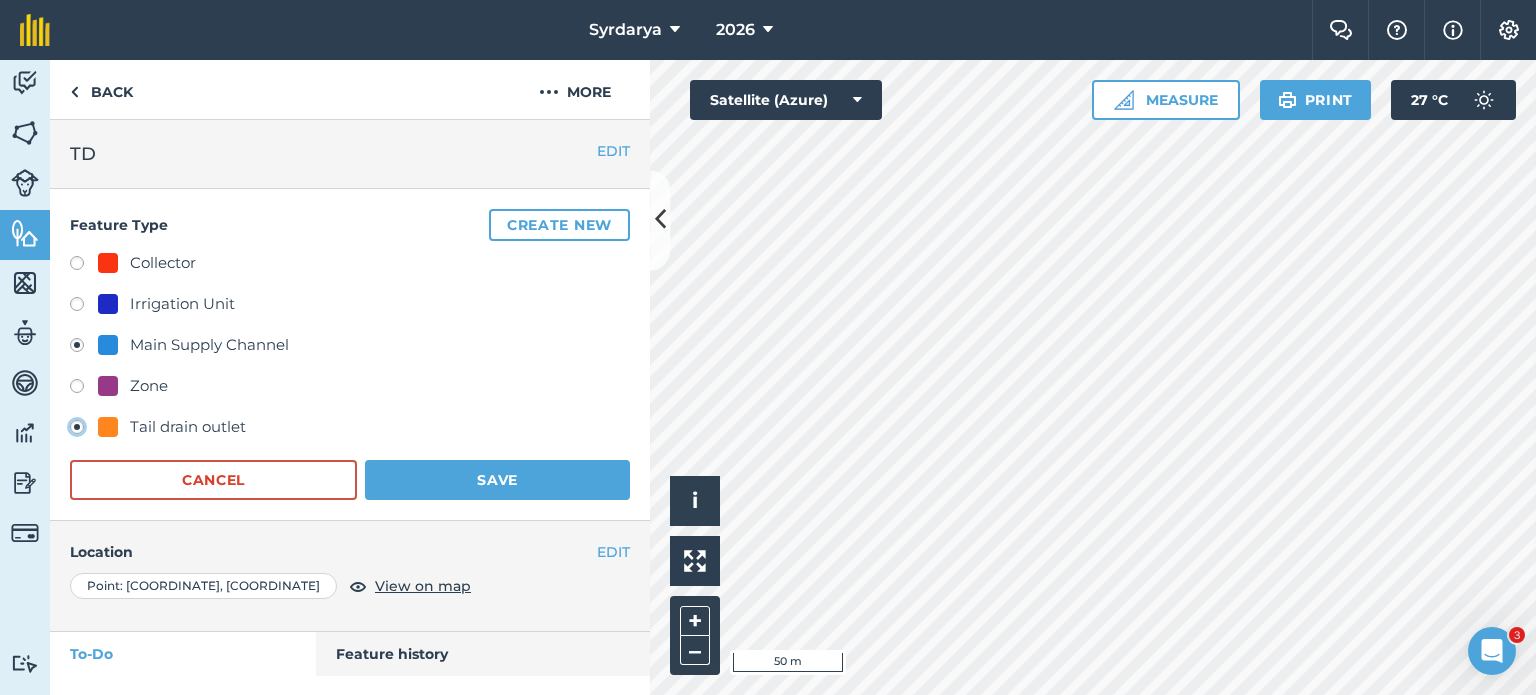 radio on "false" 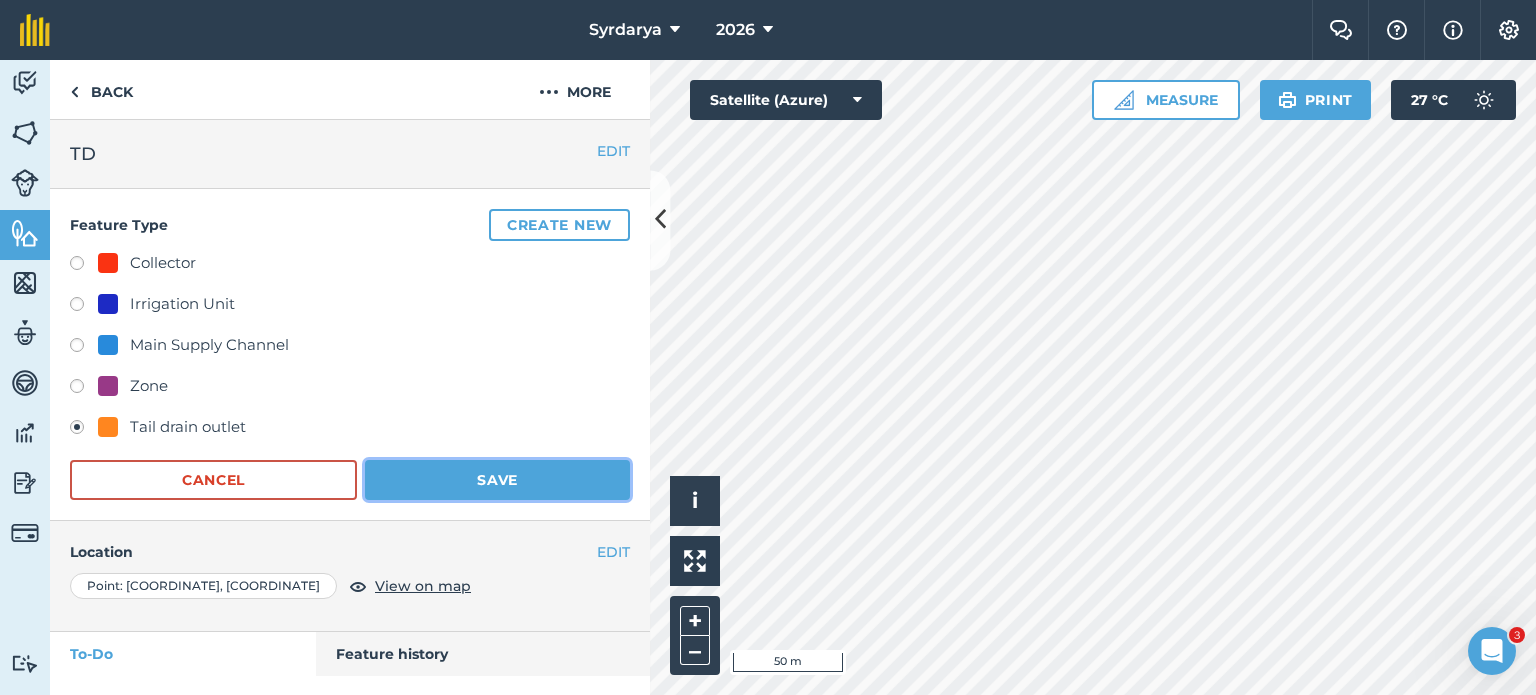 click on "Save" at bounding box center [497, 480] 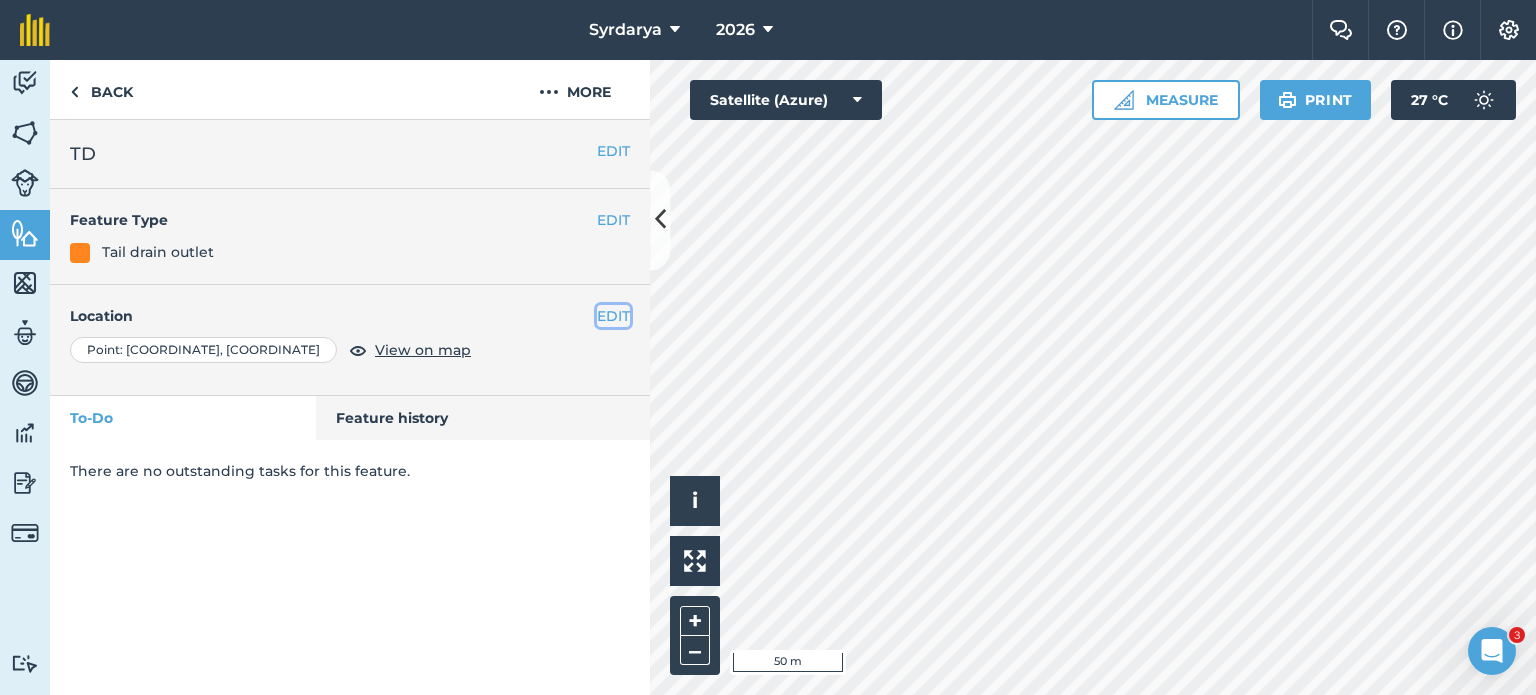 click on "EDIT" at bounding box center [613, 316] 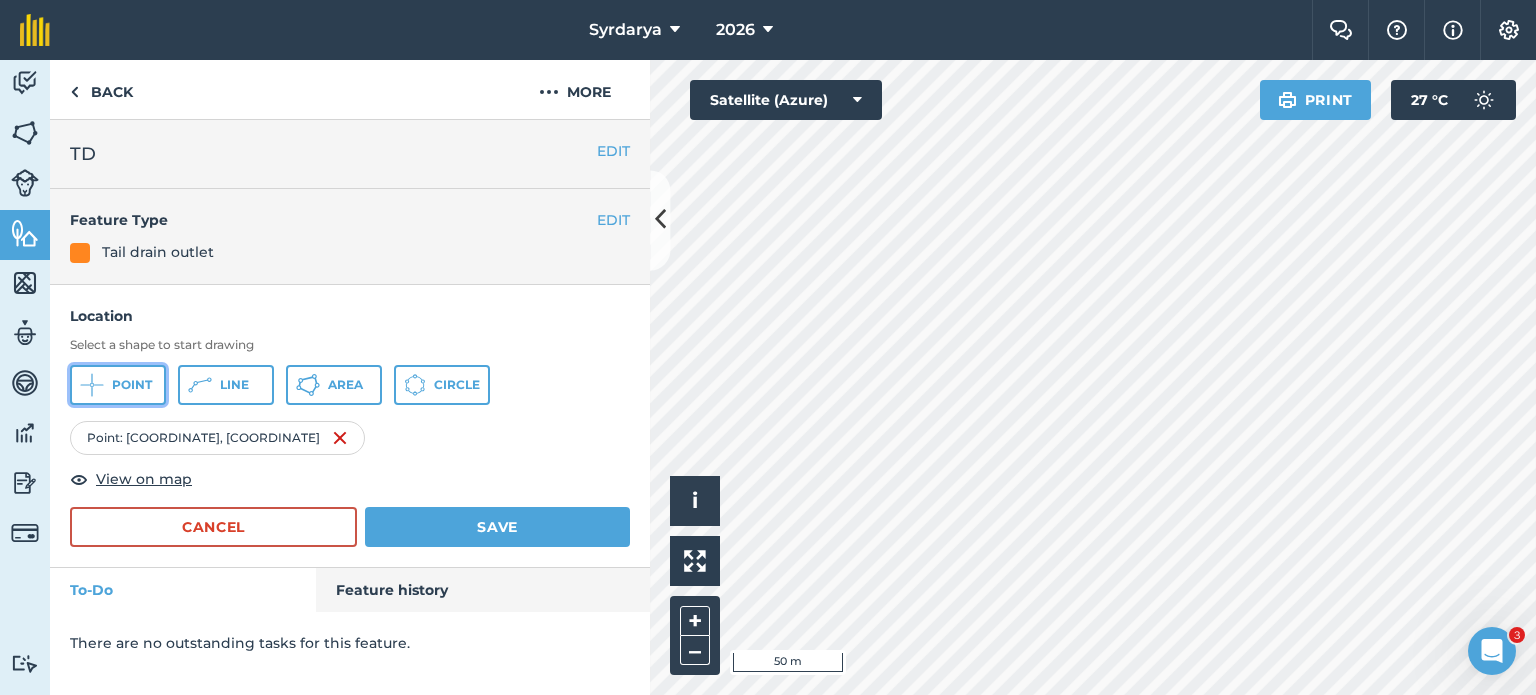click 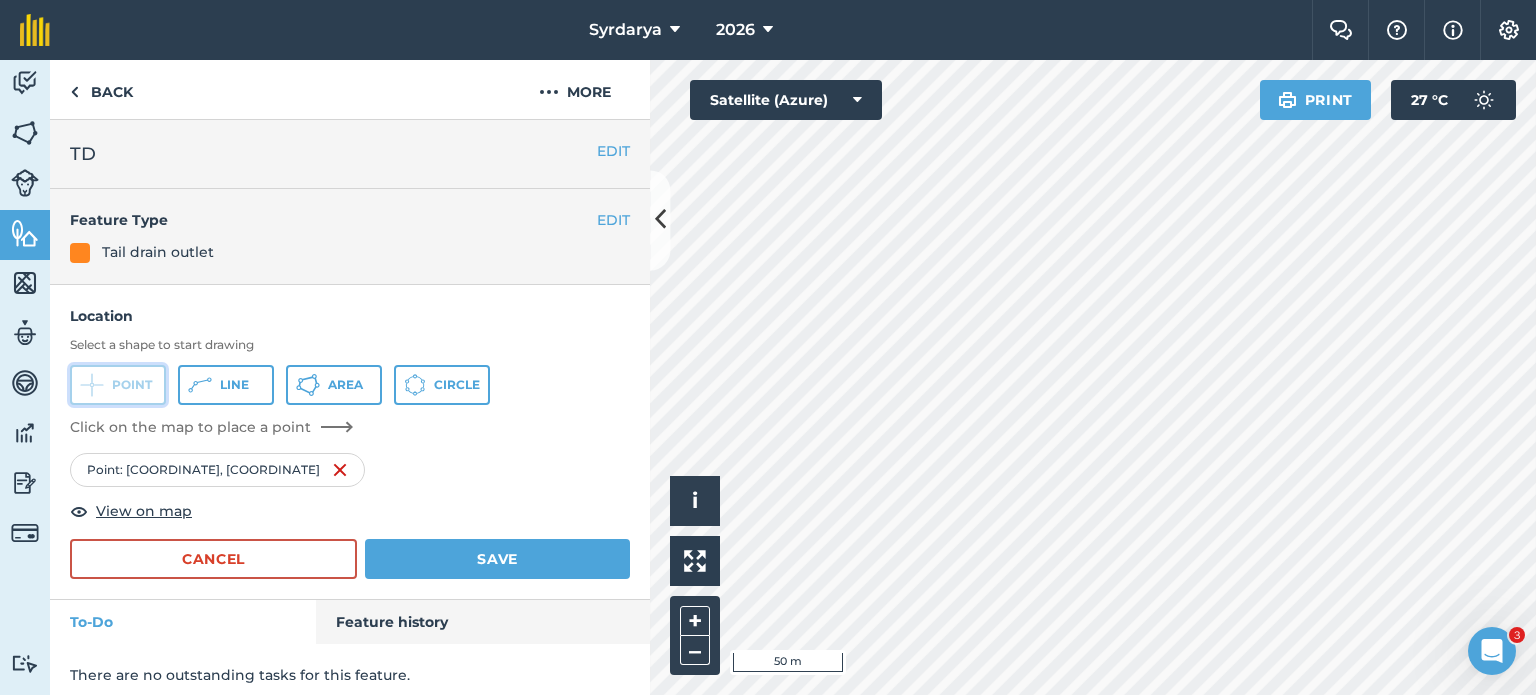 click 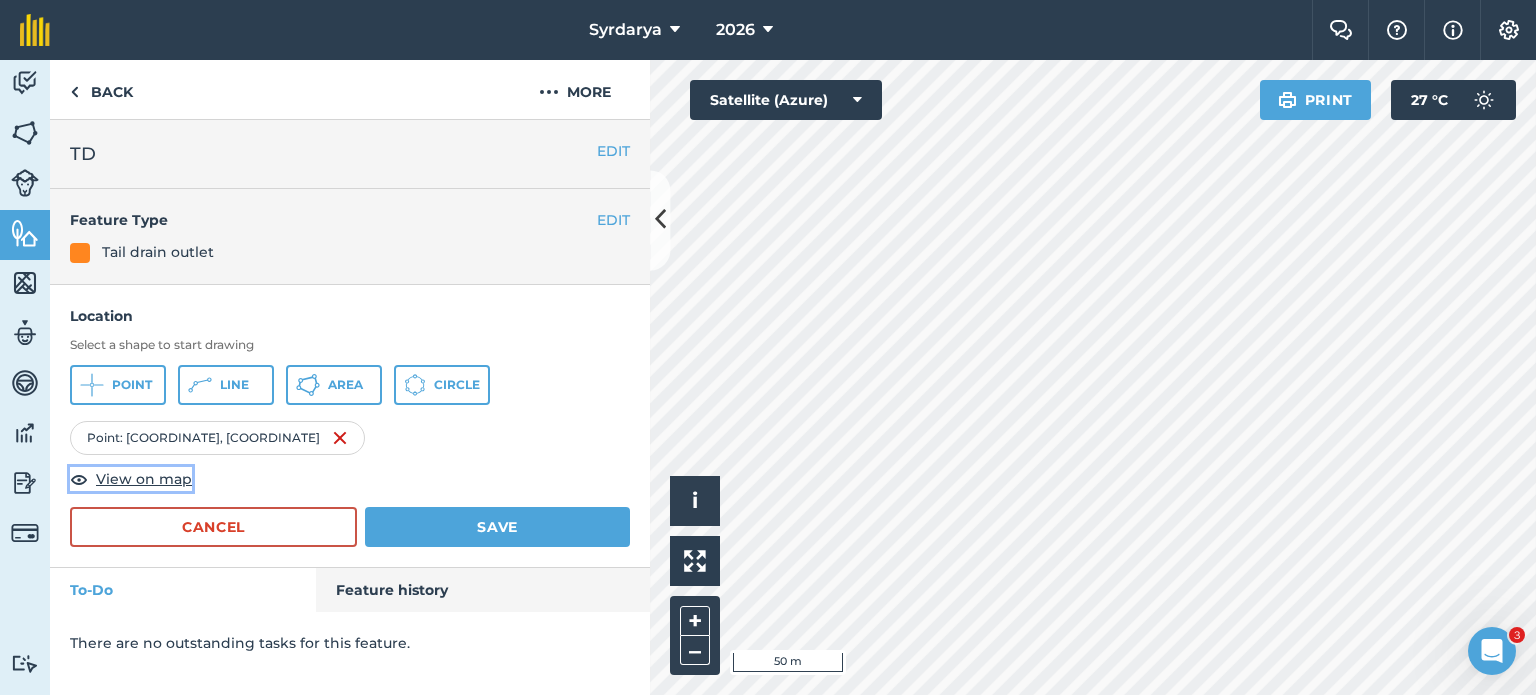 click on "View on map" at bounding box center (144, 479) 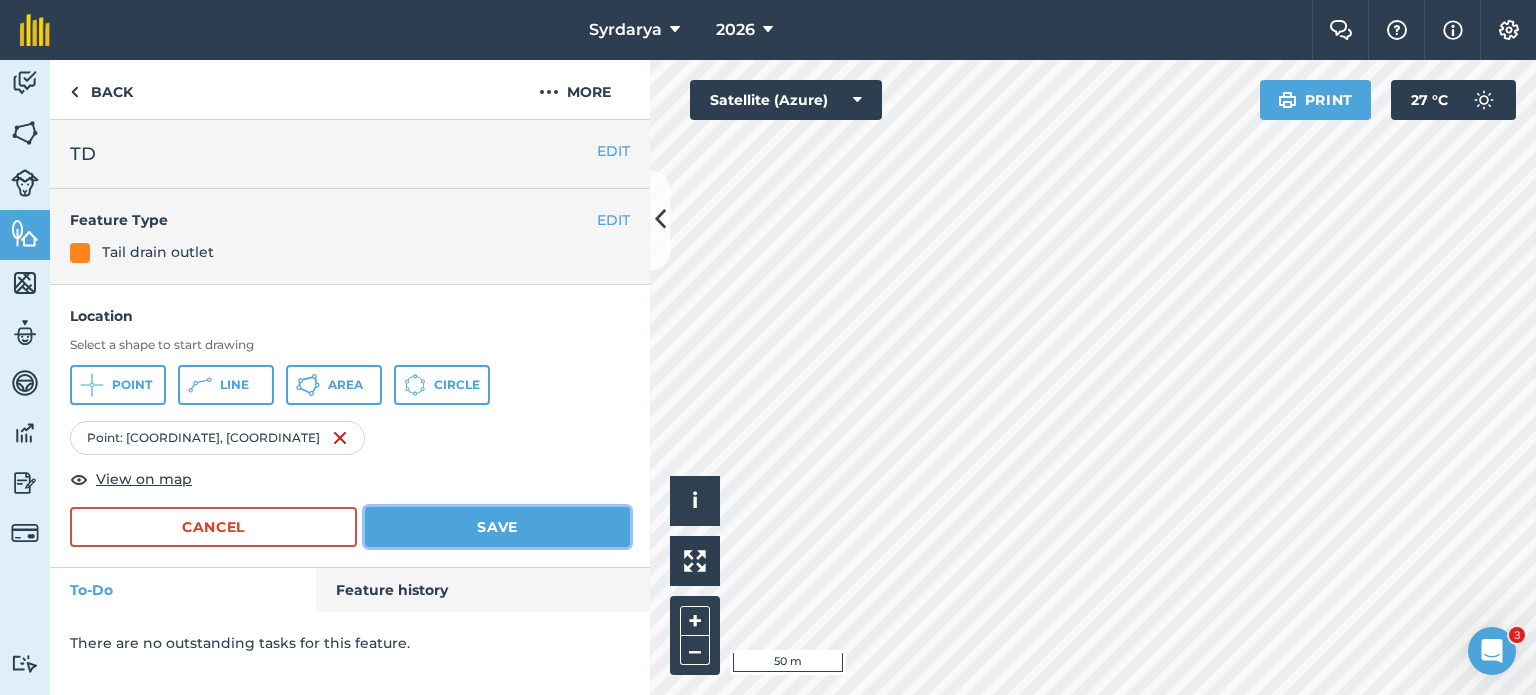 click on "Save" at bounding box center [497, 527] 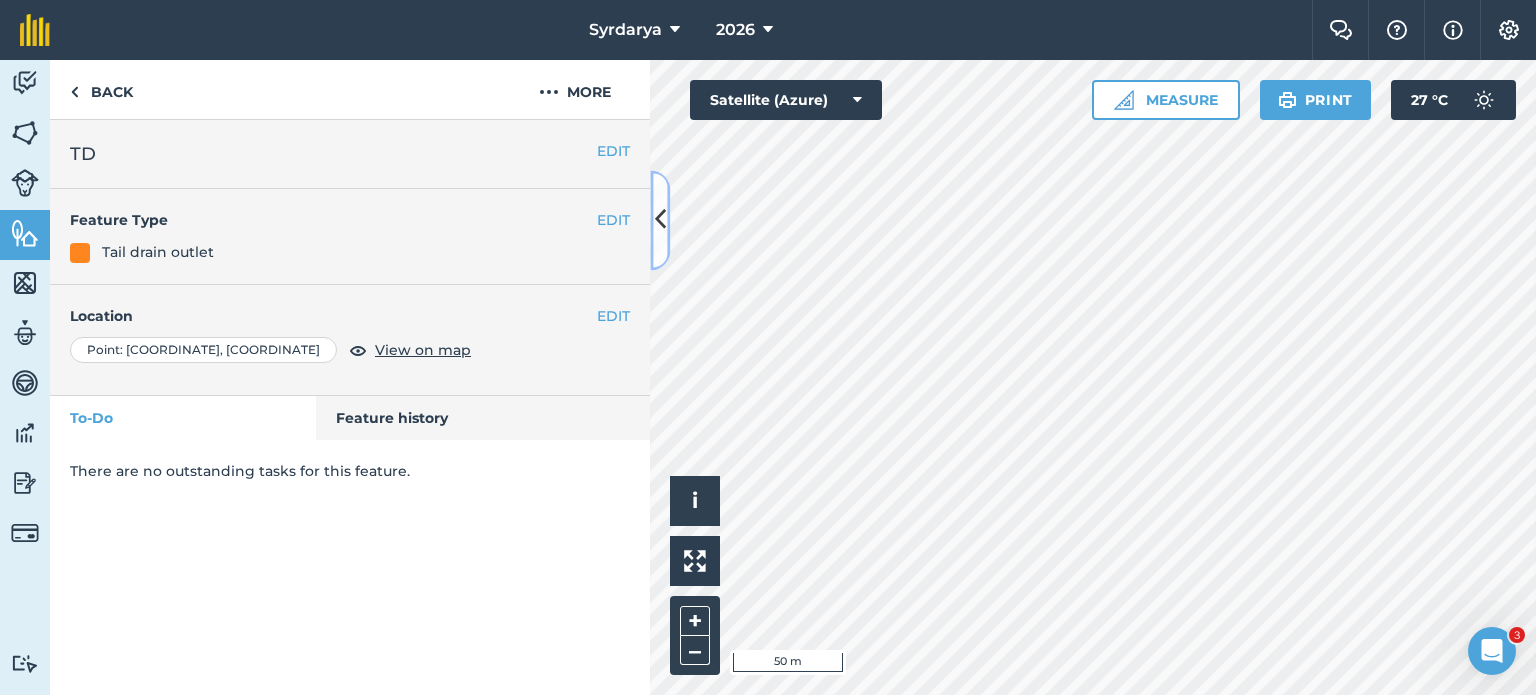 click at bounding box center (660, 220) 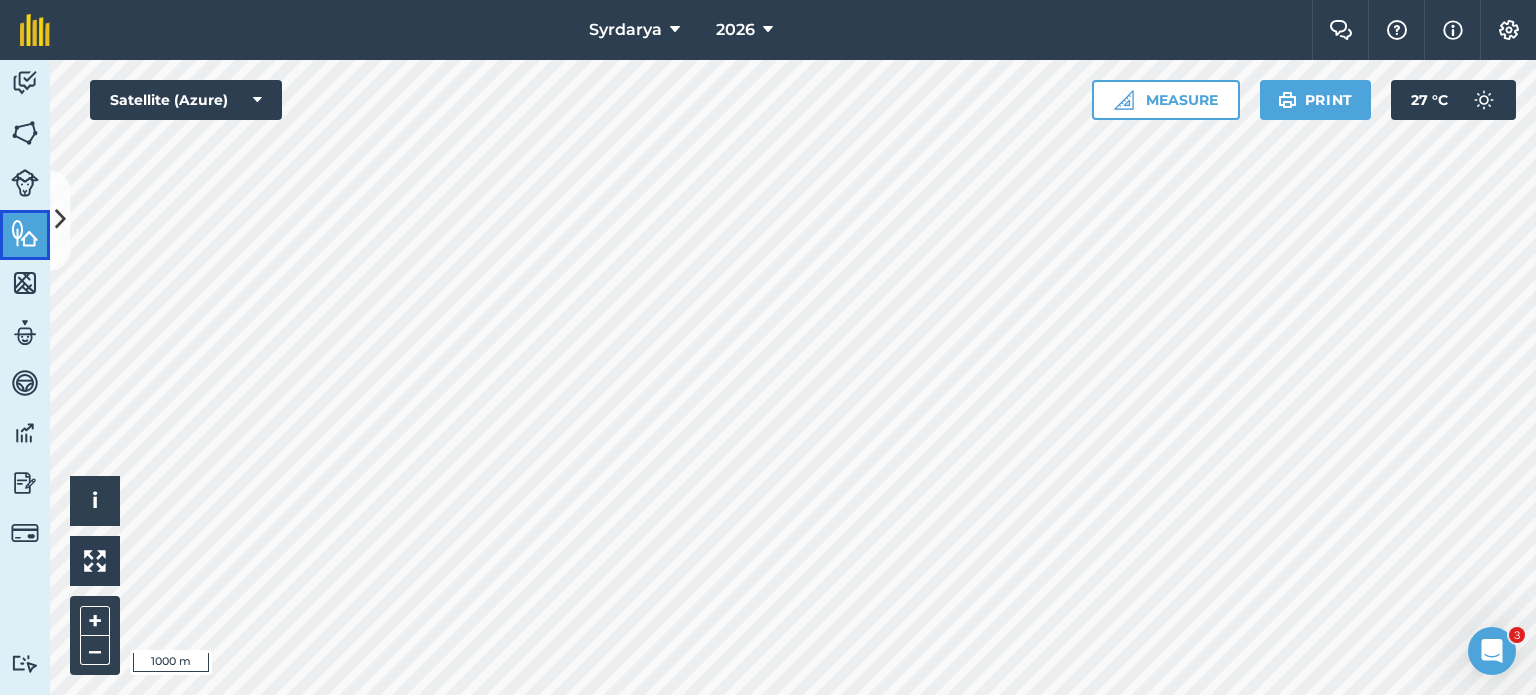 click at bounding box center [25, 233] 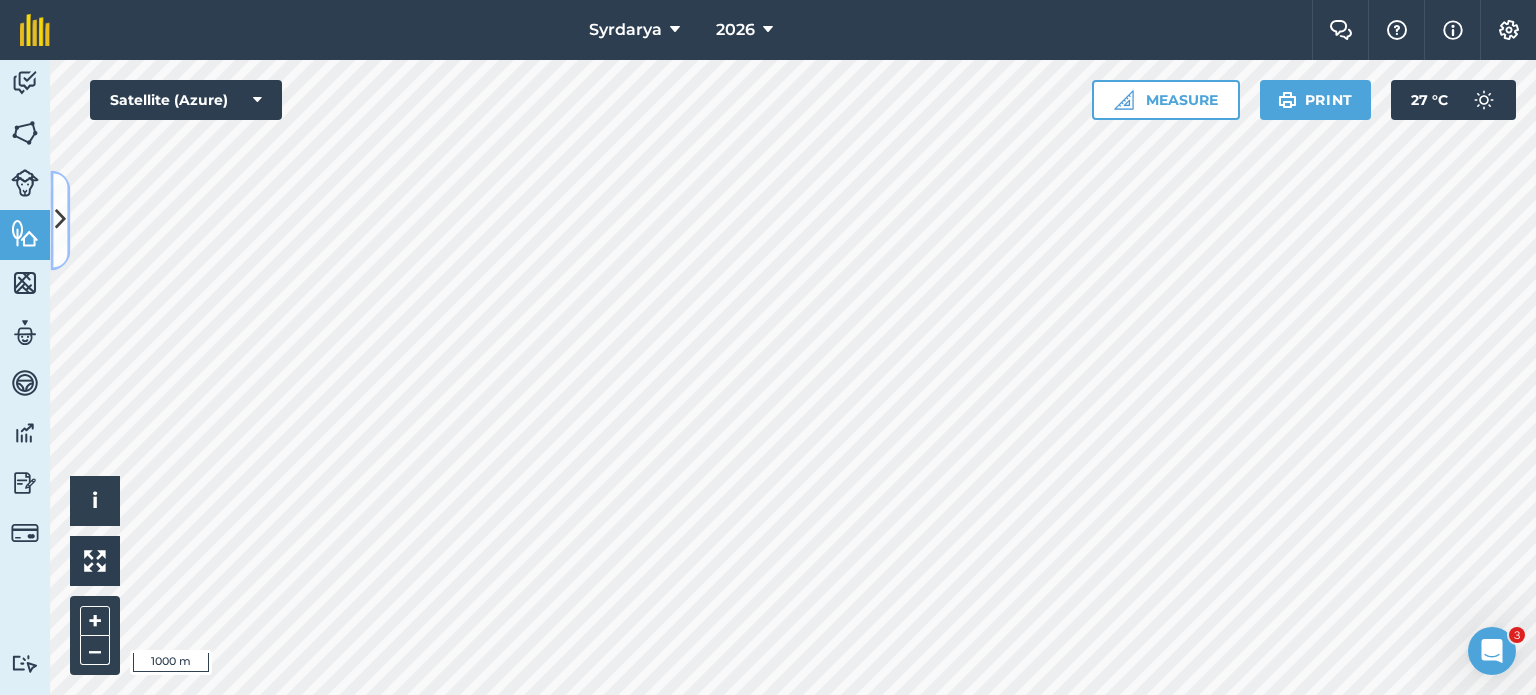 click at bounding box center (60, 220) 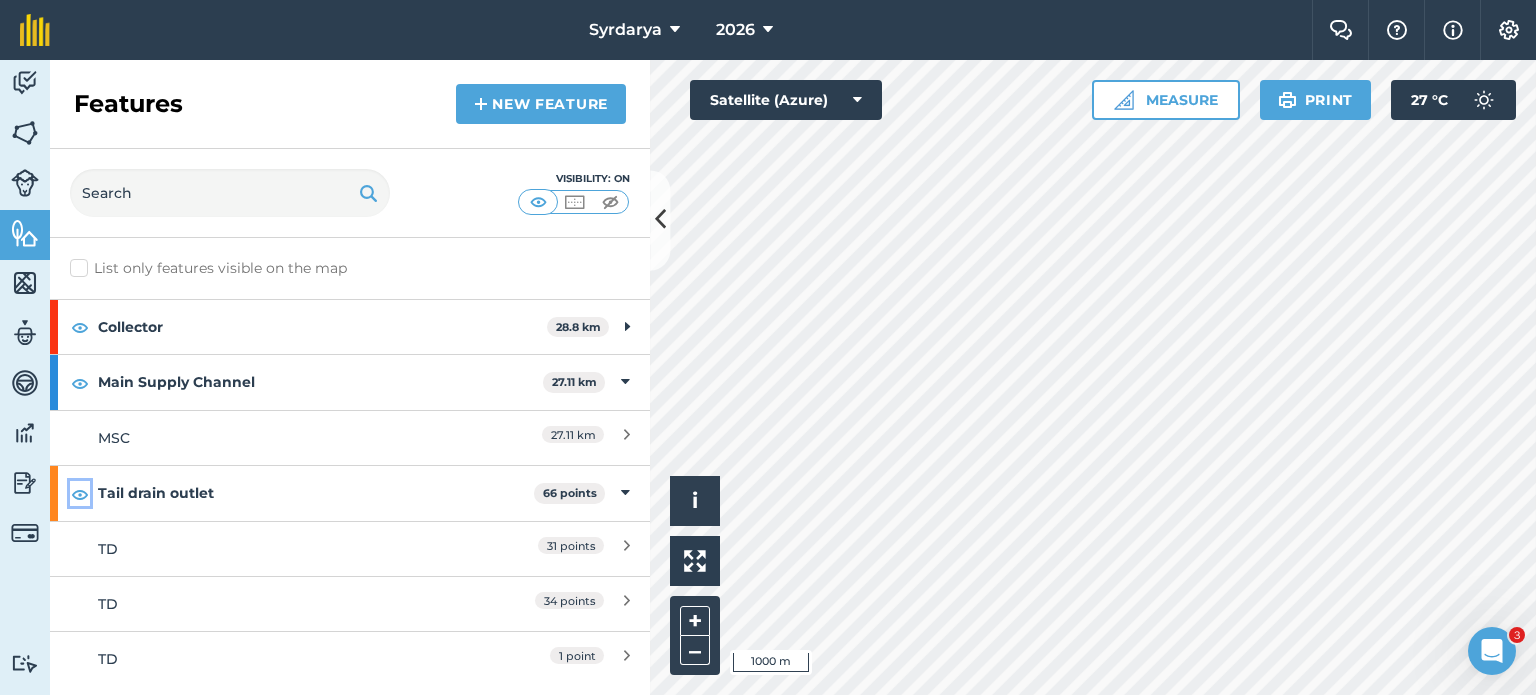 click at bounding box center [80, 494] 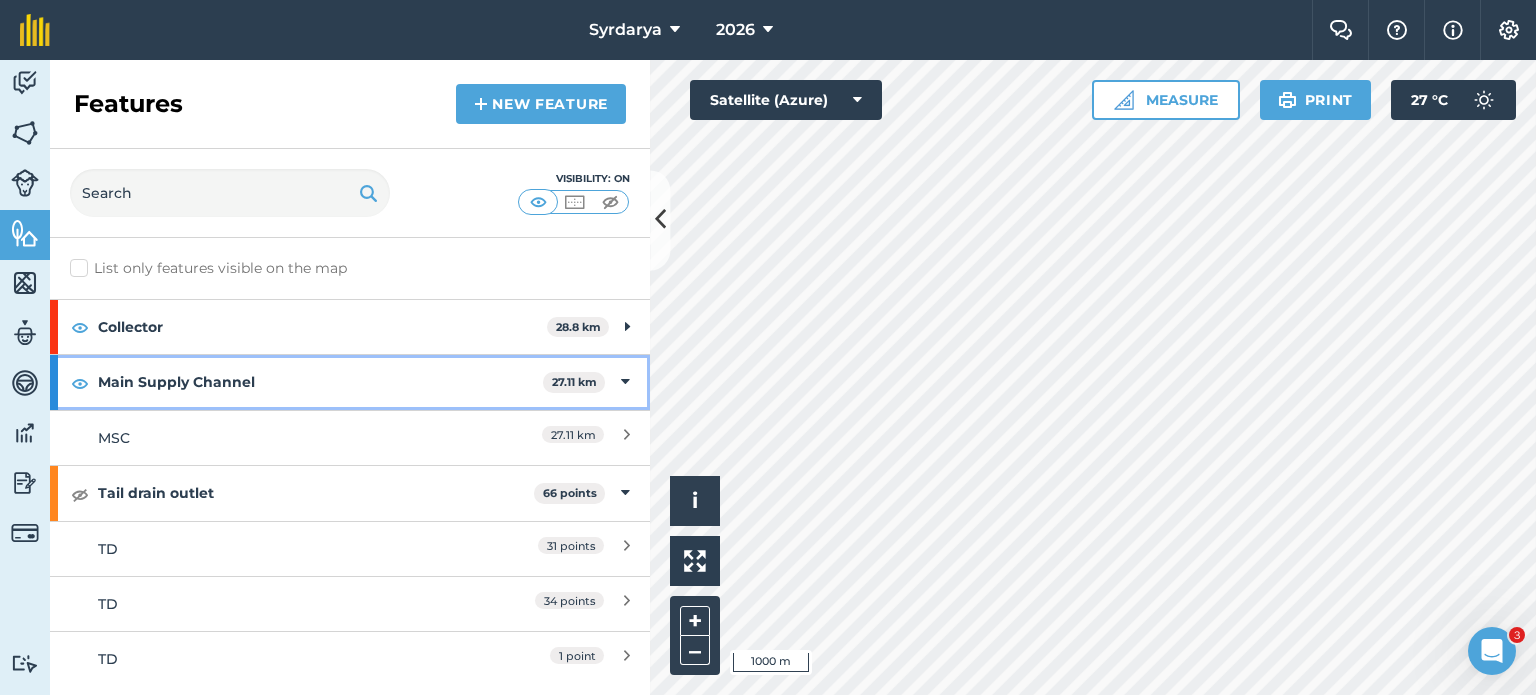 click at bounding box center [625, 382] 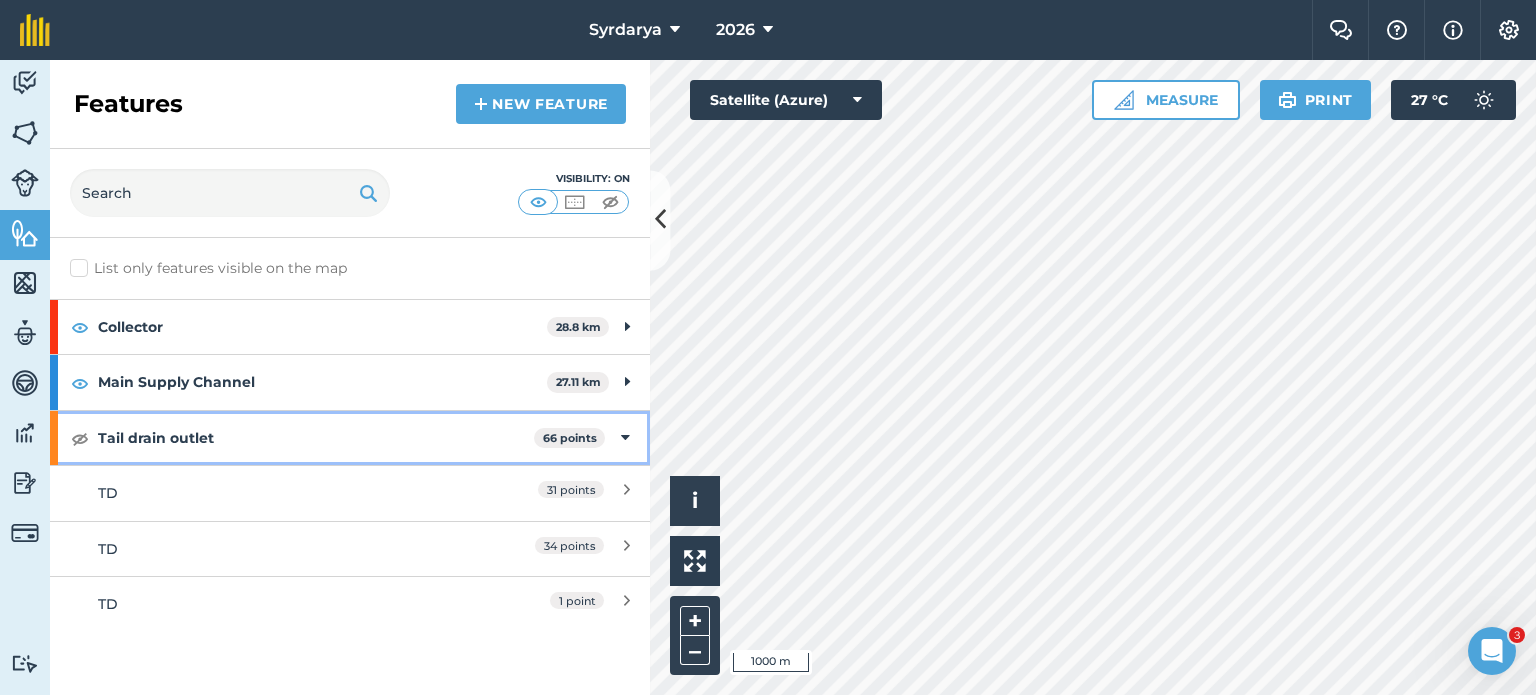 click at bounding box center (625, 438) 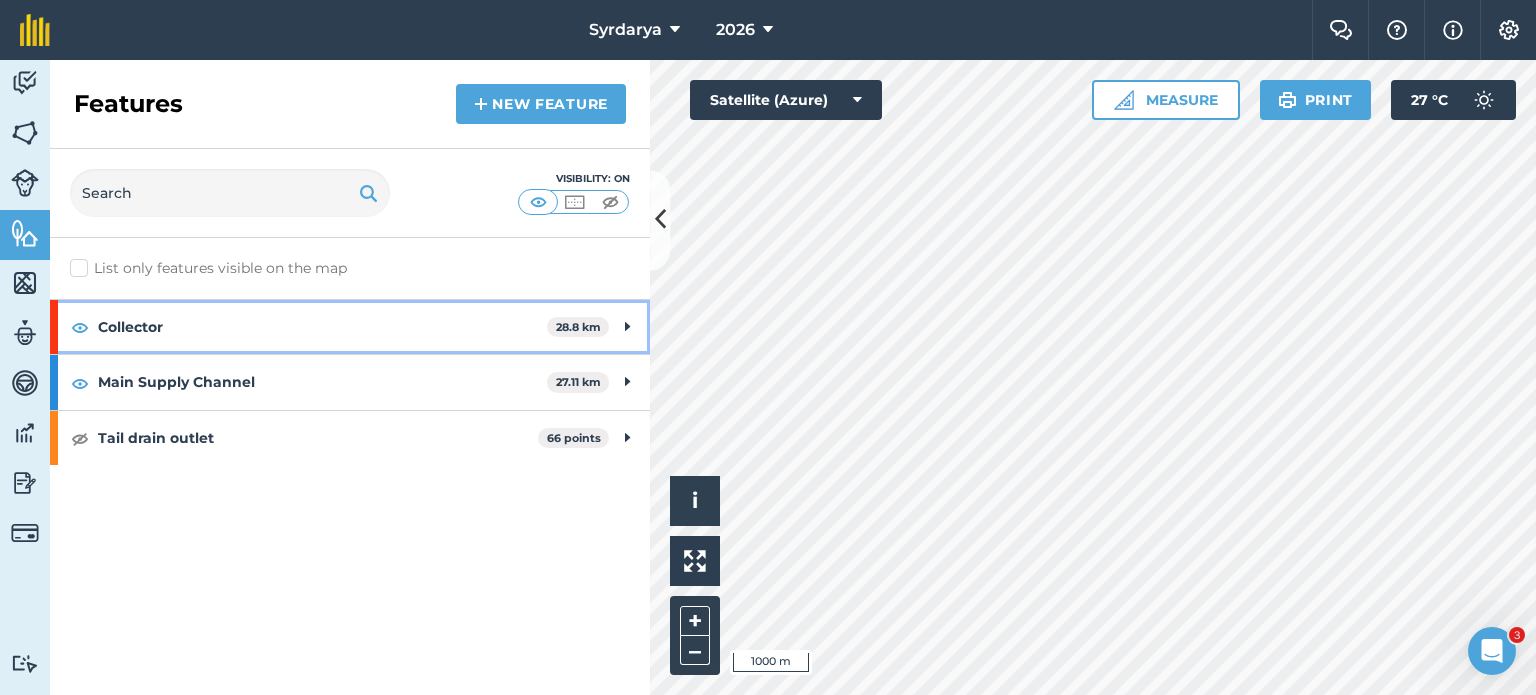 click at bounding box center [627, 327] 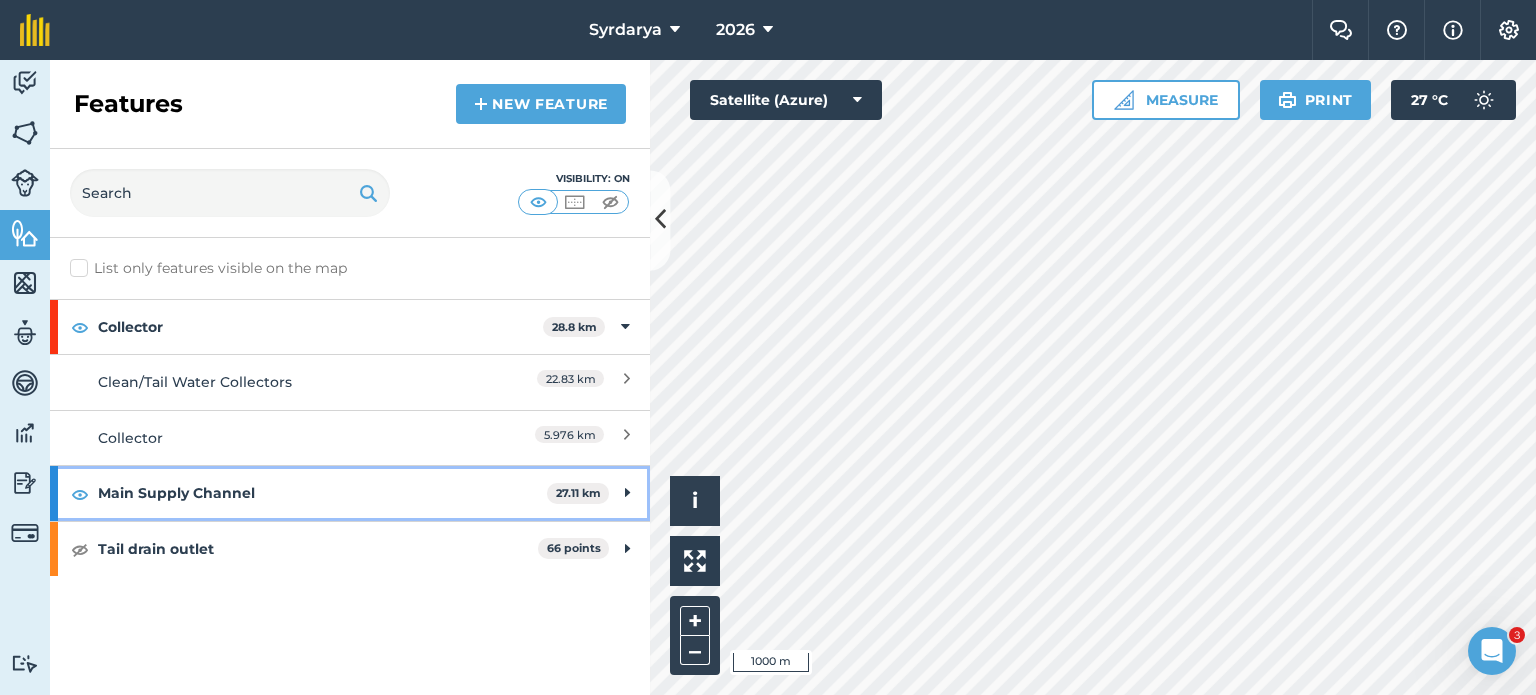 click on "[FEATURE] [DISTANCE] km" at bounding box center (350, 493) 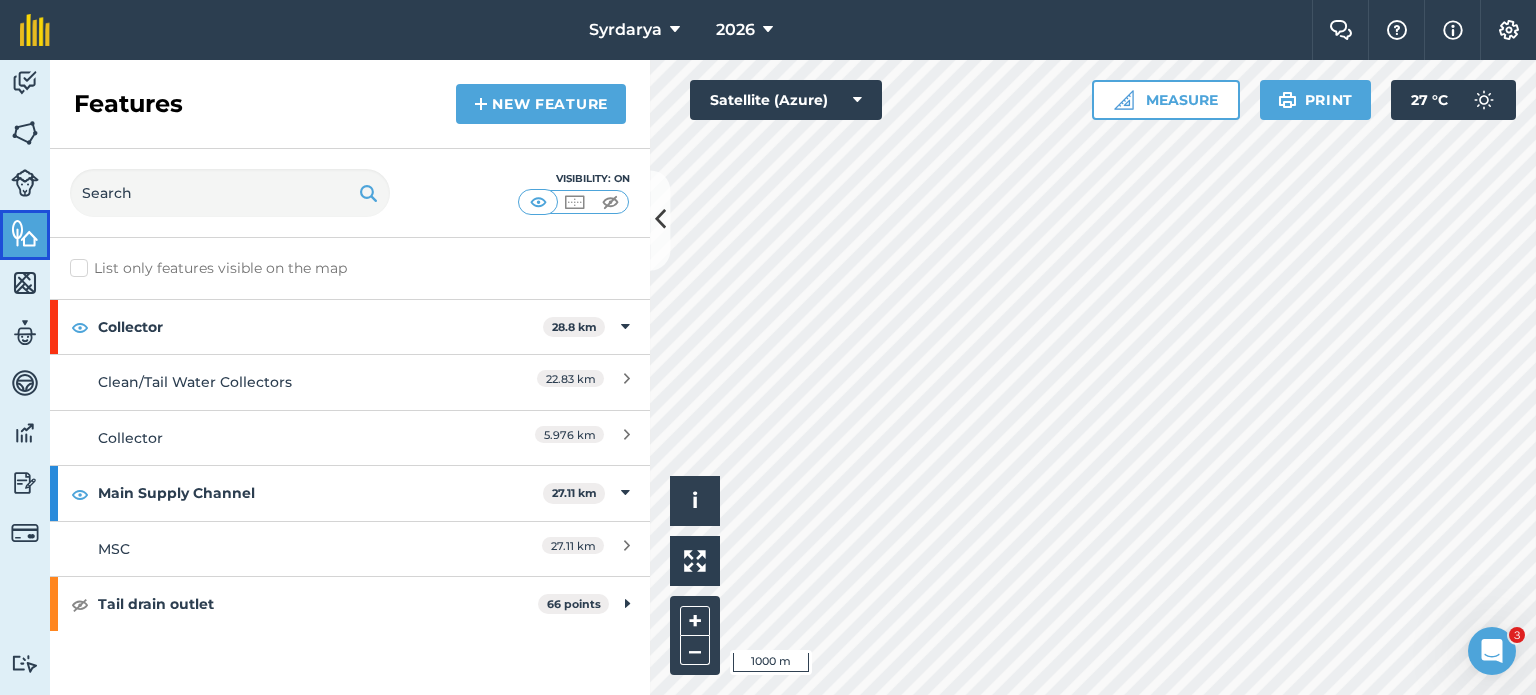 click at bounding box center (25, 233) 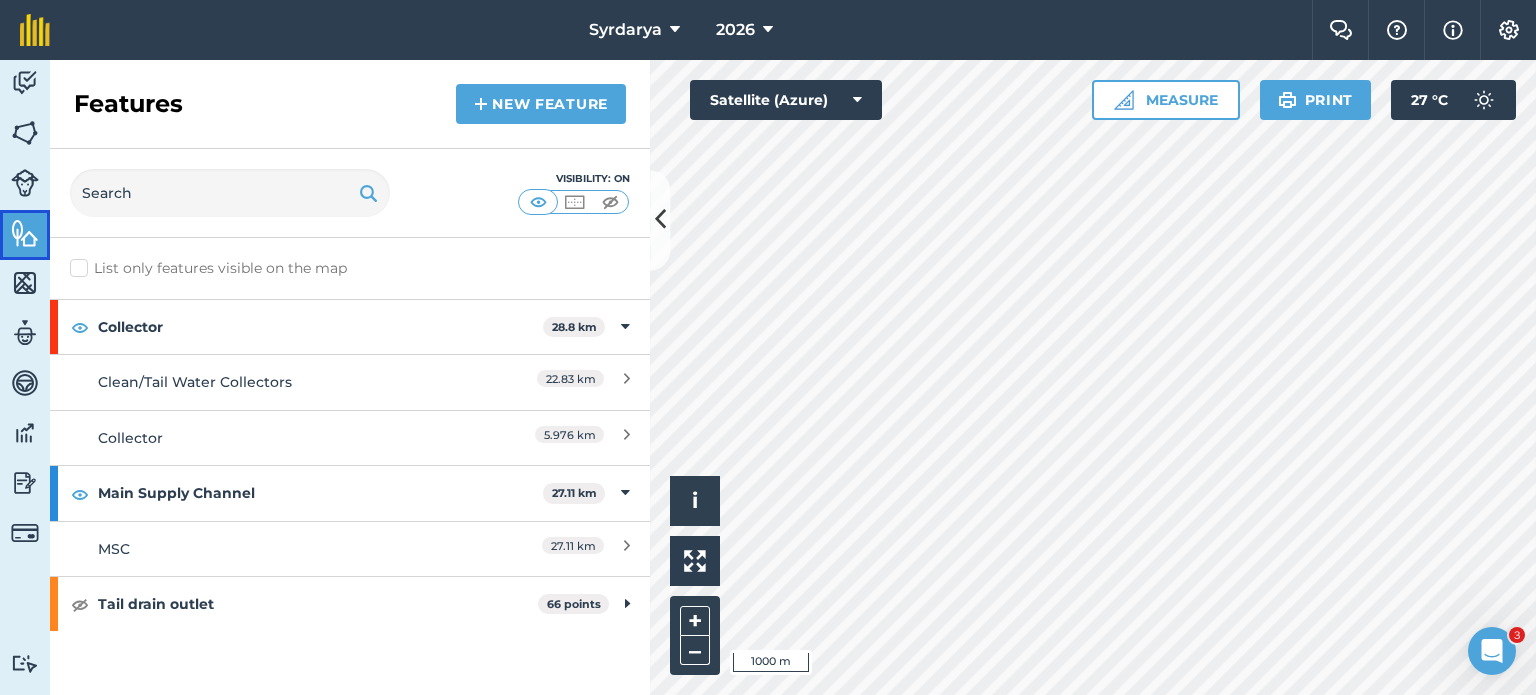 click at bounding box center (25, 233) 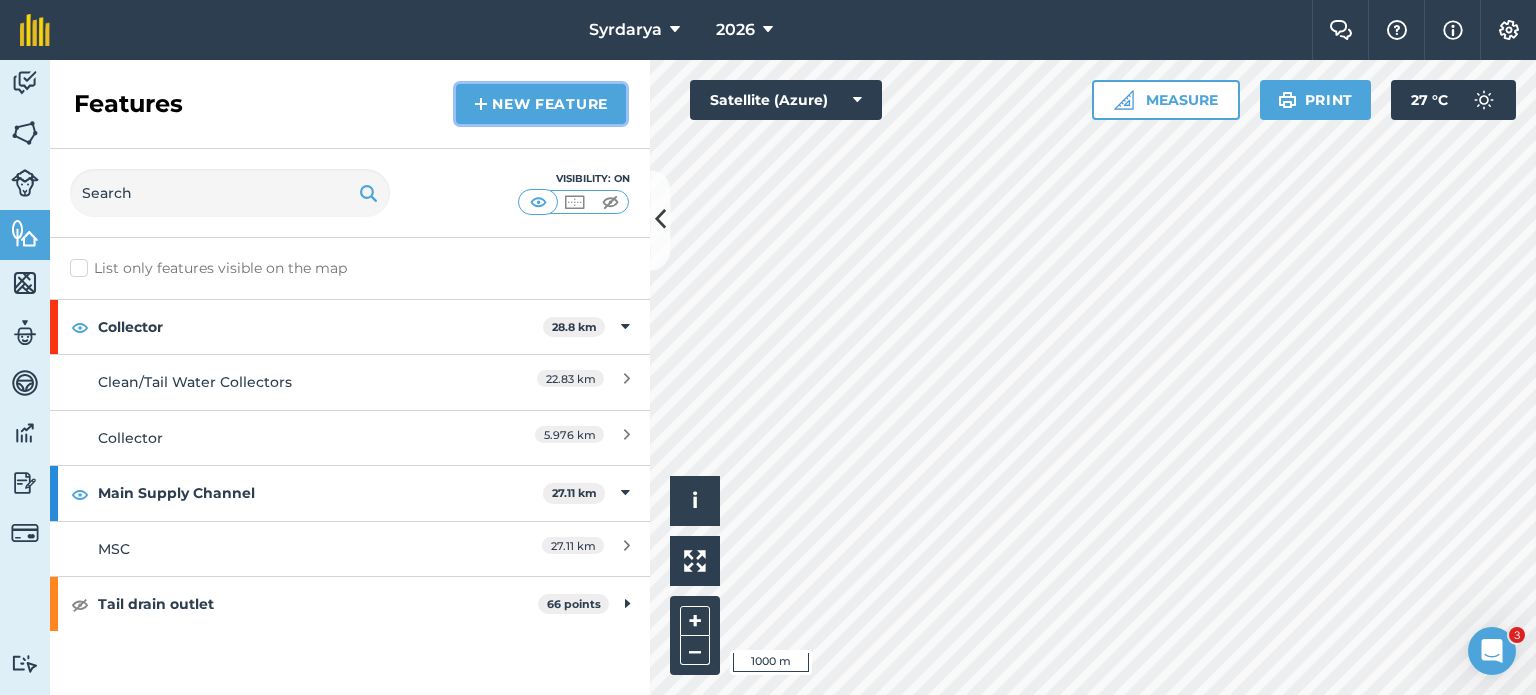 click on "New feature" at bounding box center (541, 104) 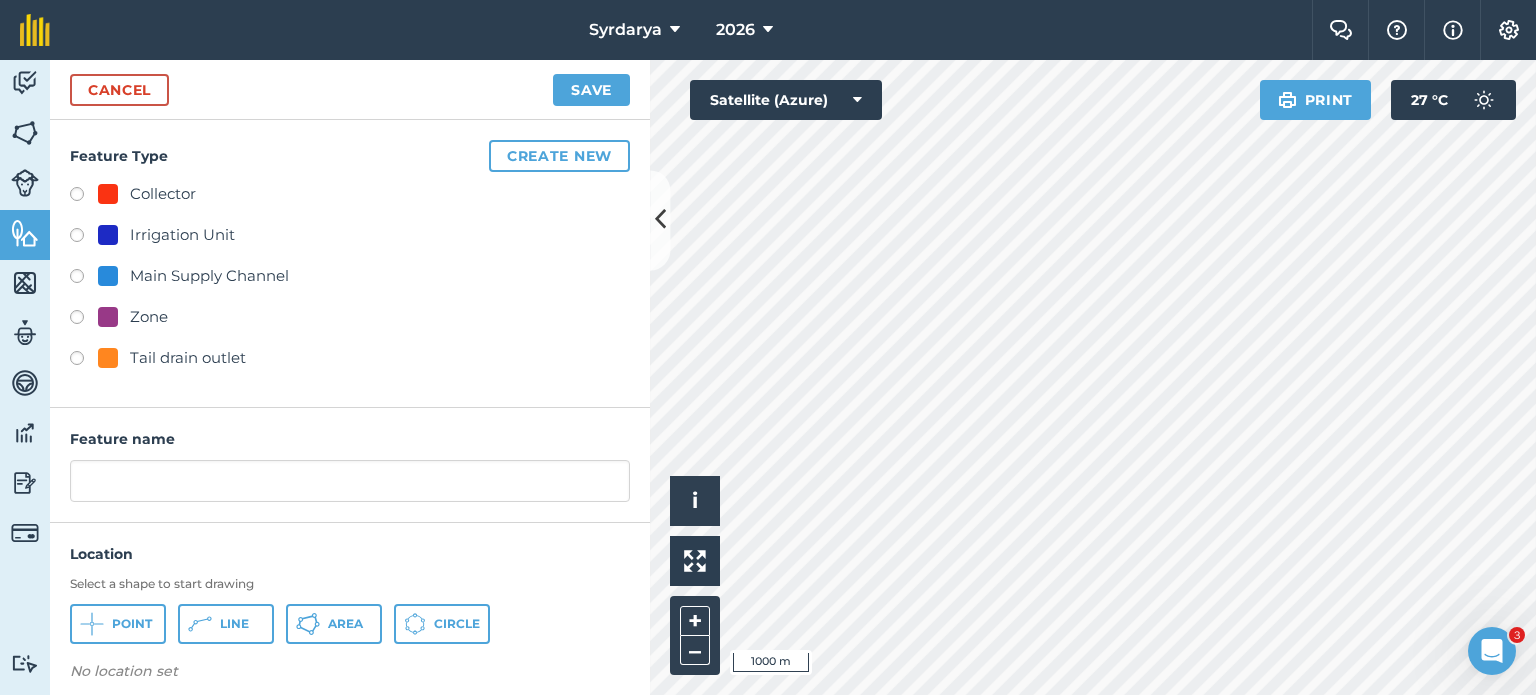 click on "Zone" at bounding box center (149, 317) 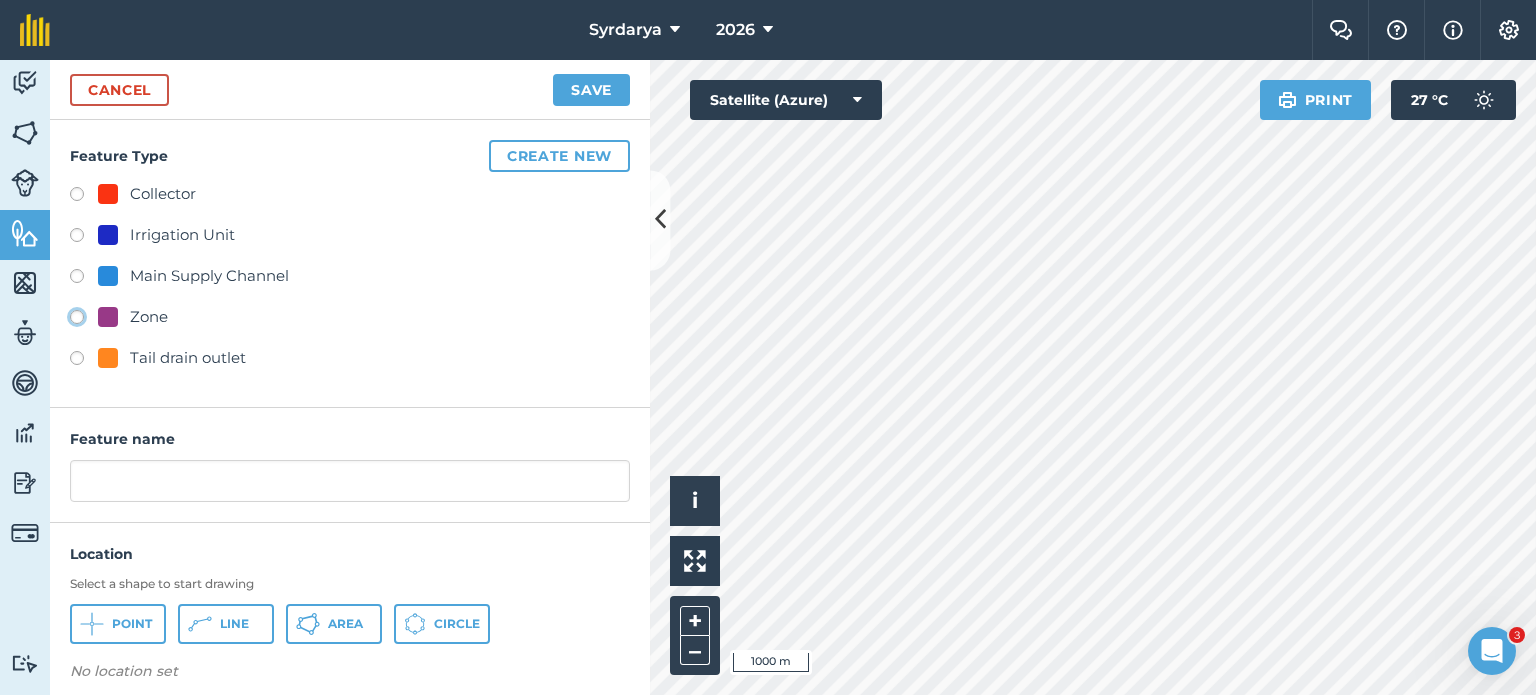click on "Zone" at bounding box center [-9923, 316] 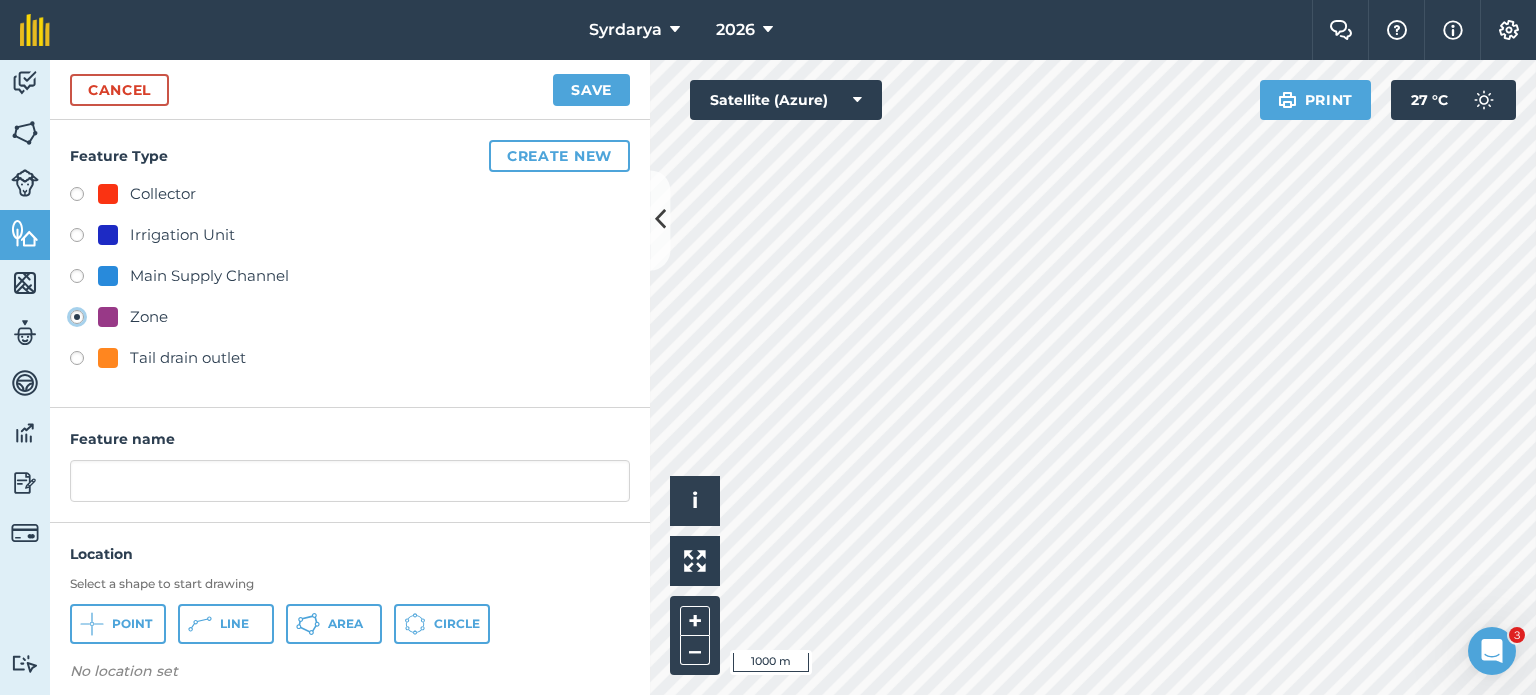 type on "Zone" 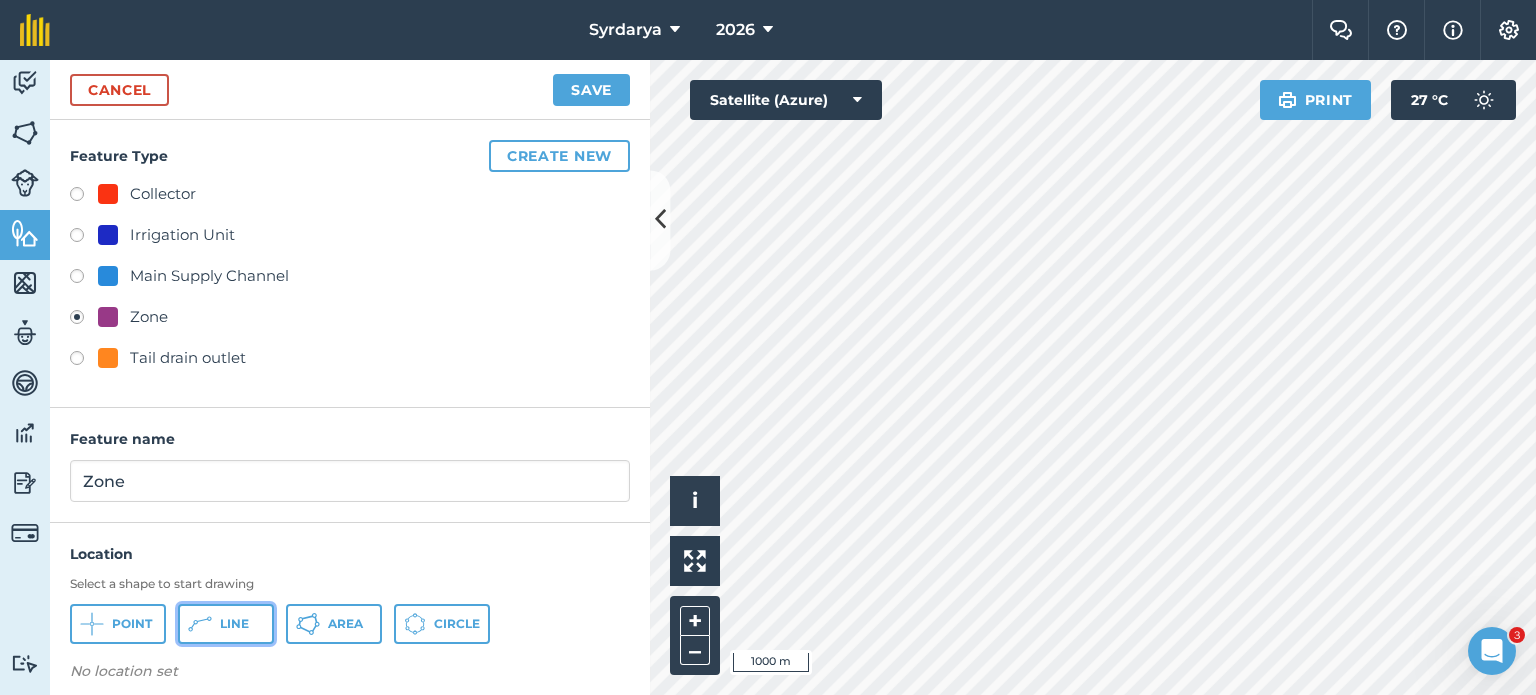 click on "Line" at bounding box center (226, 624) 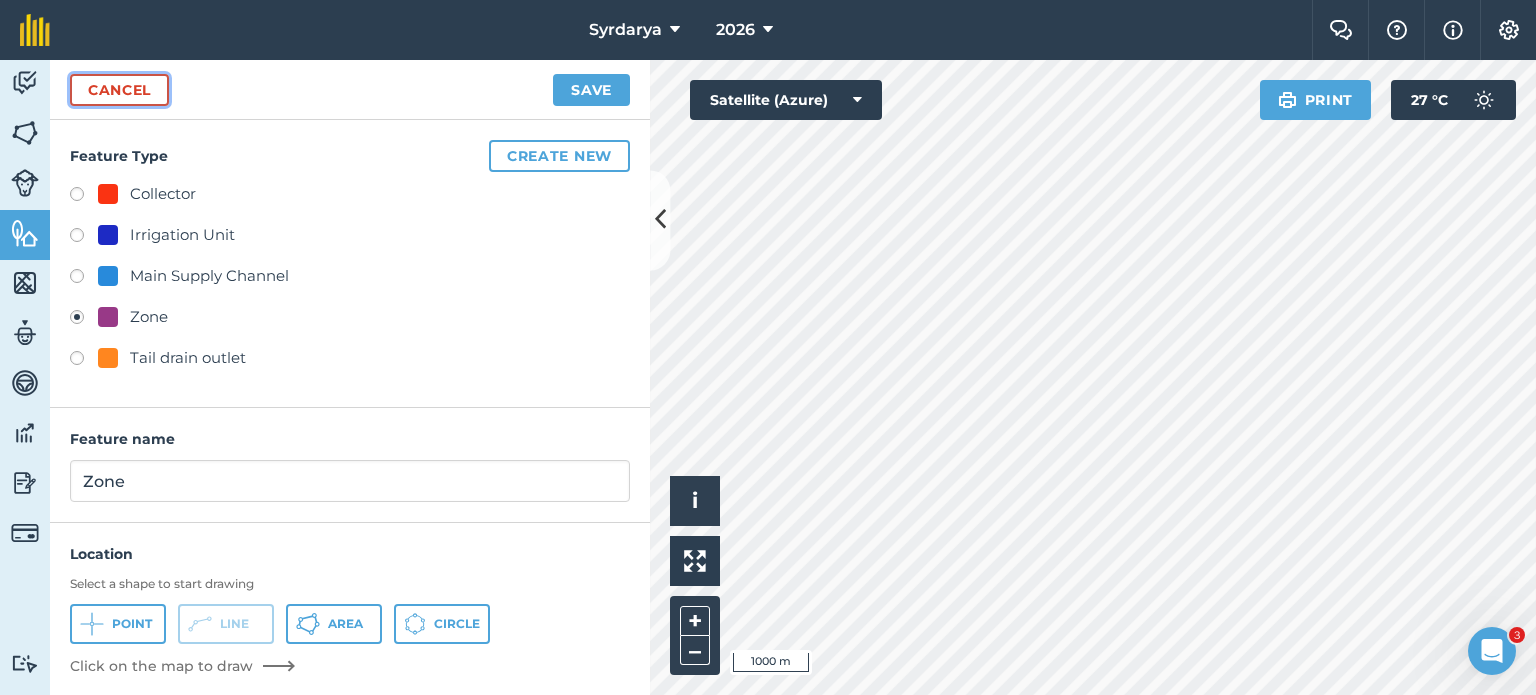 click on "Cancel" at bounding box center (119, 90) 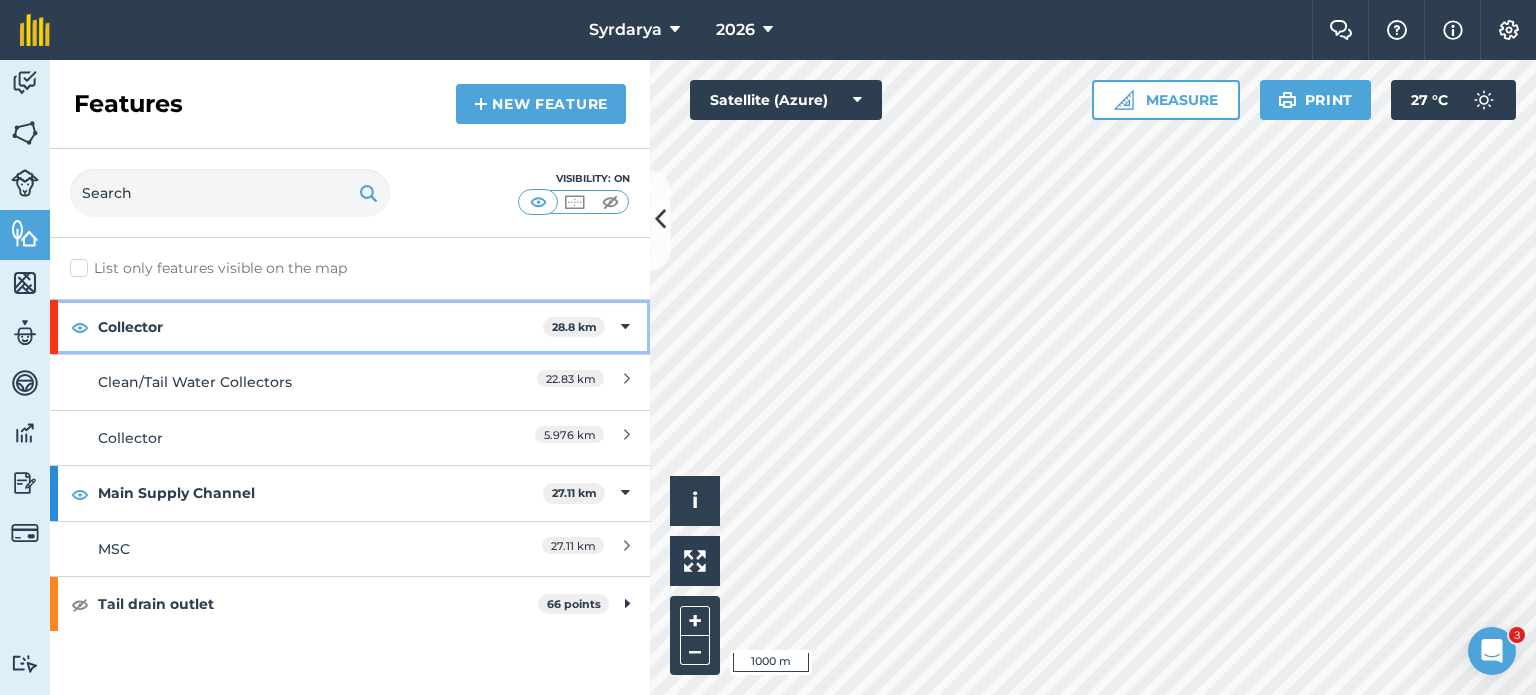 click at bounding box center [625, 327] 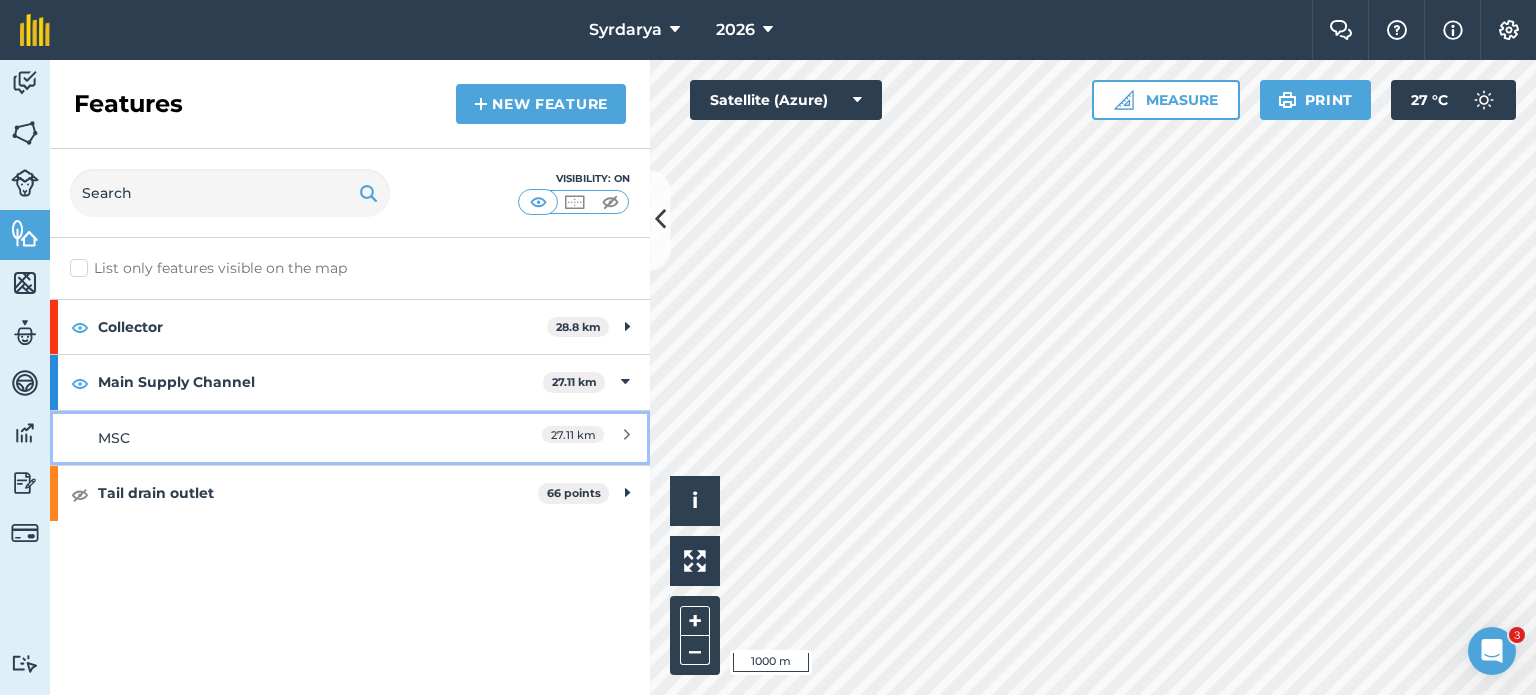 click at bounding box center [627, 438] 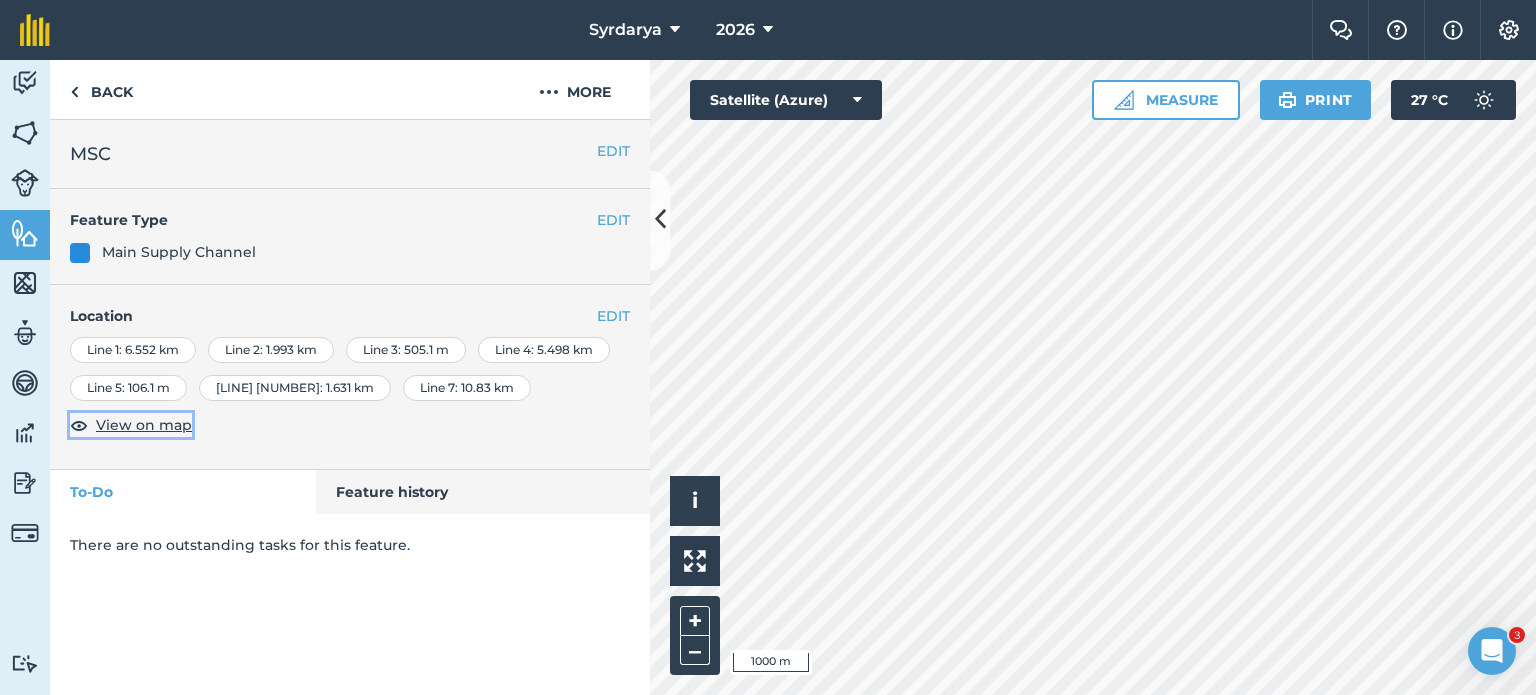 click on "View on map" at bounding box center (144, 425) 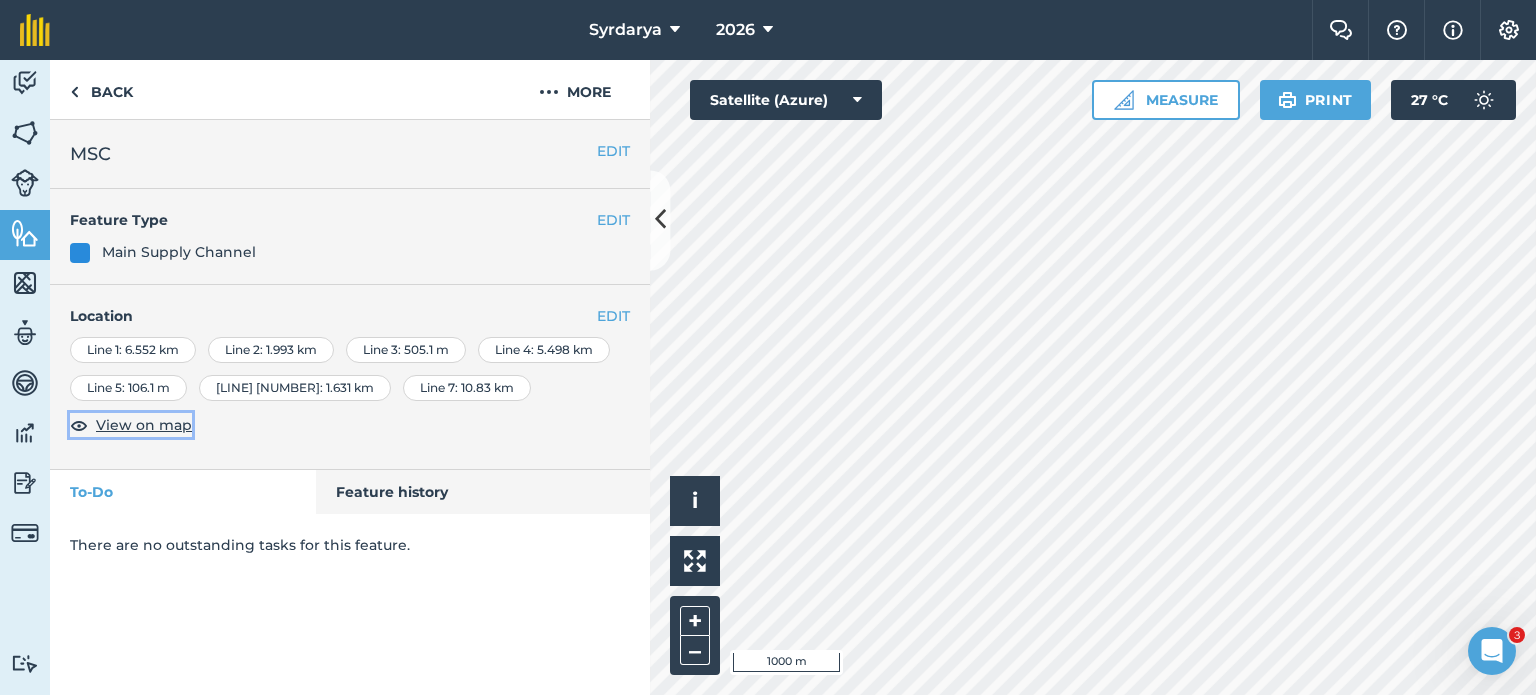 click on "View on map" at bounding box center [144, 425] 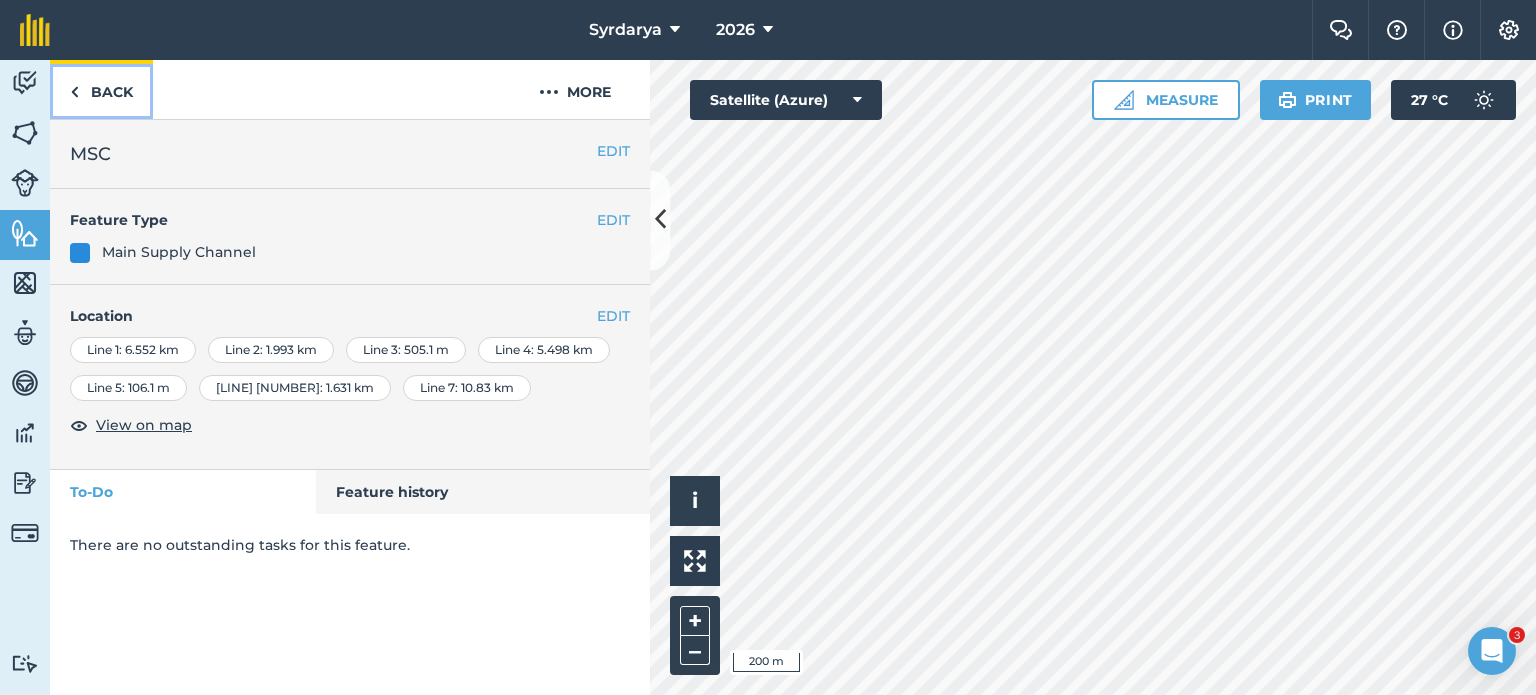 click at bounding box center [74, 92] 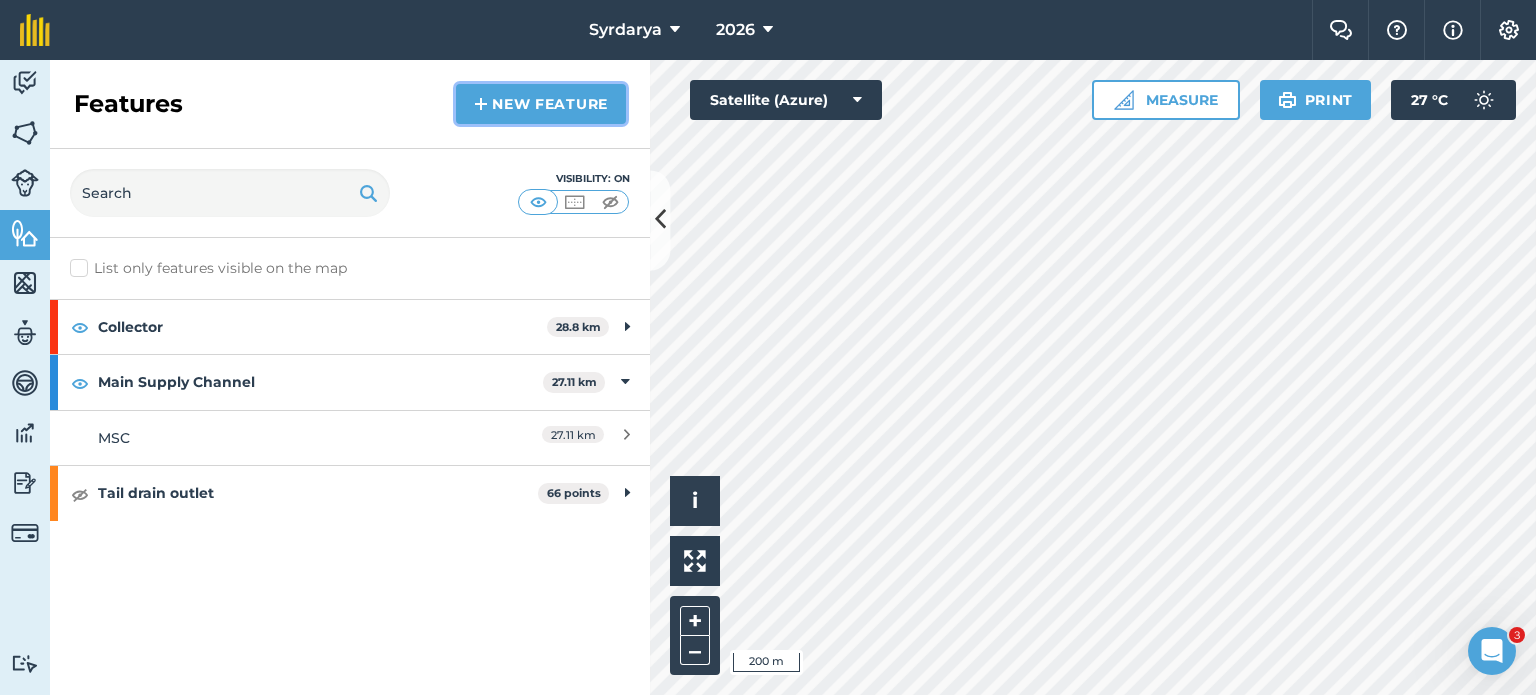 click on "New feature" at bounding box center (541, 104) 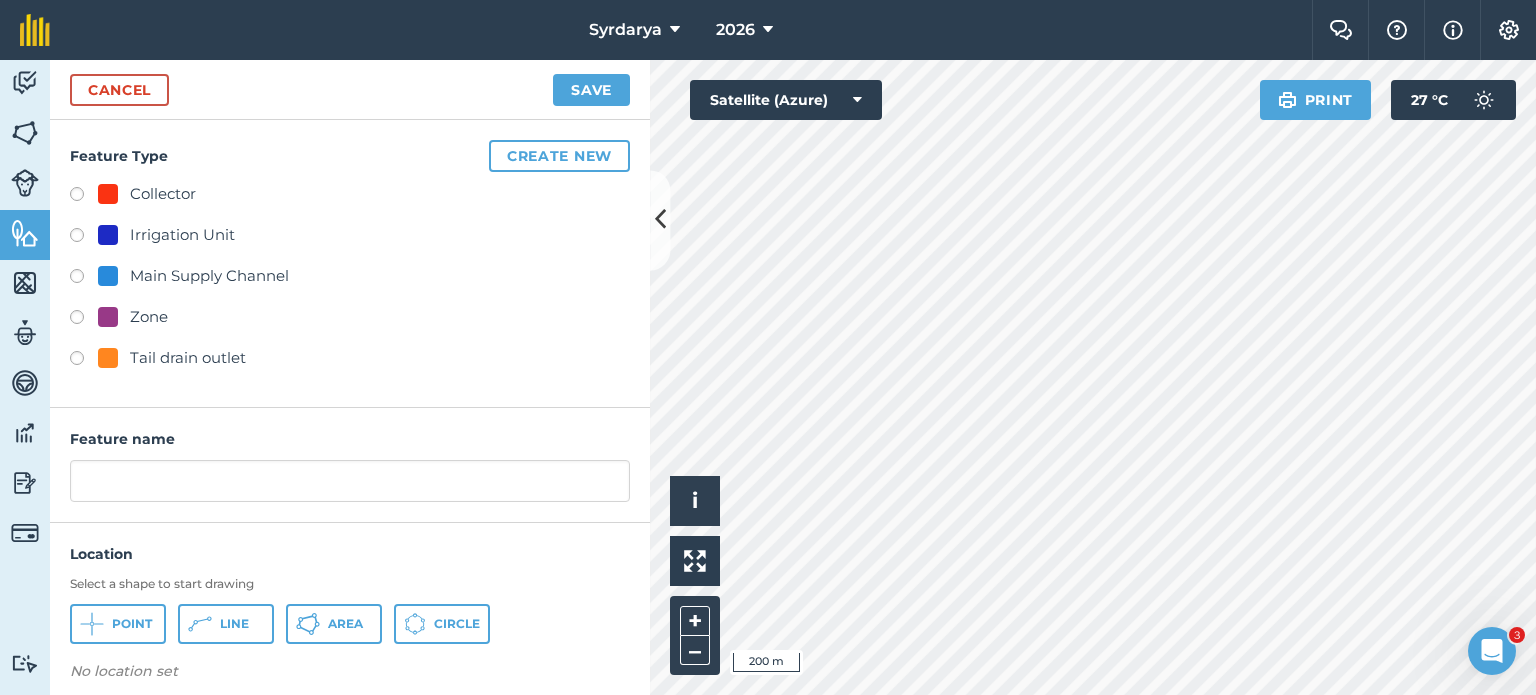 click on "Main Supply Channel" at bounding box center [209, 276] 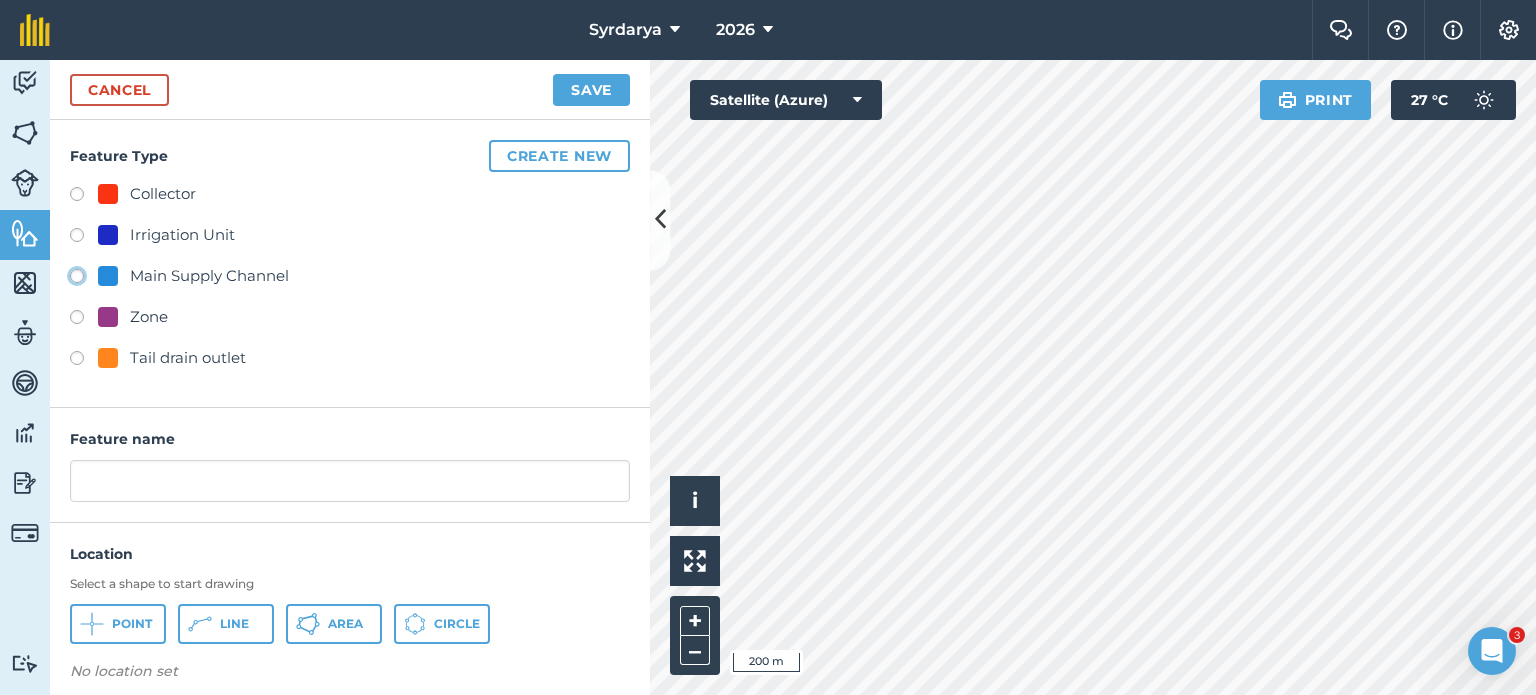 click on "Main Supply Channel" at bounding box center [-9923, 275] 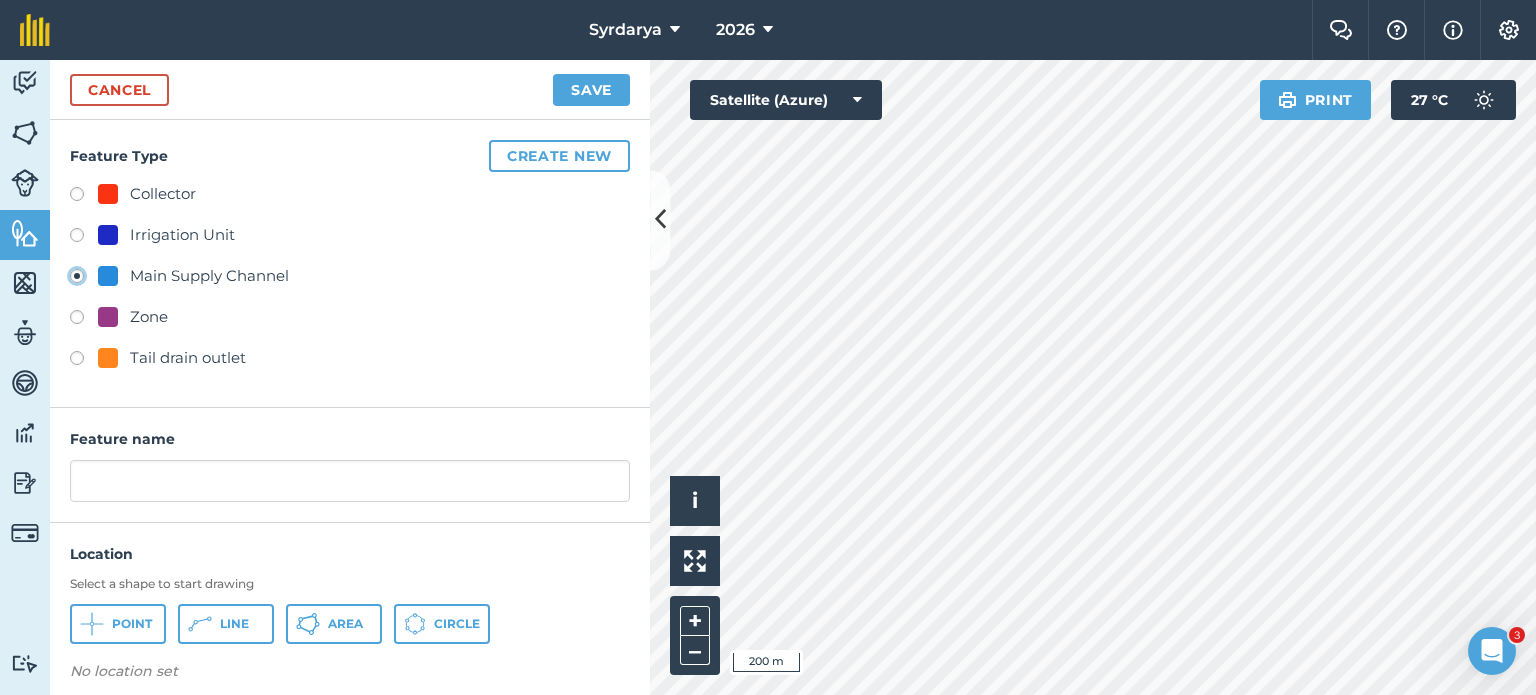 type on "Main Supply Channel" 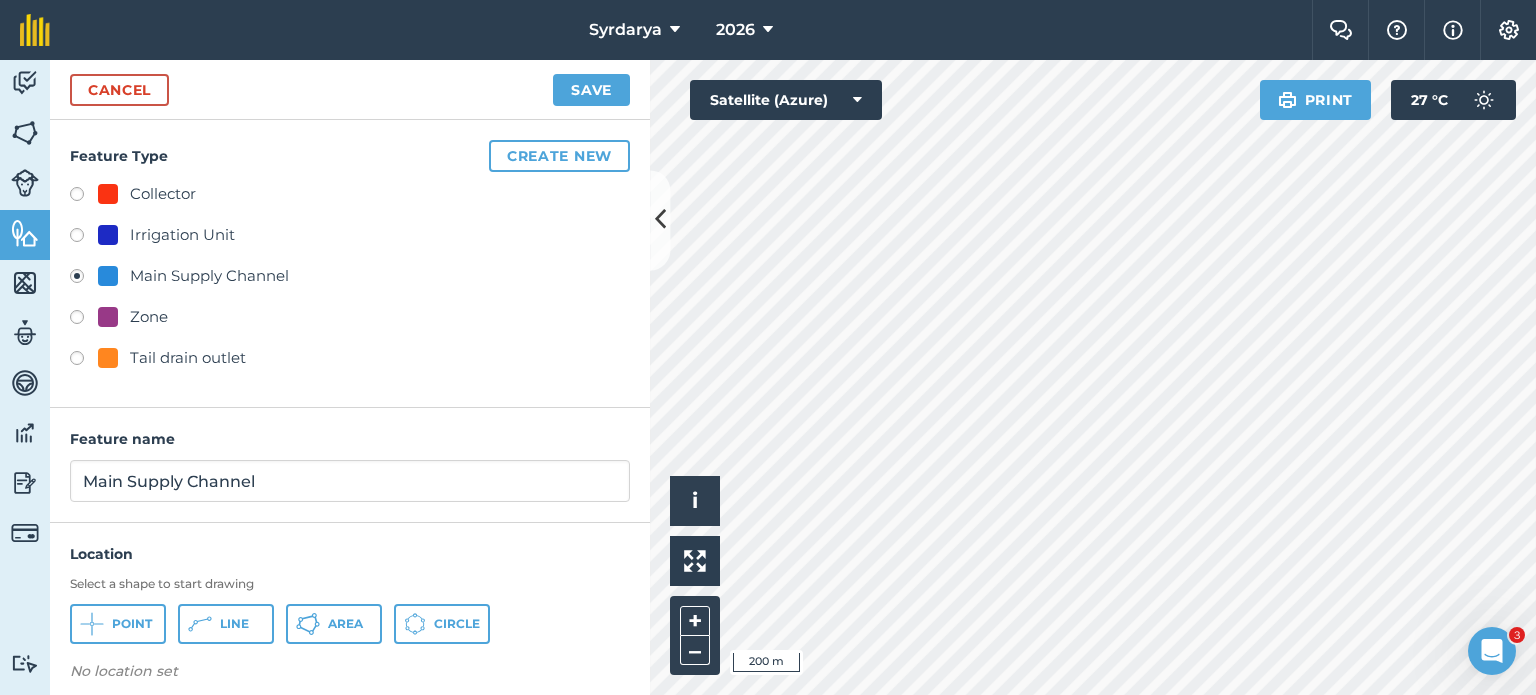 click on "Point Line Area Circle" at bounding box center [350, 624] 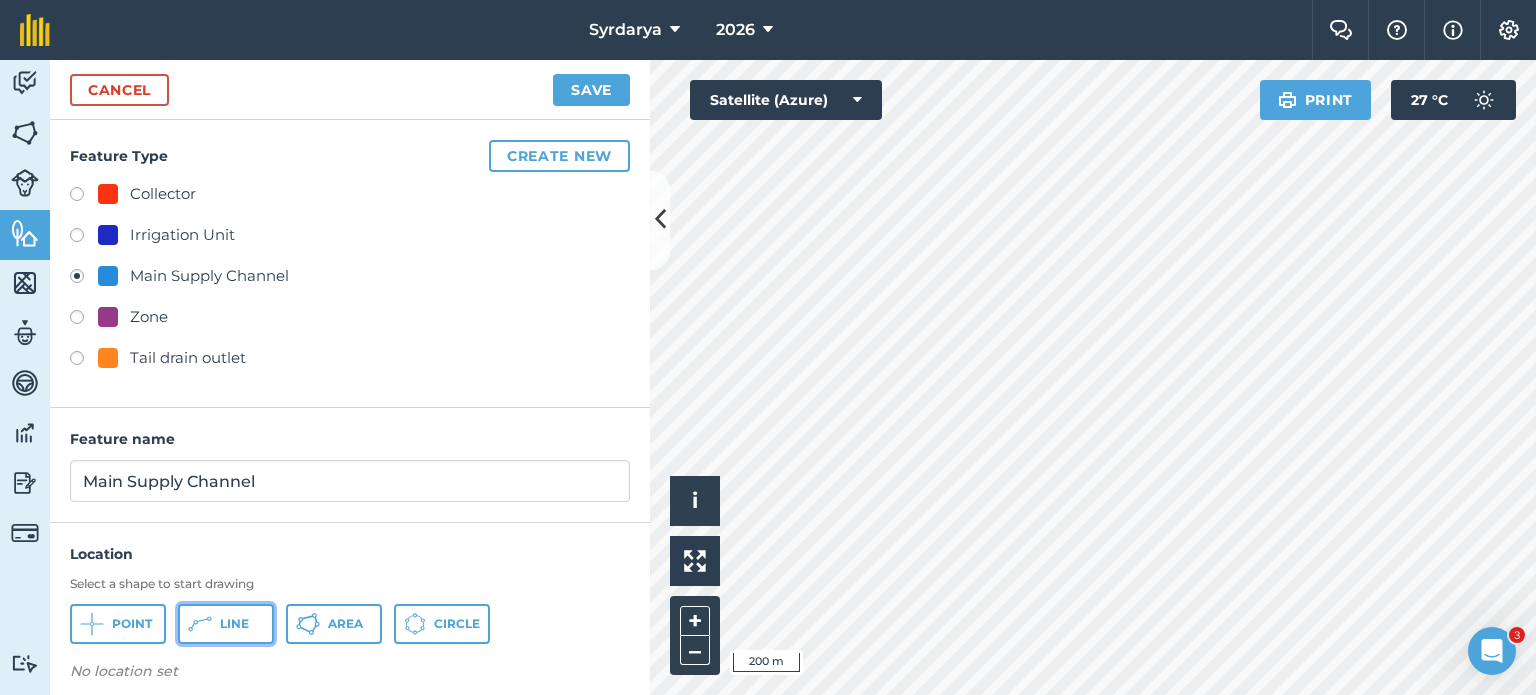 click 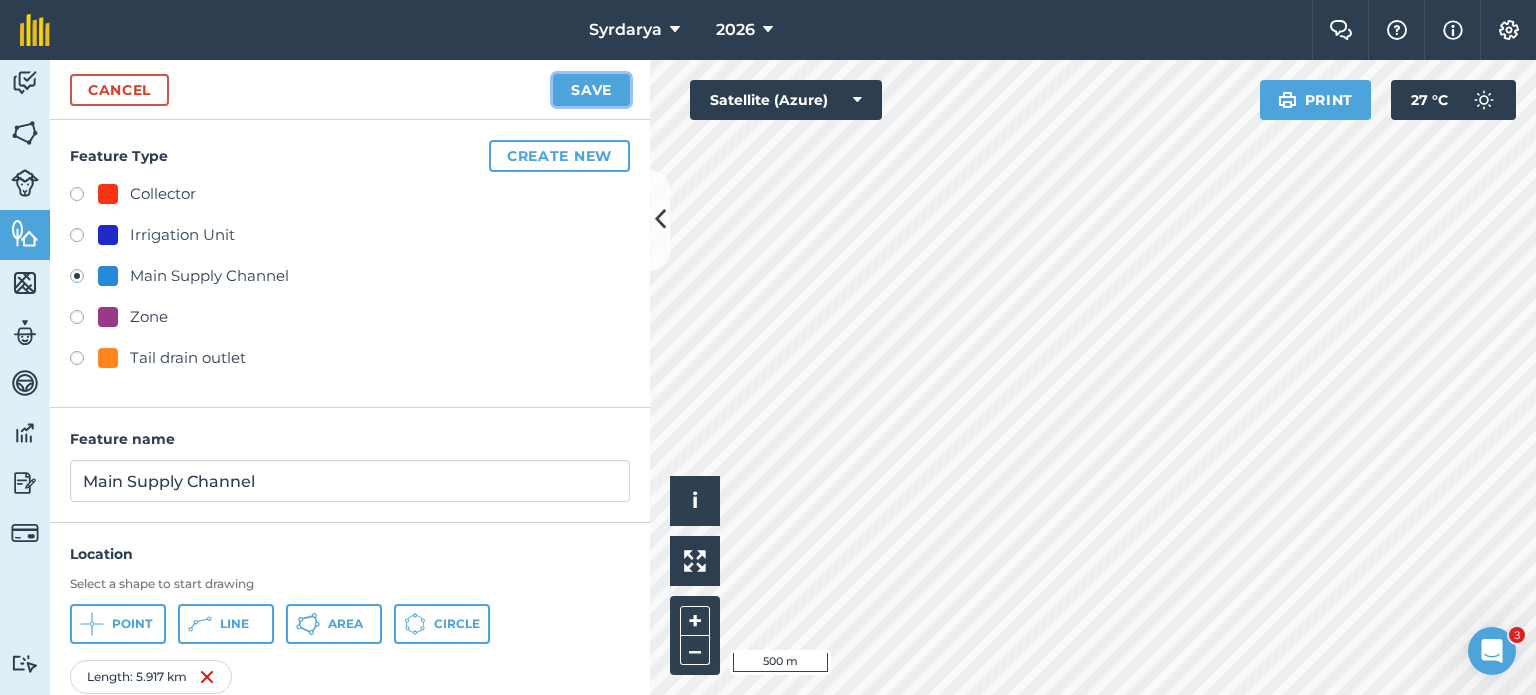 click on "Save" at bounding box center (591, 90) 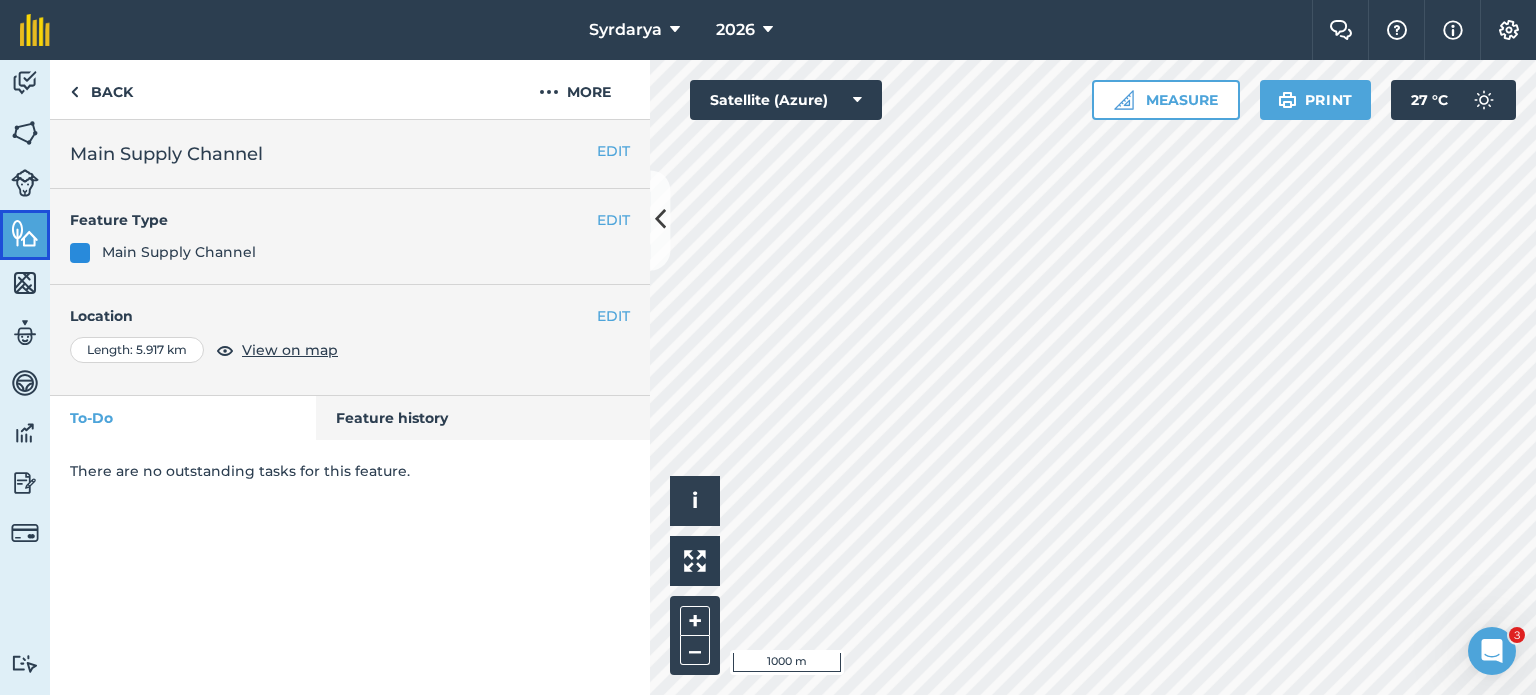 click at bounding box center [25, 233] 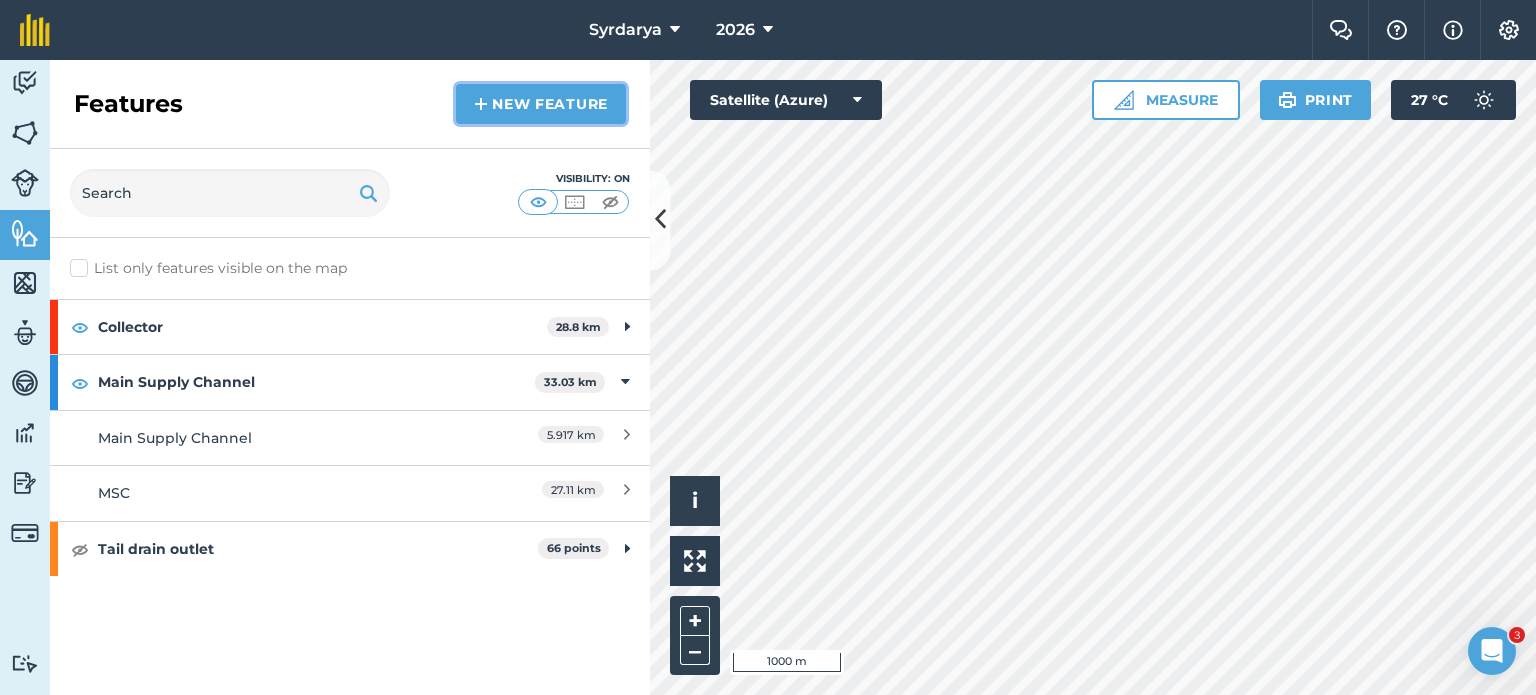 click on "New feature" at bounding box center (541, 104) 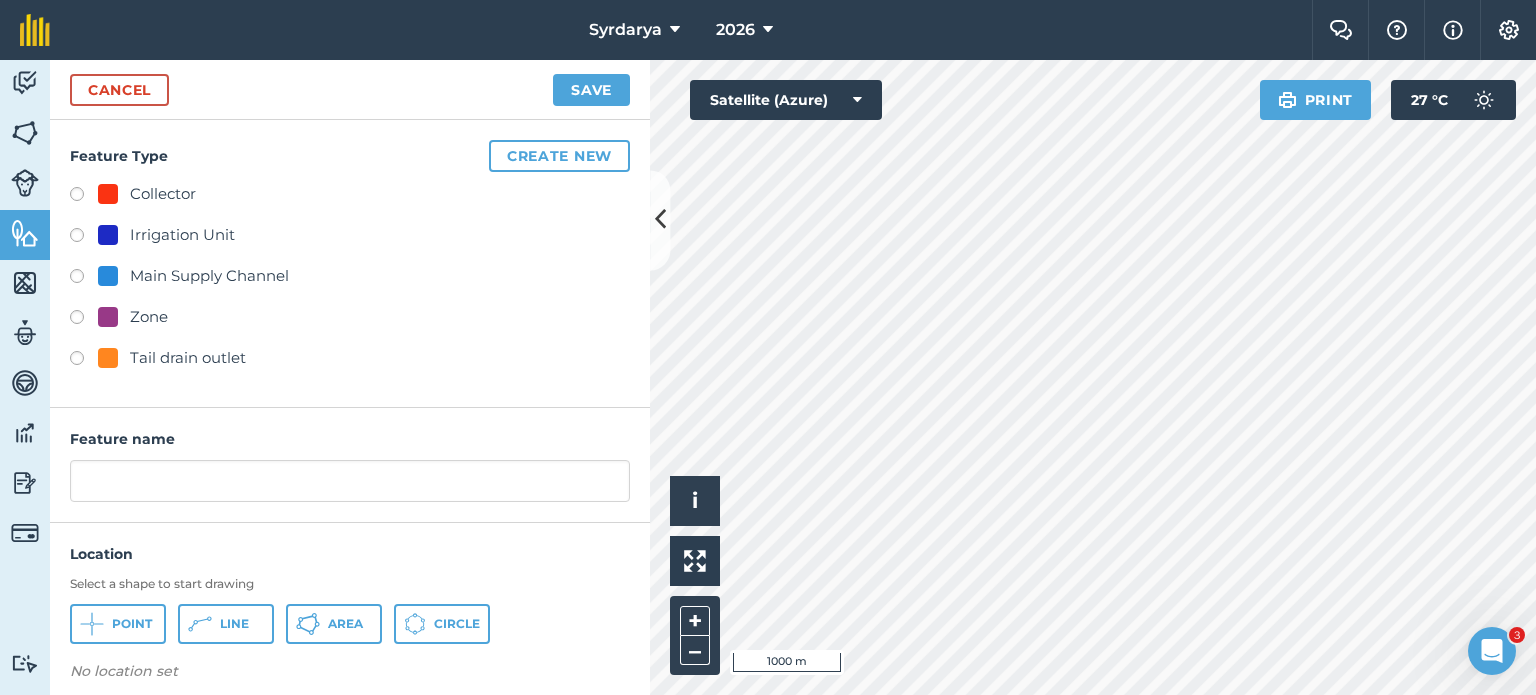 click on "Main Supply Channel" at bounding box center [209, 276] 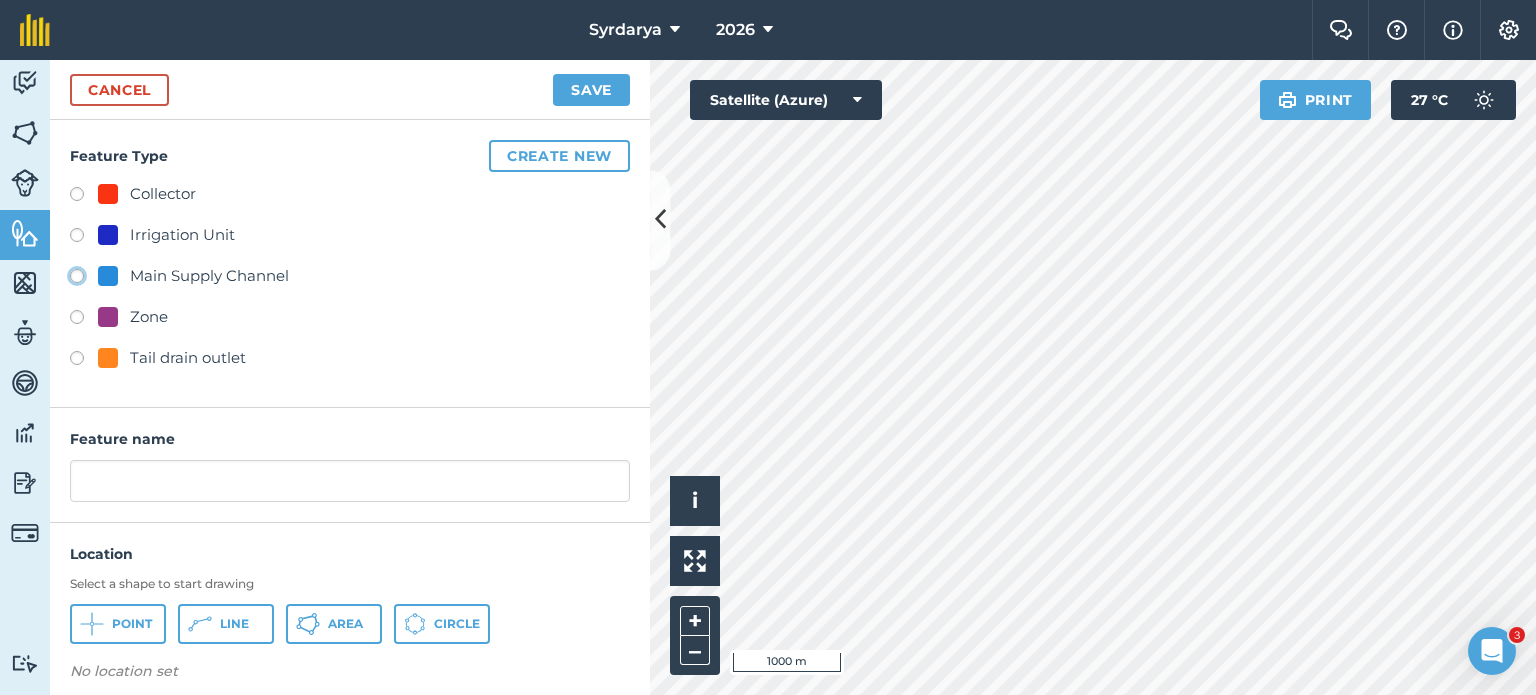 click on "Main Supply Channel" at bounding box center (-9923, 275) 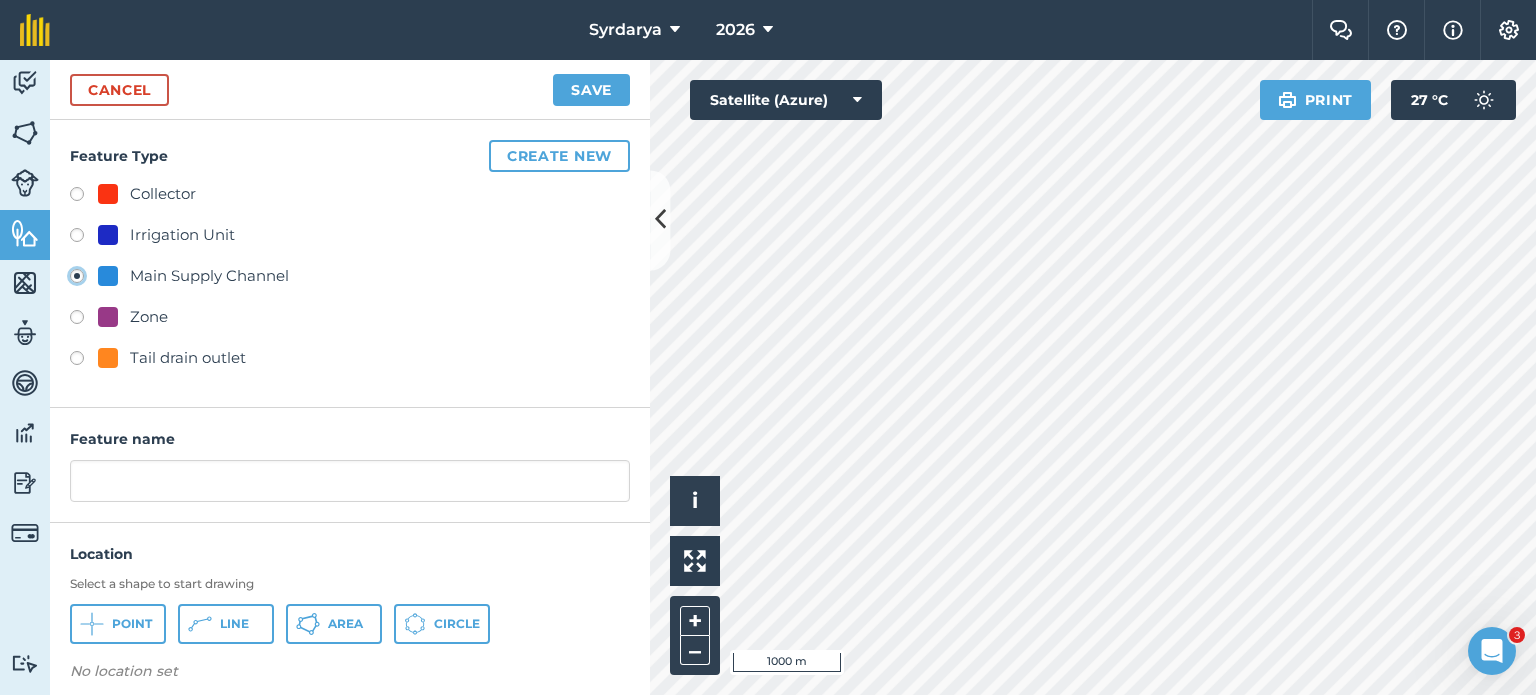 type on "Main Supply Channel 2" 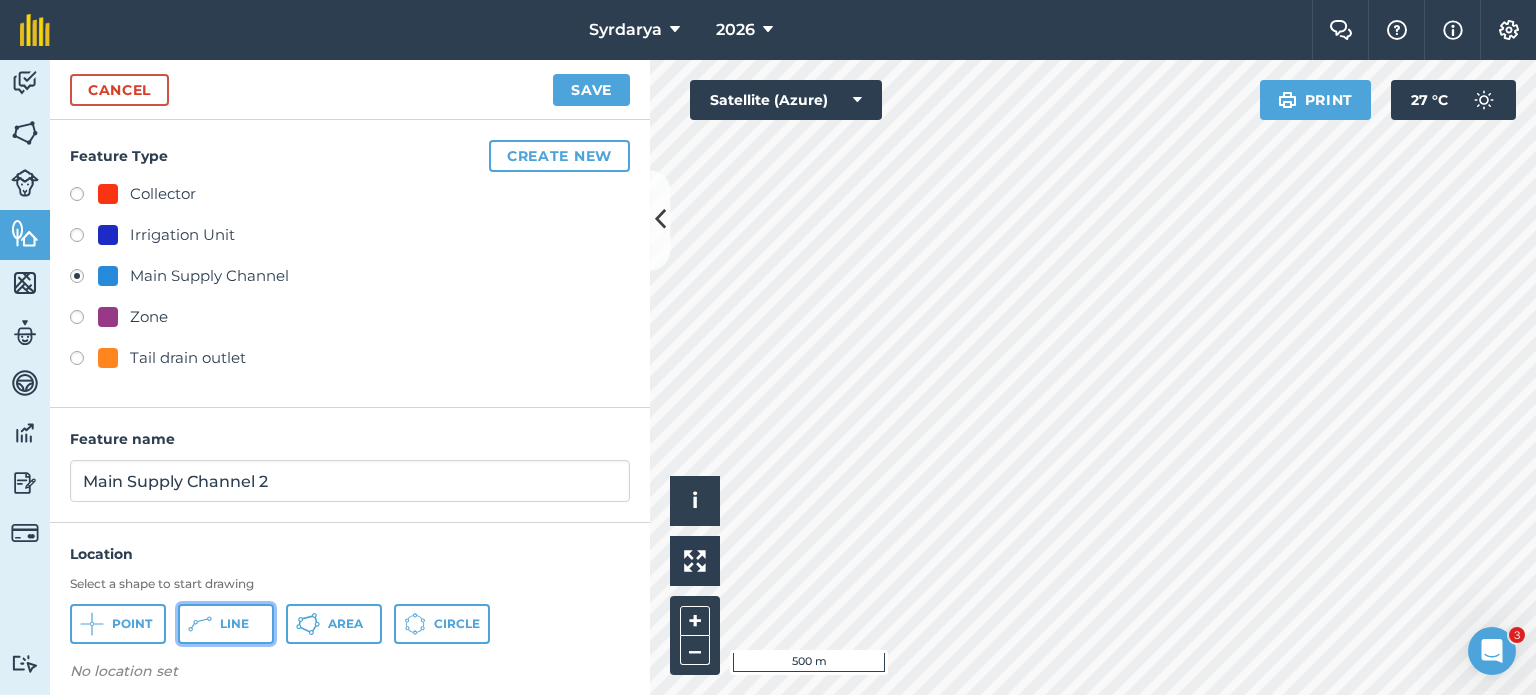 click 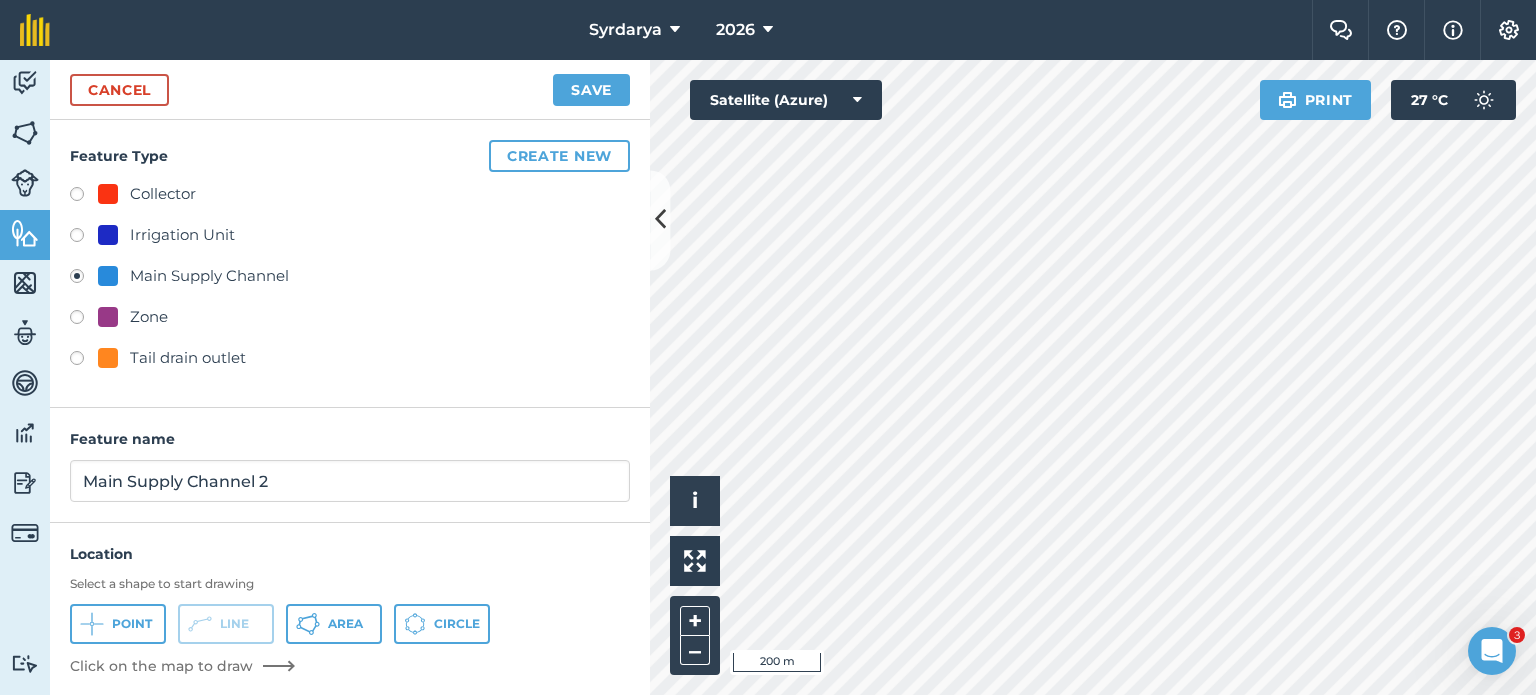 click on "Syrdarya 2026 Farm Chat Help Settings Syrdarya  -  2026 Reproduced with the permission of  Microsoft Printed on  04/08/2025 Field usages No usage set 12 days or less no water 12 ROW COMPLETE 12 Row Drip Complete 13 to 20 days no water 136kg Nitrogen to Top Dress 20 to 30 Days no water 25 kg N/Ha Topdressing Rate 30 Days without water 6 ROW TTQ COMPLETE 86kg N Top Dressing to go BARLEY - Cereal to Cereal BARLEY - Post Cotton BARLEY - Undev Fallow to Cereal COMPLETED SIPHON REDEV CORN COTTON COTTON - 1st In-crop Irrigation or Water up Irrigation COTTON - 2nd In-Crop Irrigation COTTON - 3rd In-crop Irrigation COTTON - 4th In-Crop Irrigation COTTON - 5th In-Crop Irrigation COTTON - 6th In-Crop Irrigation COTTON - 7th In-Crop Irrigation COTTON - Aksu Xin68 COTTON - Aksu Xin68 - DRIP COTTON - Aksu XinLuZhong 68 Drip COTTON - B Rating COTTON - Barley Cover Crop COTTON - C Rating COTTON - Cereal to Cotton COTTON - CULTIPACKER COTTON - Currently REDEV - COVER CROP TO COTTON COTTON - D Rating Other" at bounding box center (768, 347) 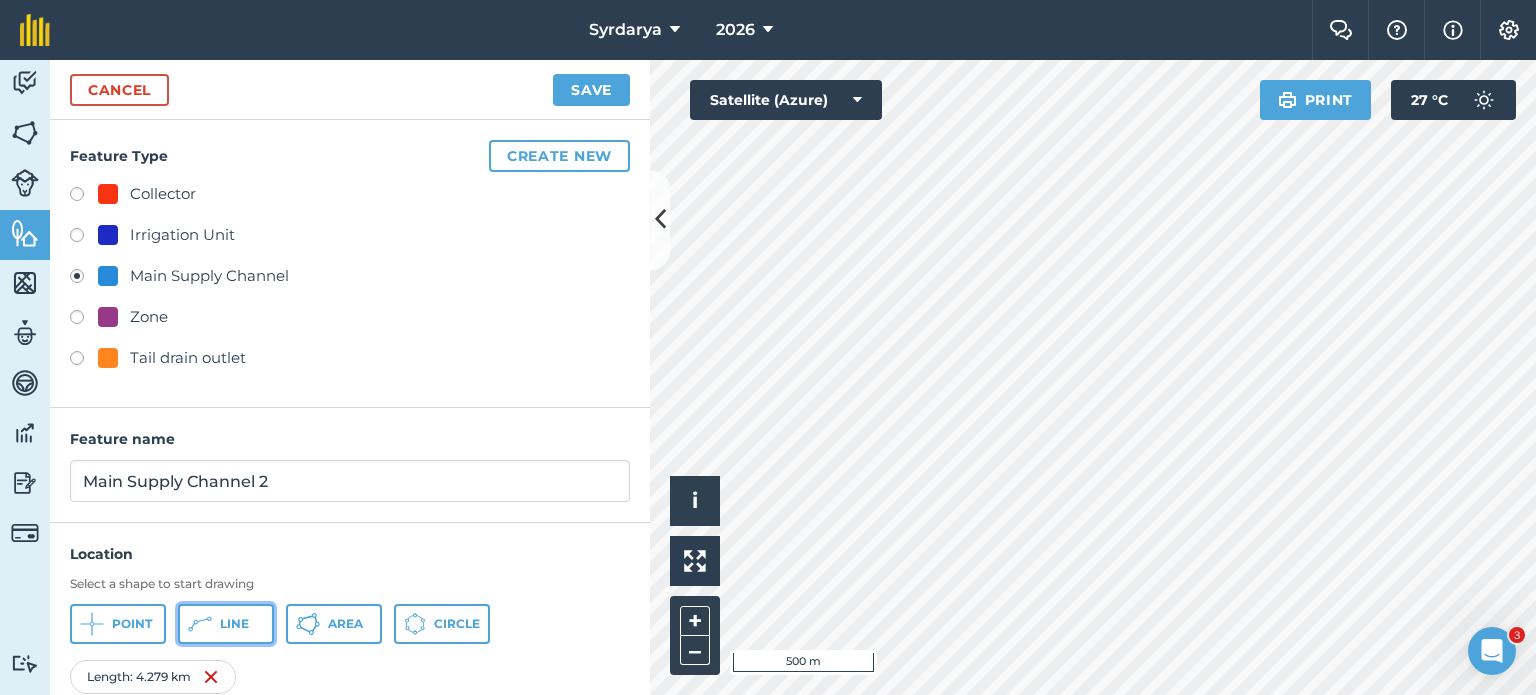 click 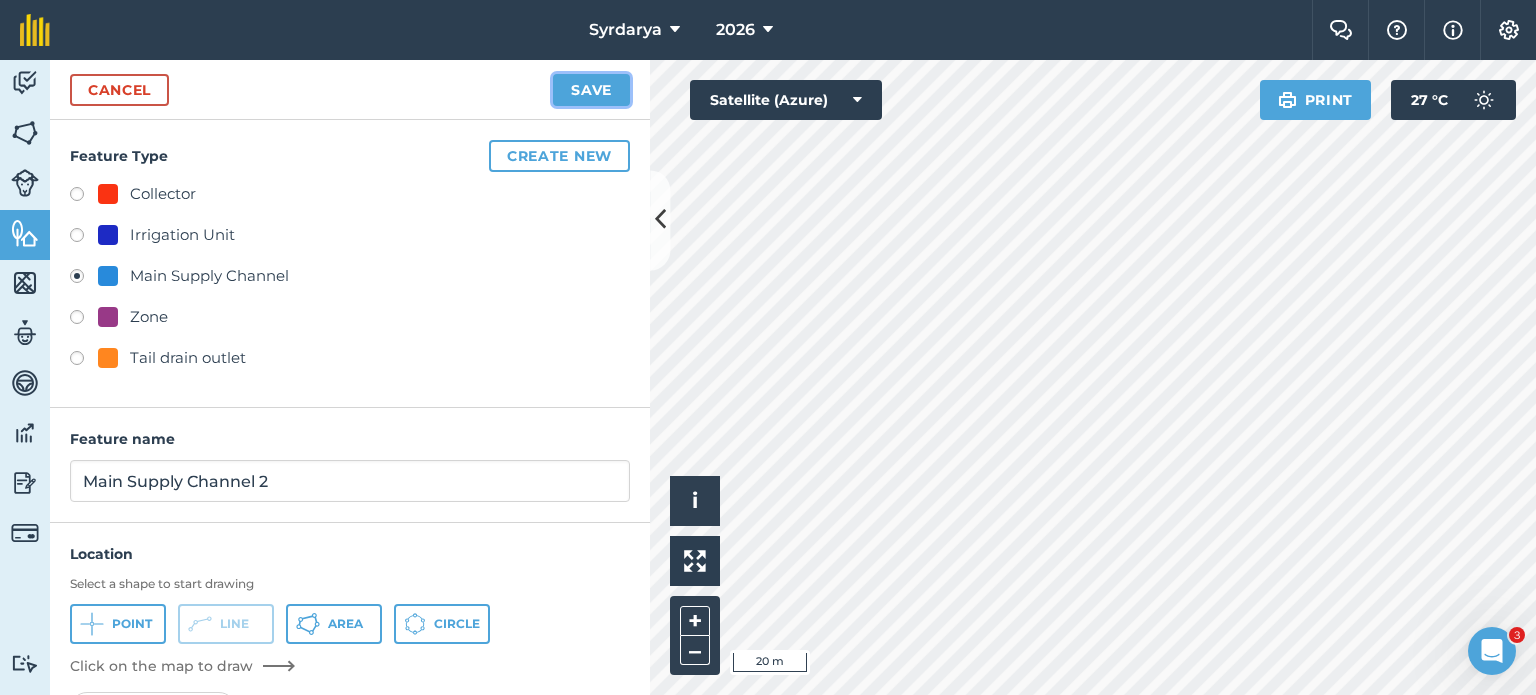 click on "Save" at bounding box center [591, 90] 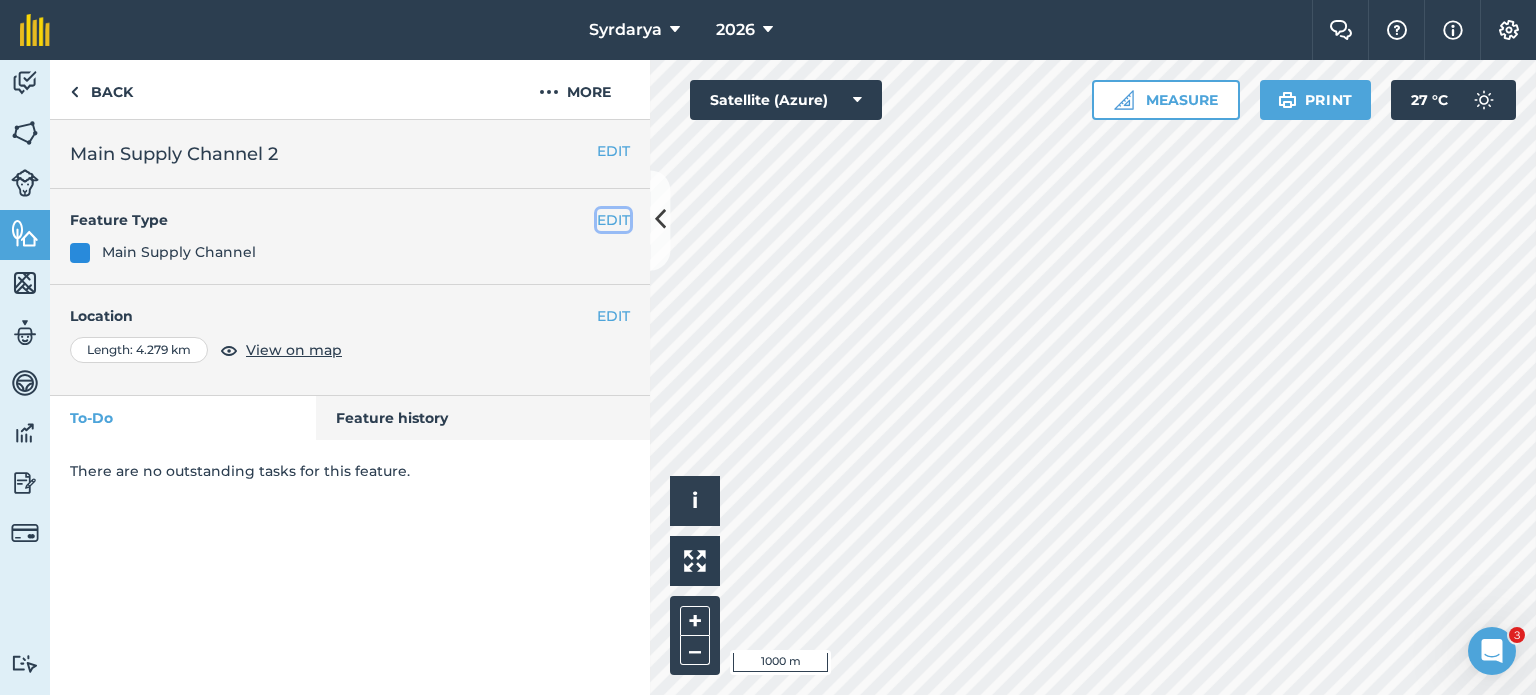 click on "EDIT" at bounding box center [613, 220] 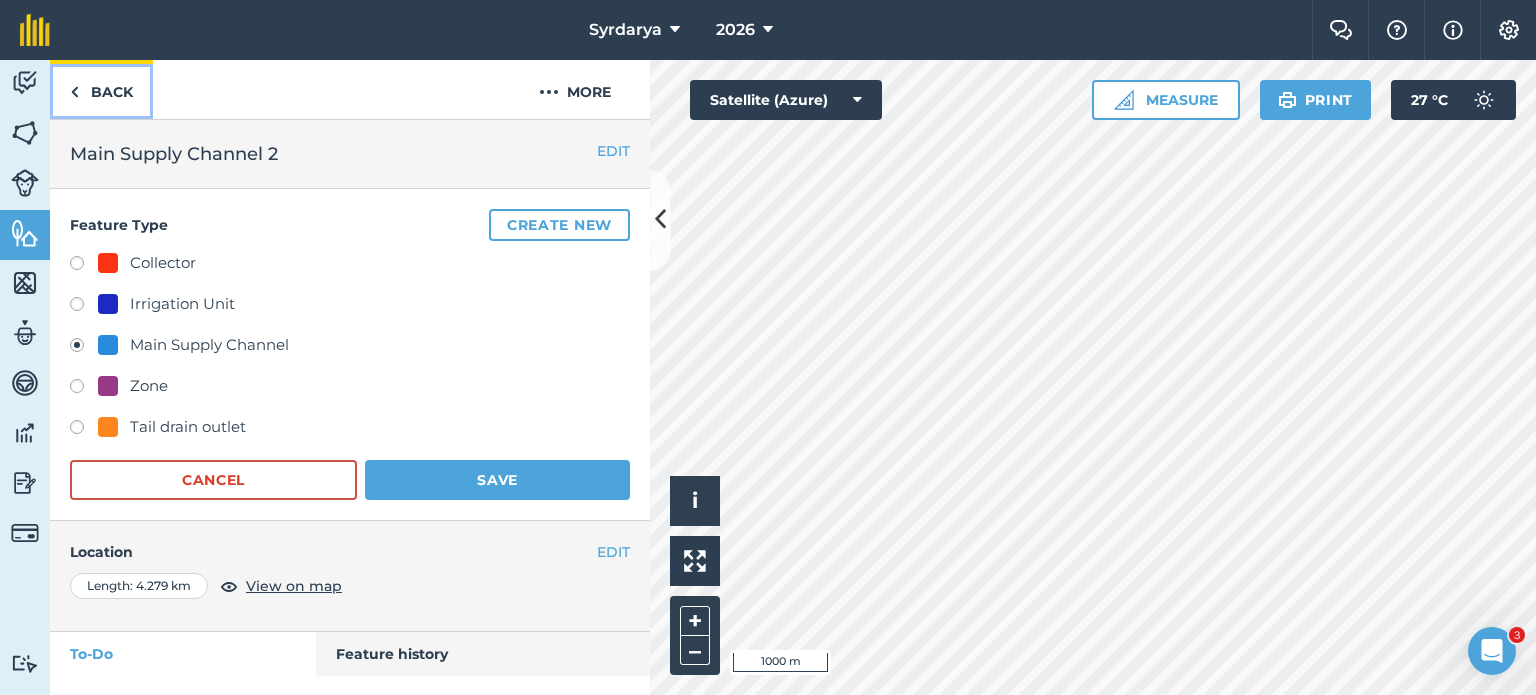 click on "Back" at bounding box center (101, 89) 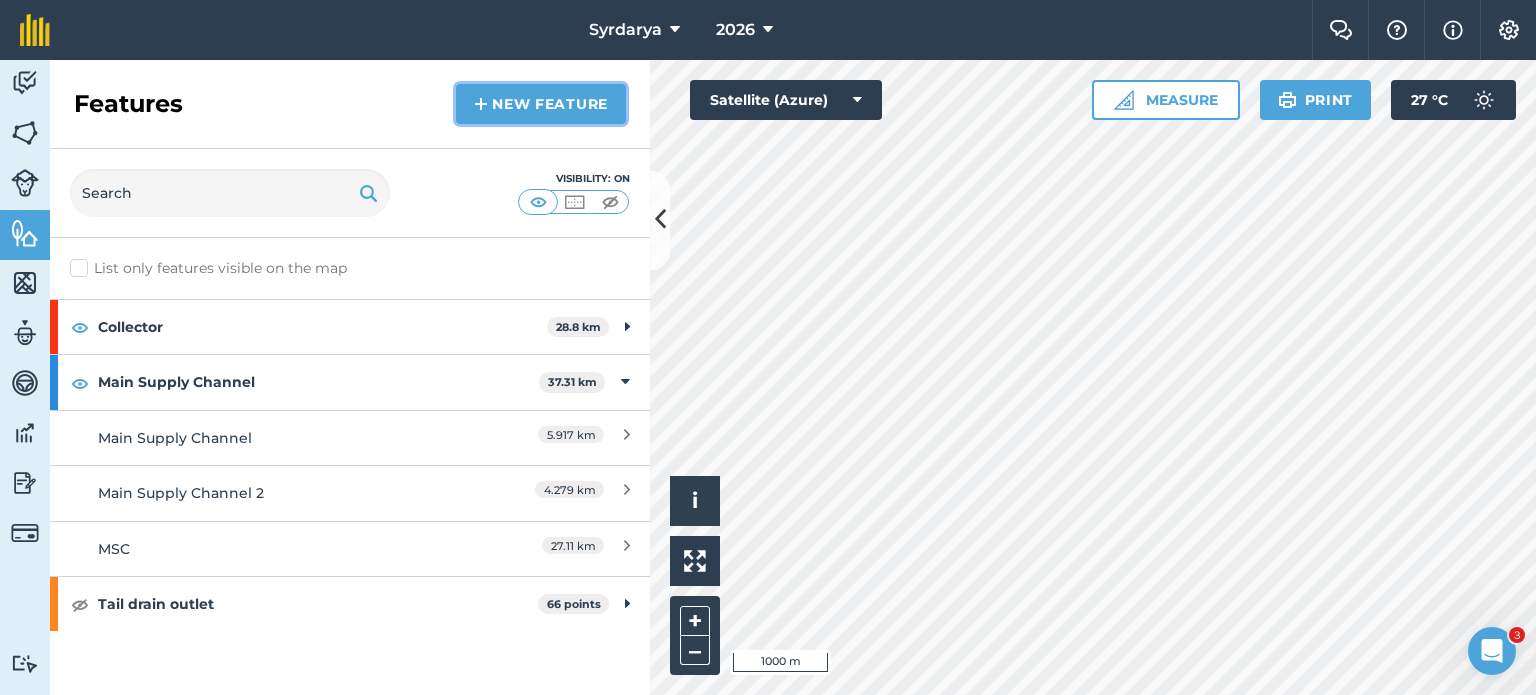 click on "New feature" at bounding box center (541, 104) 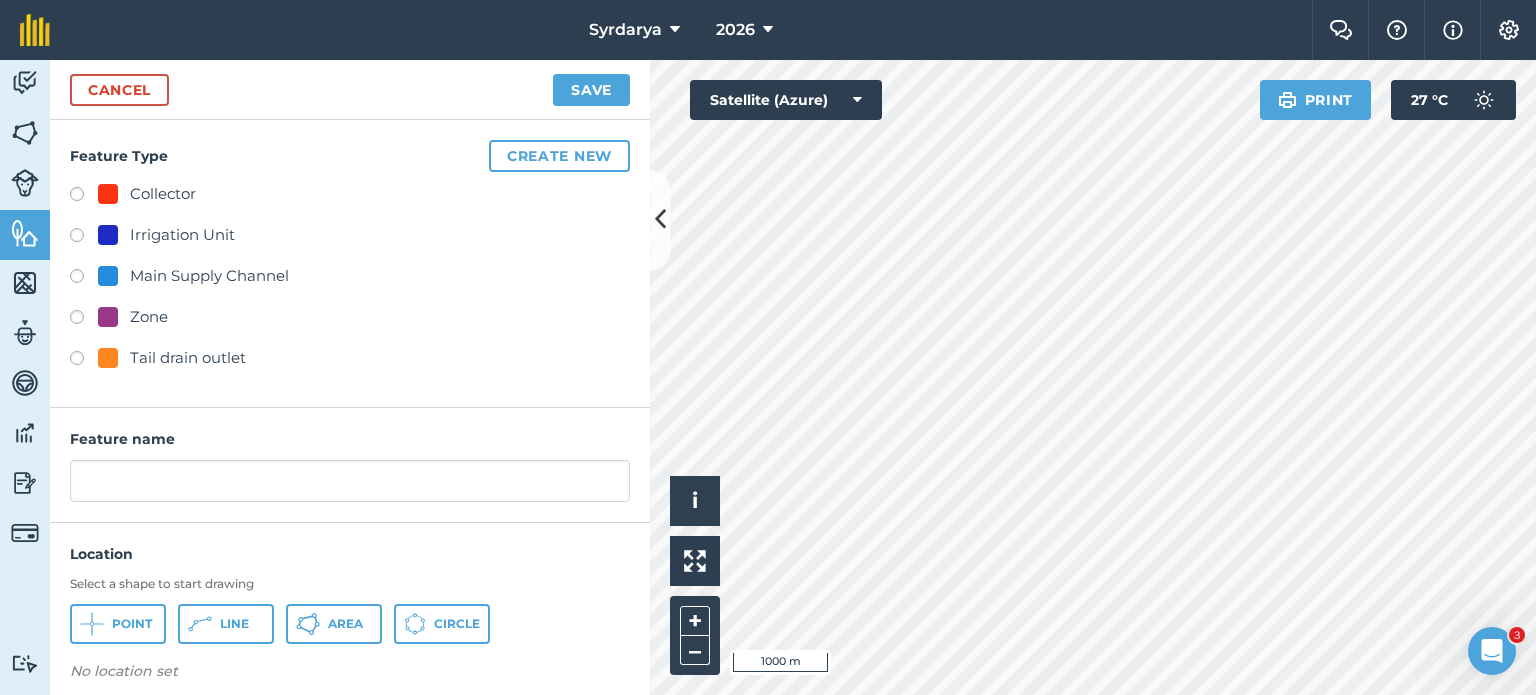click at bounding box center (84, 279) 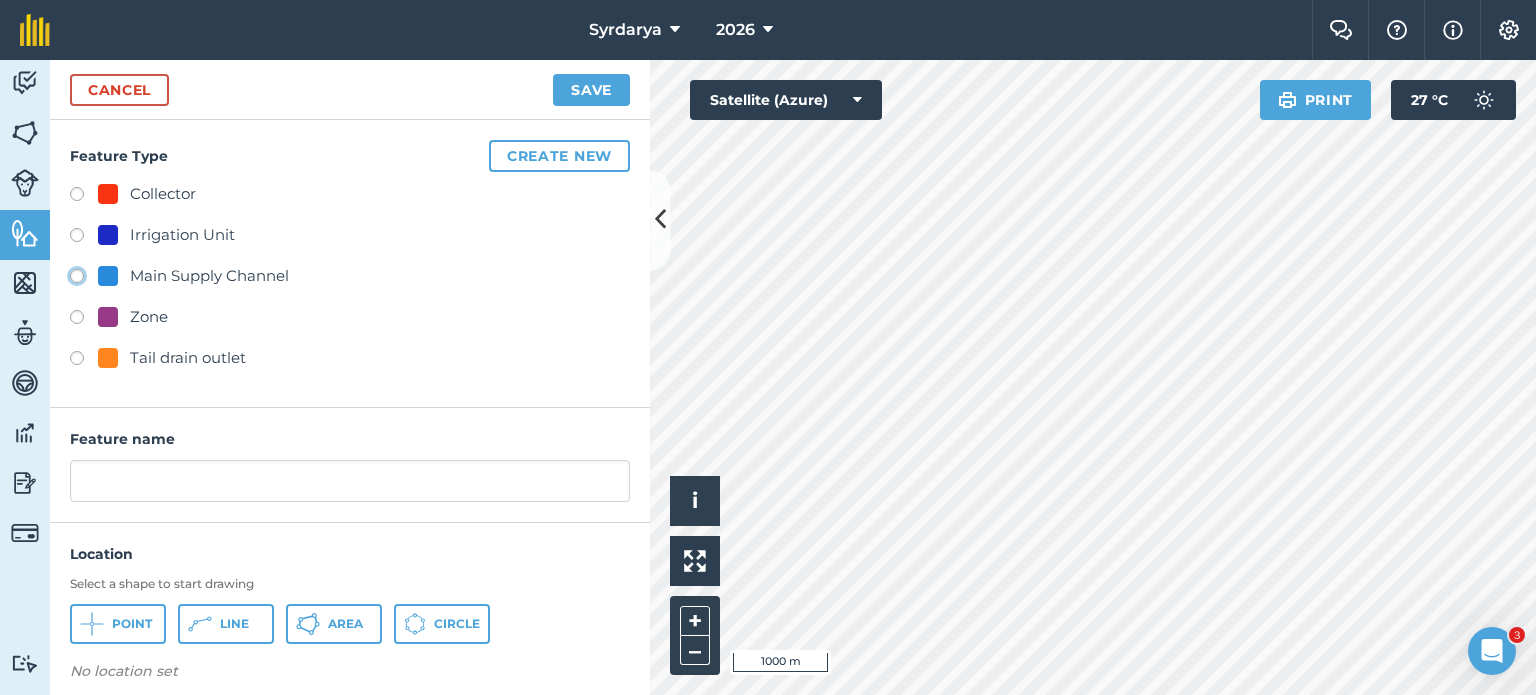 click on "Main Supply Channel" at bounding box center [-9923, 275] 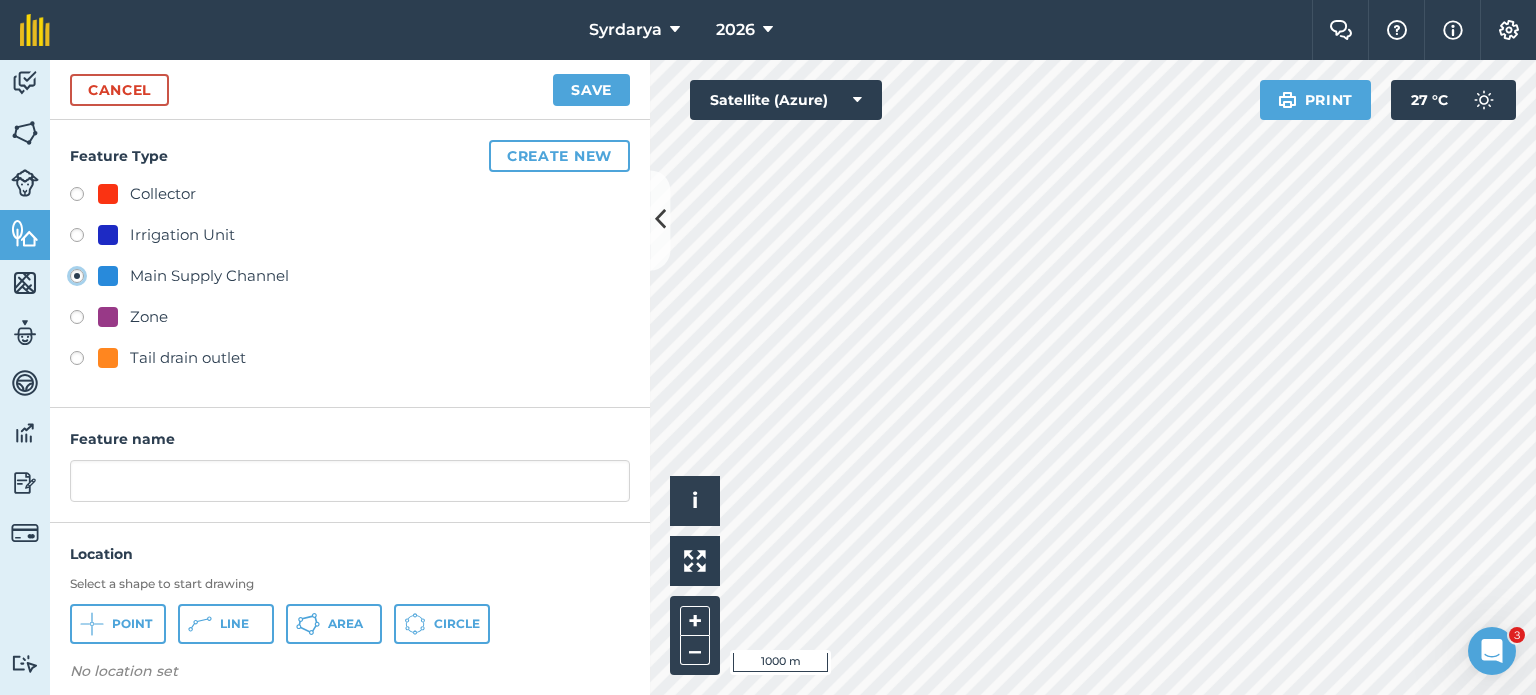 type on "Main Supply Channel 3" 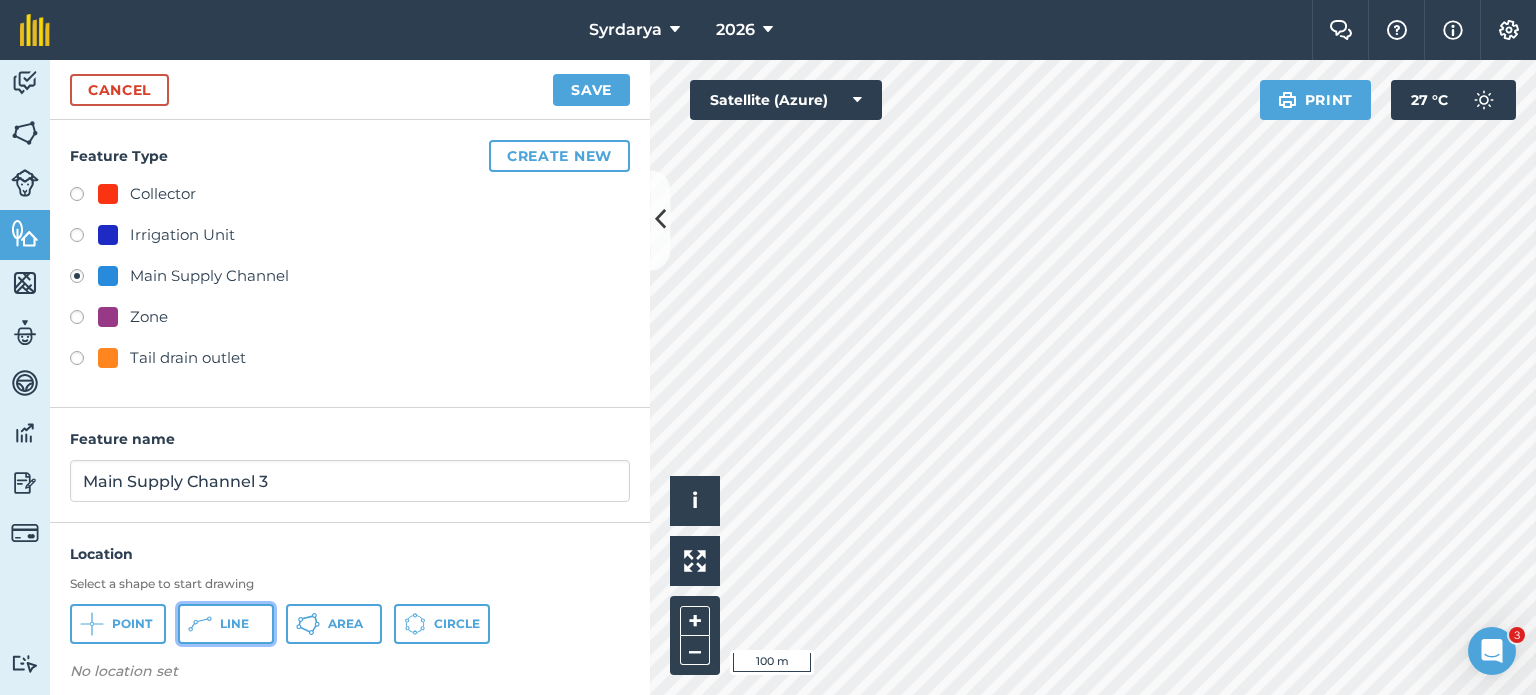 click on "Line" at bounding box center [234, 624] 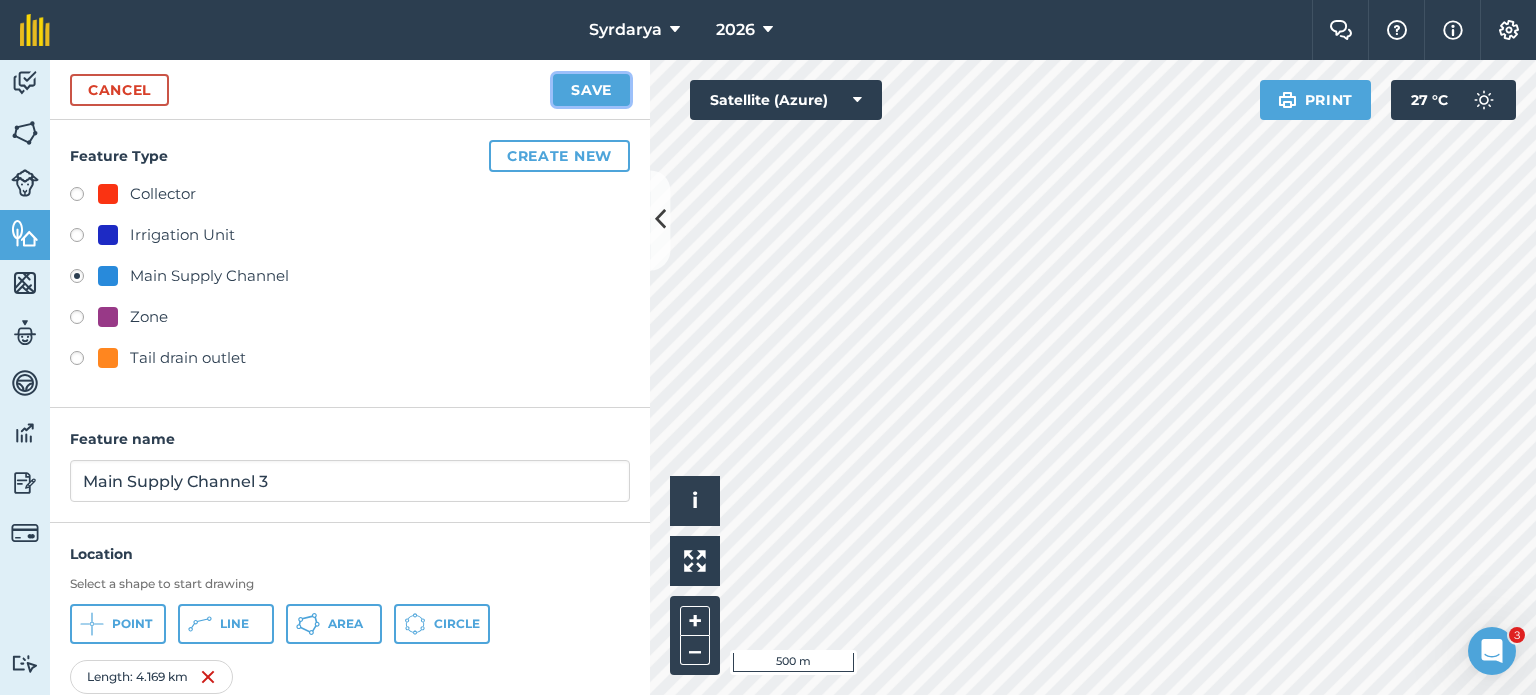 click on "Save" at bounding box center [591, 90] 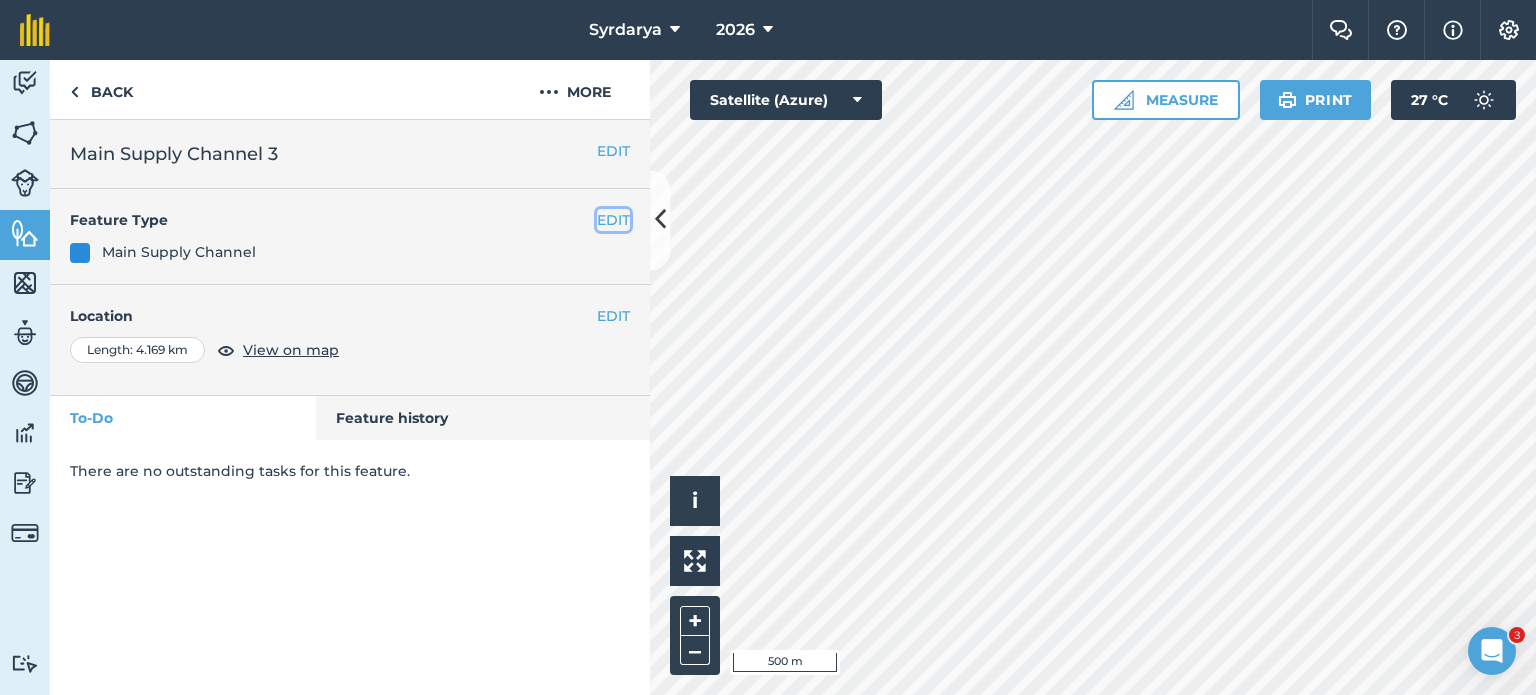click on "EDIT" at bounding box center (613, 220) 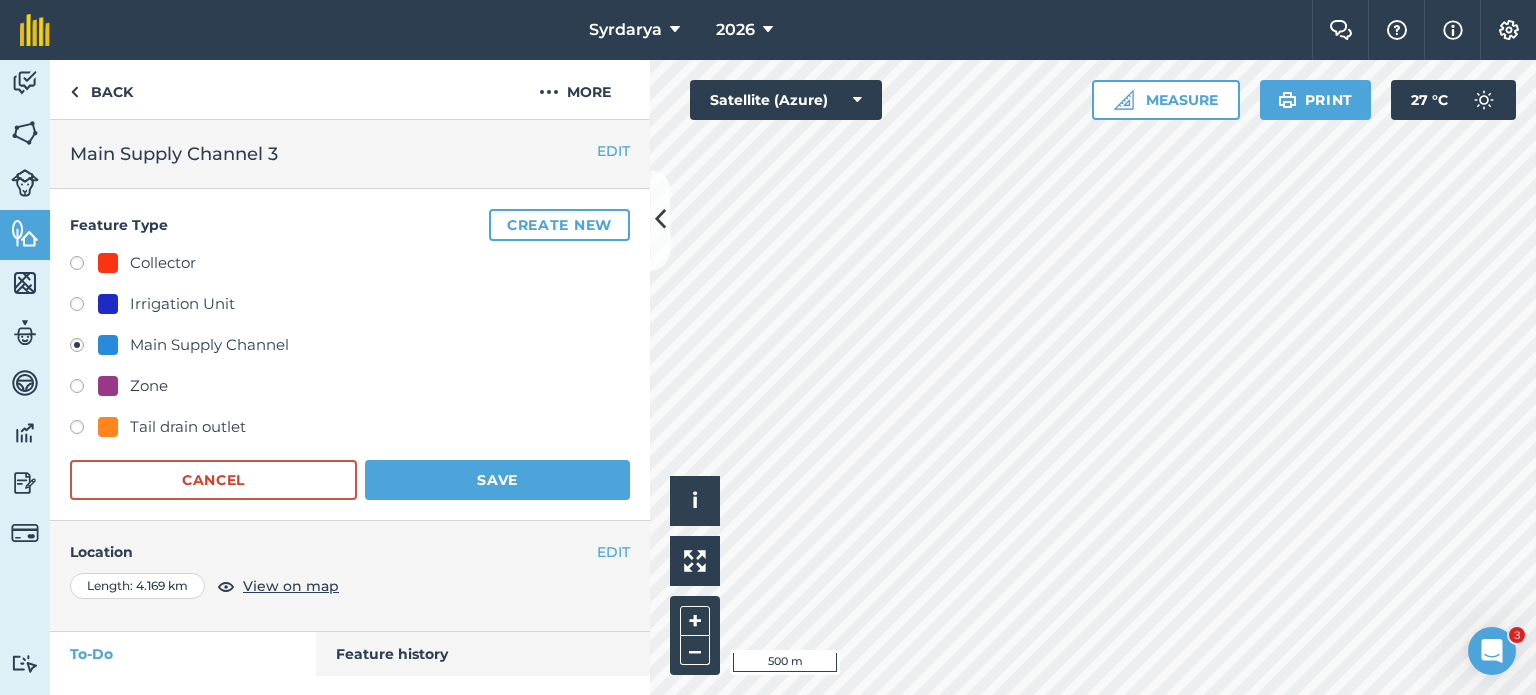 click on "Main Supply Channel" at bounding box center [209, 345] 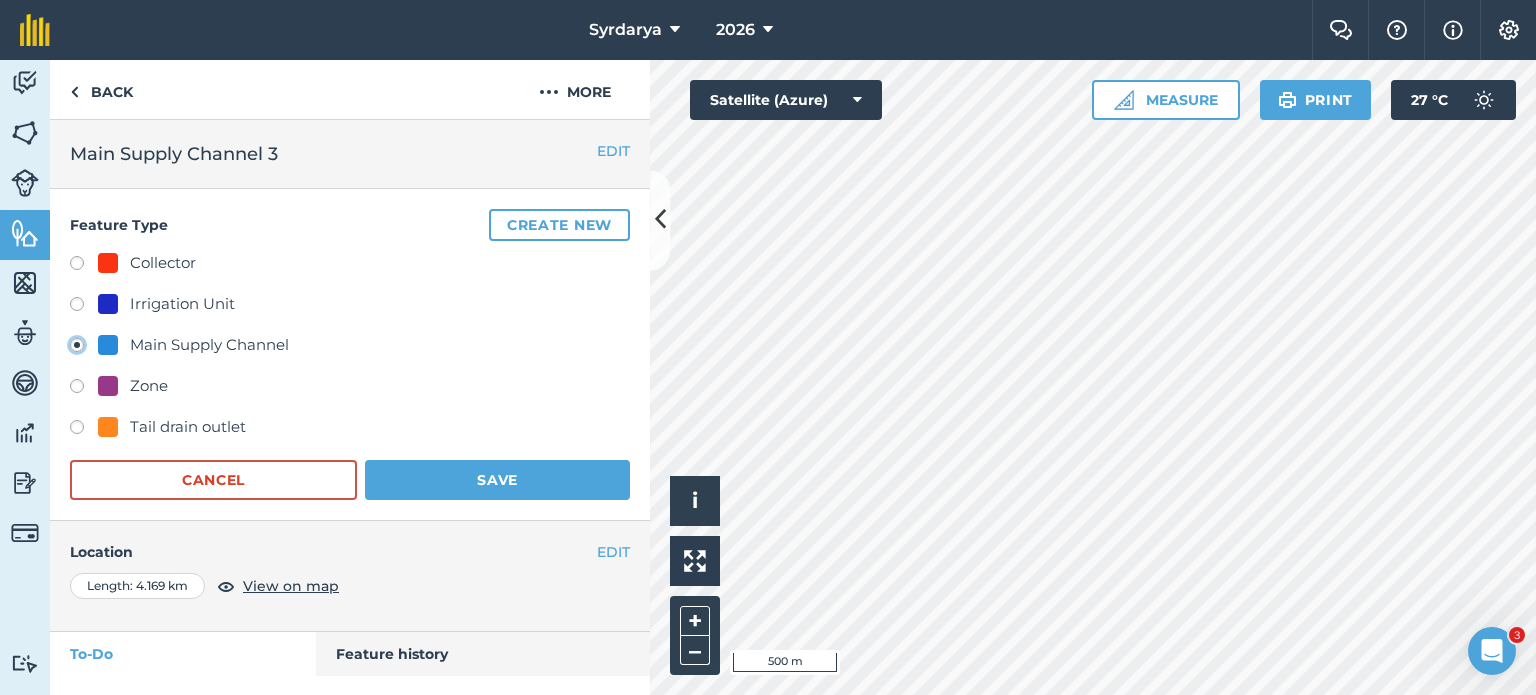 click on "Main Supply Channel" at bounding box center [-9923, 344] 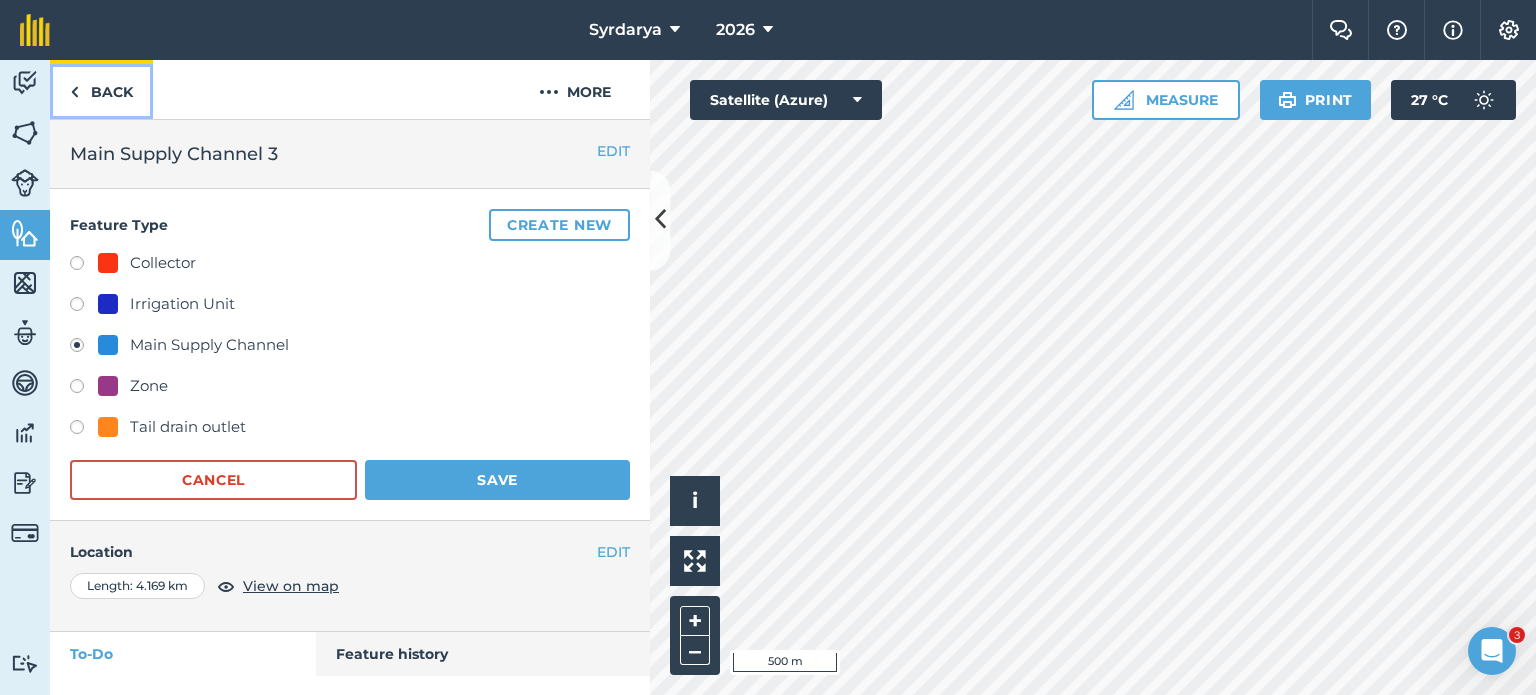 click on "Back" at bounding box center [101, 89] 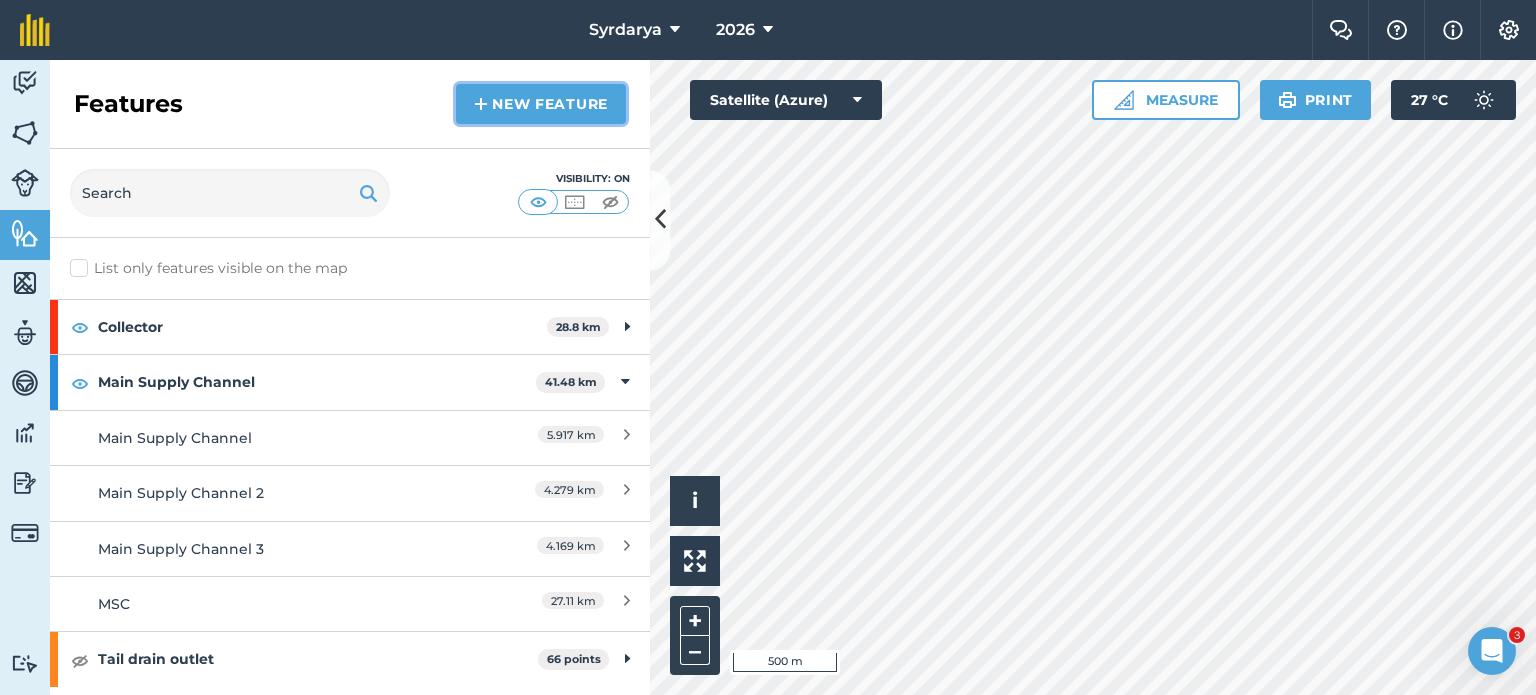 click on "New feature" at bounding box center (541, 104) 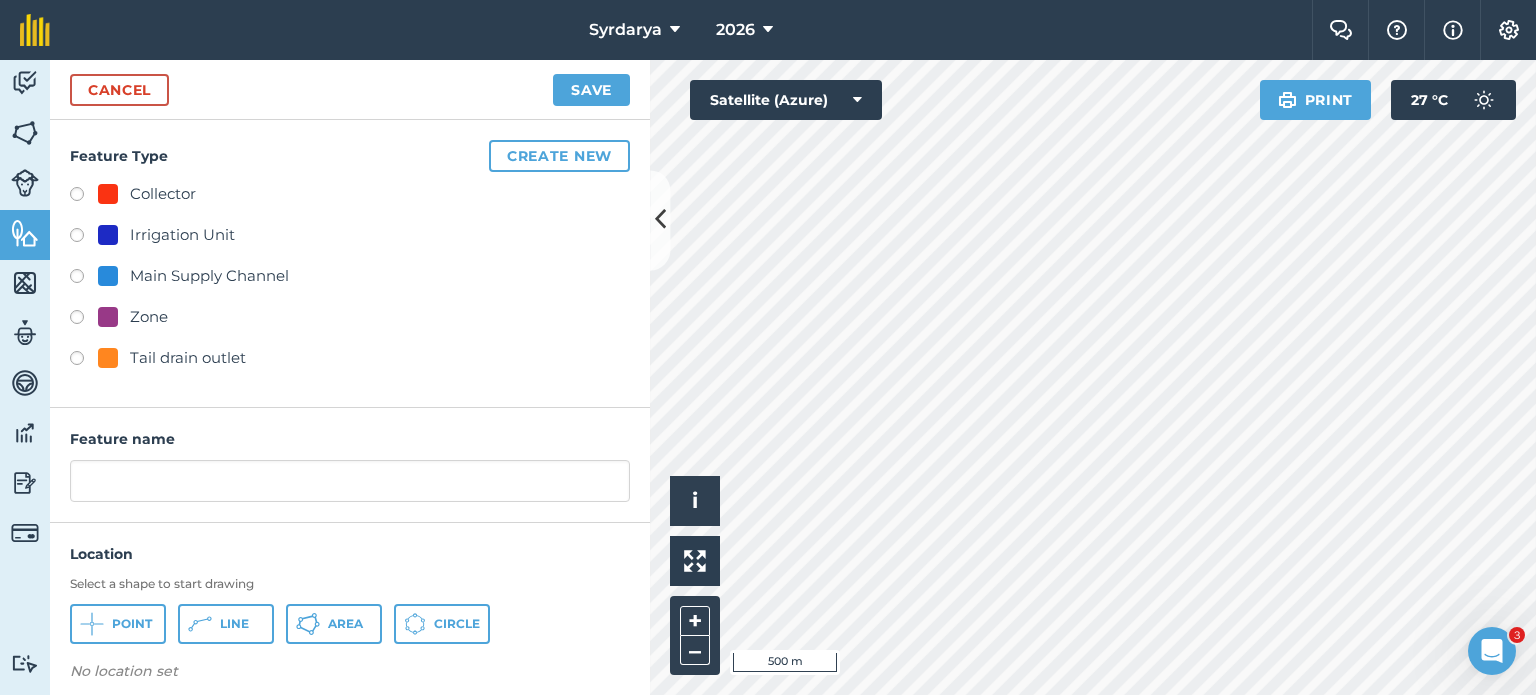 click on "Main Supply Channel" at bounding box center (209, 276) 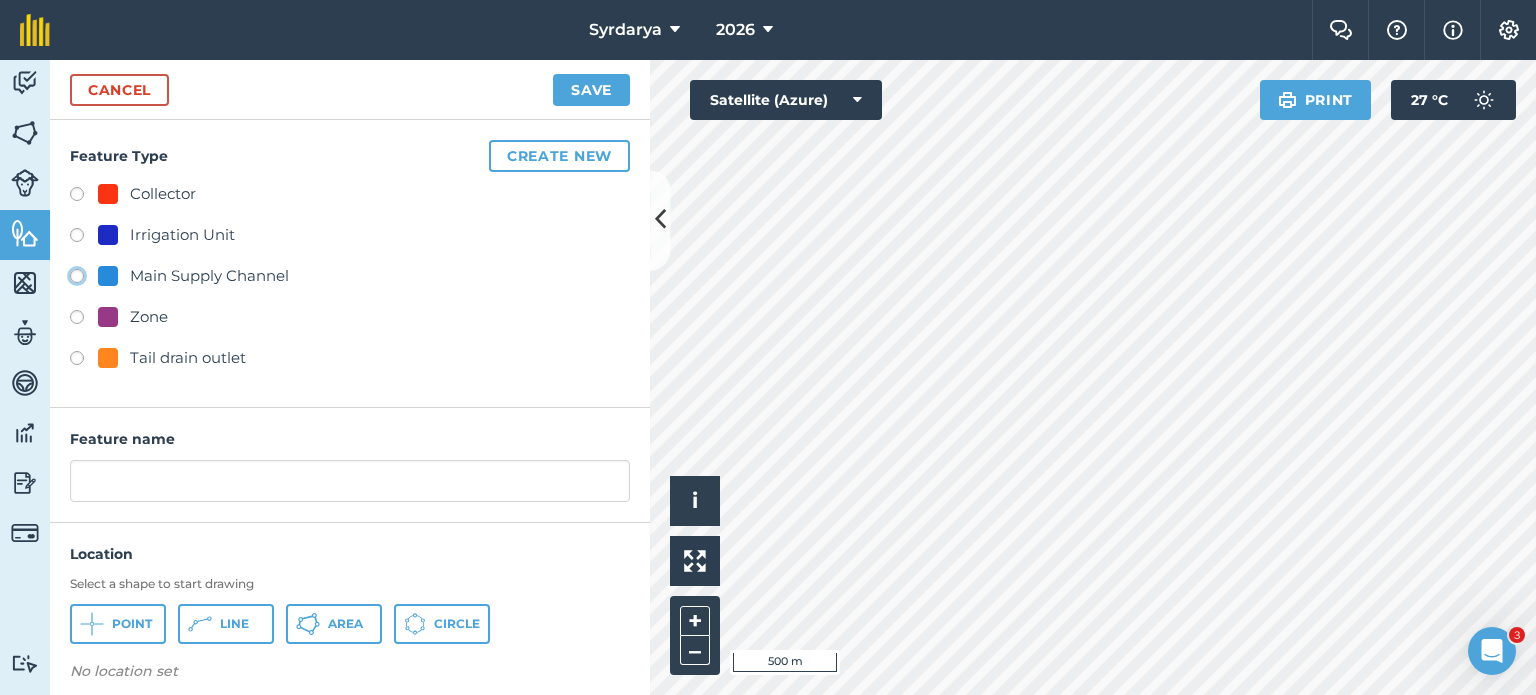 click on "Main Supply Channel" at bounding box center [-9923, 275] 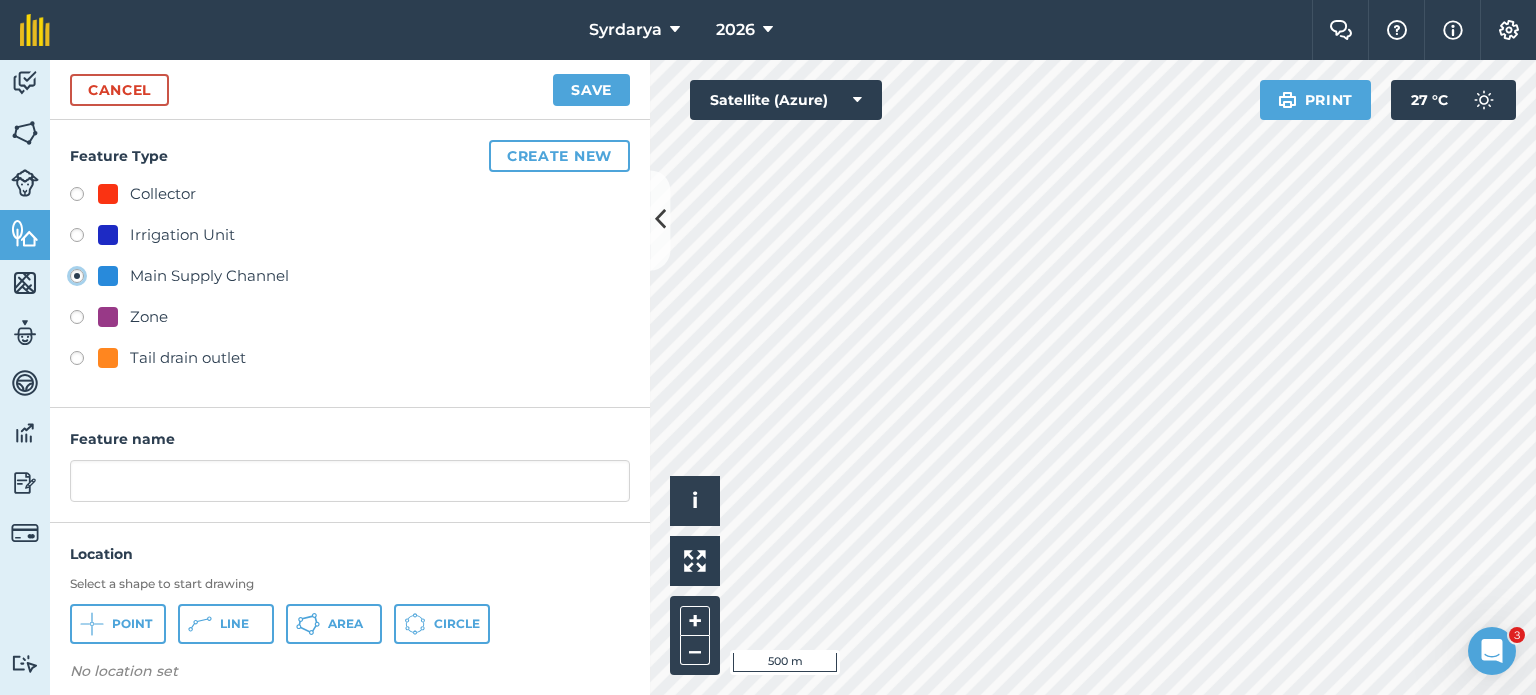 type on "Main Supply Channel 4" 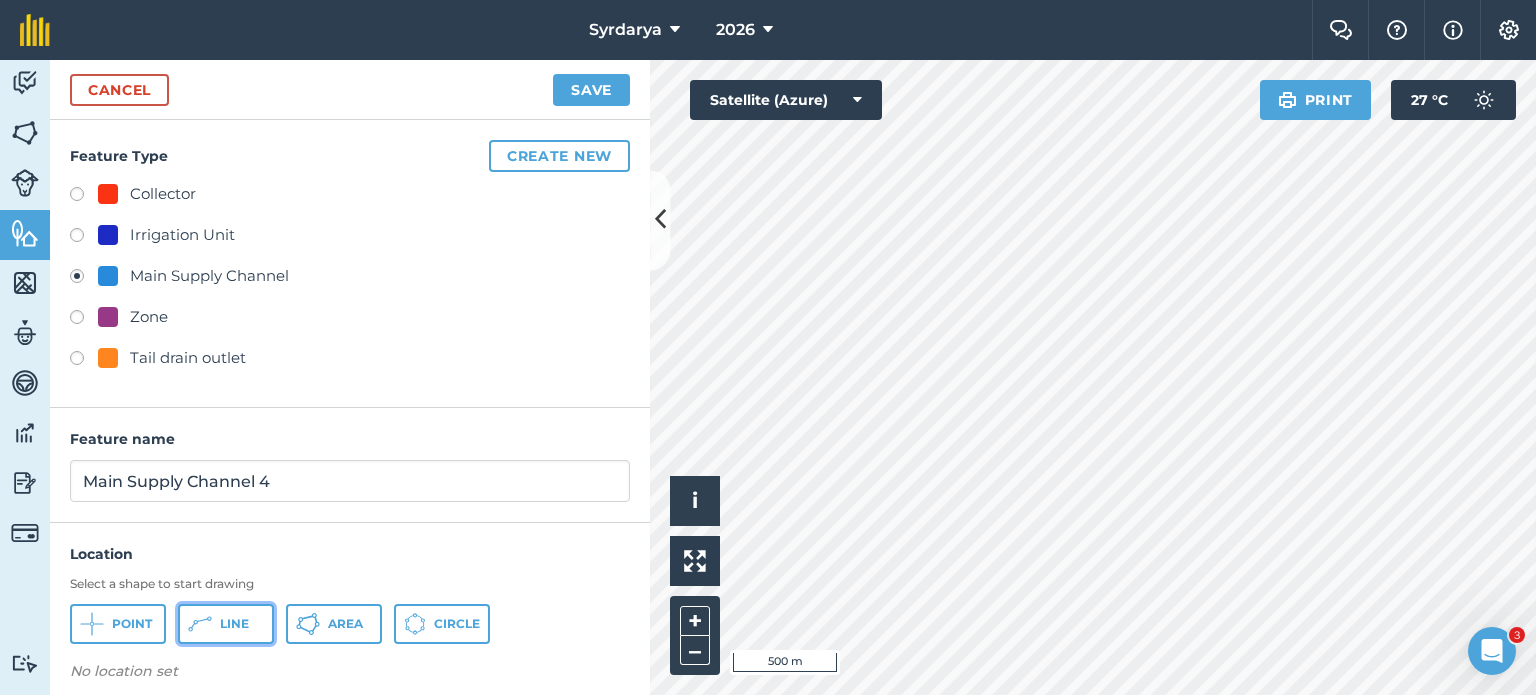 click on "Line" at bounding box center (234, 624) 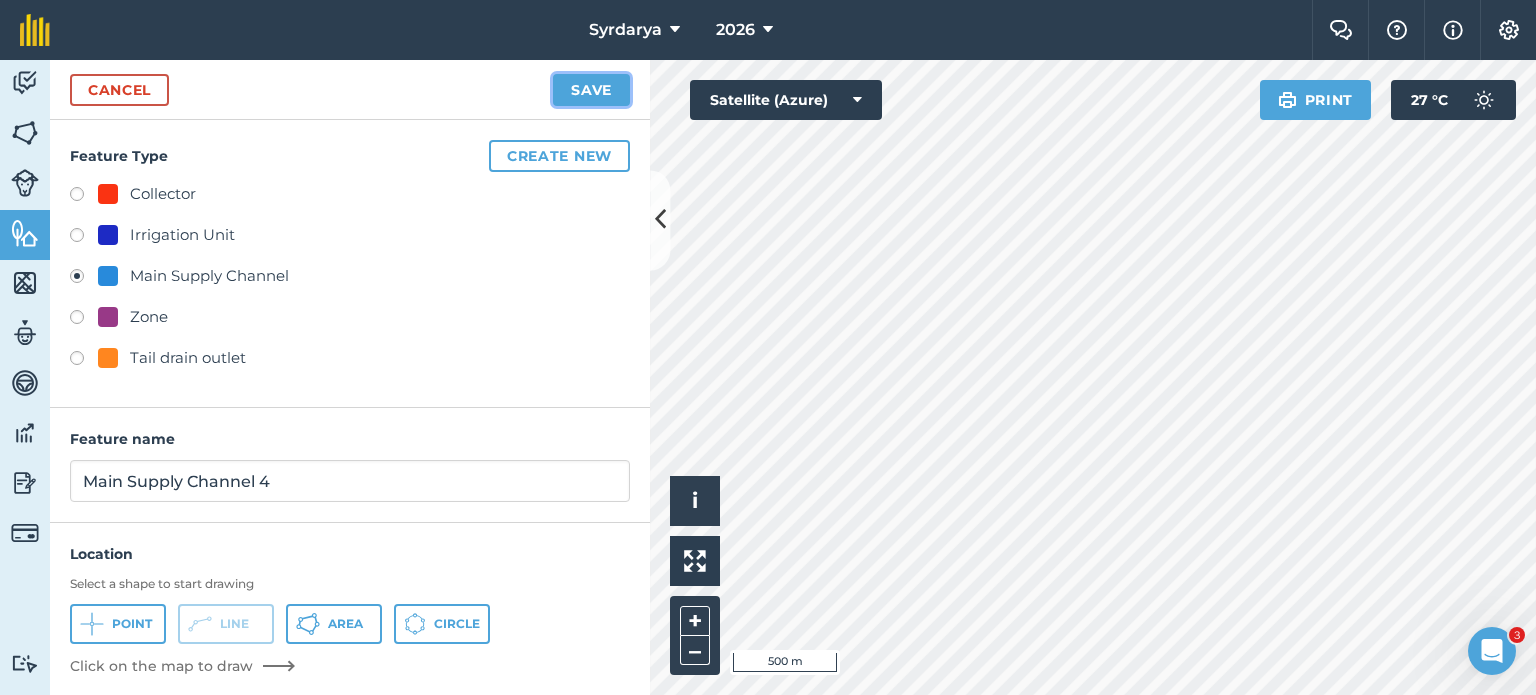 click on "Save" at bounding box center [591, 90] 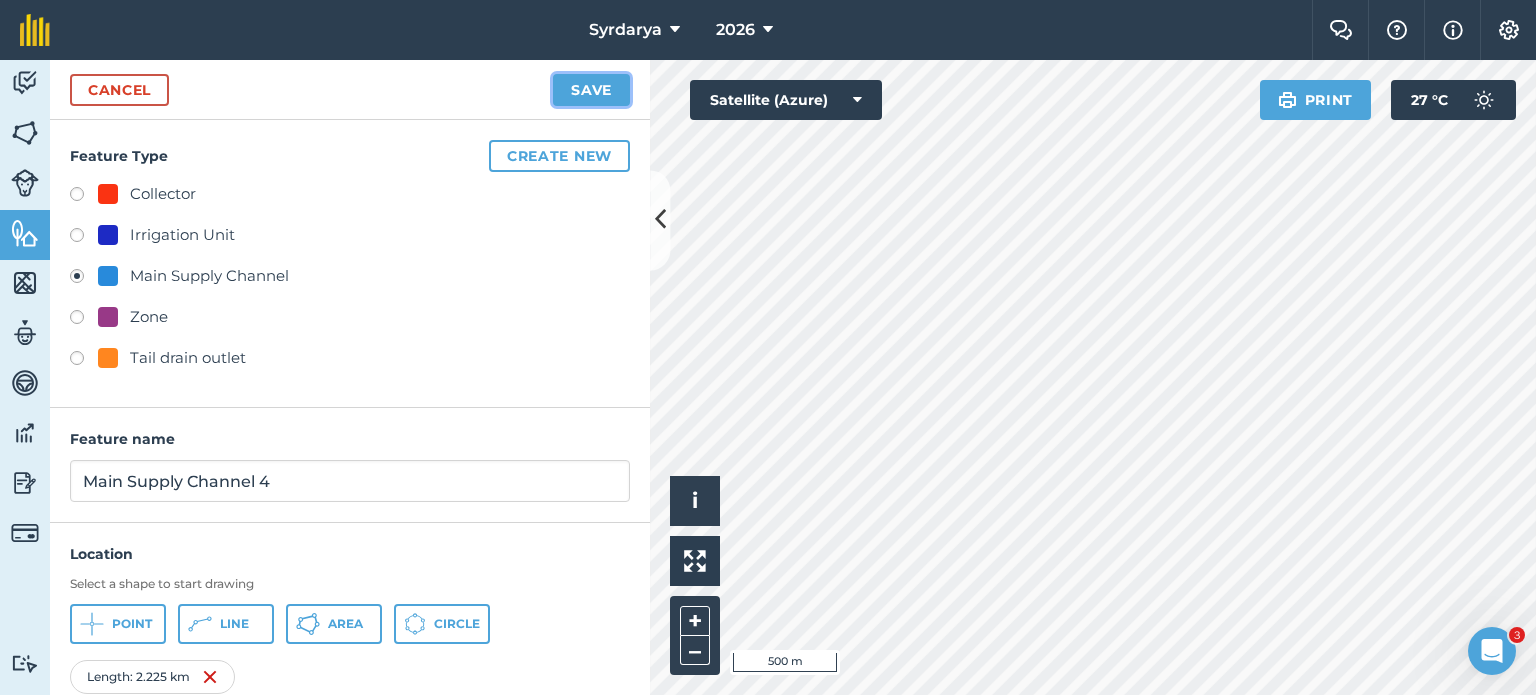 click on "Save" at bounding box center (591, 90) 